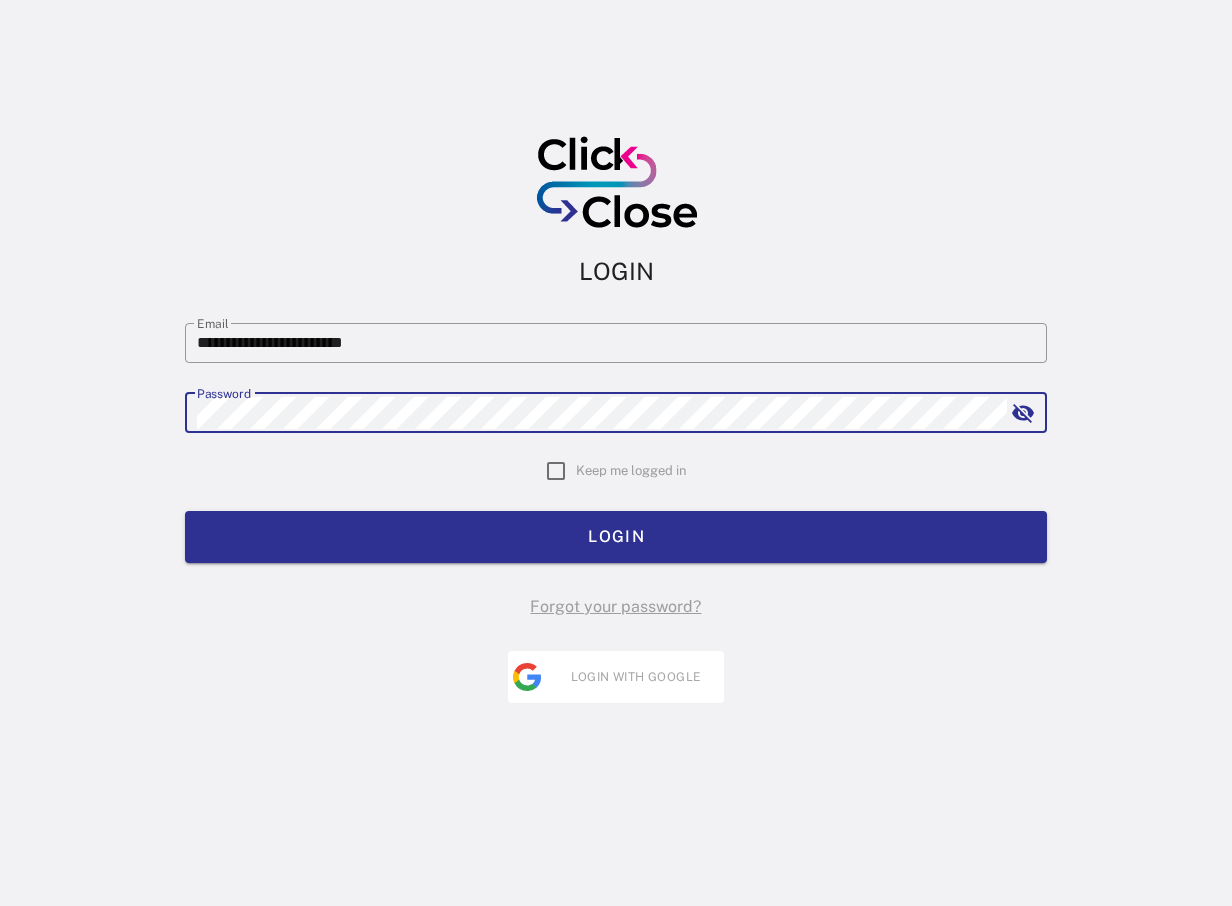 scroll, scrollTop: 0, scrollLeft: 0, axis: both 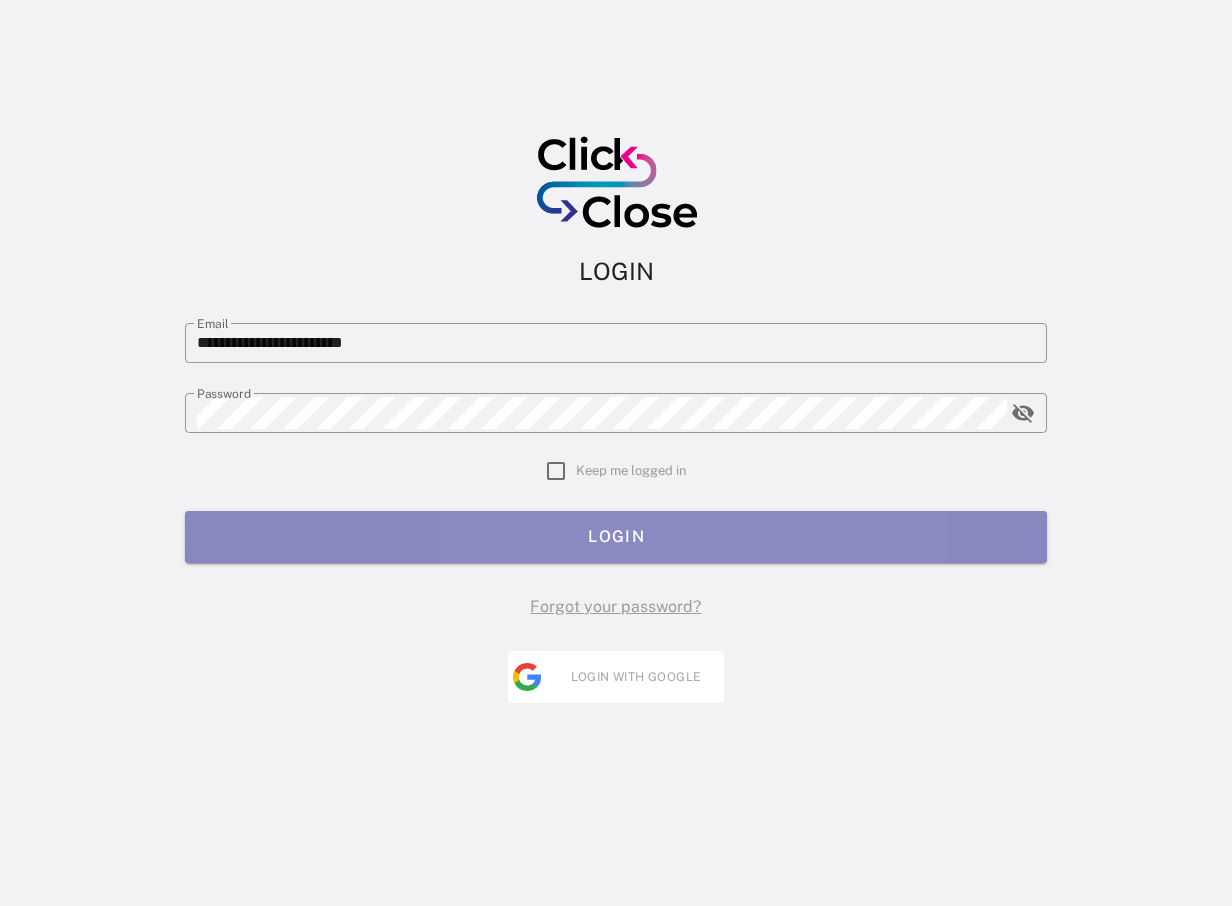 click on "LOGIN" at bounding box center [616, 537] 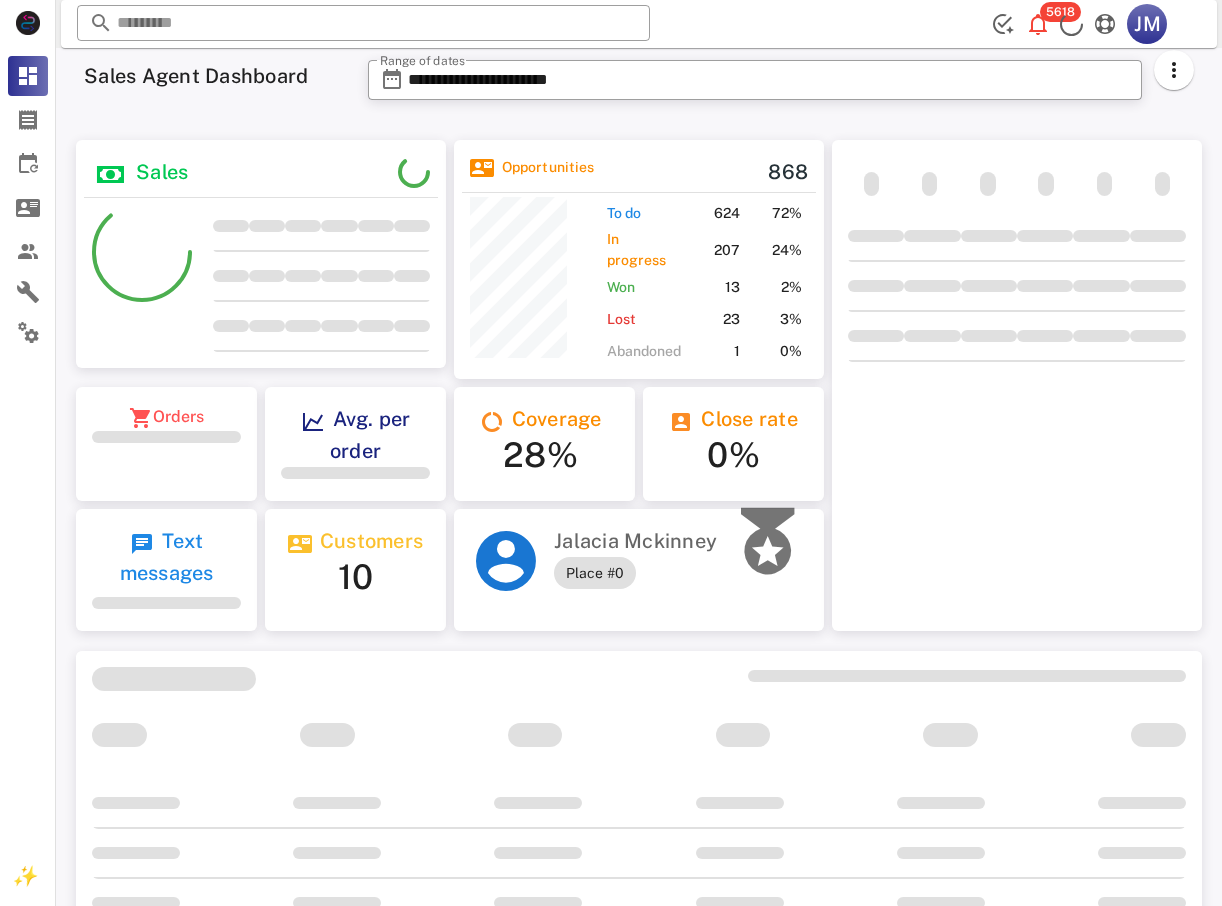 scroll, scrollTop: 0, scrollLeft: 0, axis: both 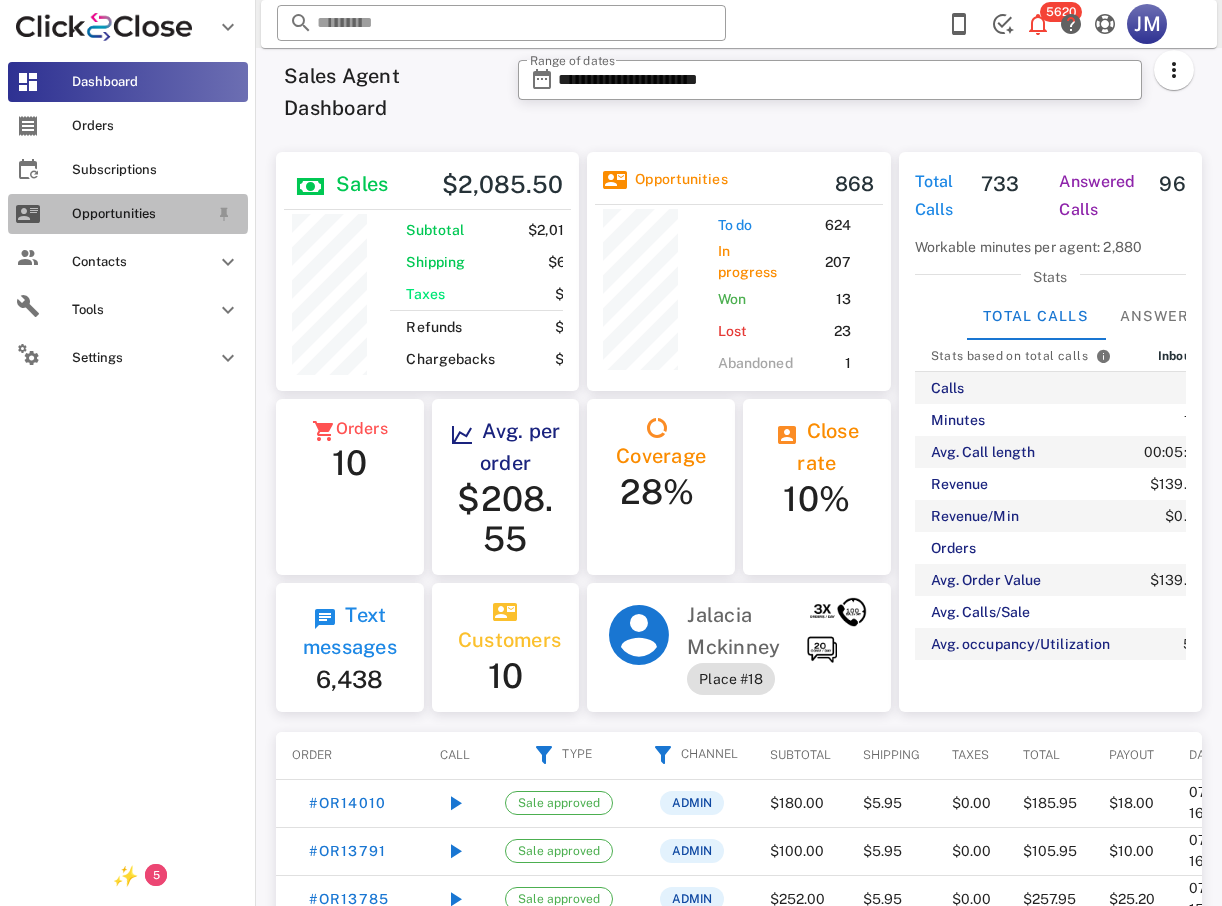 click on "Opportunities" at bounding box center [140, 214] 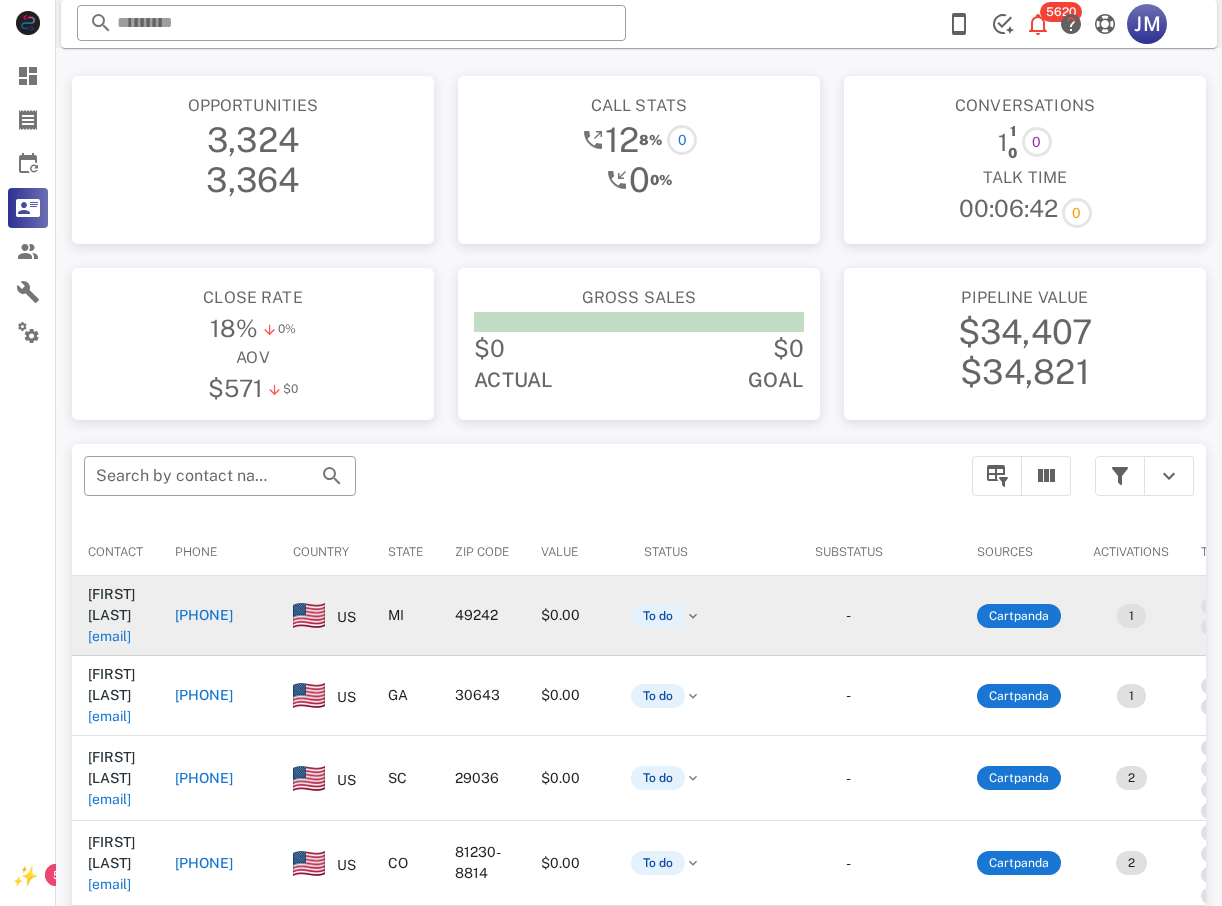 click on "[EMAIL]" at bounding box center [109, 636] 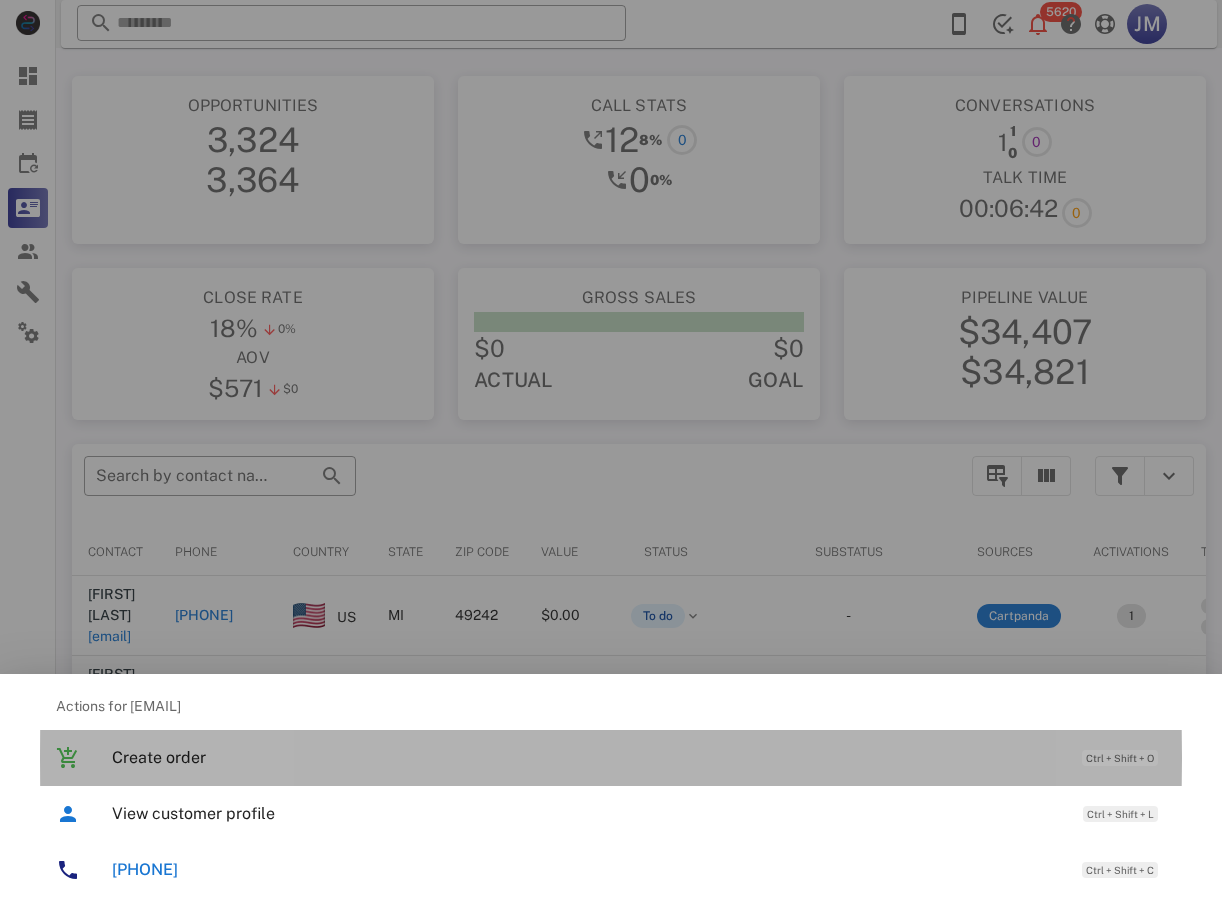 click on "Create order" at bounding box center [587, 757] 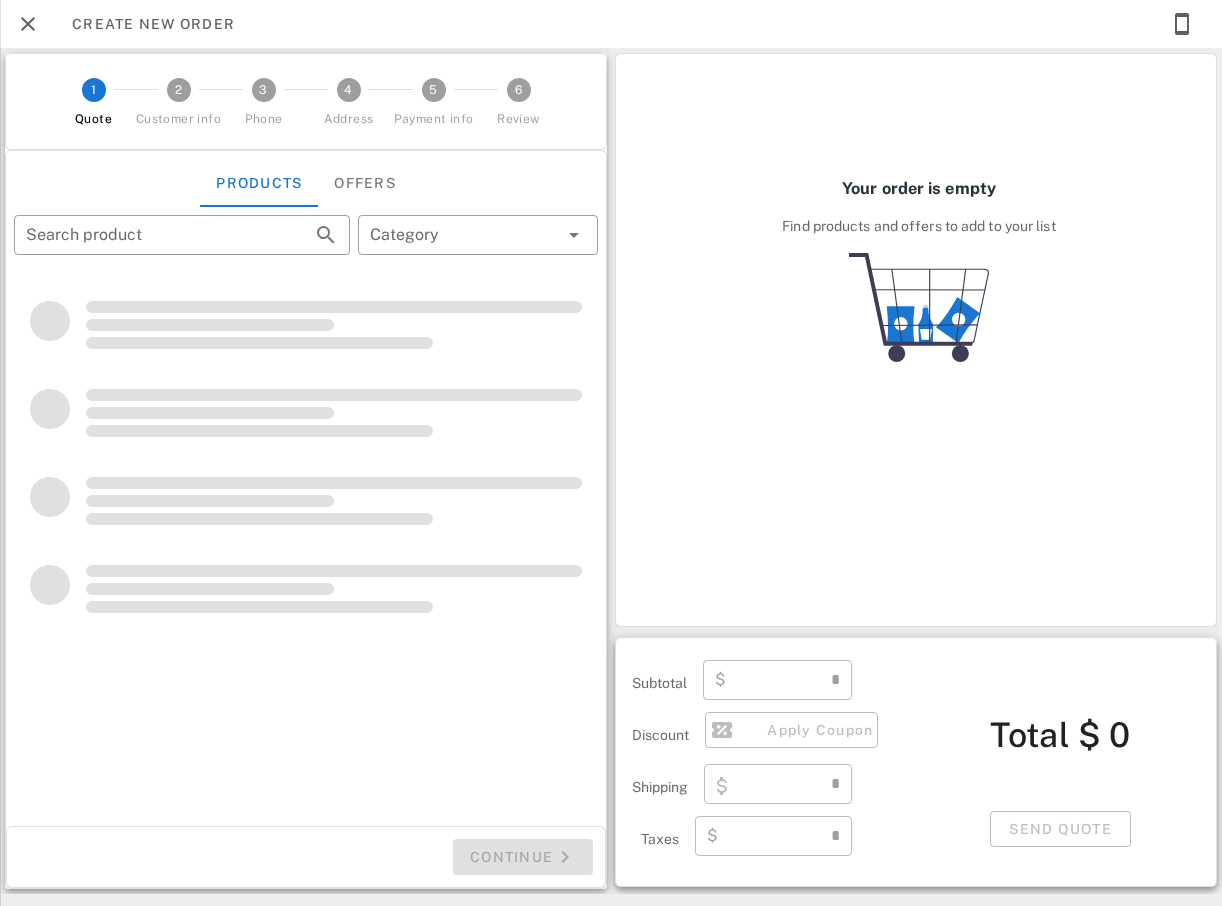 type on "**********" 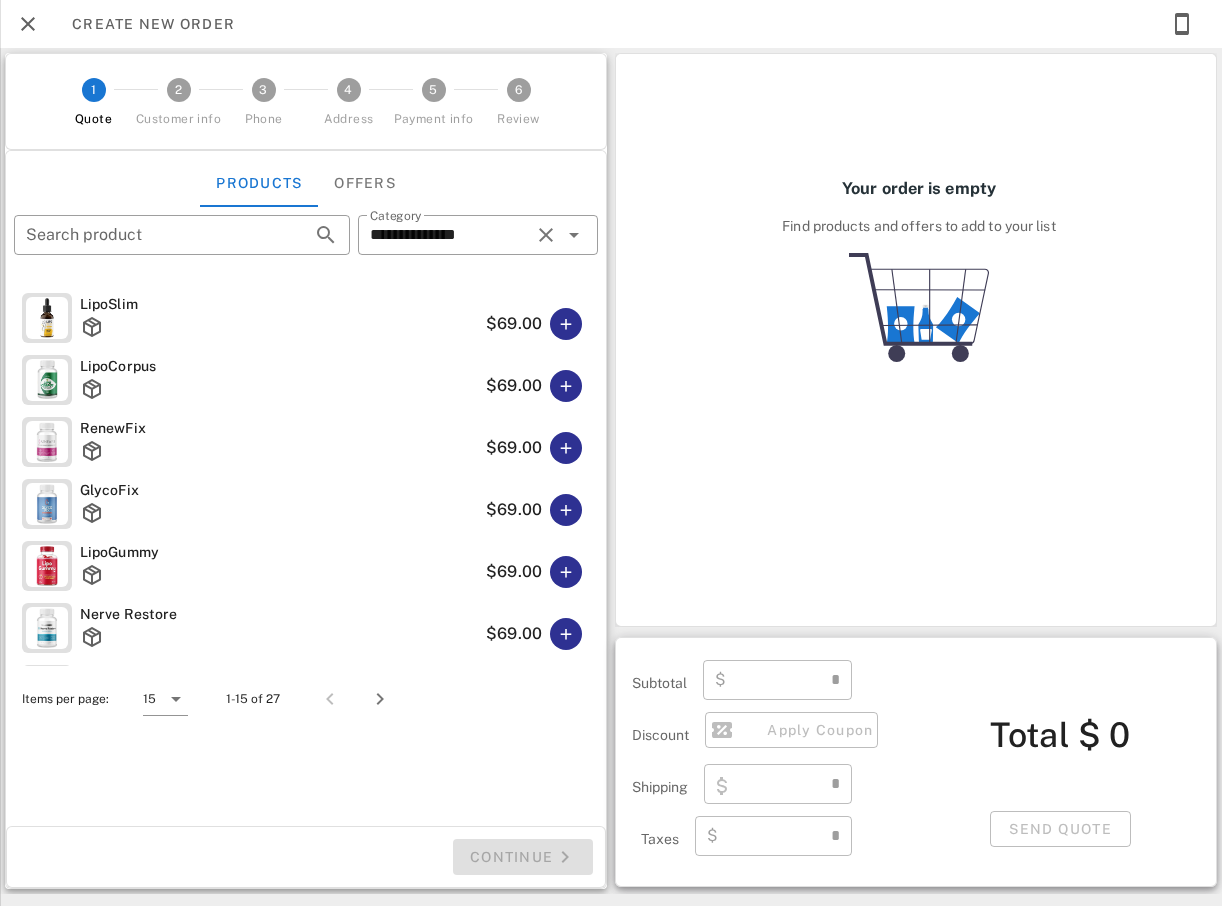 type on "****" 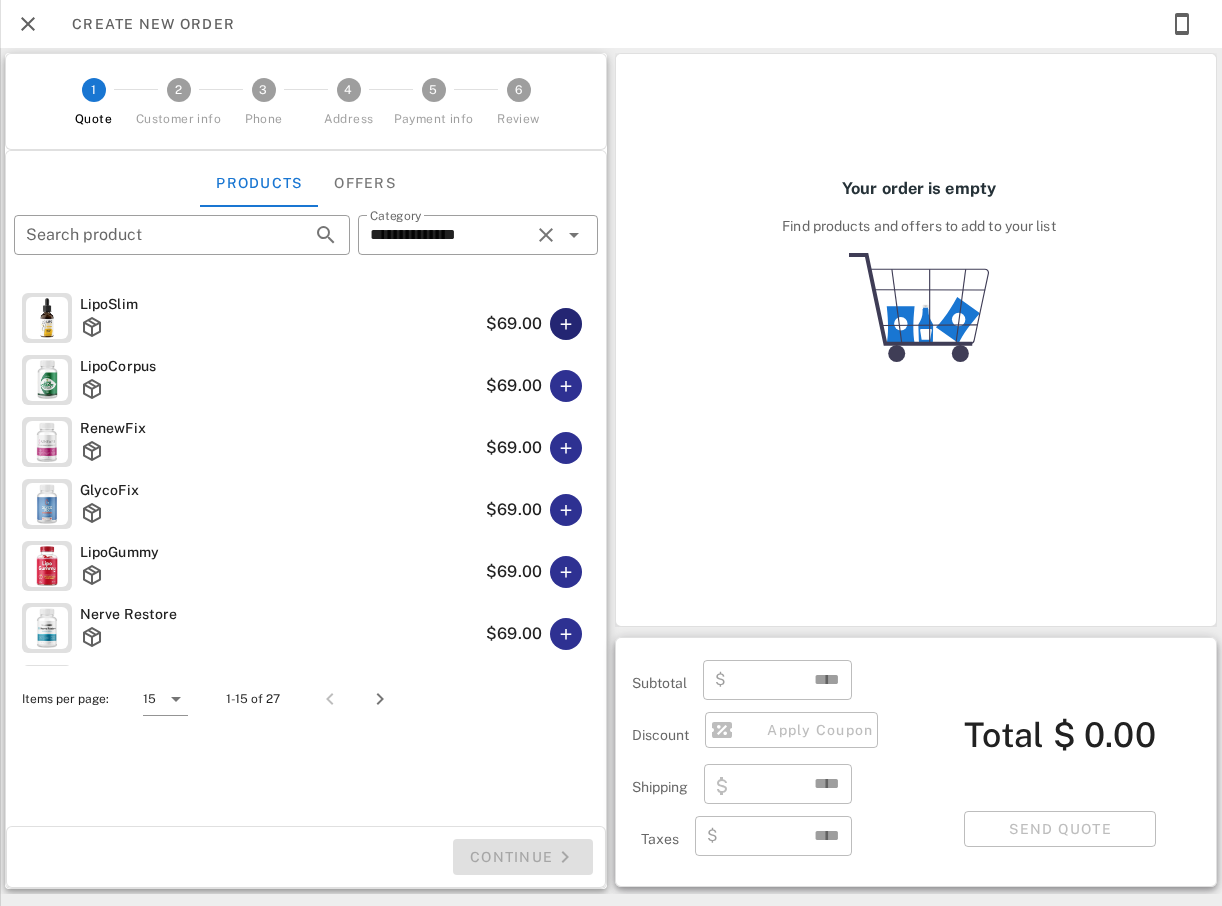 click at bounding box center [566, 324] 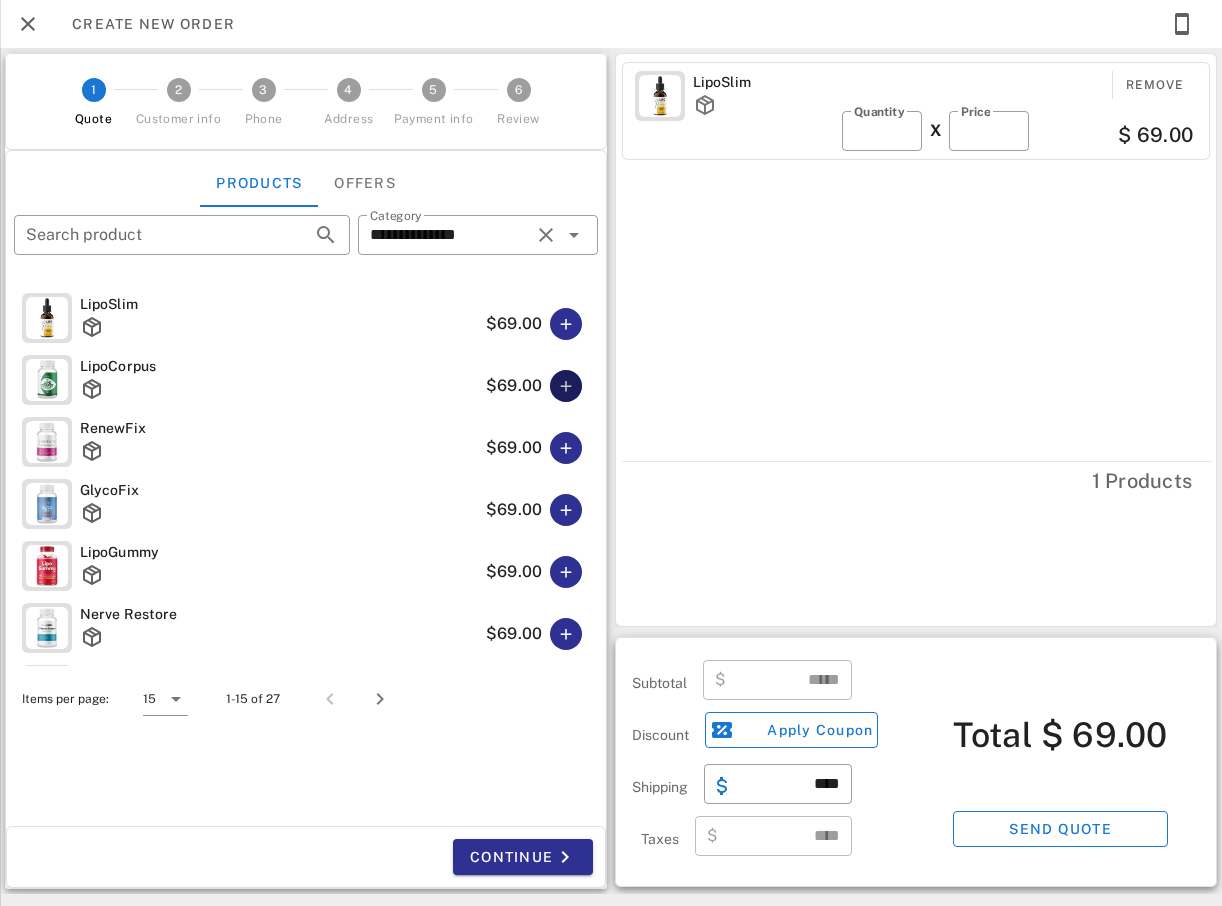 click at bounding box center [566, 386] 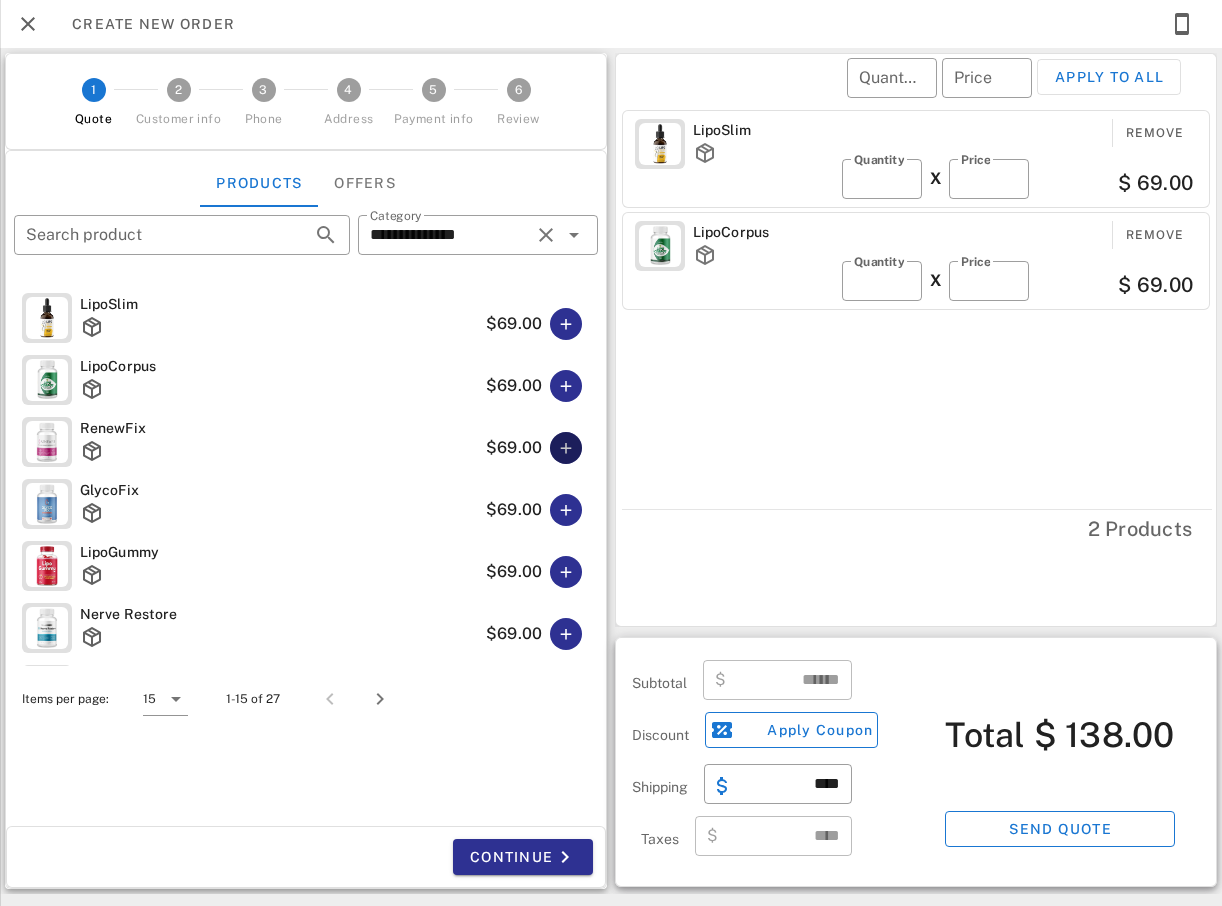 click at bounding box center (566, 448) 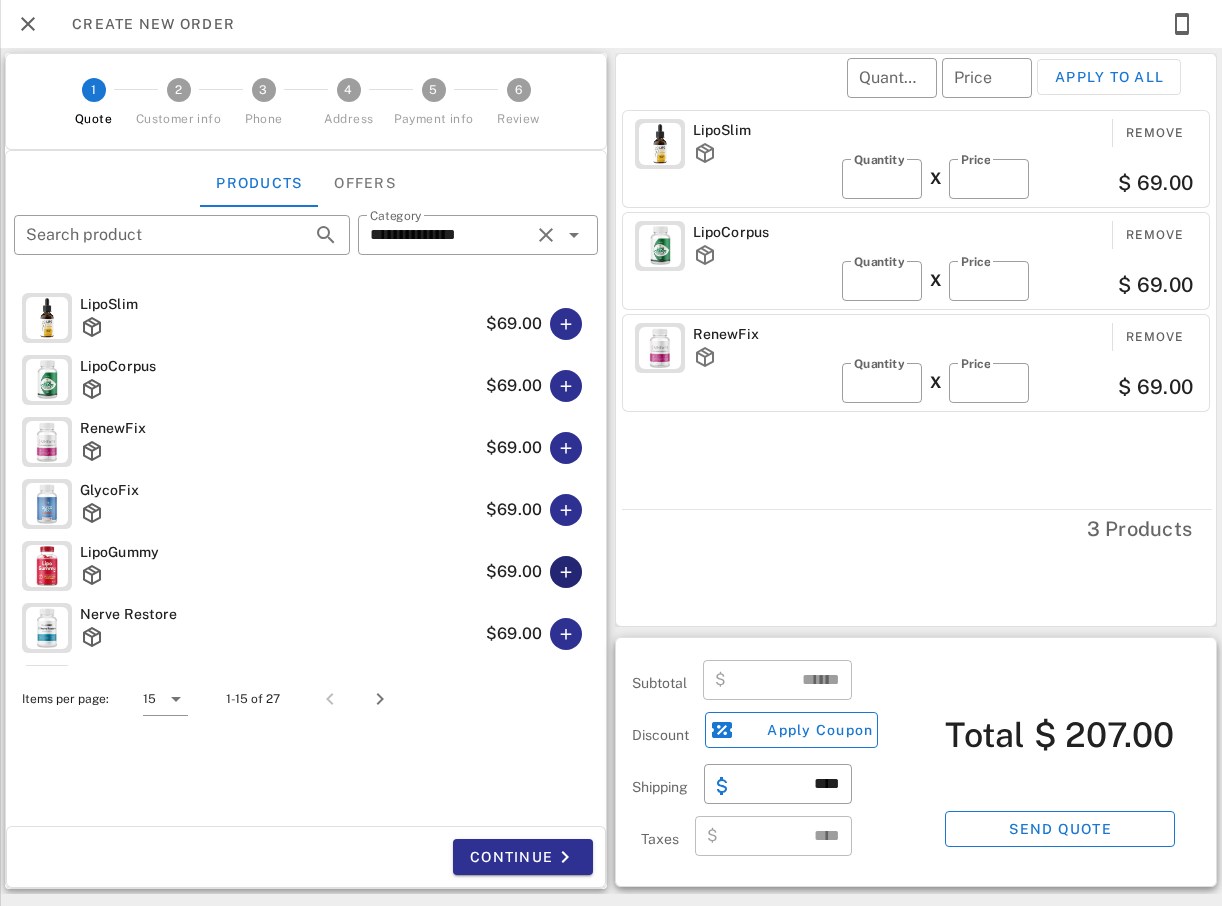 click at bounding box center (566, 572) 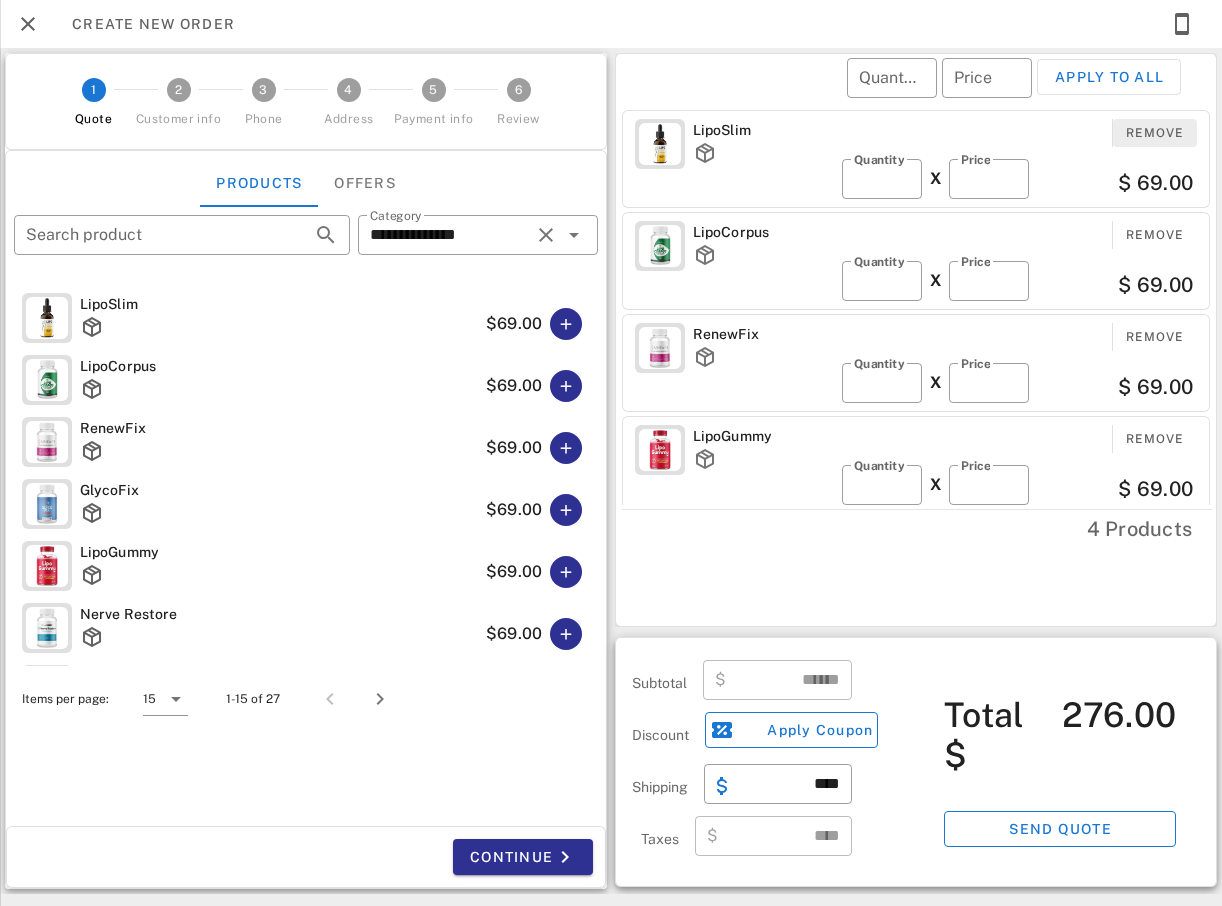 click on "Remove" at bounding box center [1155, 133] 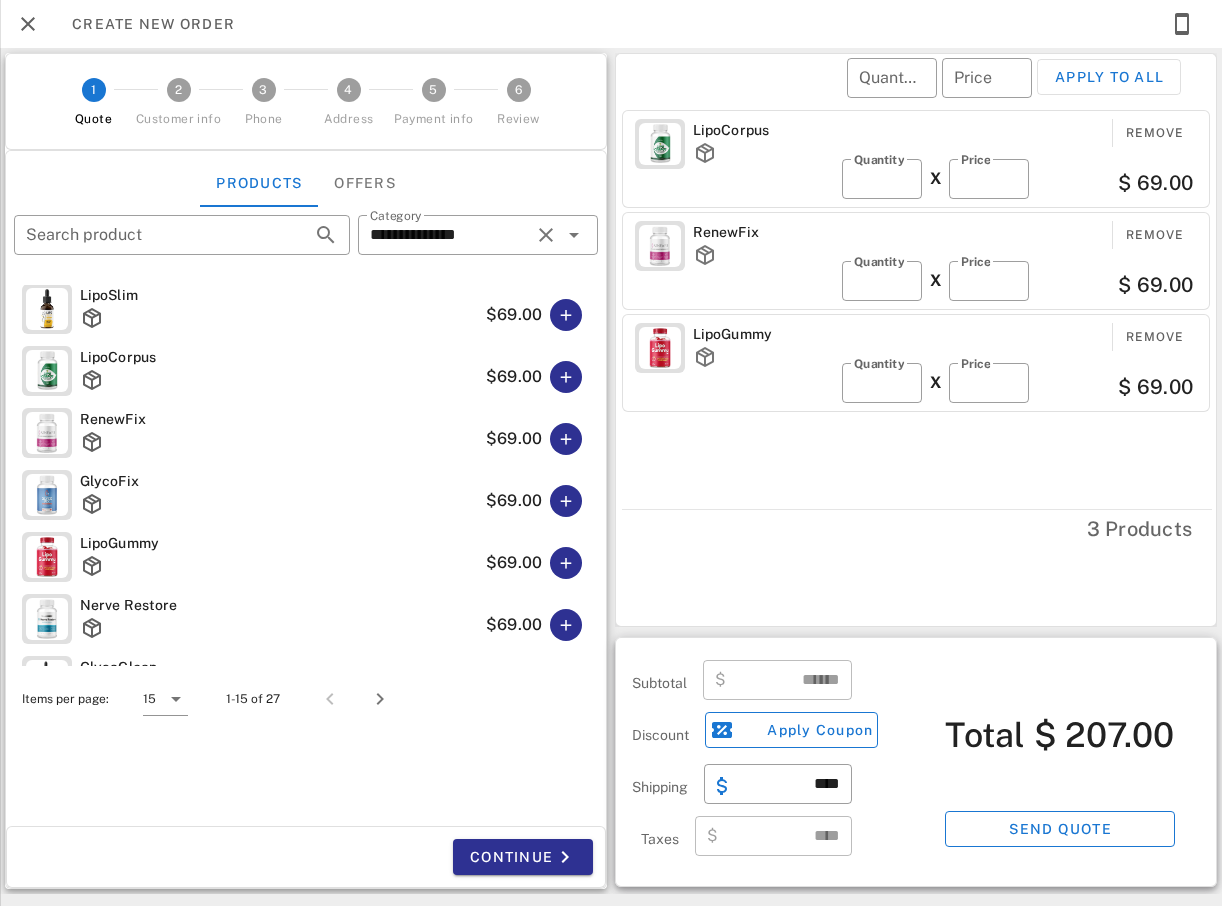 scroll, scrollTop: 0, scrollLeft: 0, axis: both 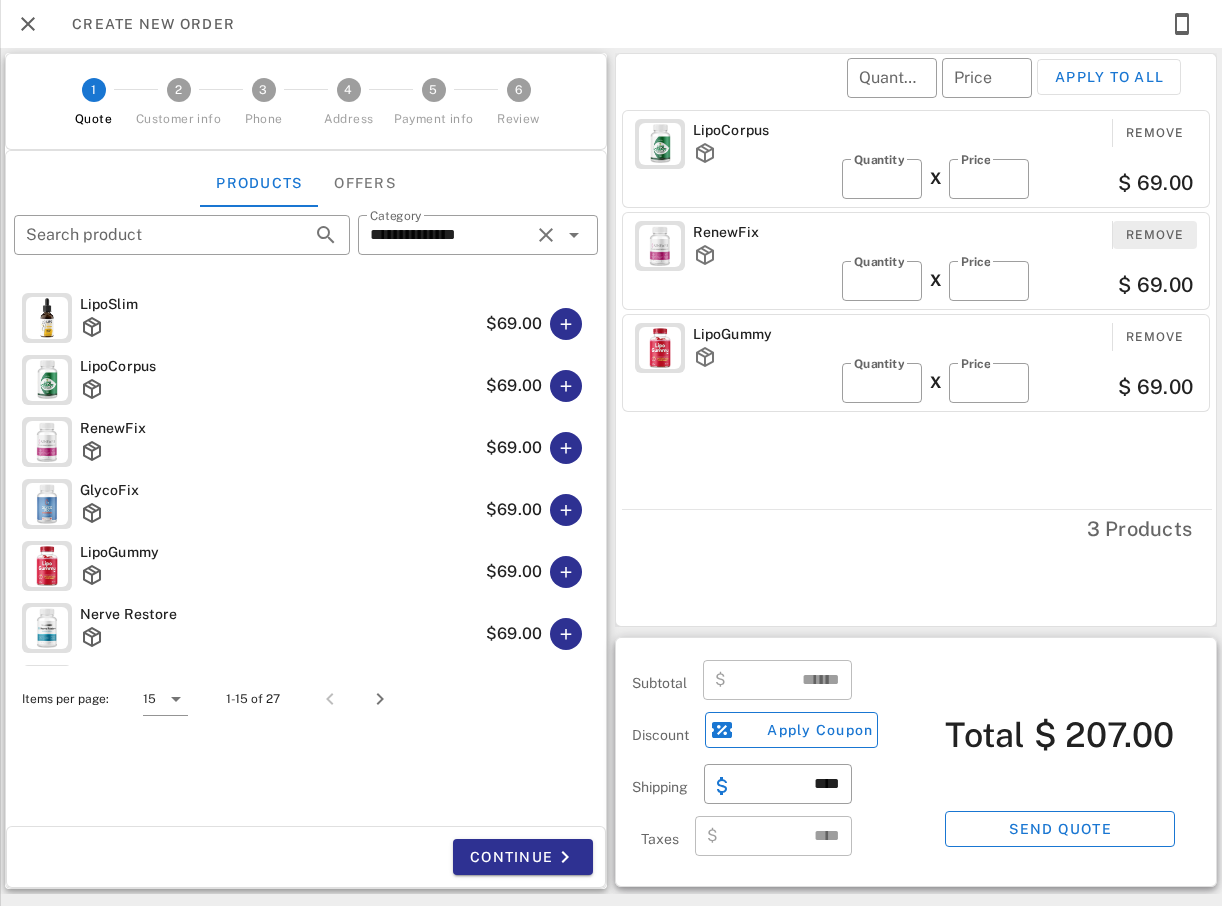 click on "Remove" at bounding box center (1155, 235) 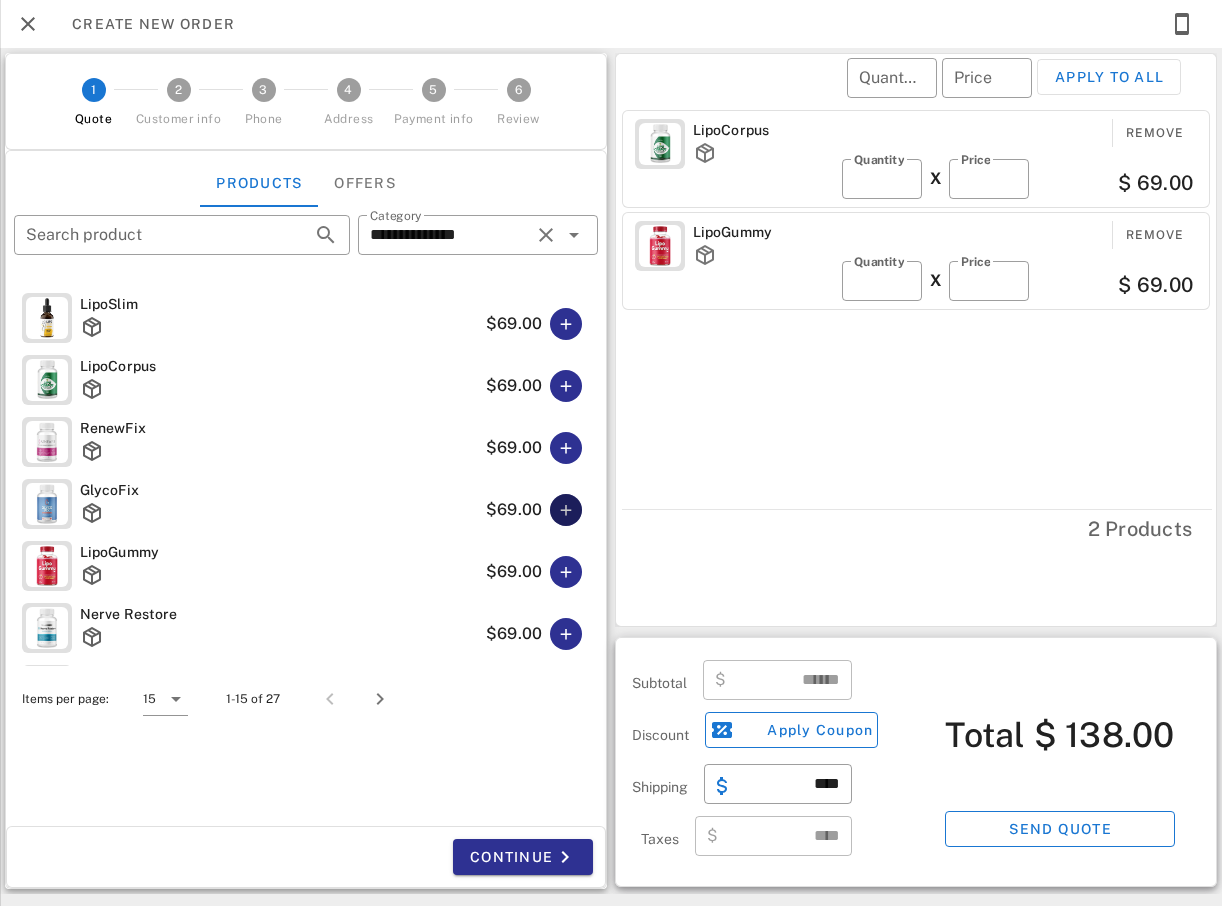 click at bounding box center (566, 510) 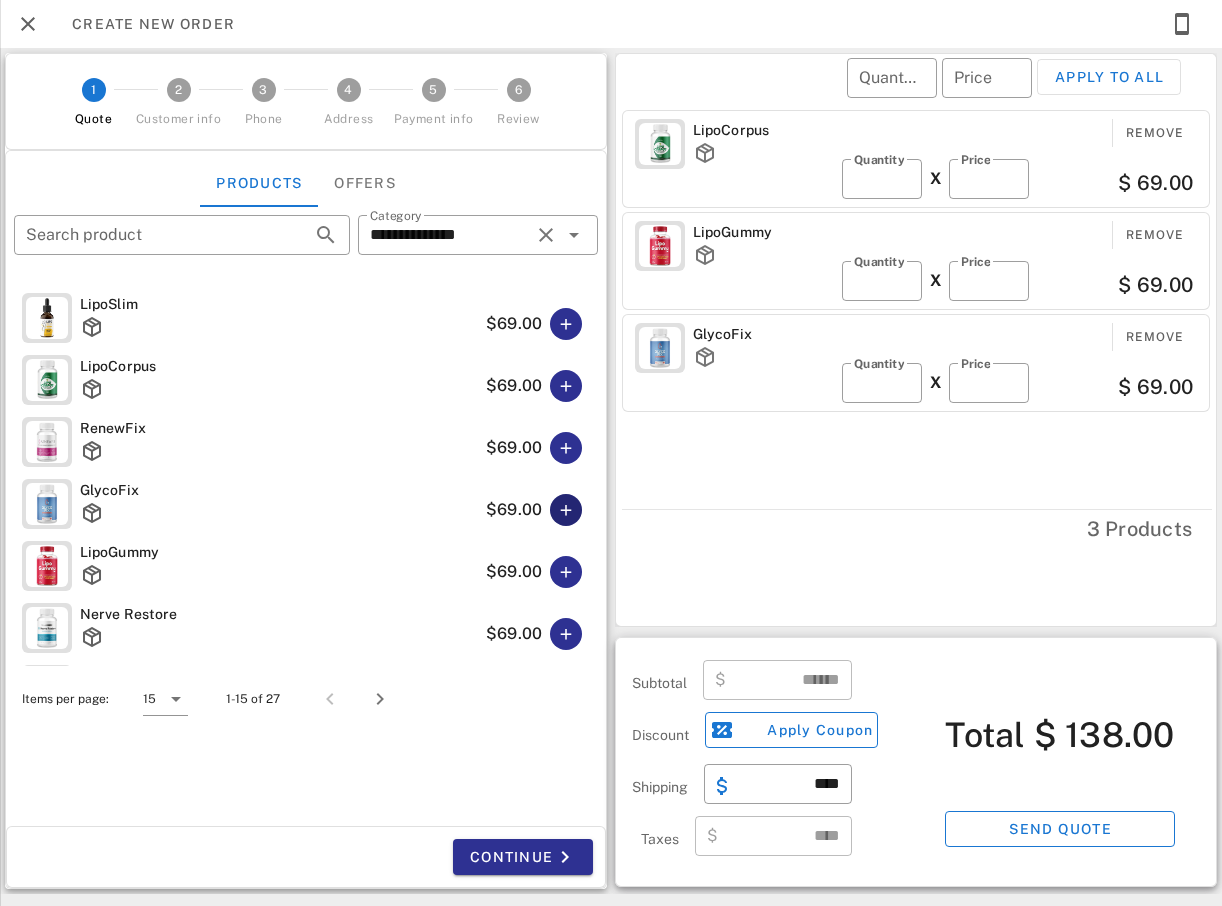 type on "******" 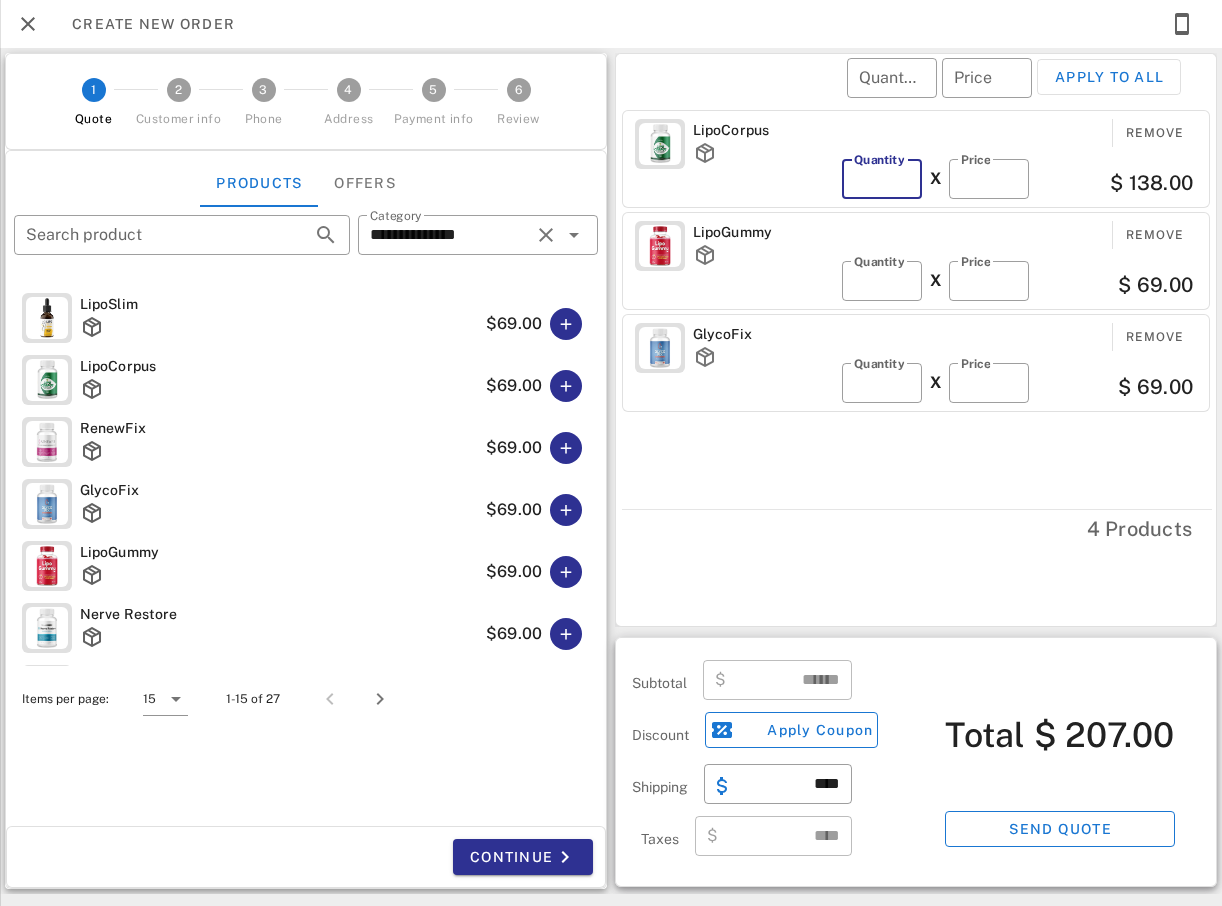 type on "*" 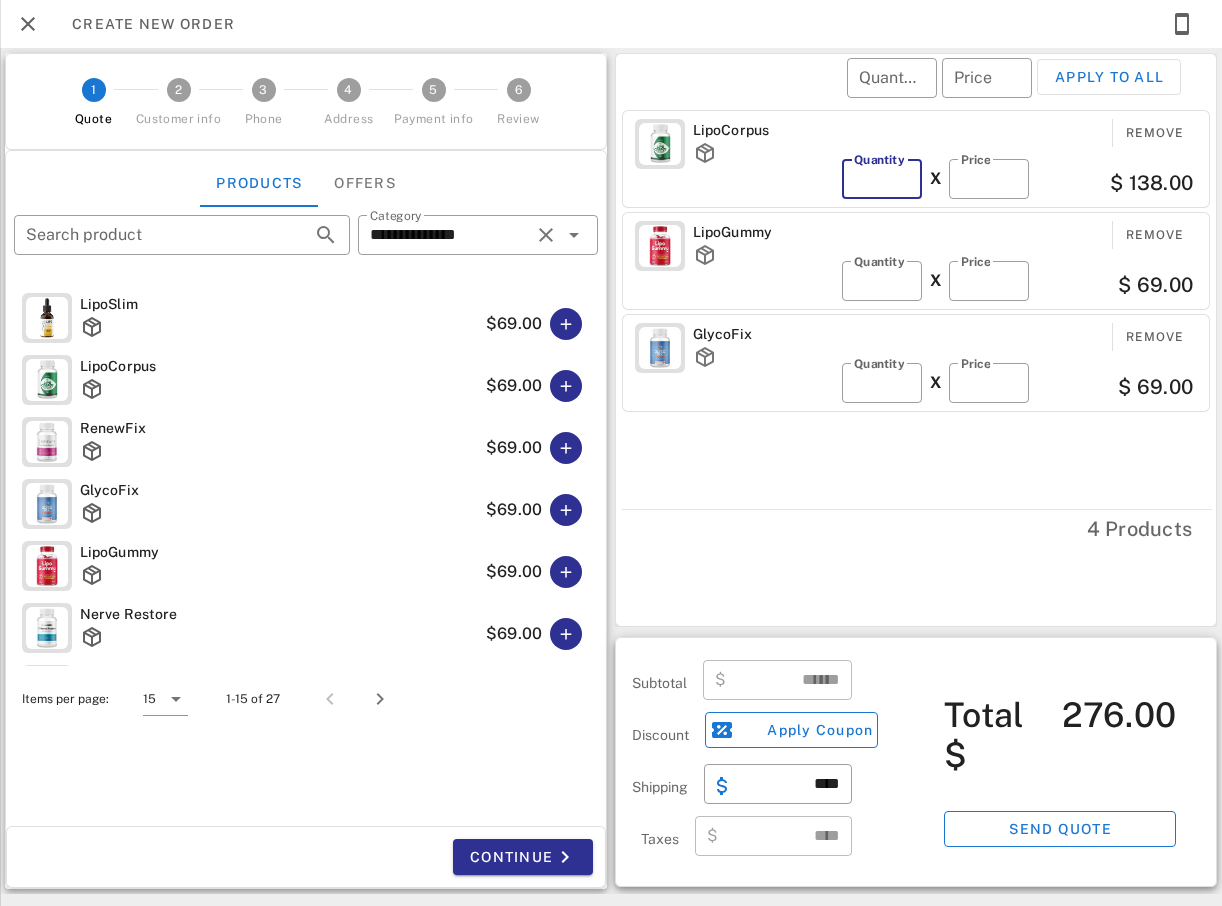 click on "*" at bounding box center (882, 179) 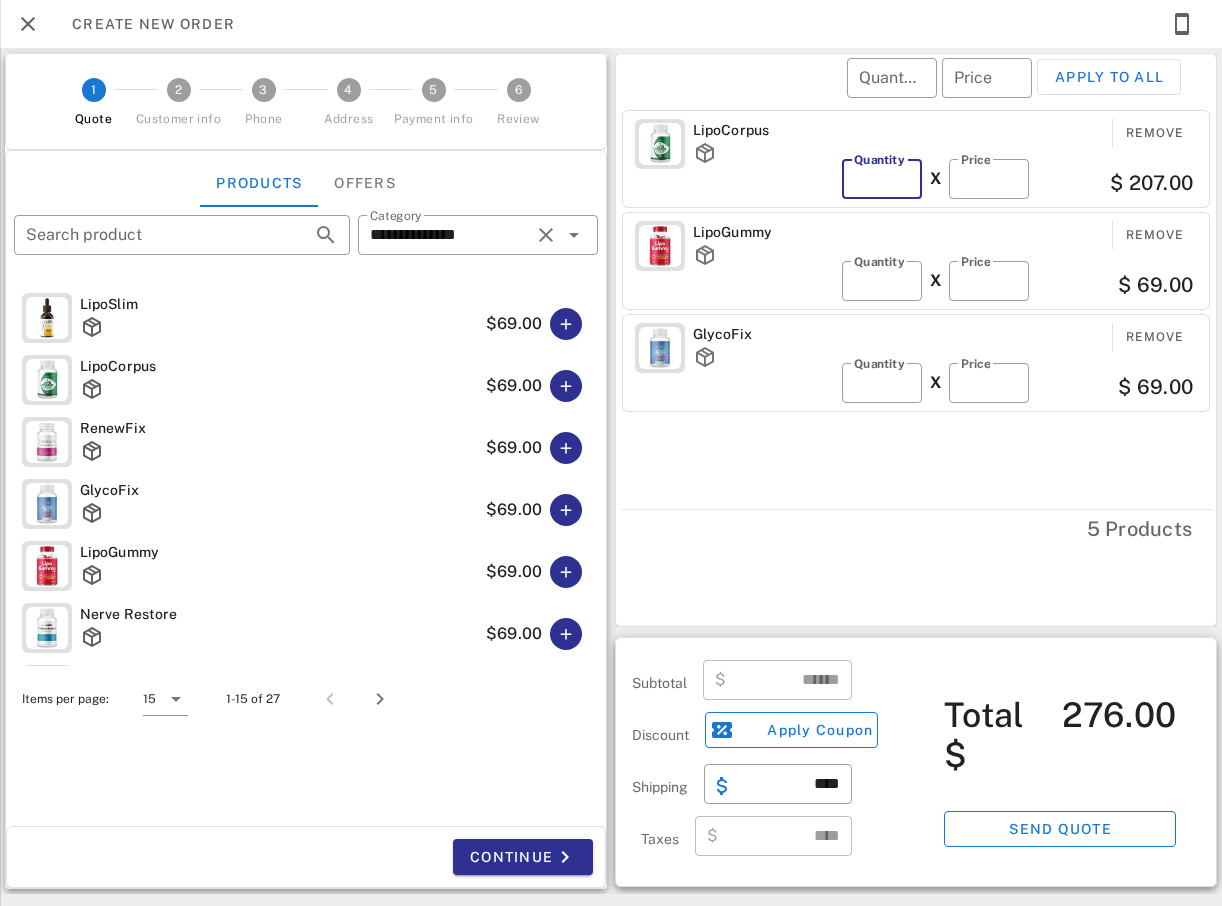 click on "*" at bounding box center (882, 179) 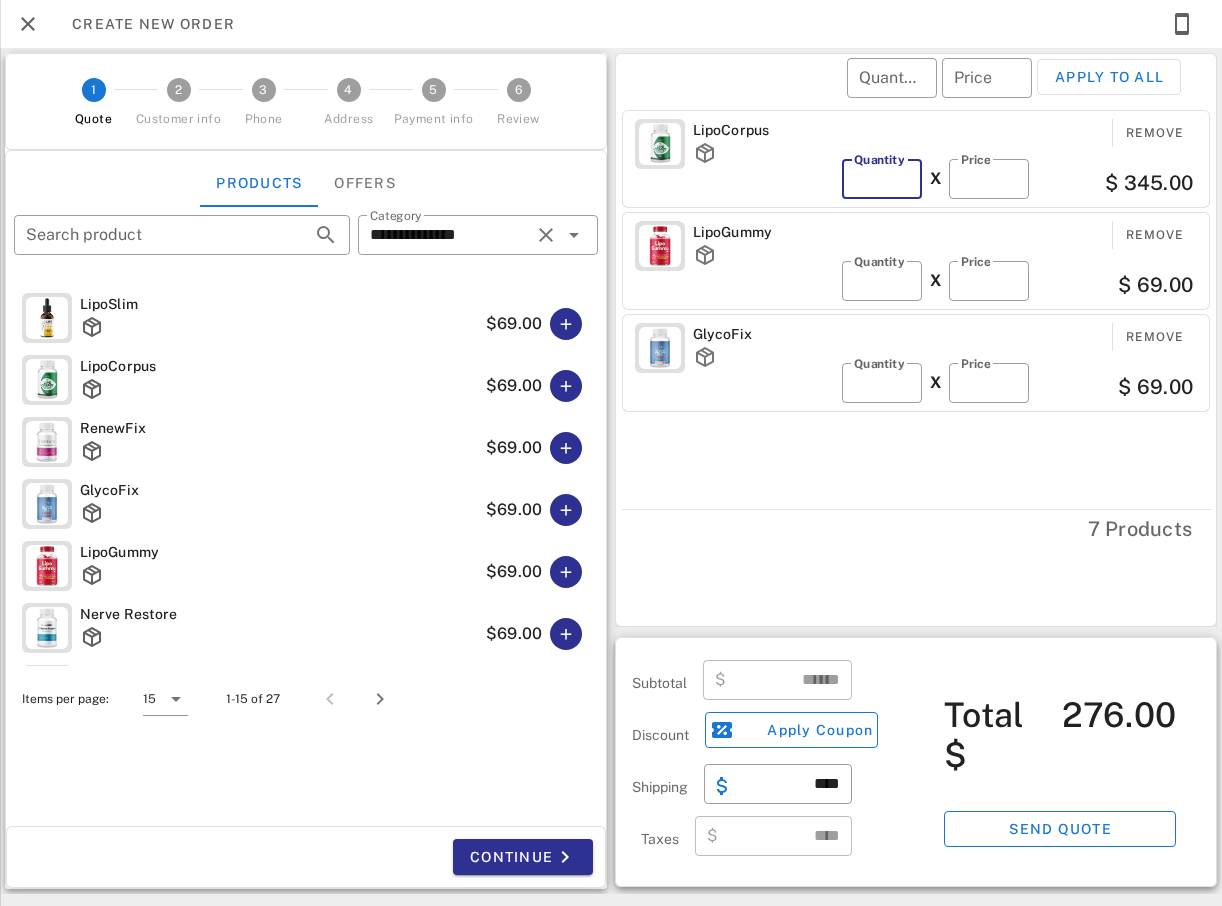 click on "*" at bounding box center (882, 179) 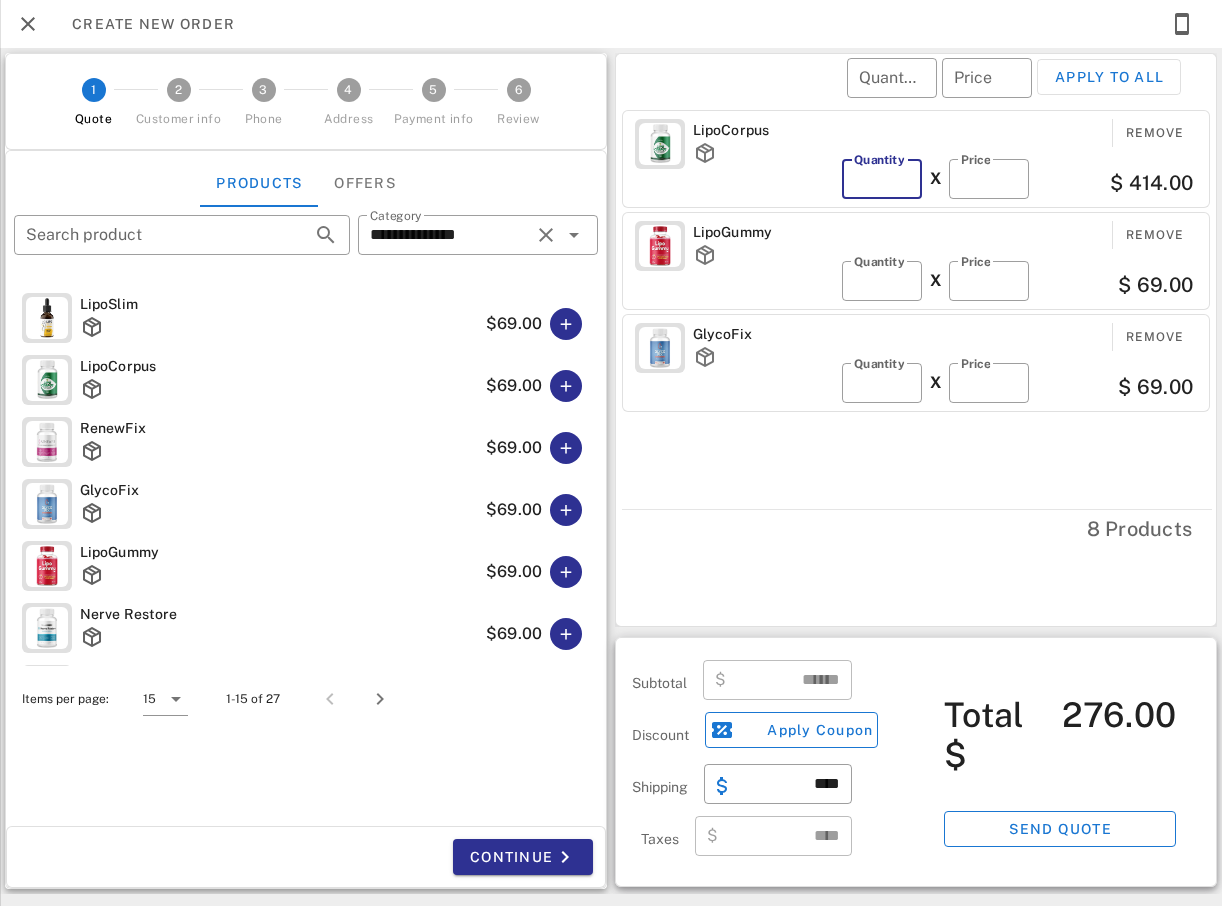 click on "*" at bounding box center (882, 179) 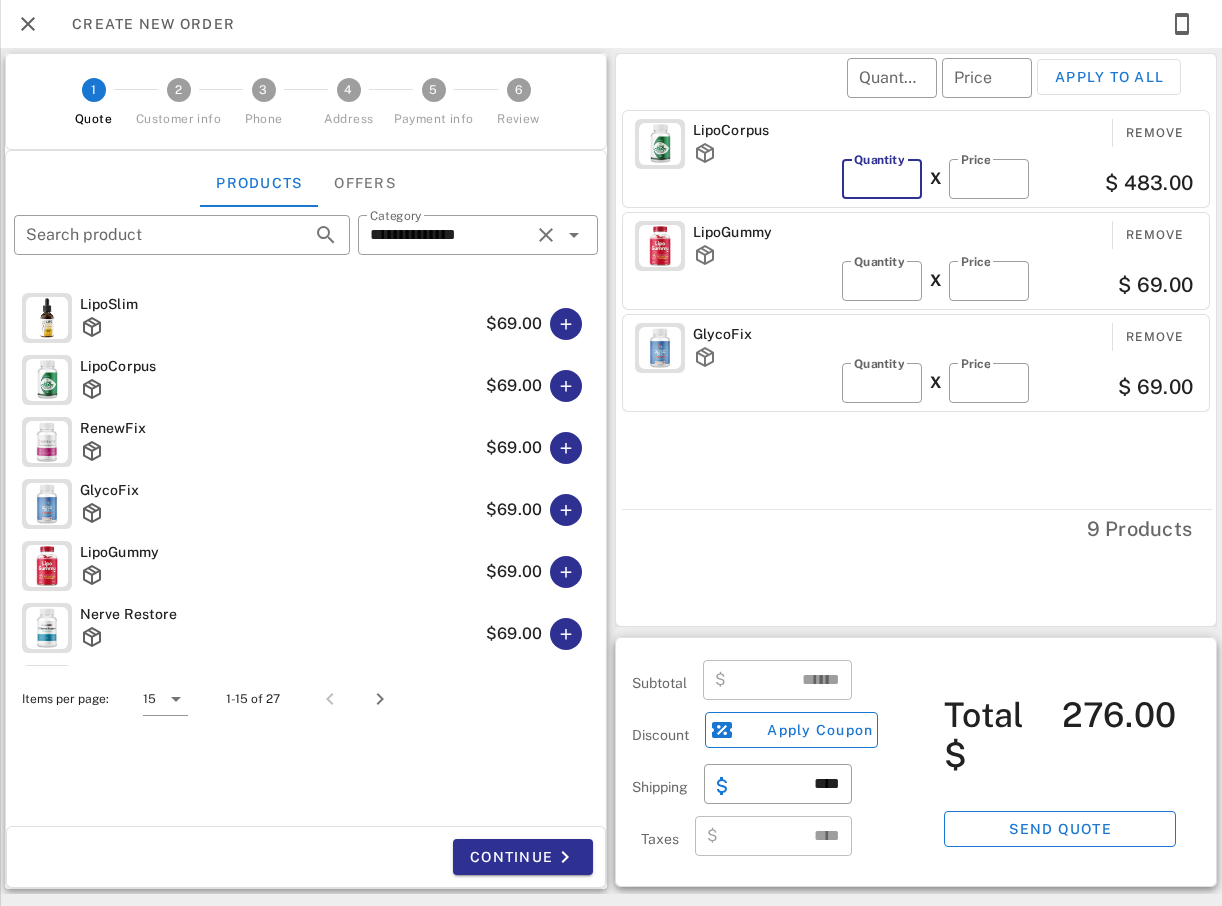 click on "*" at bounding box center (882, 179) 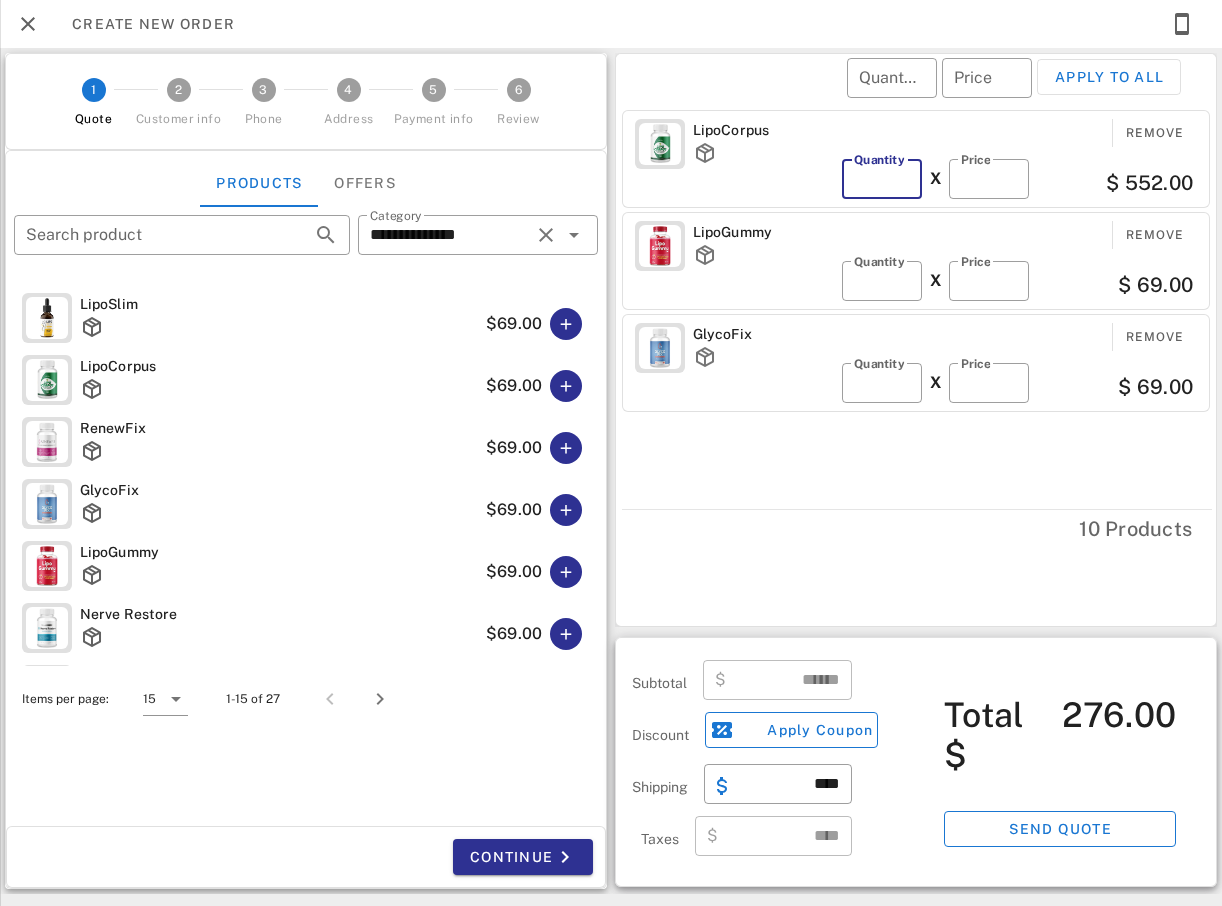 click on "*" at bounding box center [882, 179] 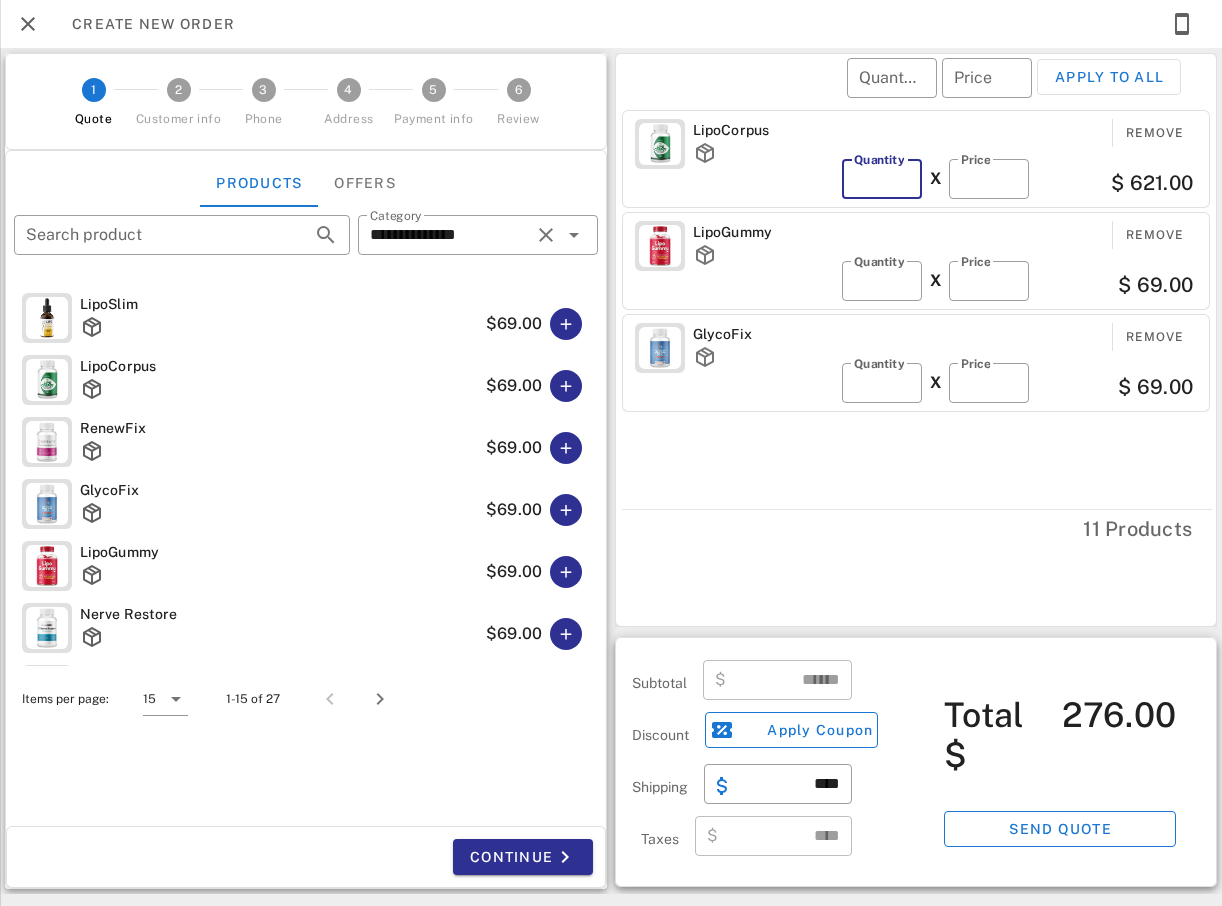 click on "*" at bounding box center (882, 179) 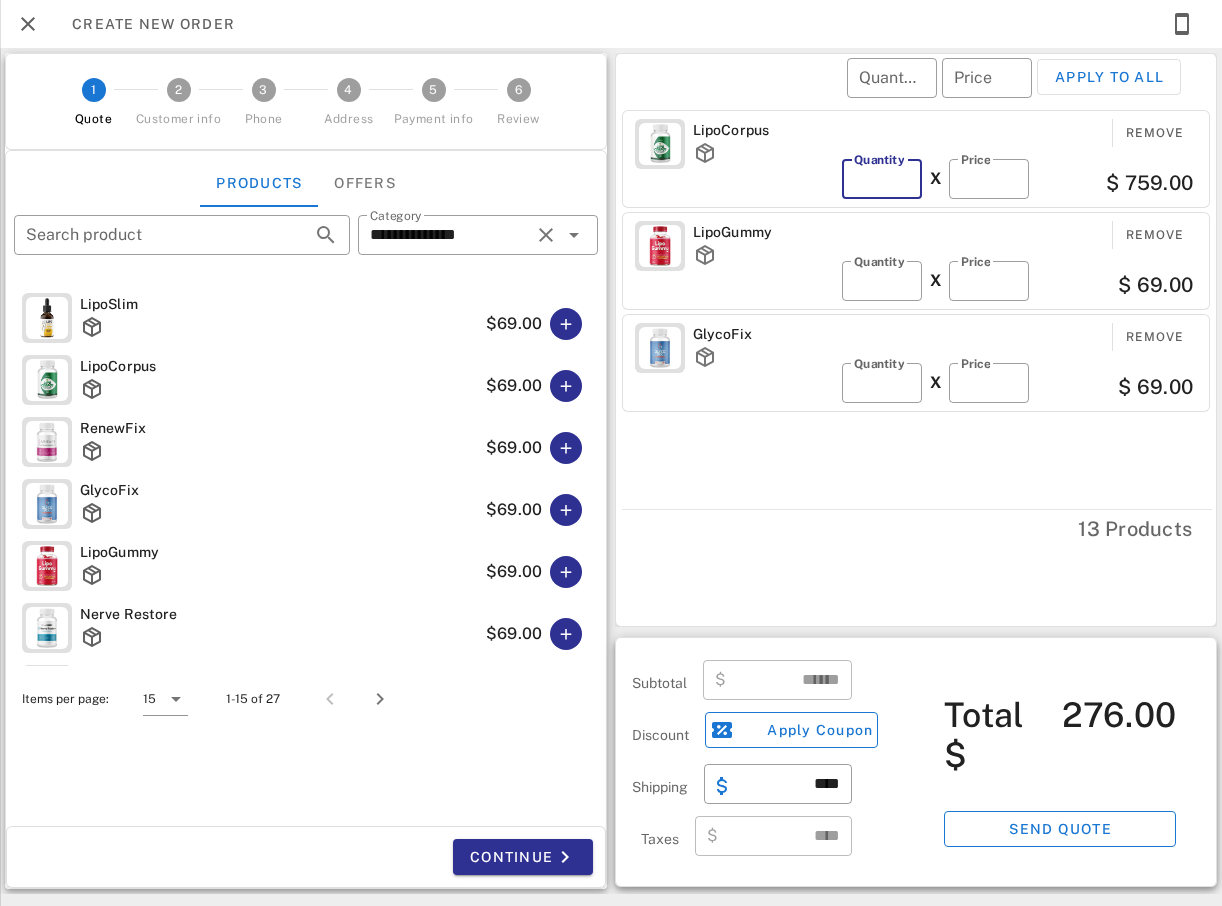 click on "**" at bounding box center [882, 179] 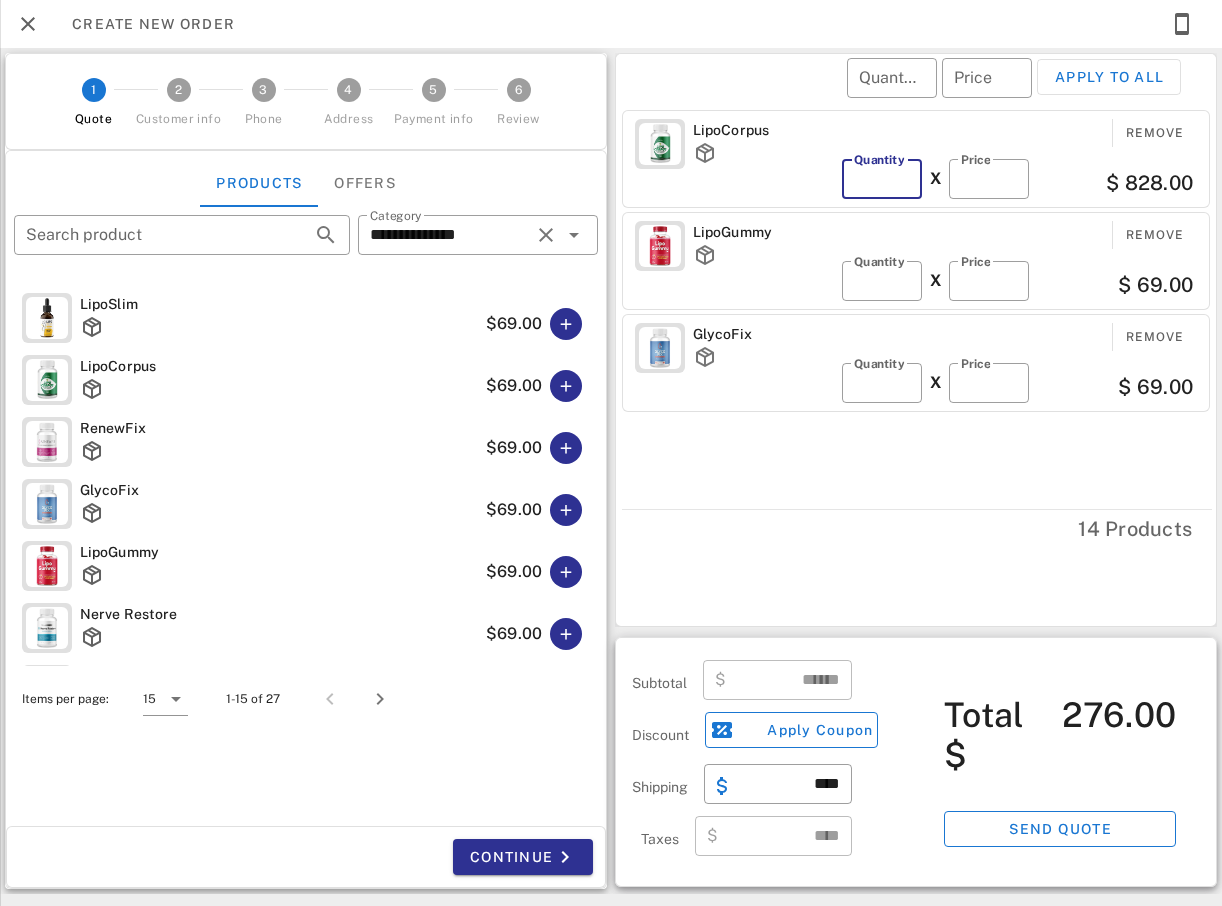 type on "**" 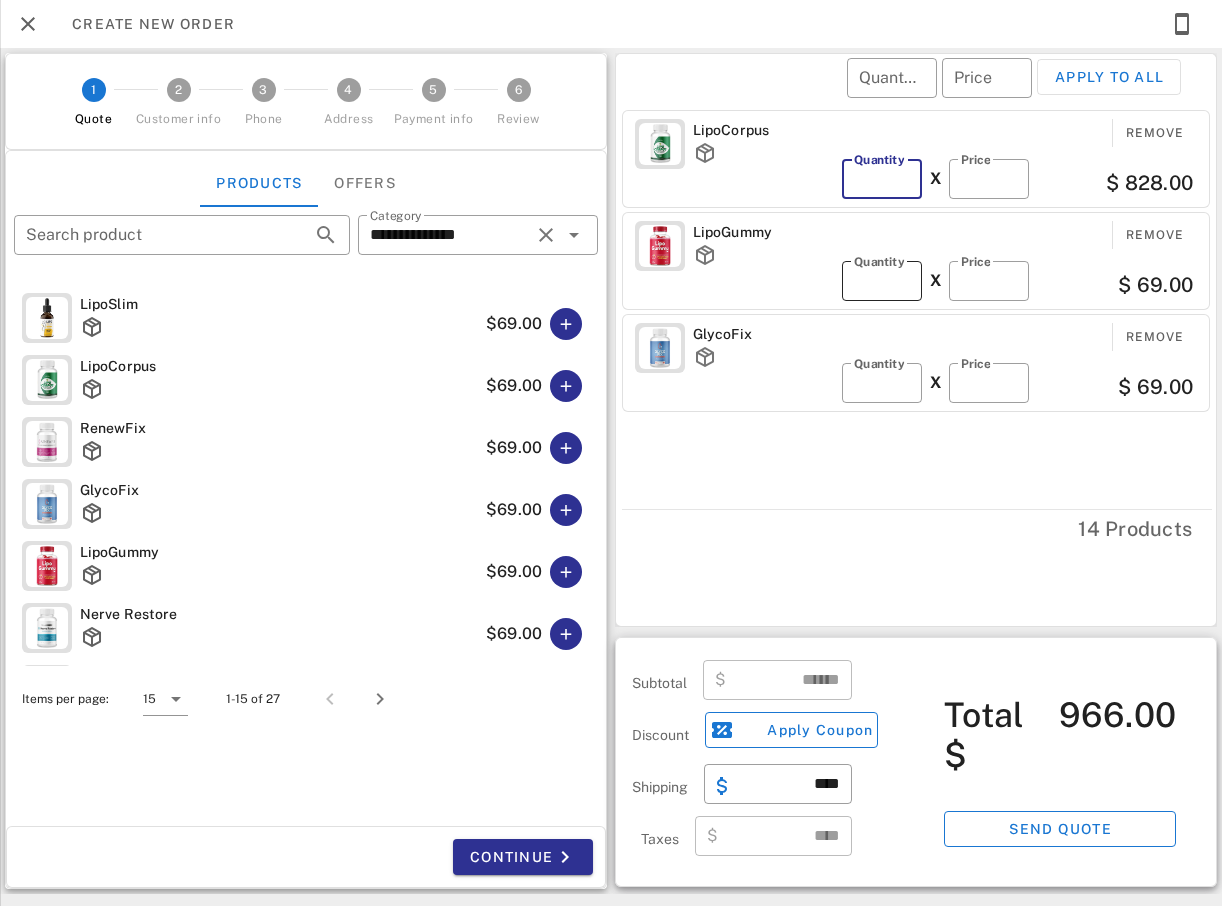 click on "*" at bounding box center (882, 281) 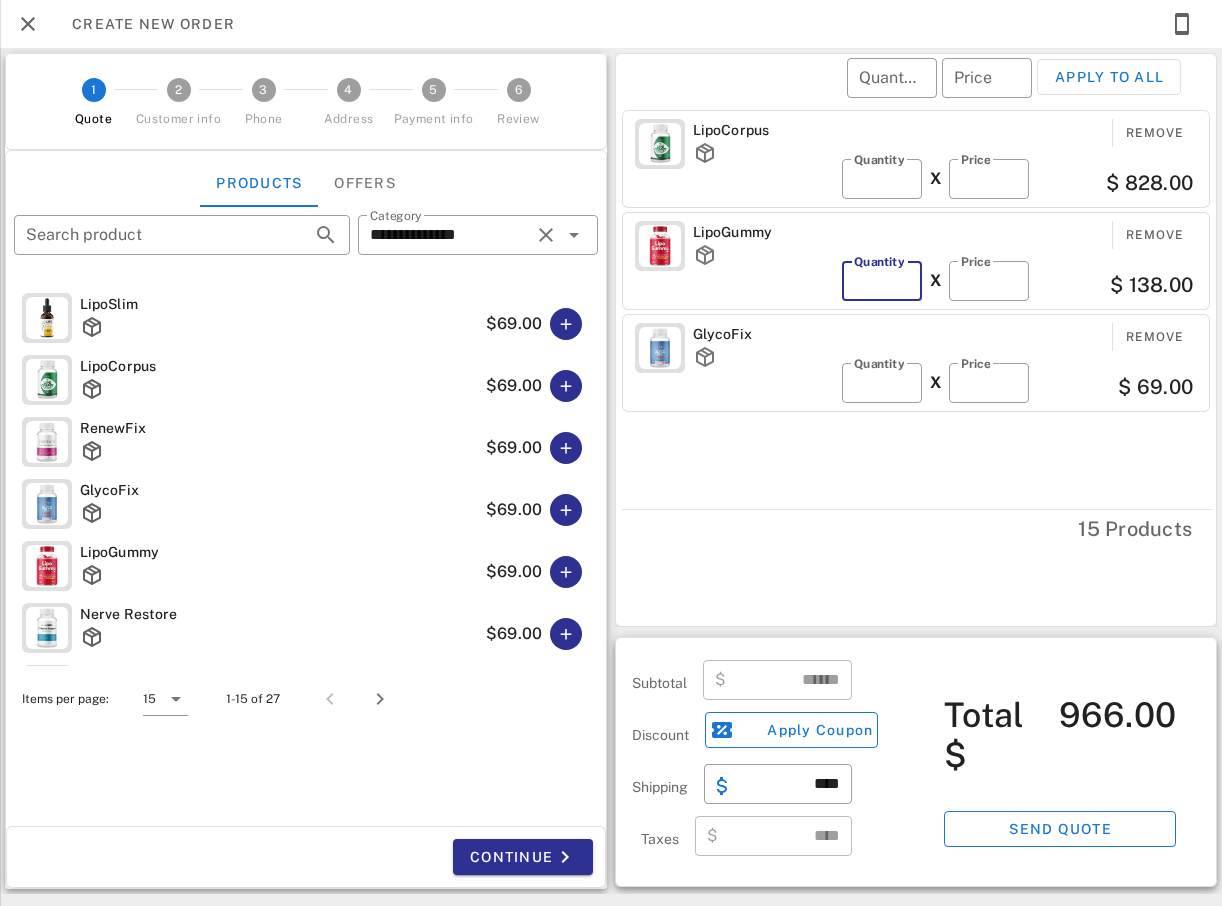 click on "*" at bounding box center (882, 281) 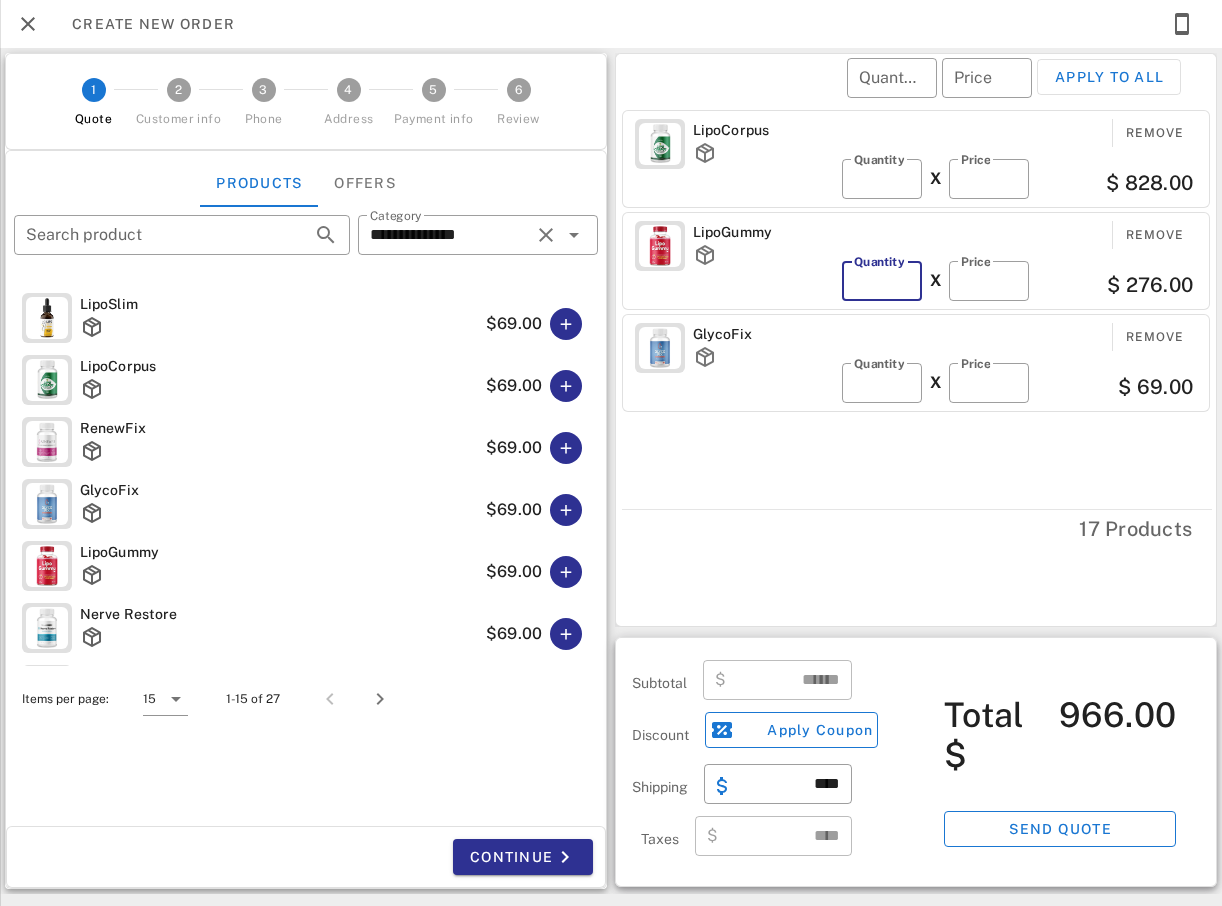 click on "*" at bounding box center (882, 281) 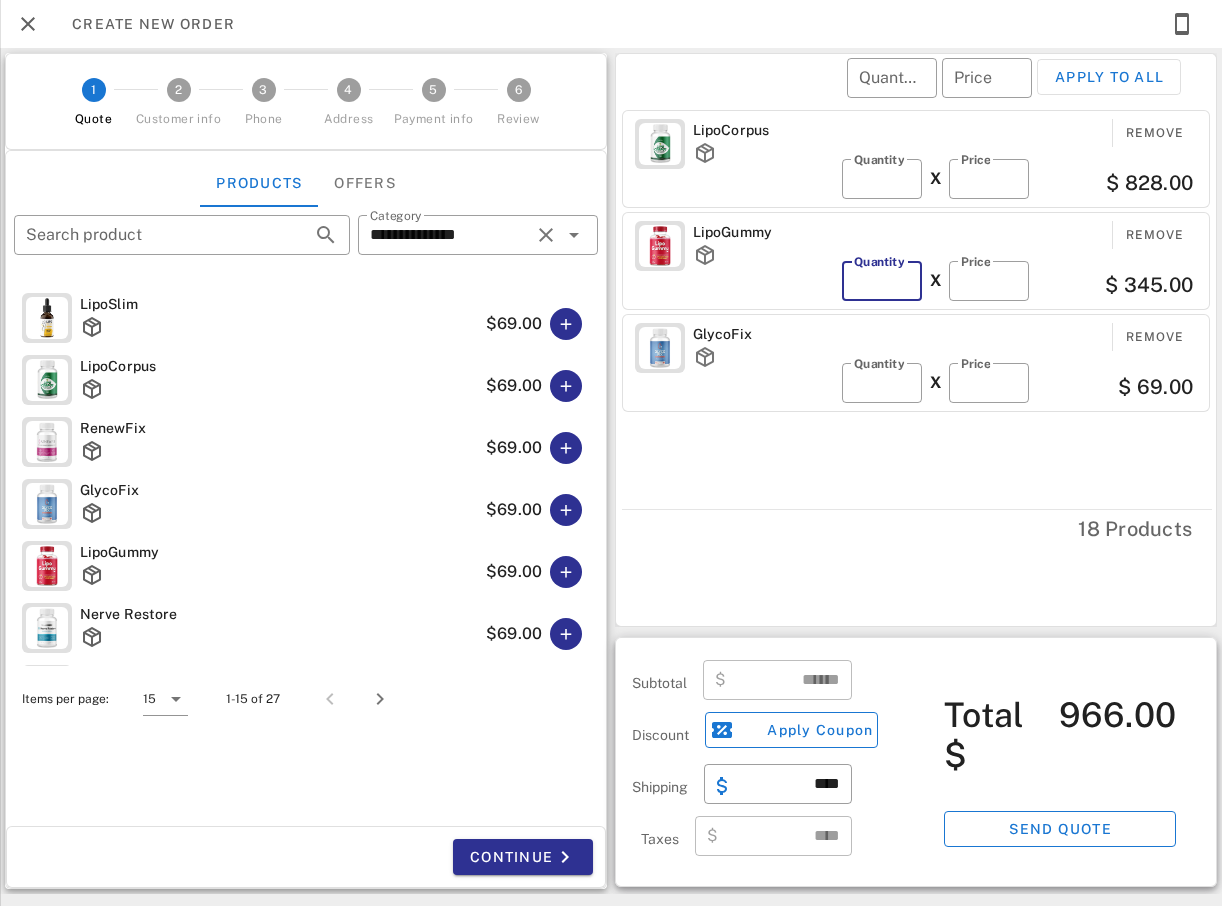 click on "*" at bounding box center [882, 281] 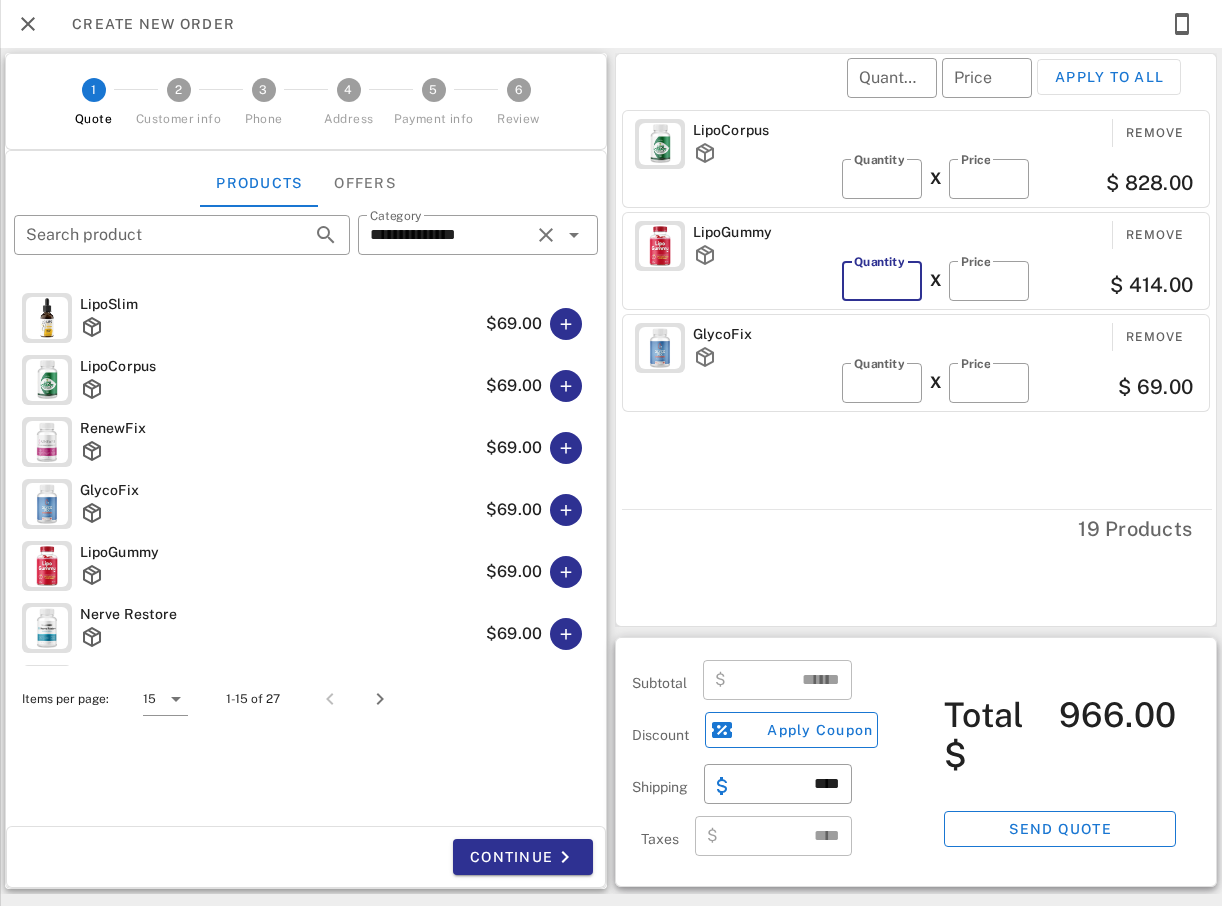 click on "*" at bounding box center [882, 281] 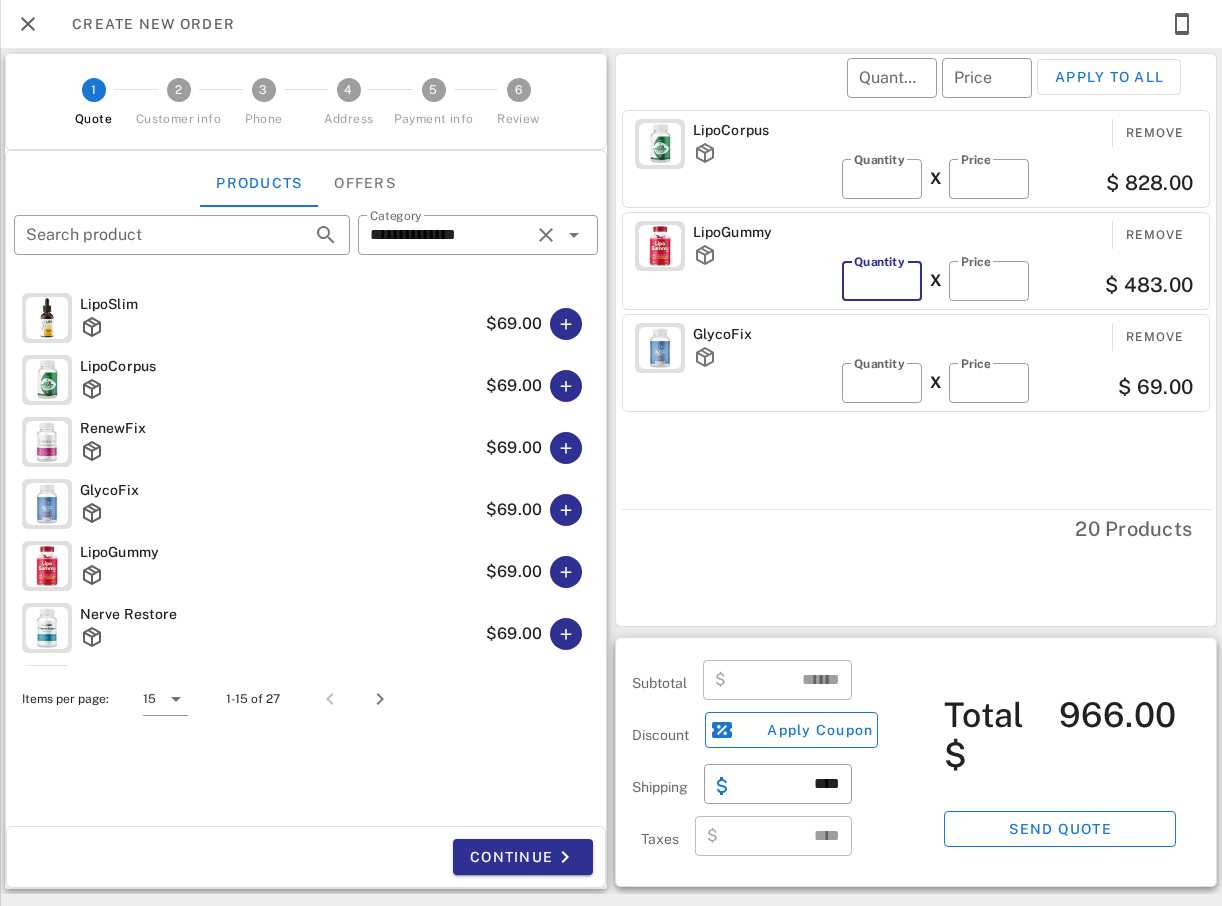 click on "*" at bounding box center (882, 281) 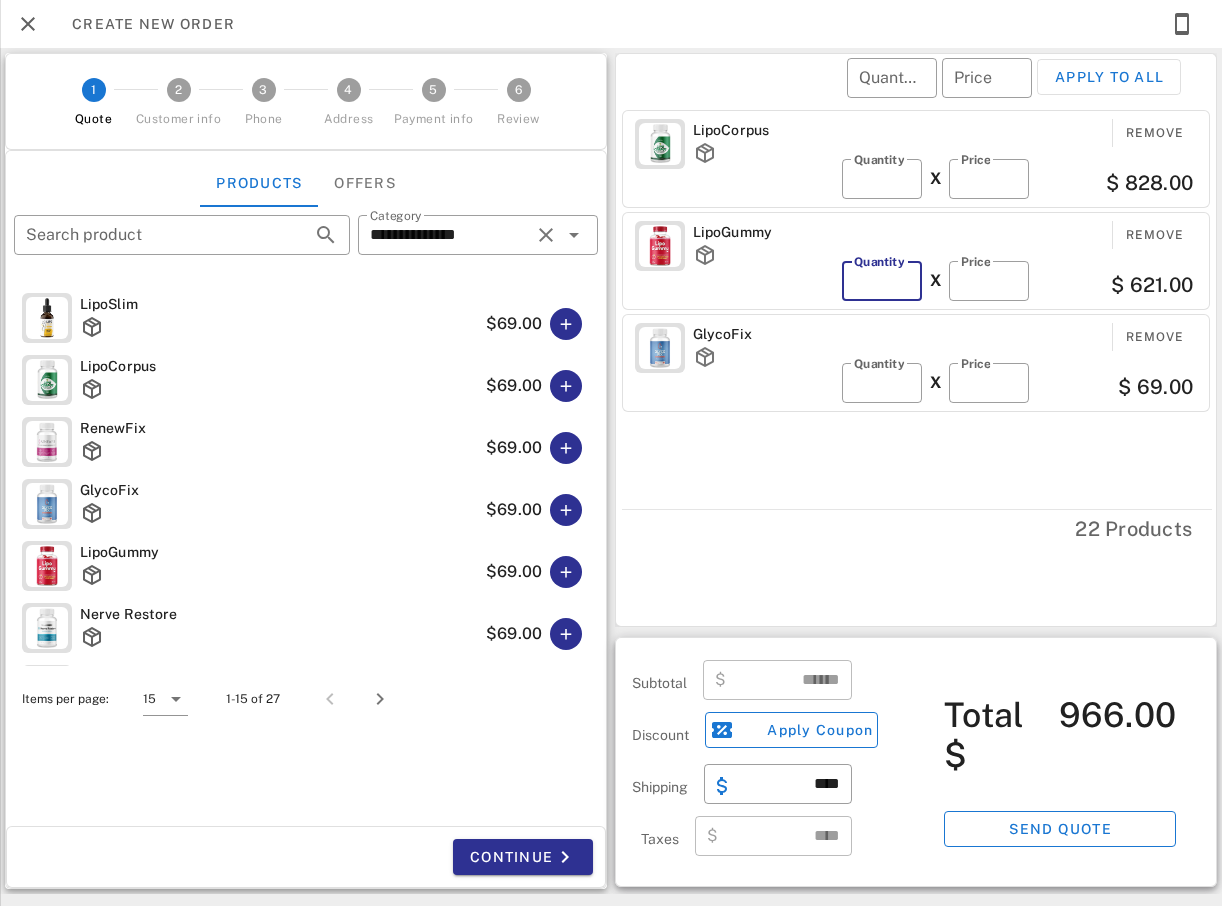 click on "*" at bounding box center (882, 281) 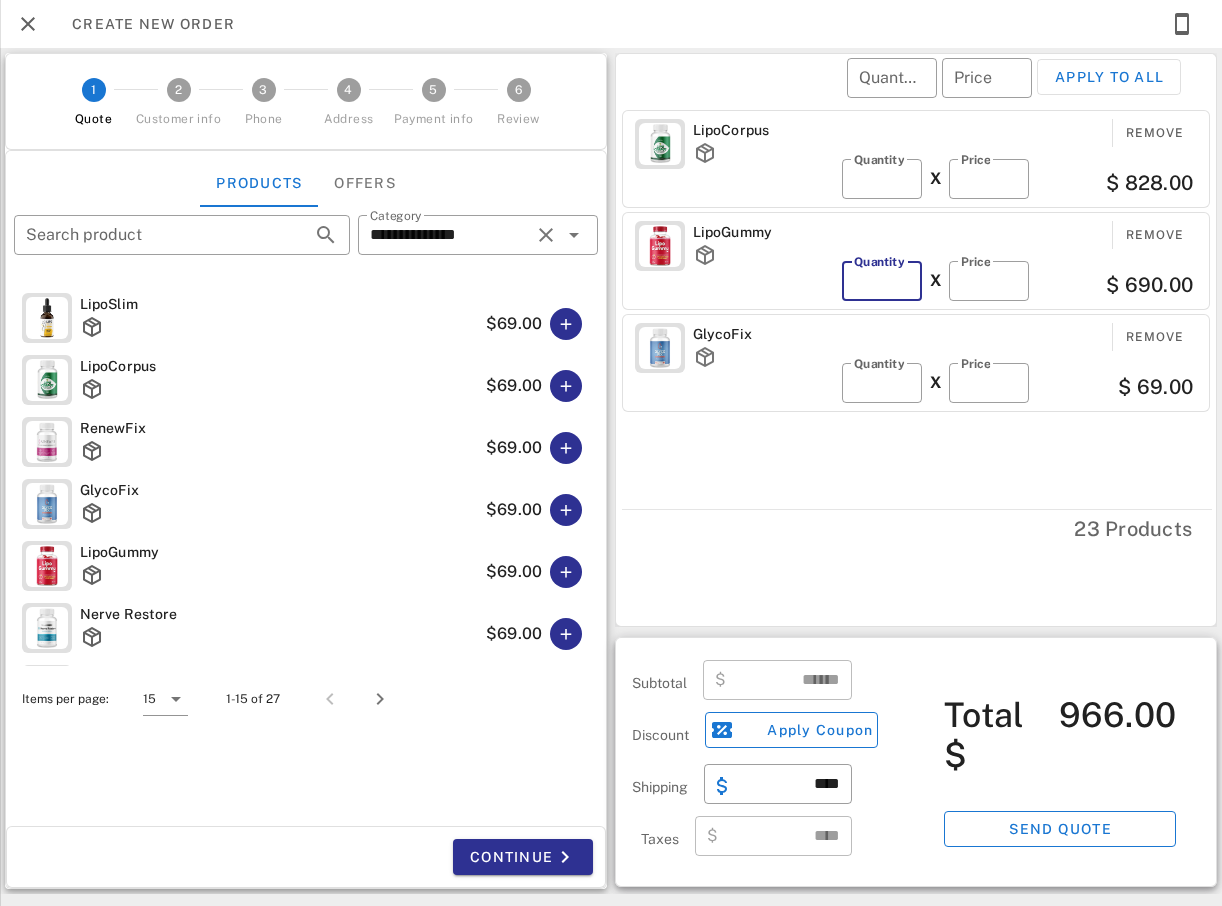 click on "**" at bounding box center [882, 281] 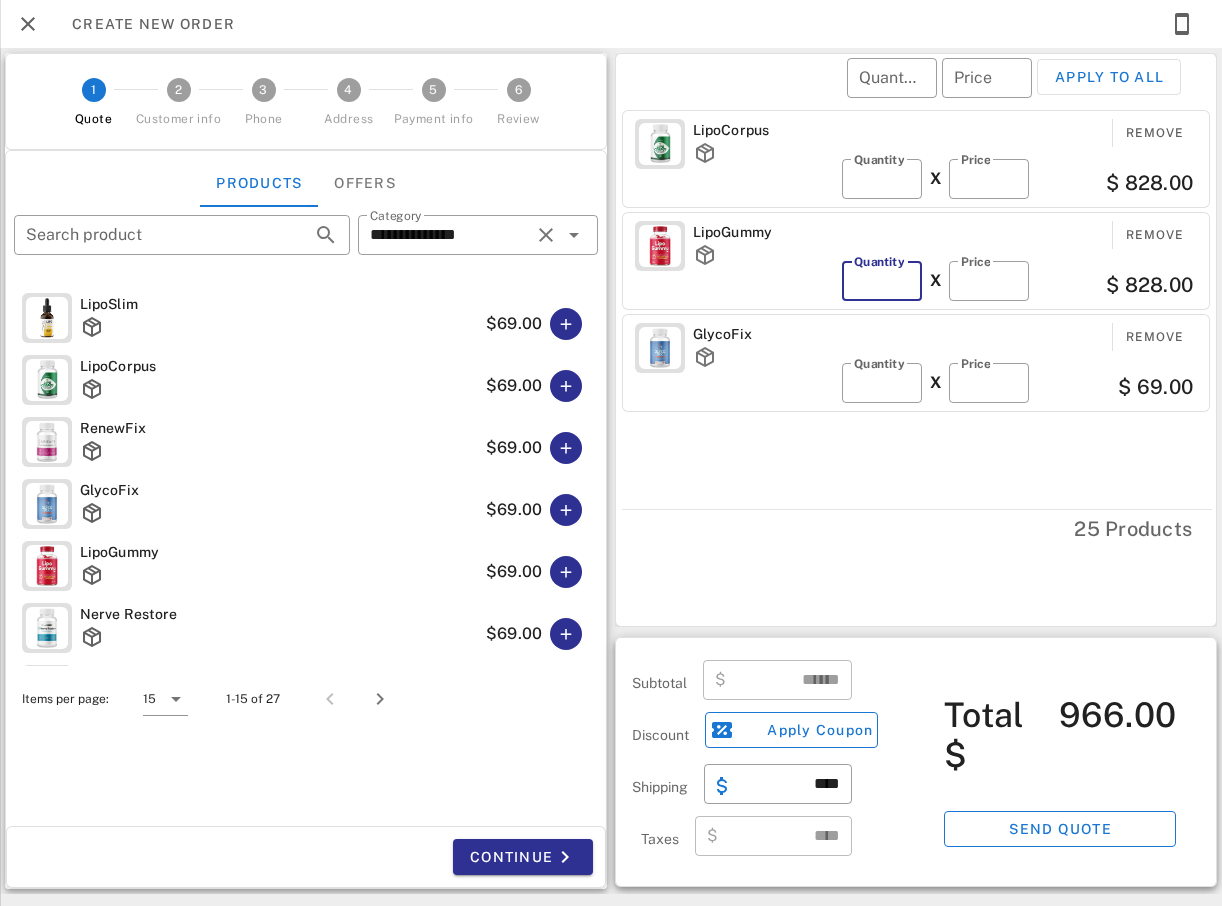type on "**" 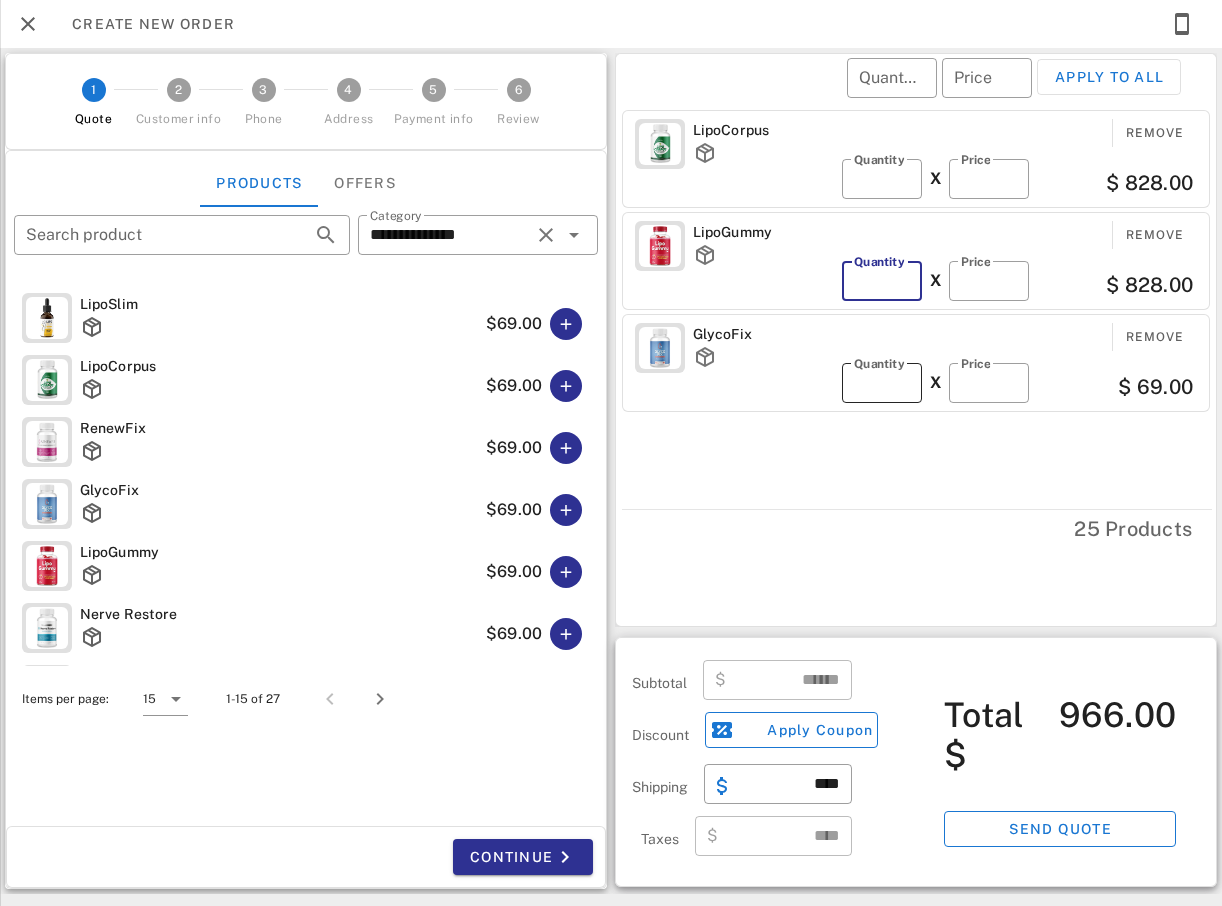 type on "*******" 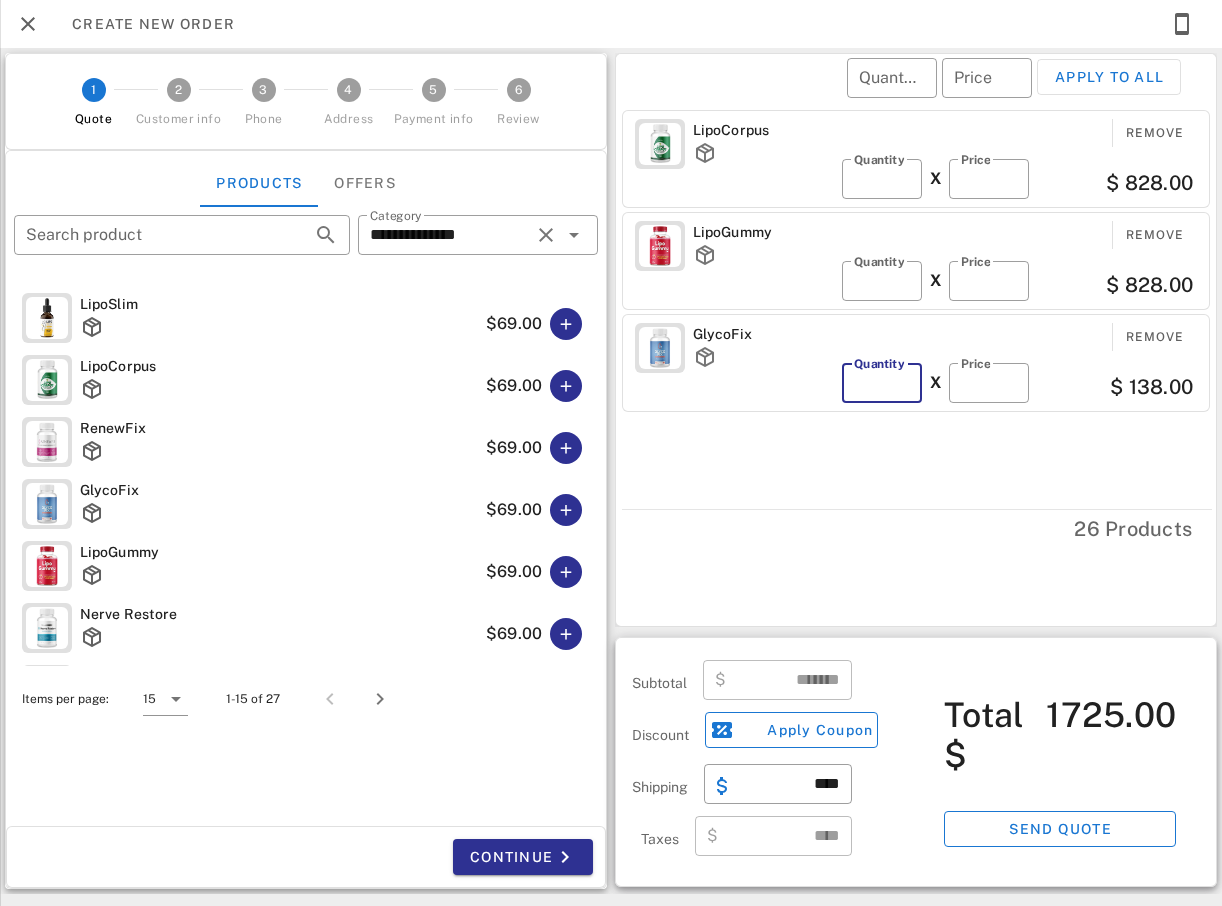 click on "*" at bounding box center (882, 383) 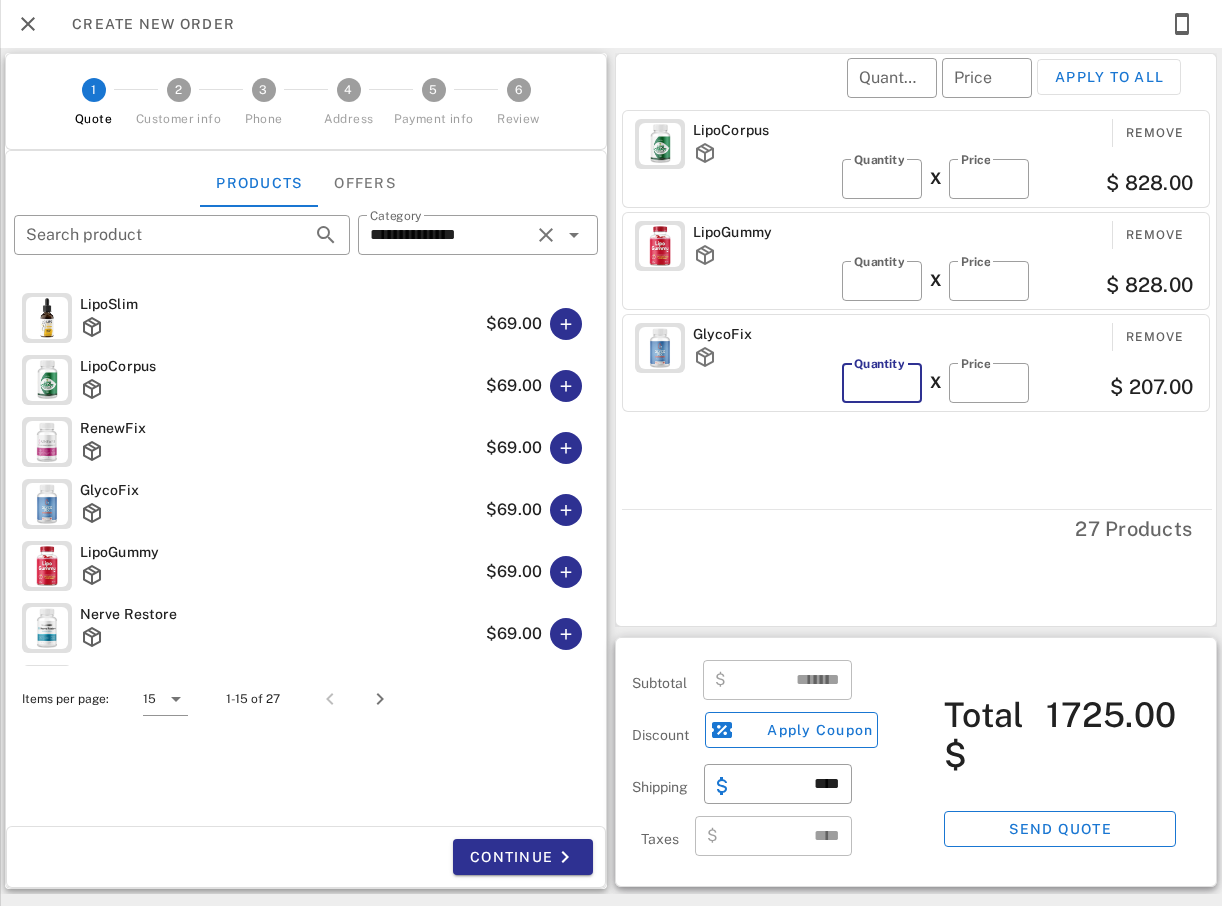 click on "*" at bounding box center [882, 383] 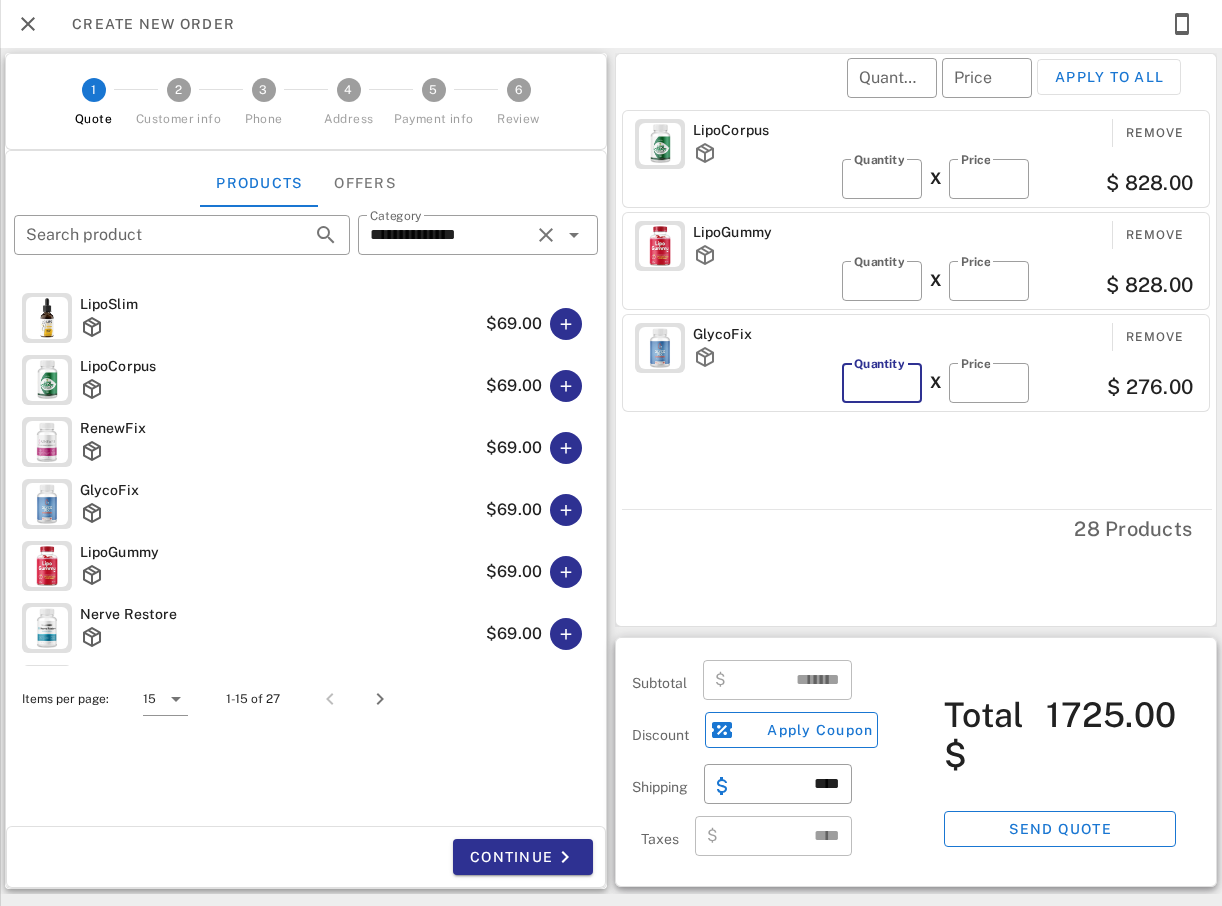 click on "*" at bounding box center [882, 383] 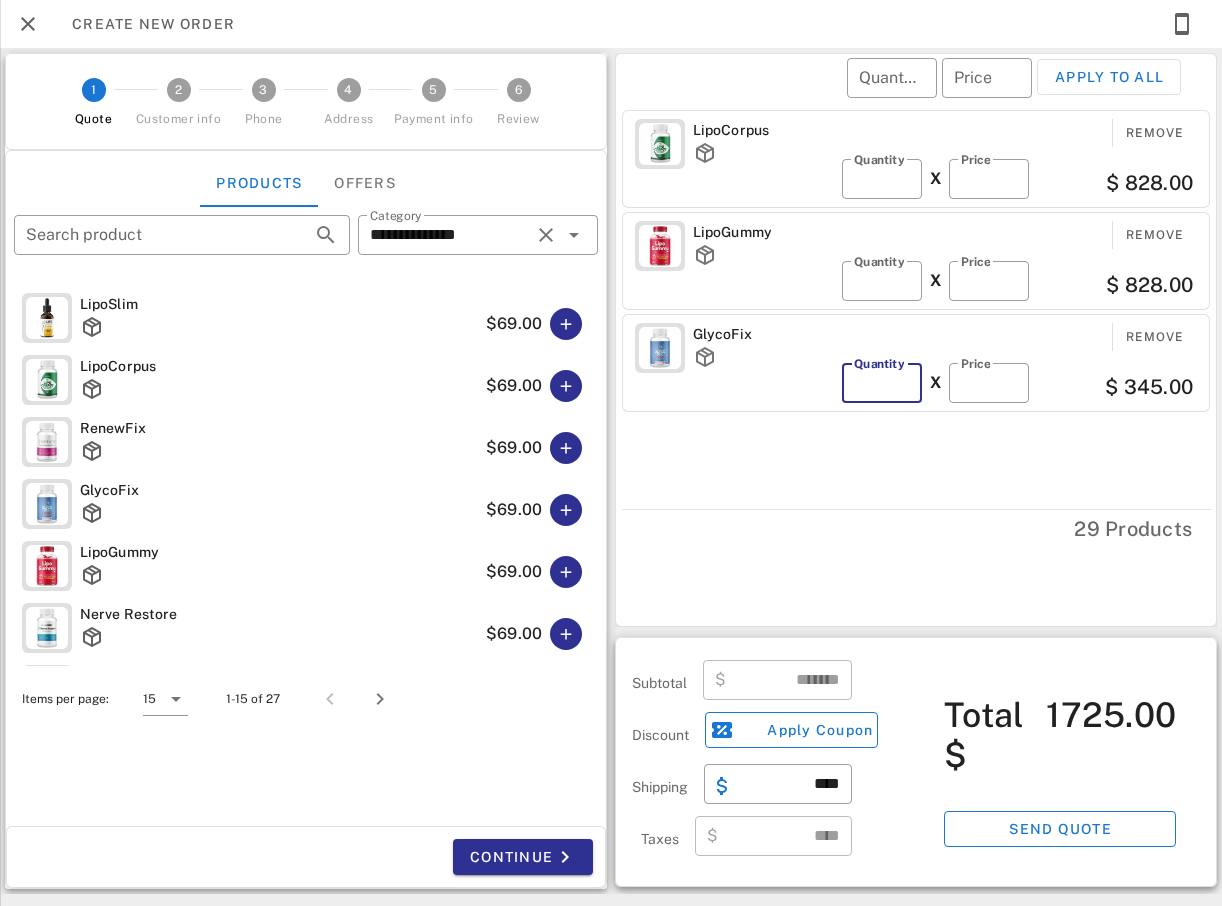 click on "*" at bounding box center (882, 383) 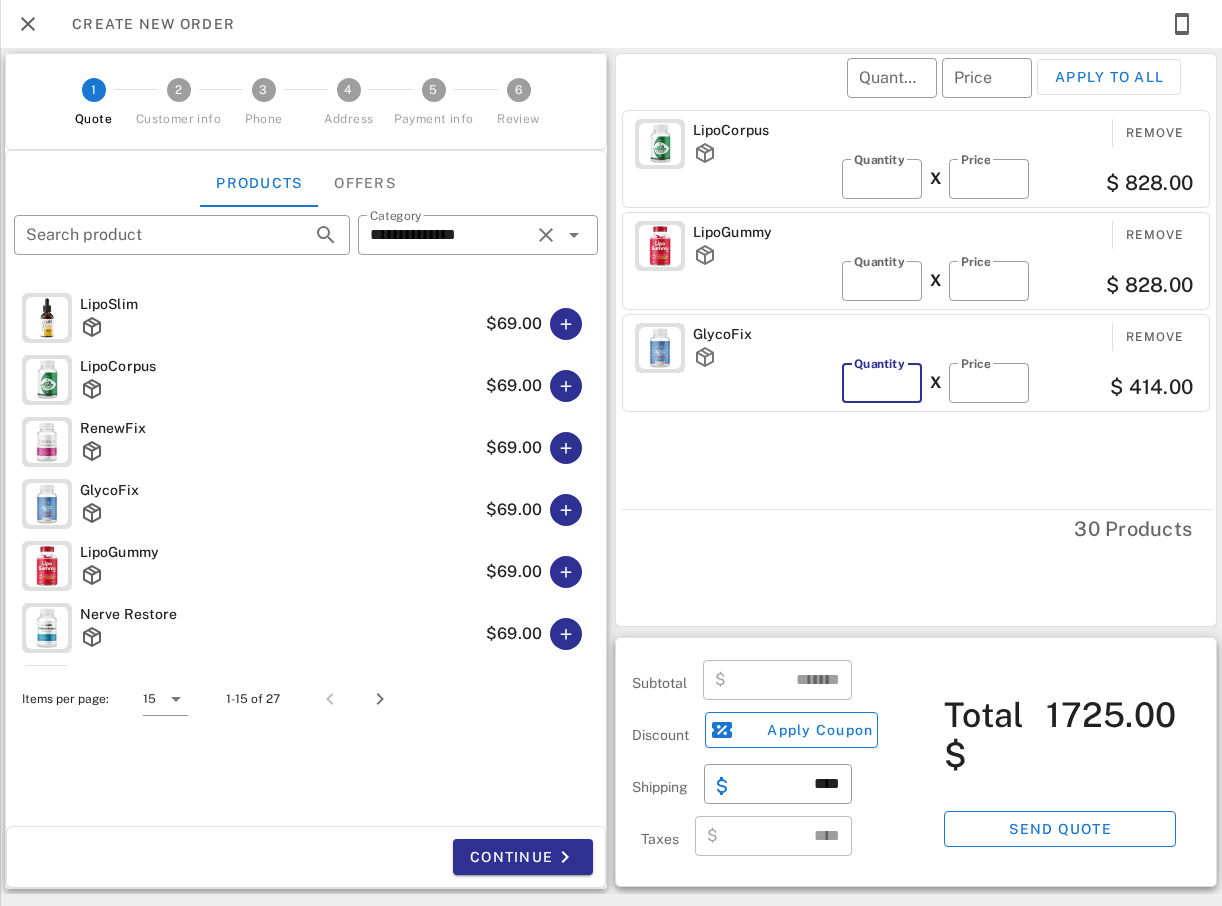 click on "*" at bounding box center (882, 383) 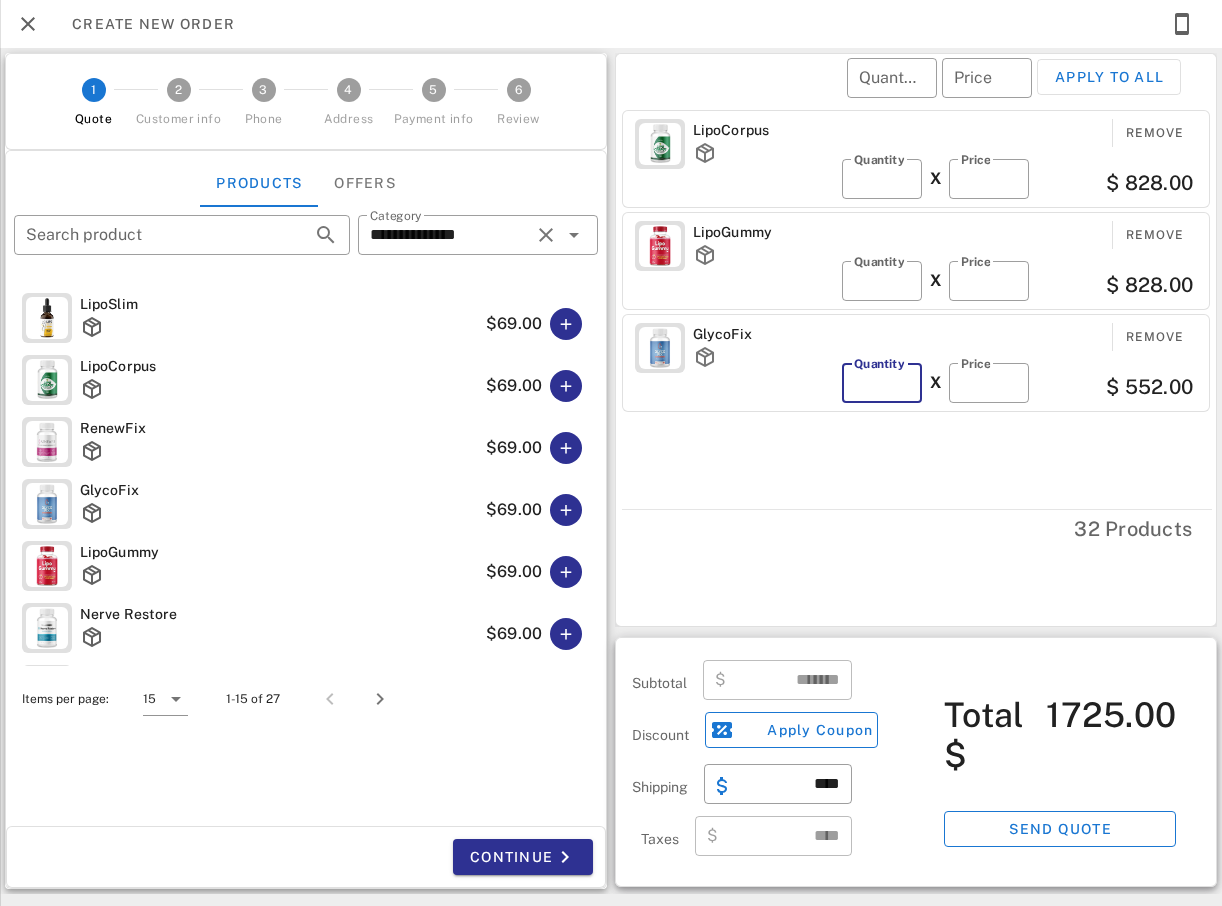 click on "*" at bounding box center [882, 383] 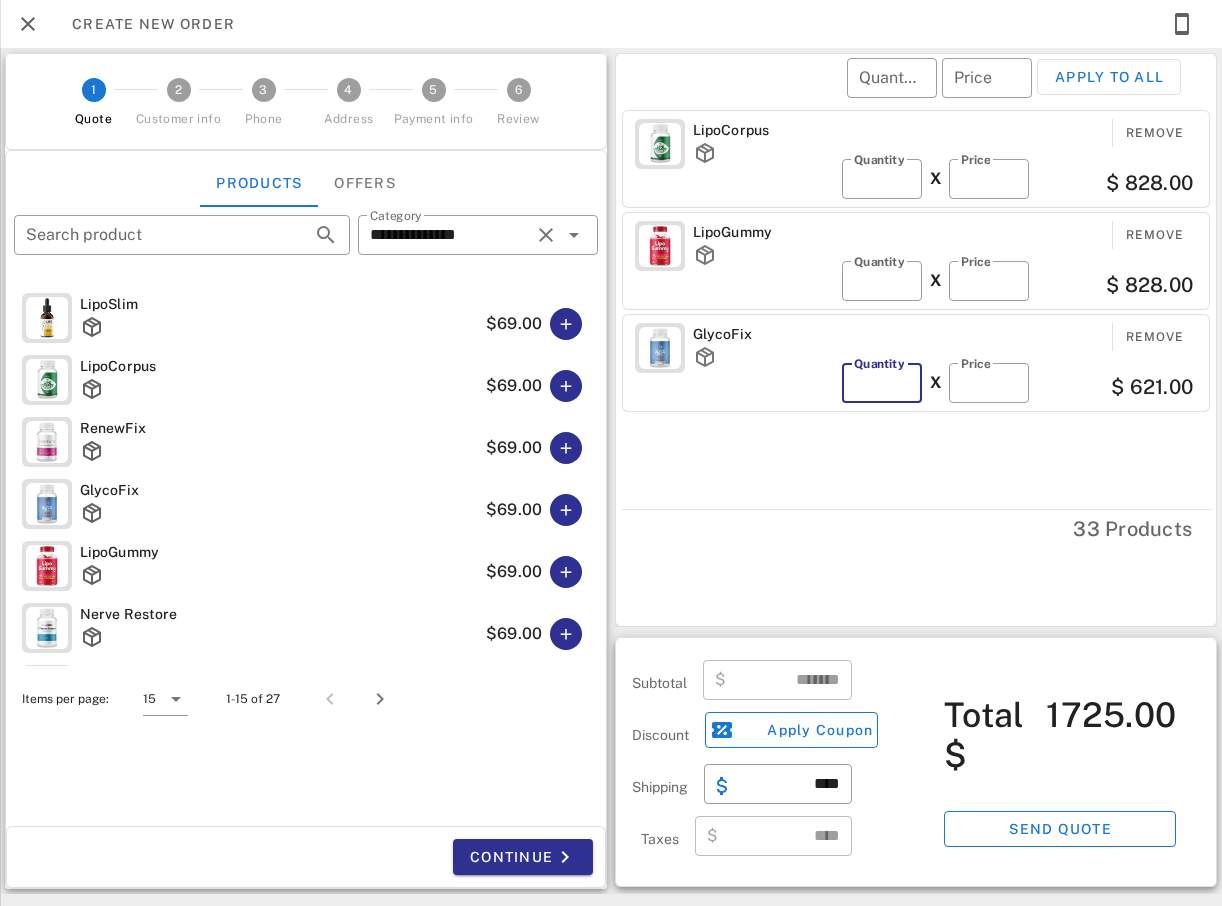 click on "*" at bounding box center (882, 383) 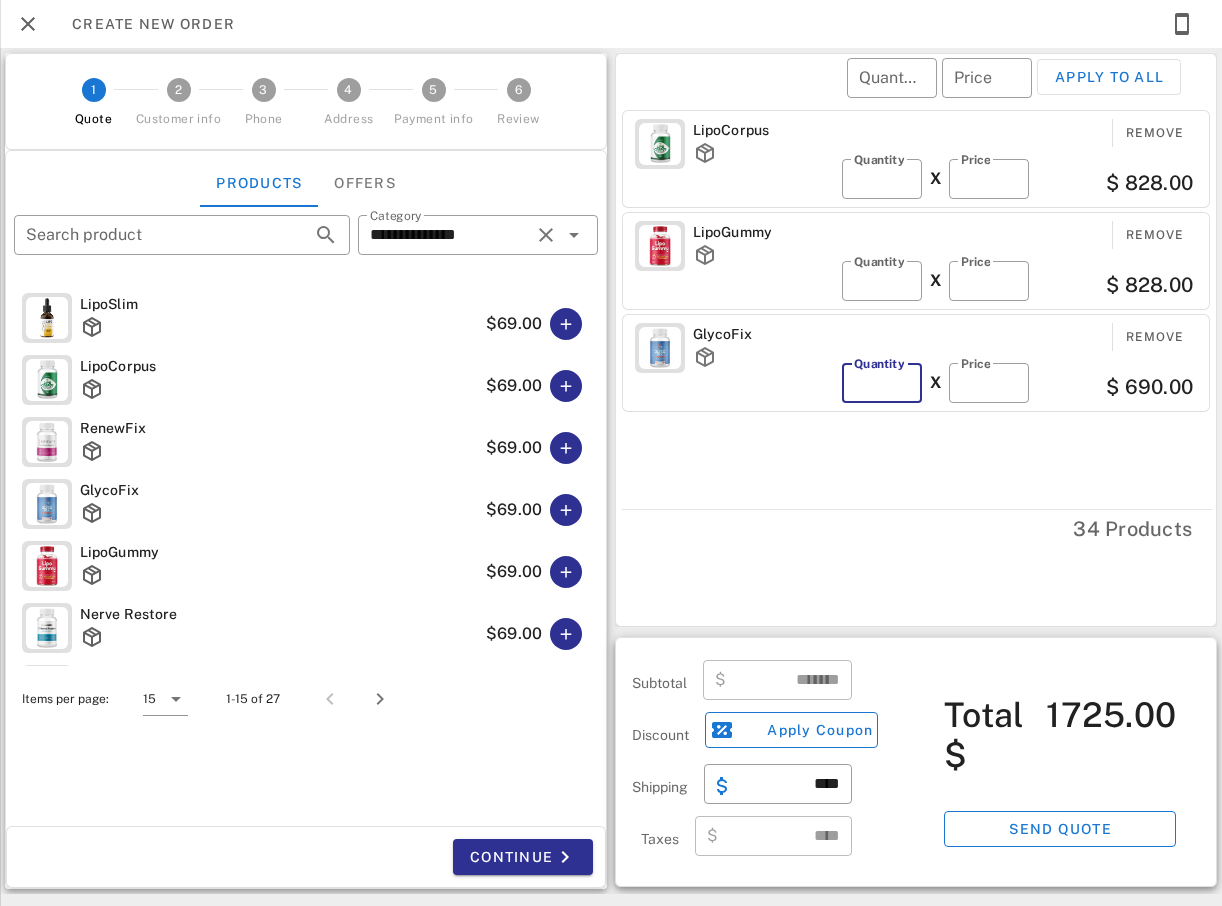 click on "**" at bounding box center [882, 383] 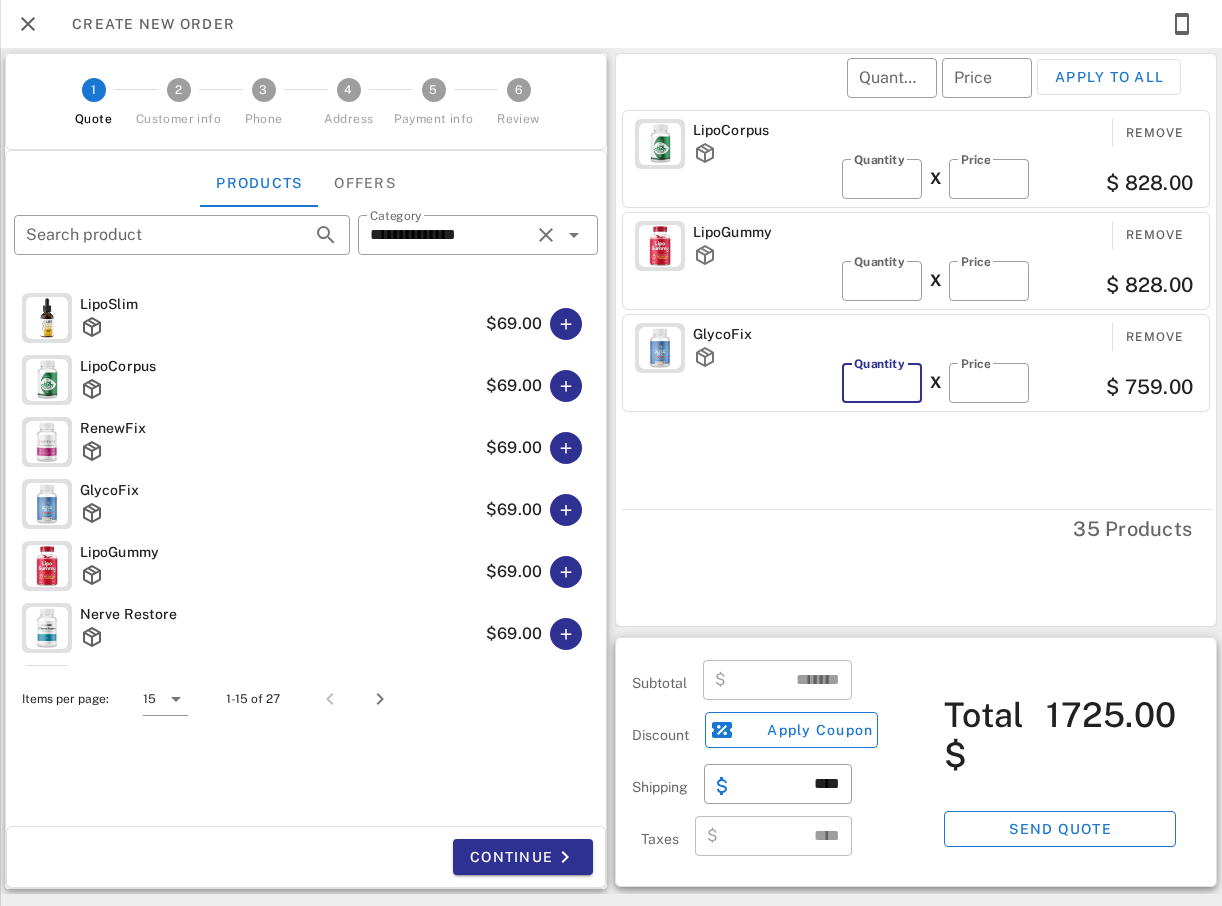 click on "**" at bounding box center [882, 383] 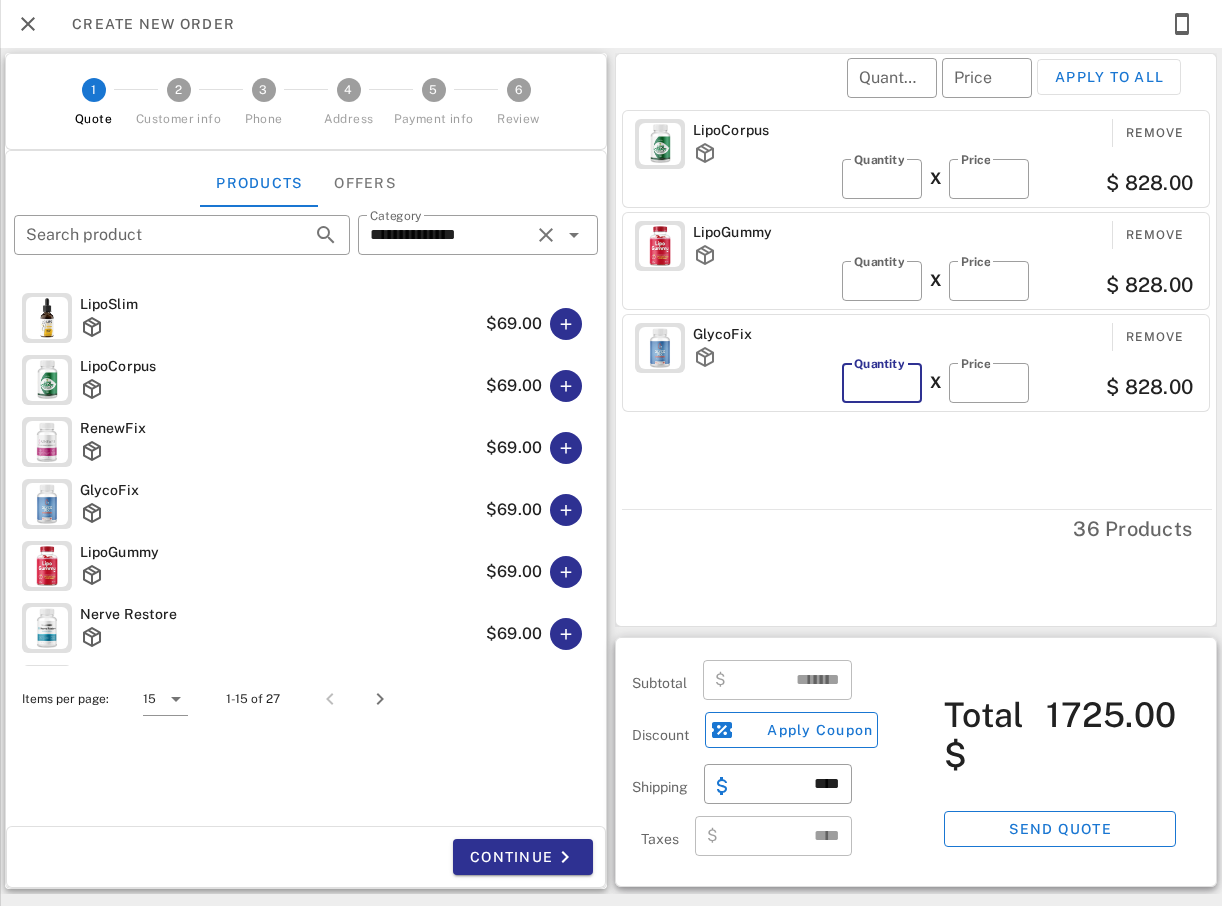 type on "*******" 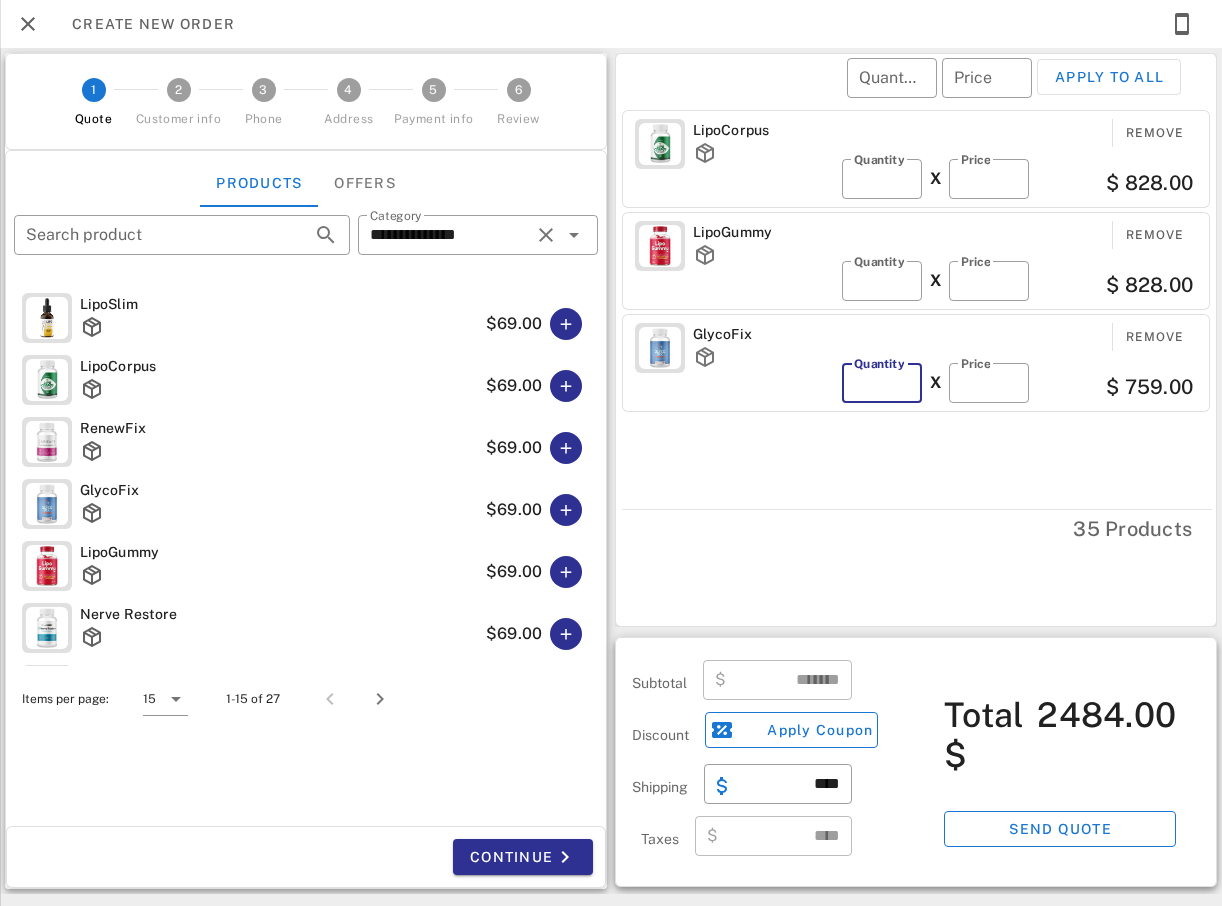 click on "**" at bounding box center (882, 383) 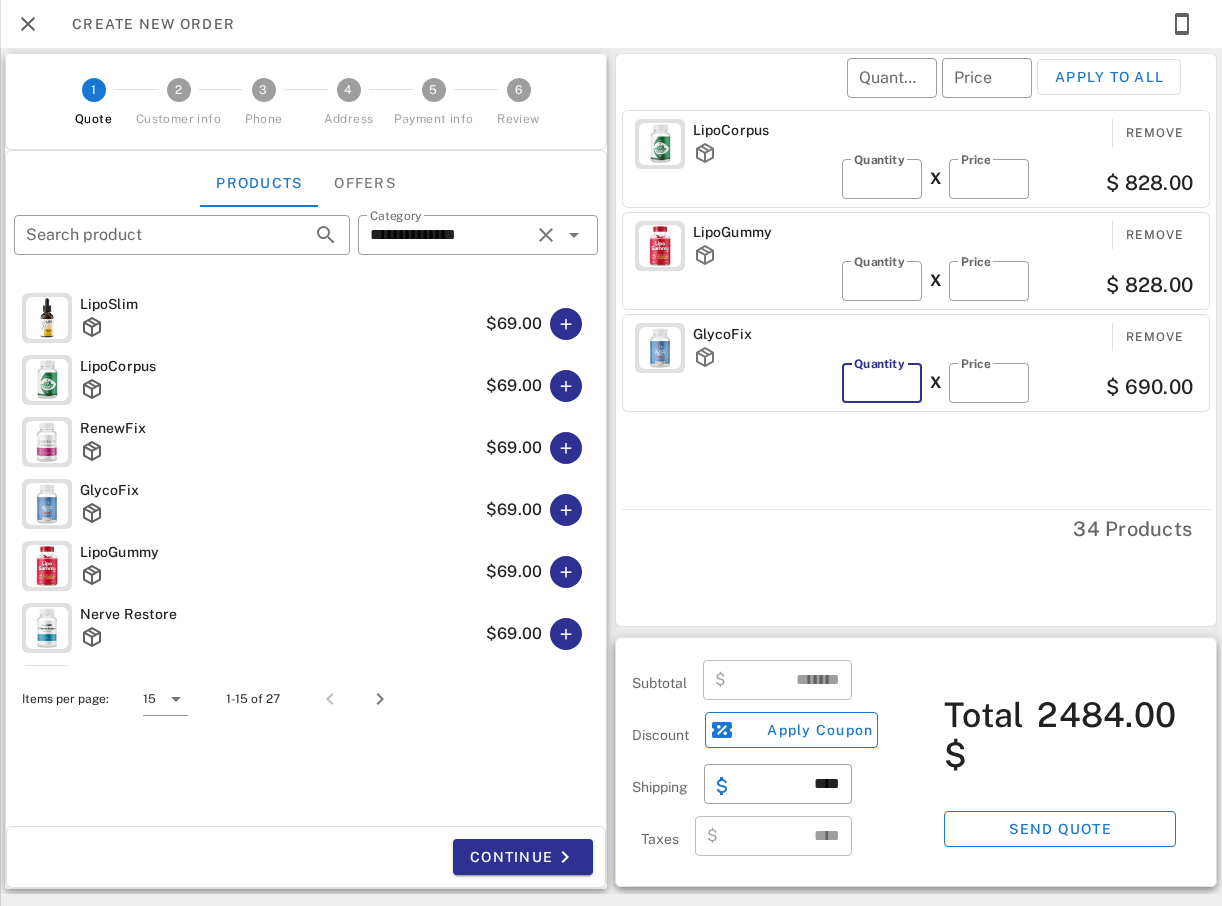 click on "*" at bounding box center (882, 383) 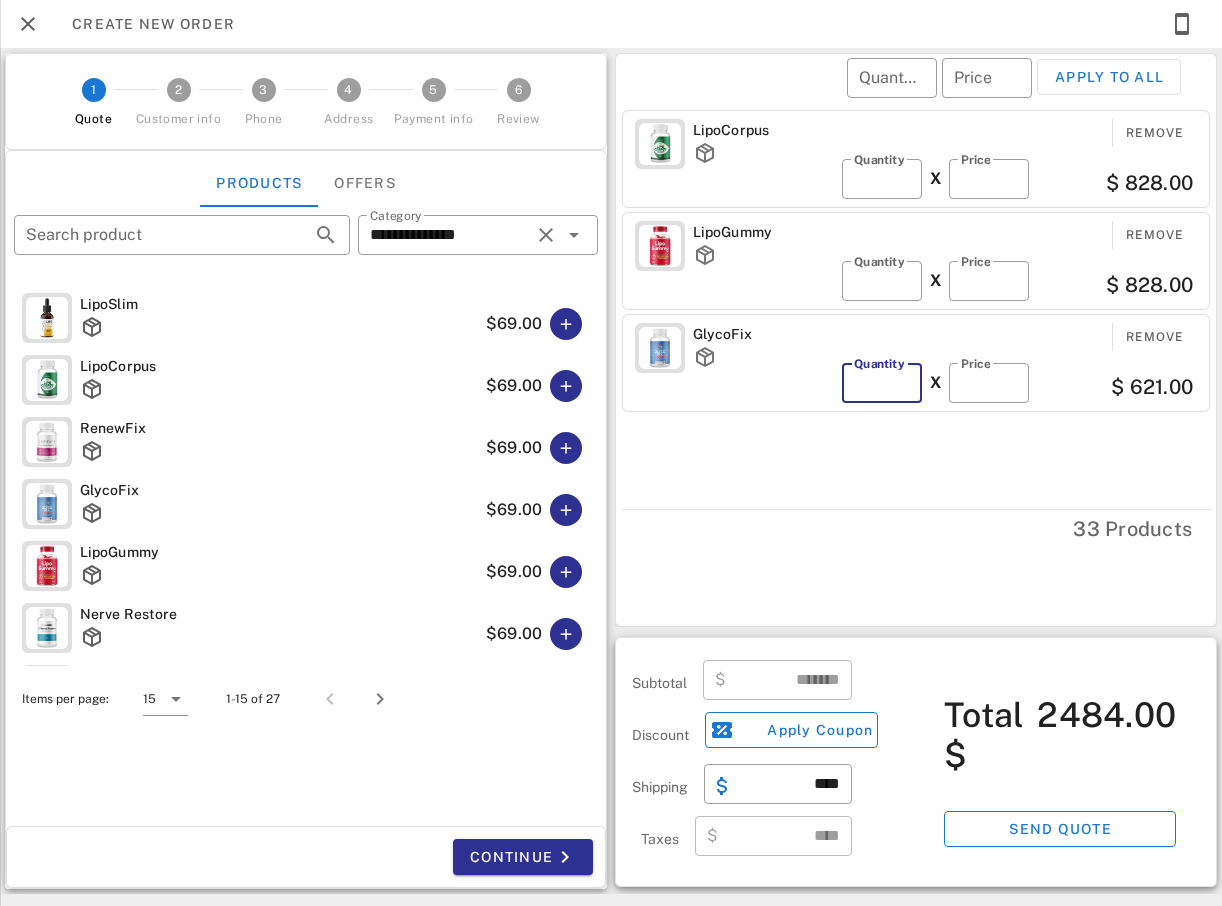 click on "*" at bounding box center (882, 383) 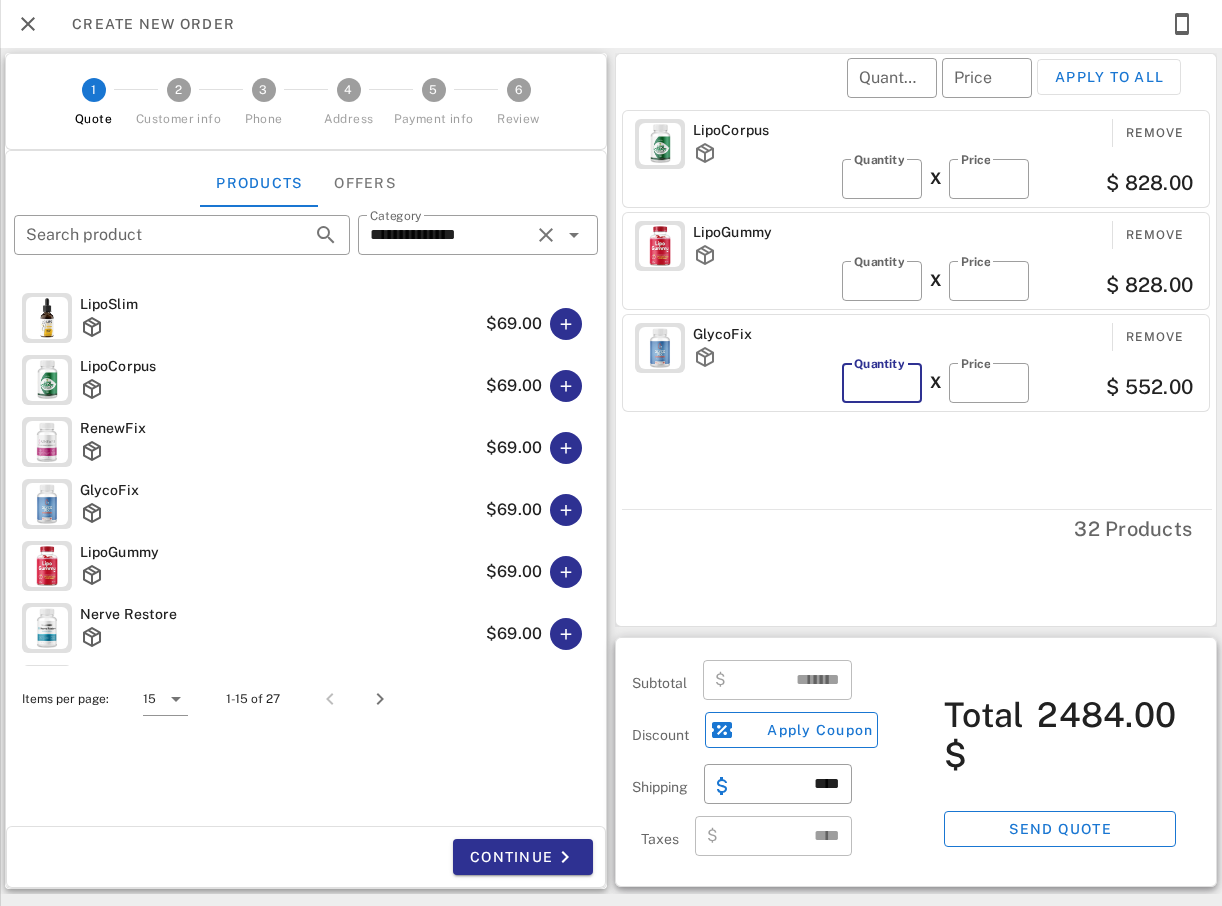 click on "*" at bounding box center [882, 383] 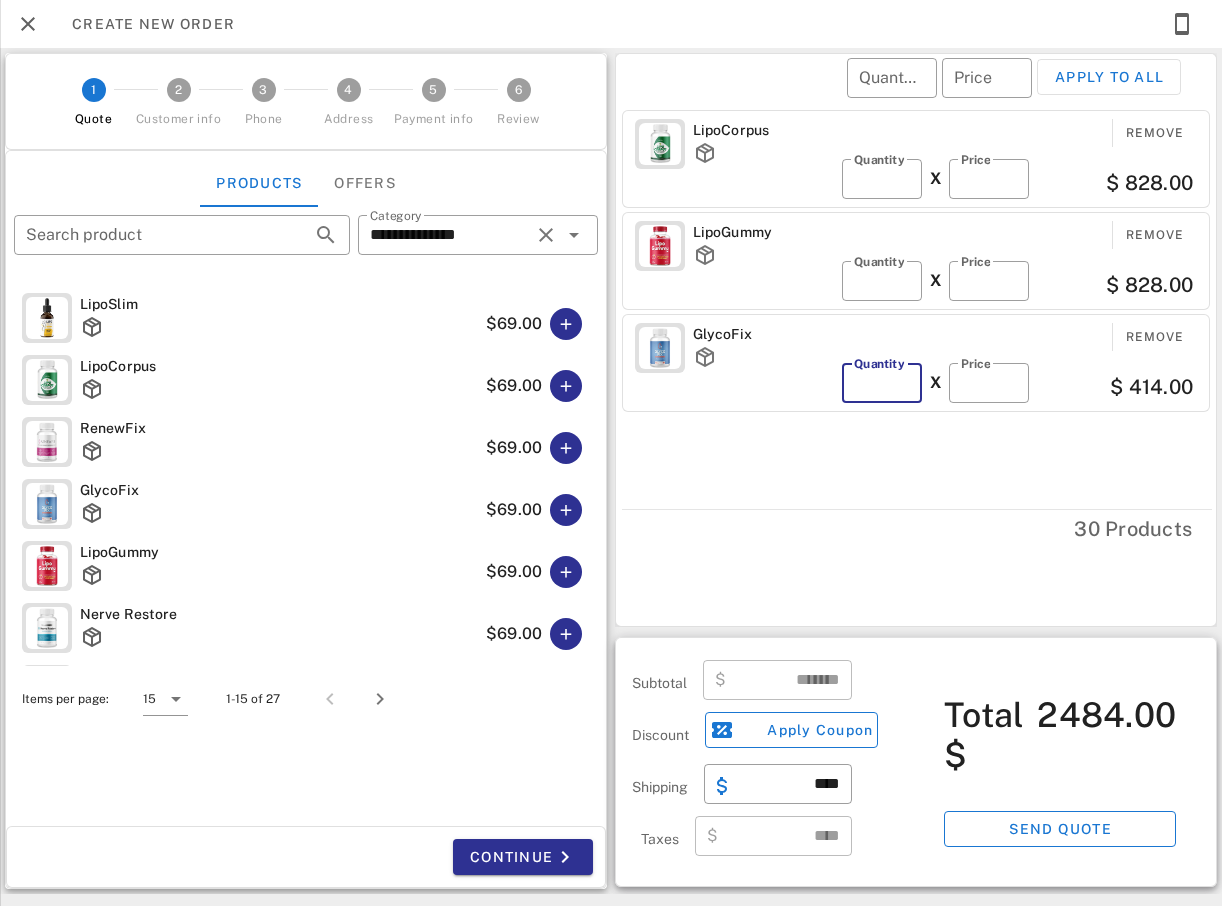 type on "*" 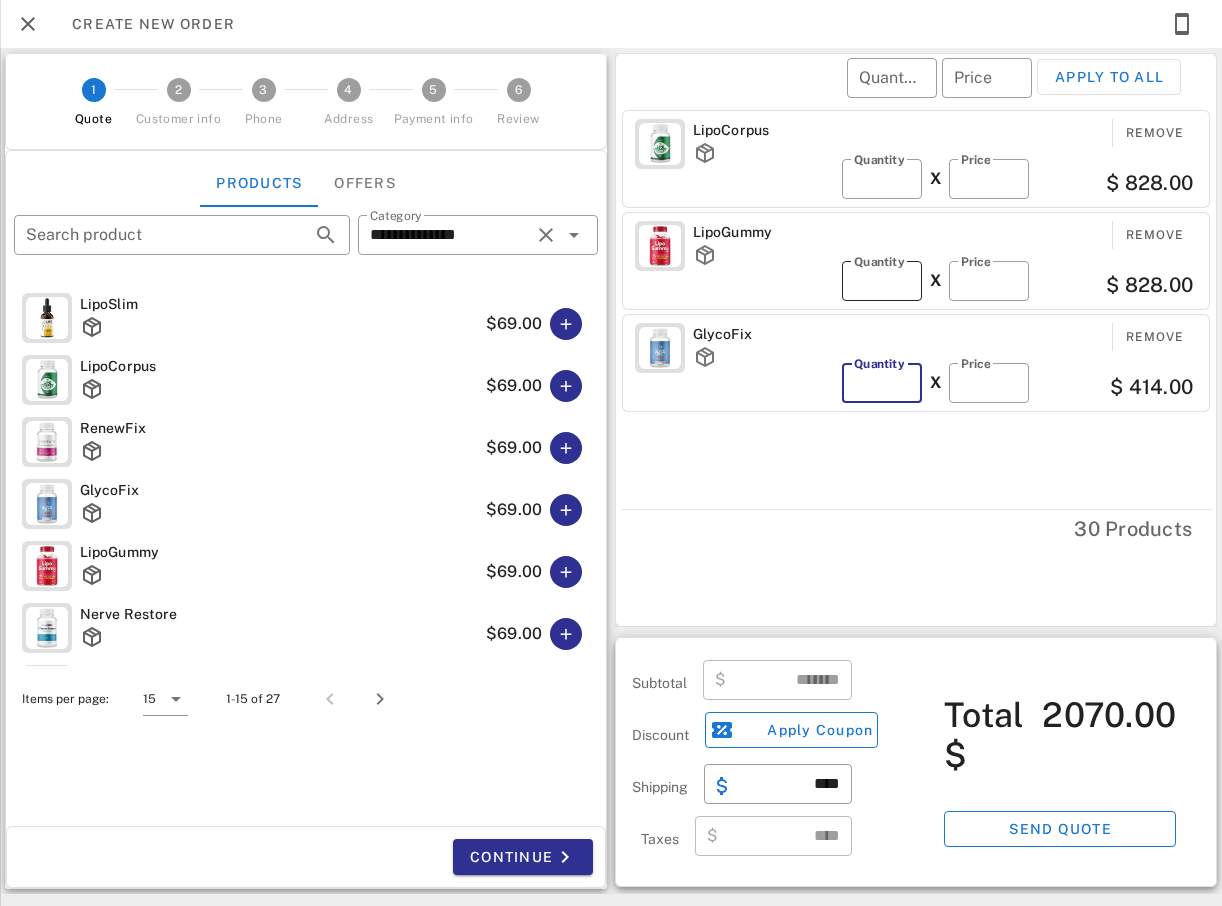 click on "**" at bounding box center (882, 281) 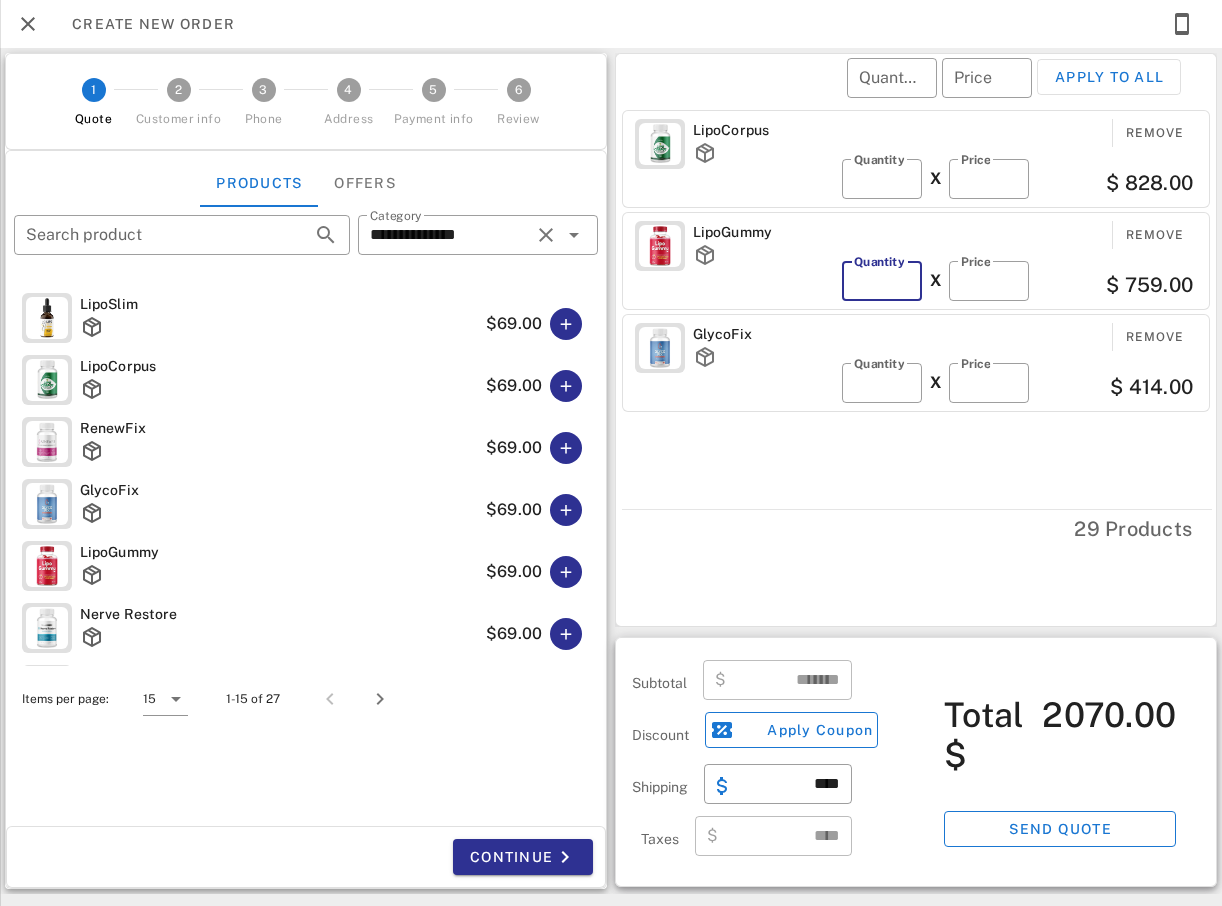 click on "**" at bounding box center (882, 281) 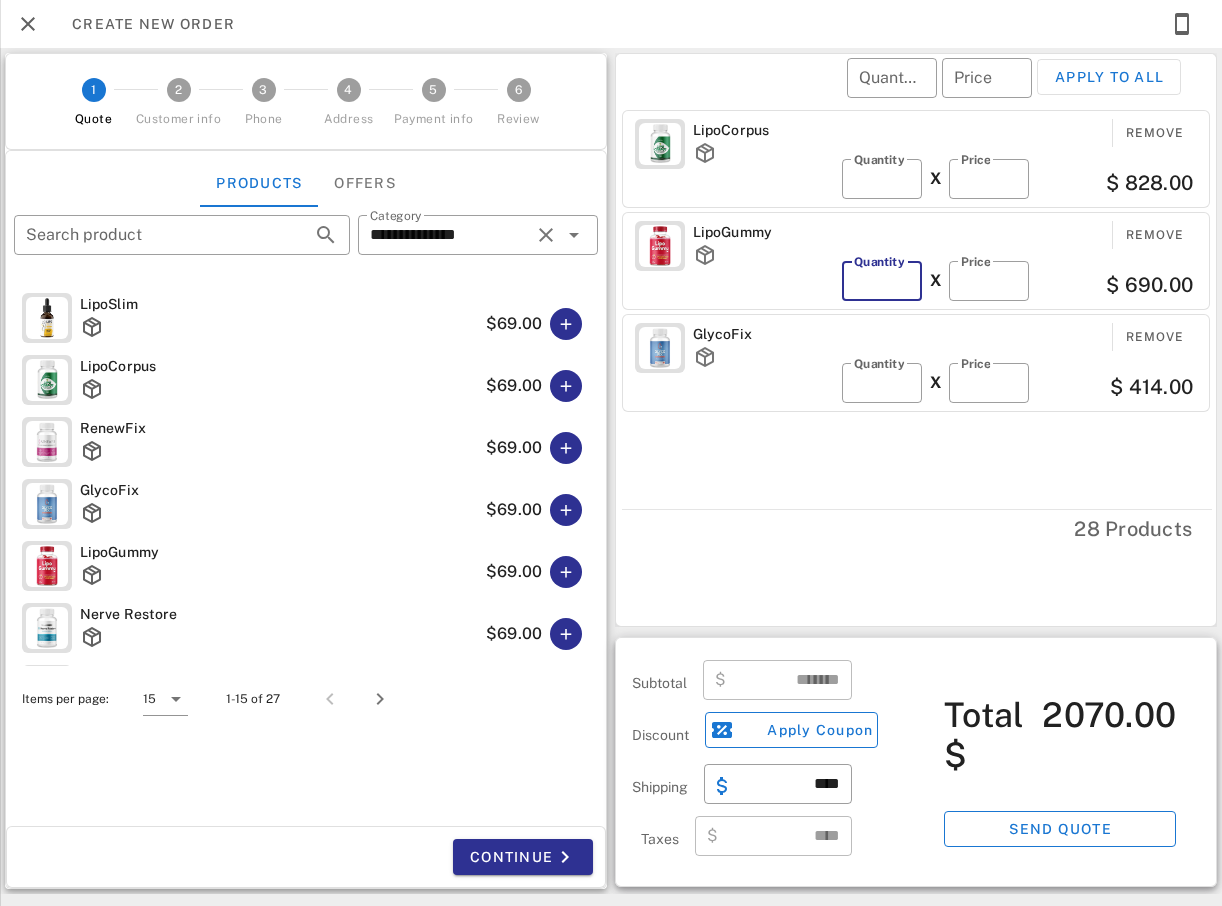 click on "*" at bounding box center (882, 281) 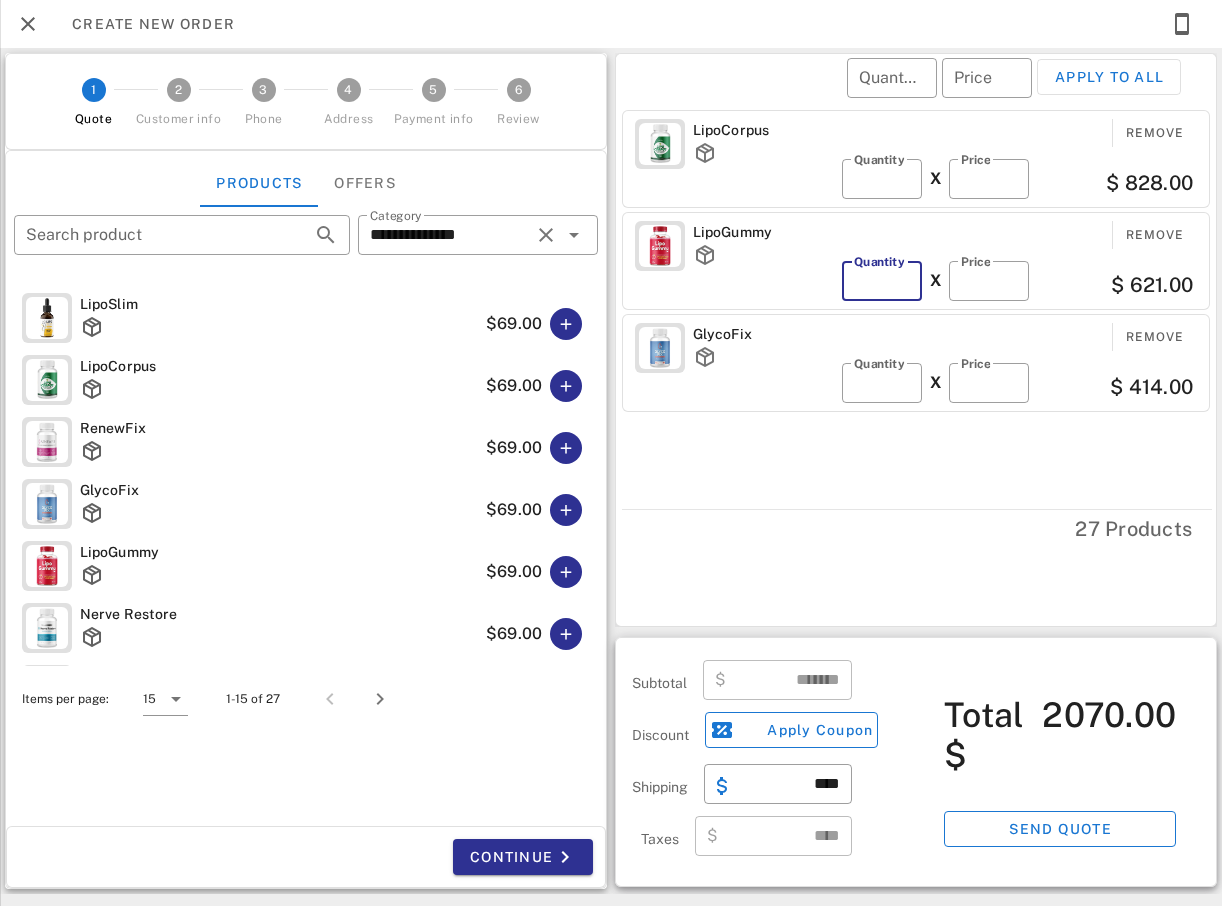 click on "*" at bounding box center (882, 281) 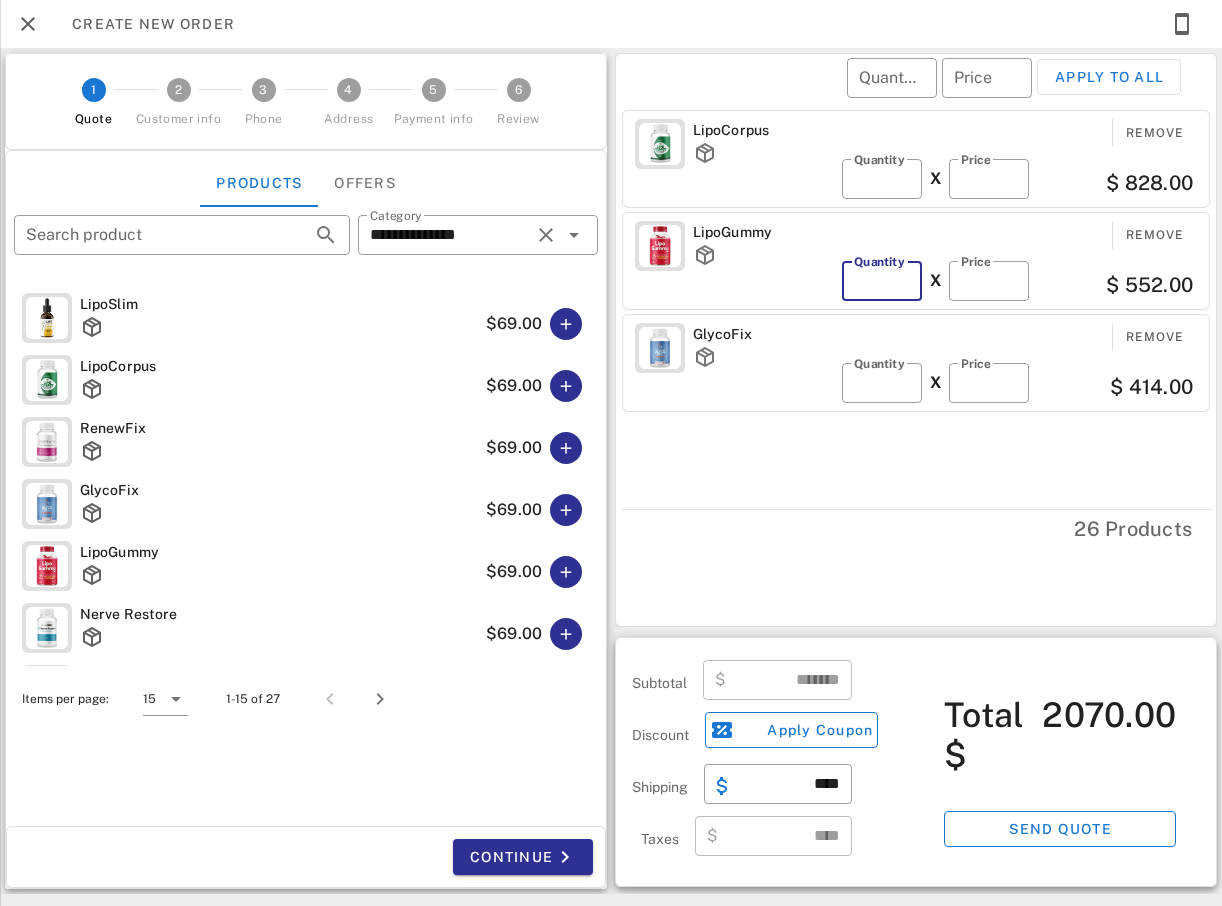 click on "*" at bounding box center [882, 281] 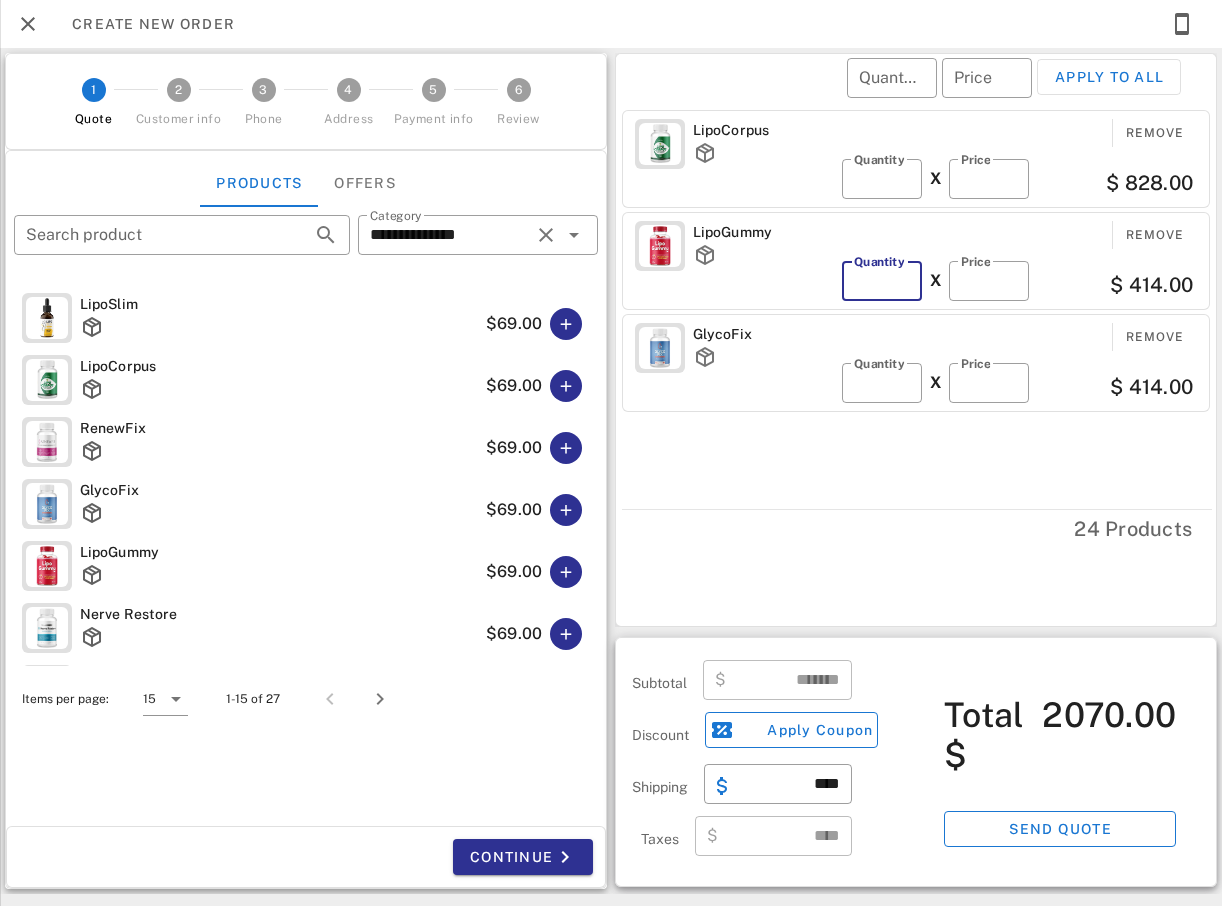 type on "*" 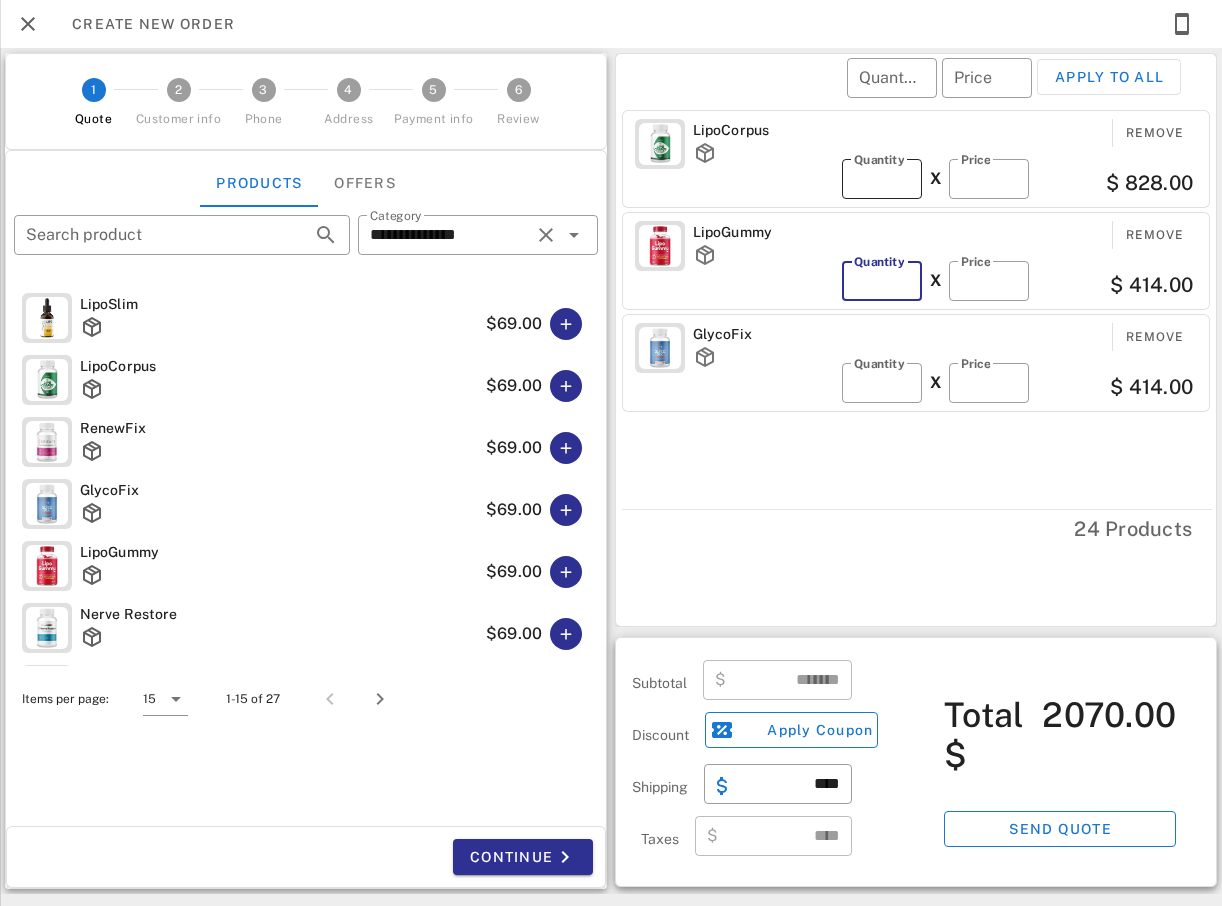 type on "*******" 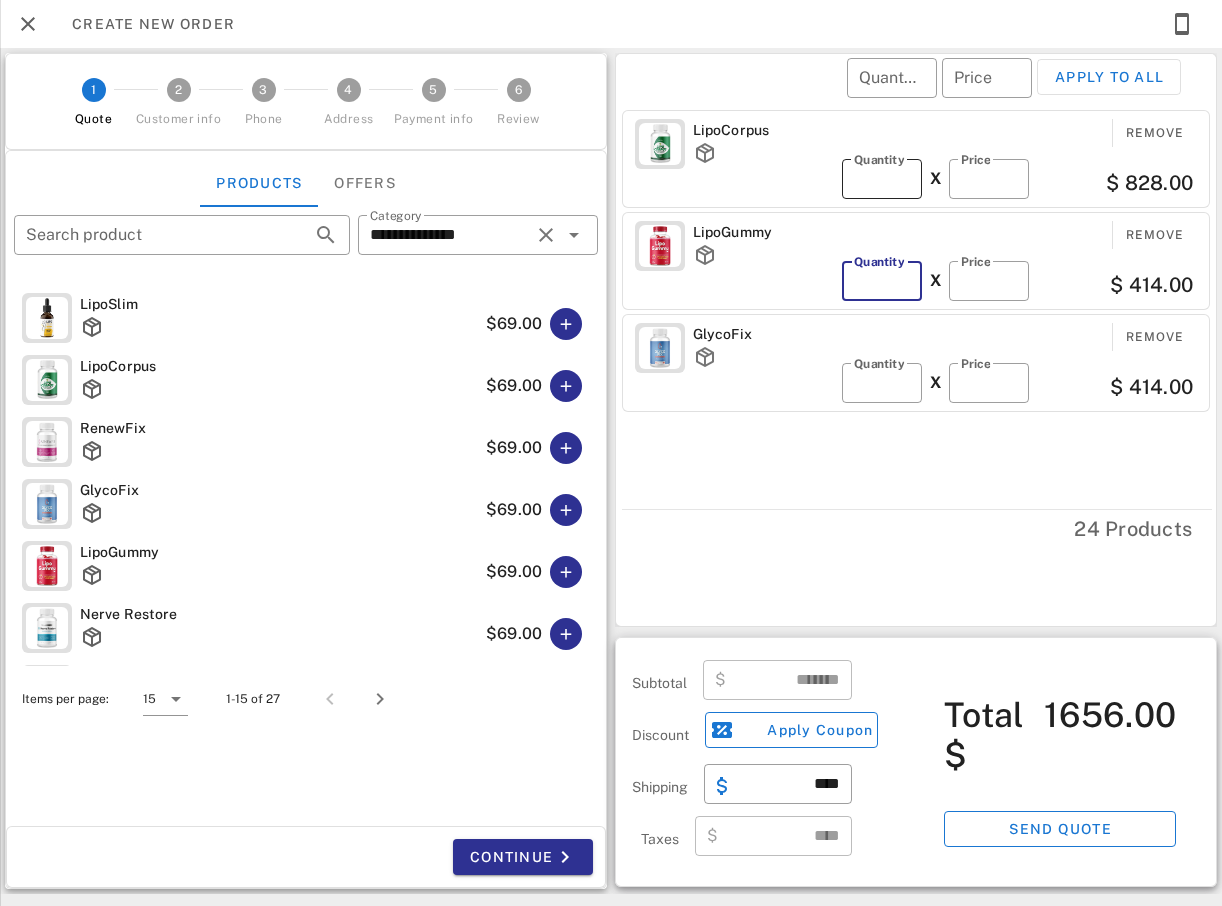 click on "**" at bounding box center [882, 179] 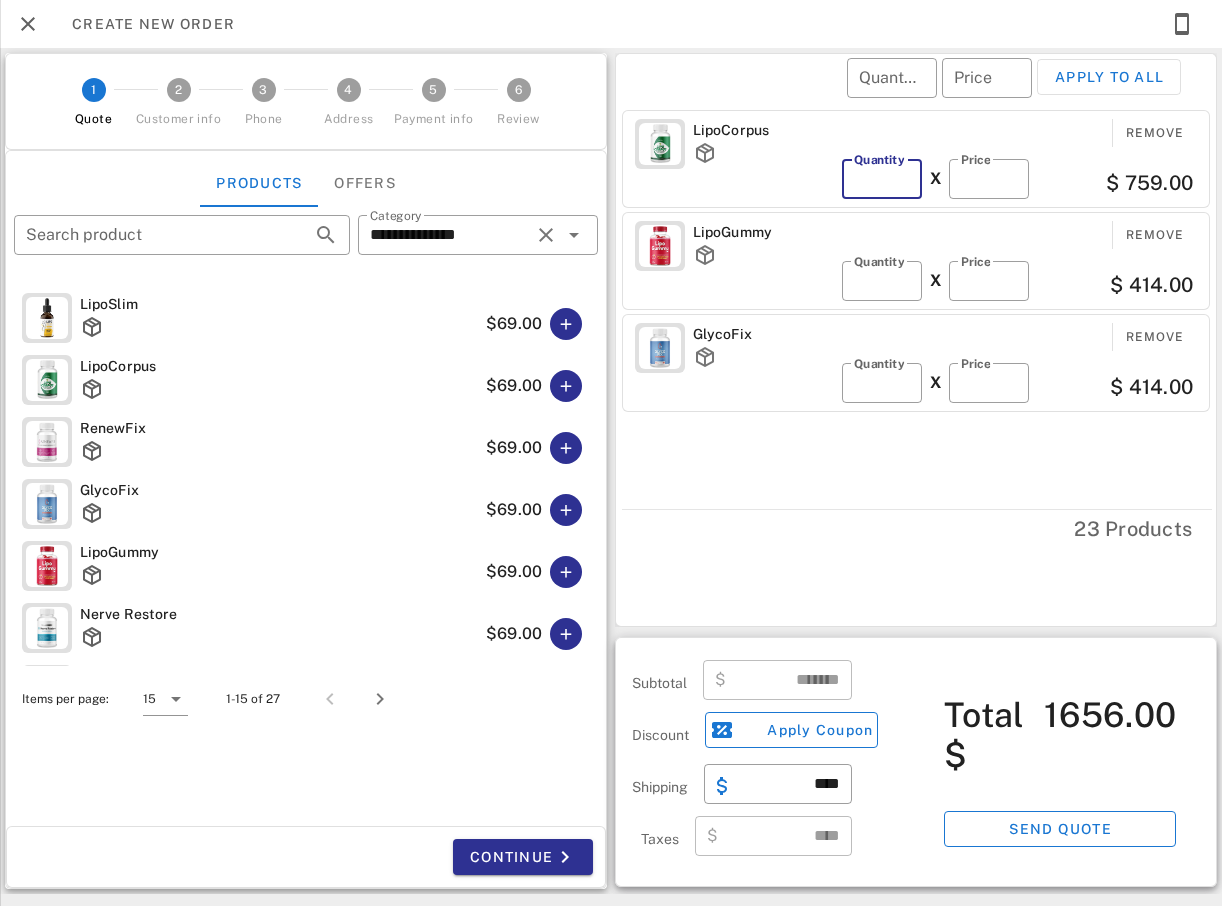 click on "**" at bounding box center [882, 179] 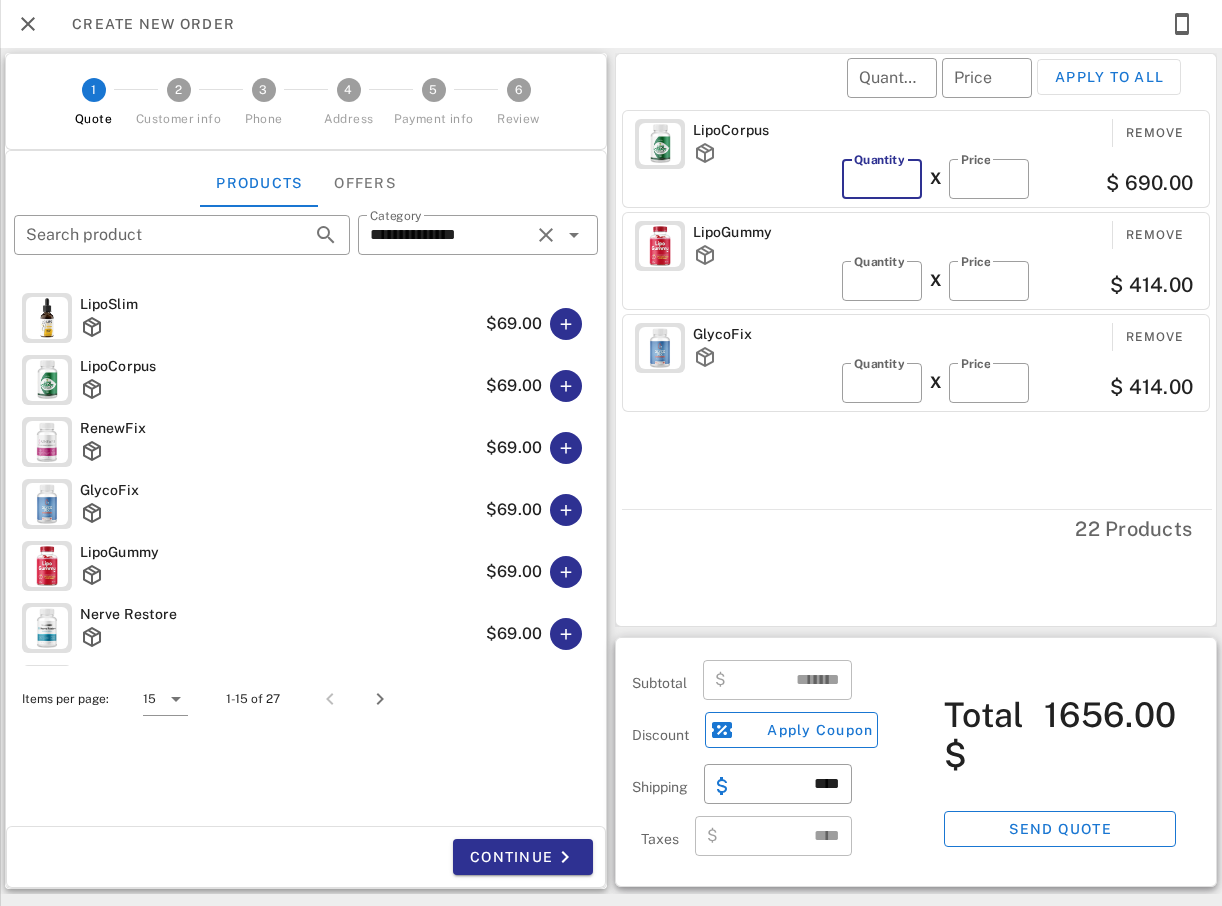 click on "*" at bounding box center [882, 179] 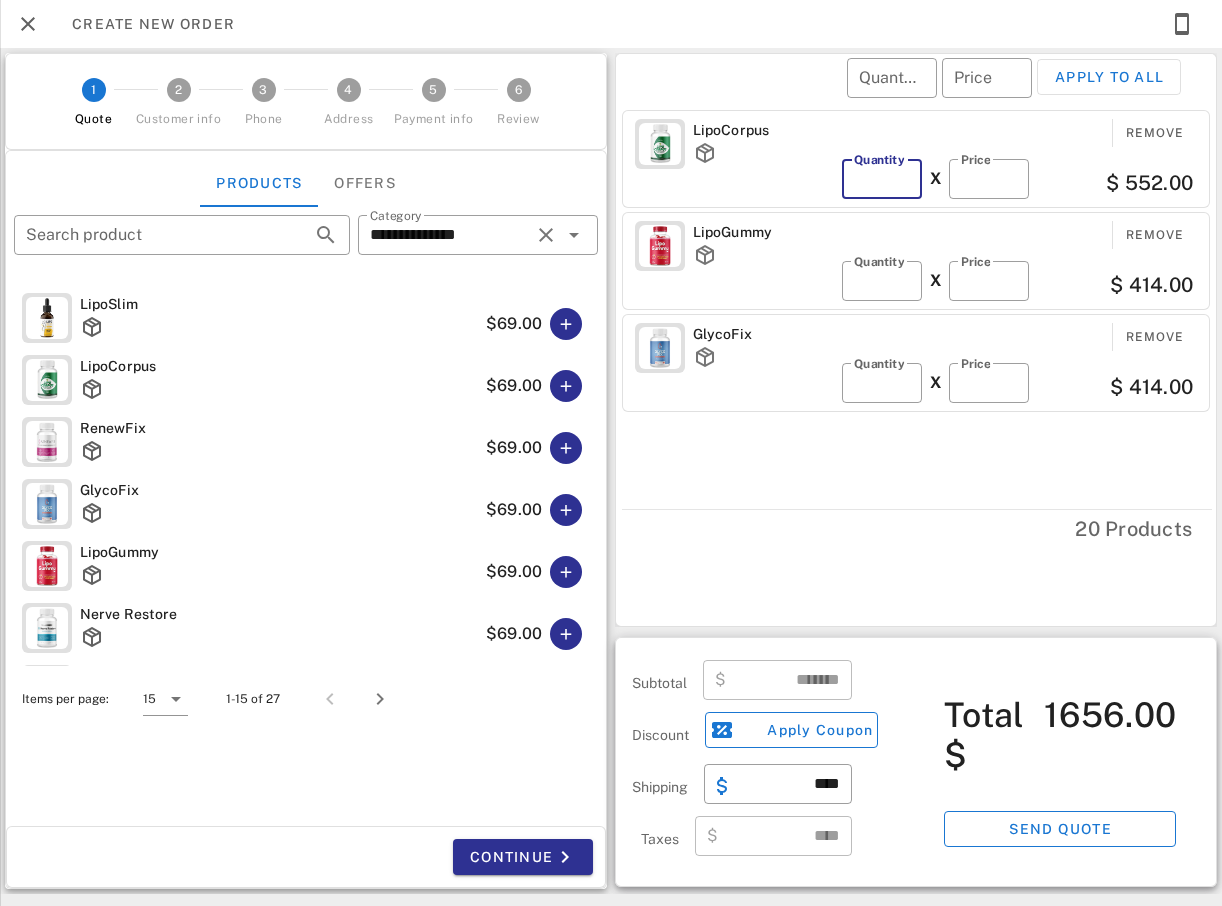 click on "*" at bounding box center (882, 179) 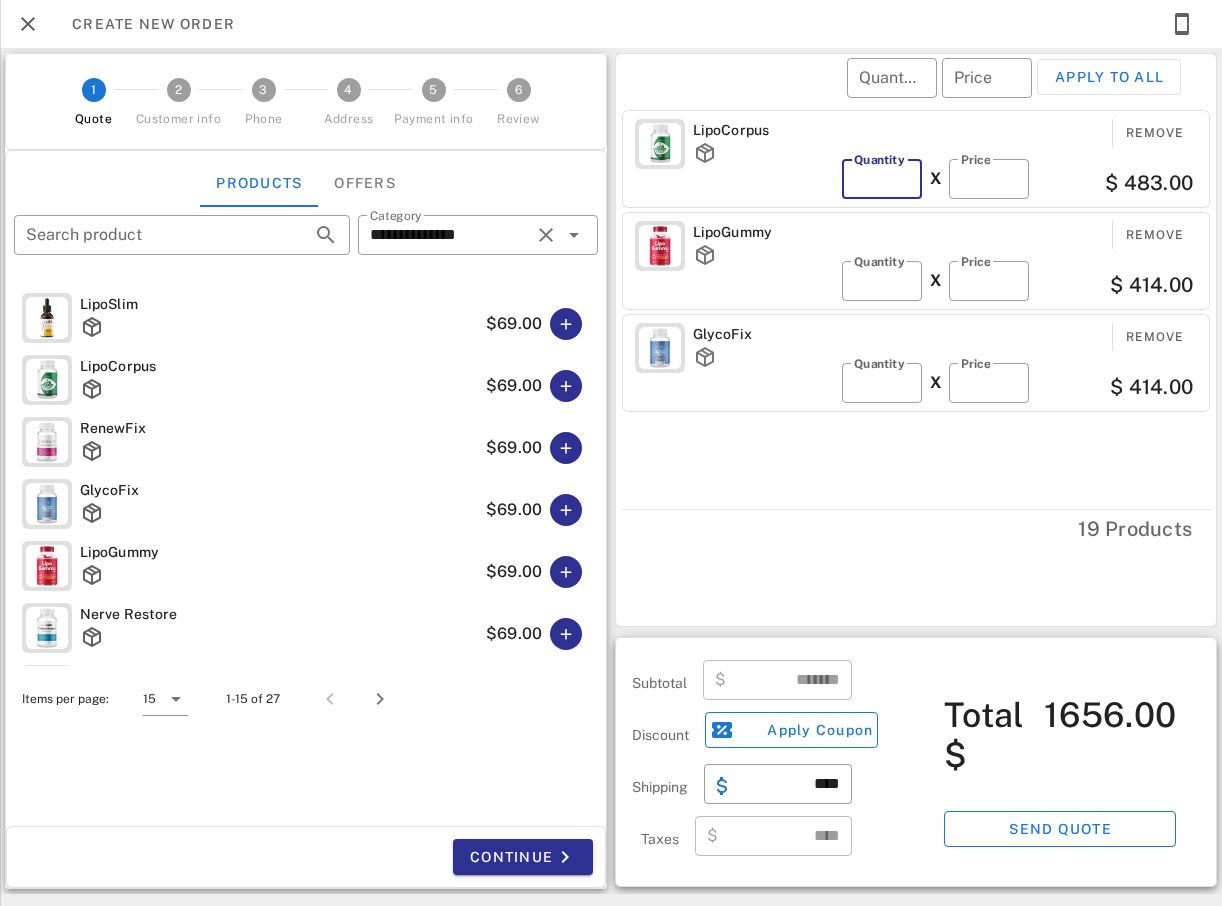 type on "*" 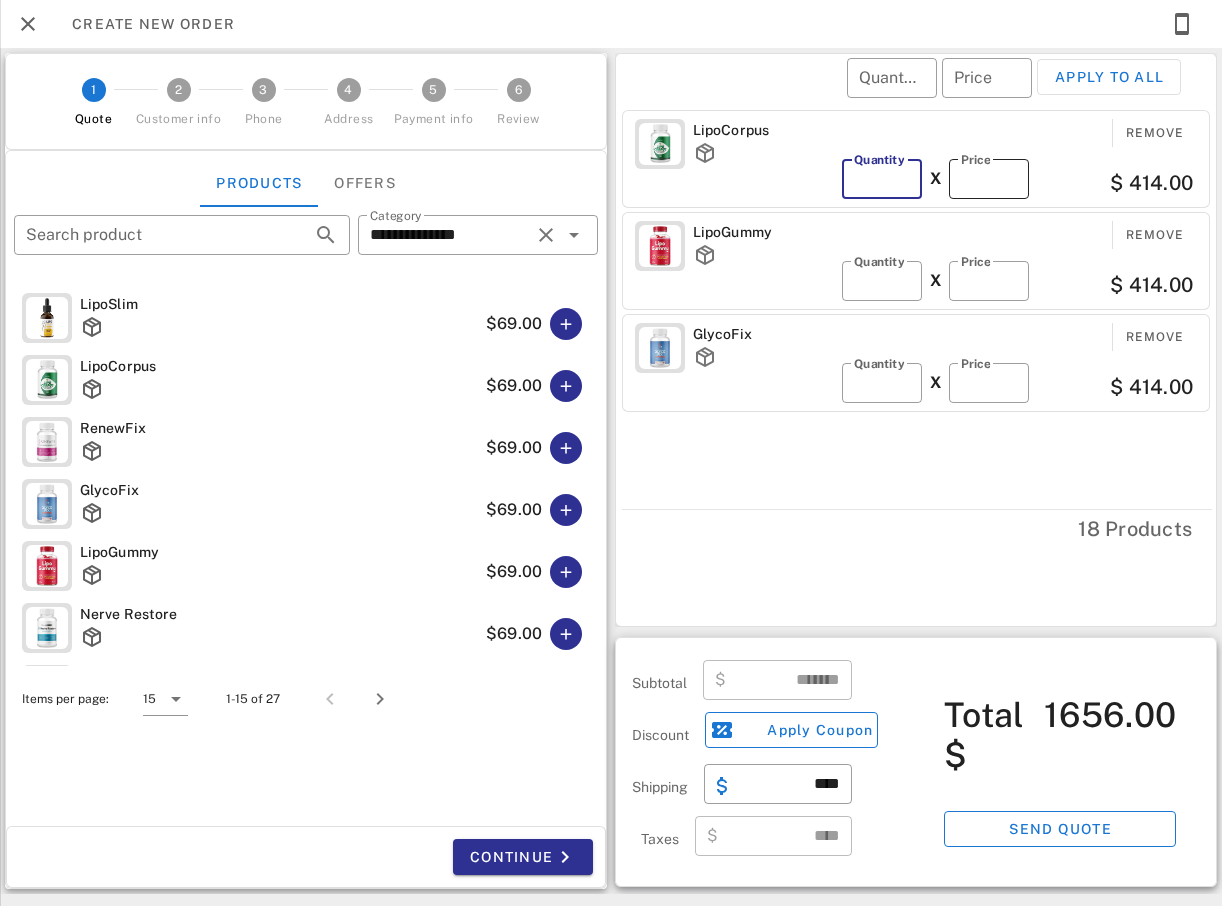 type on "*******" 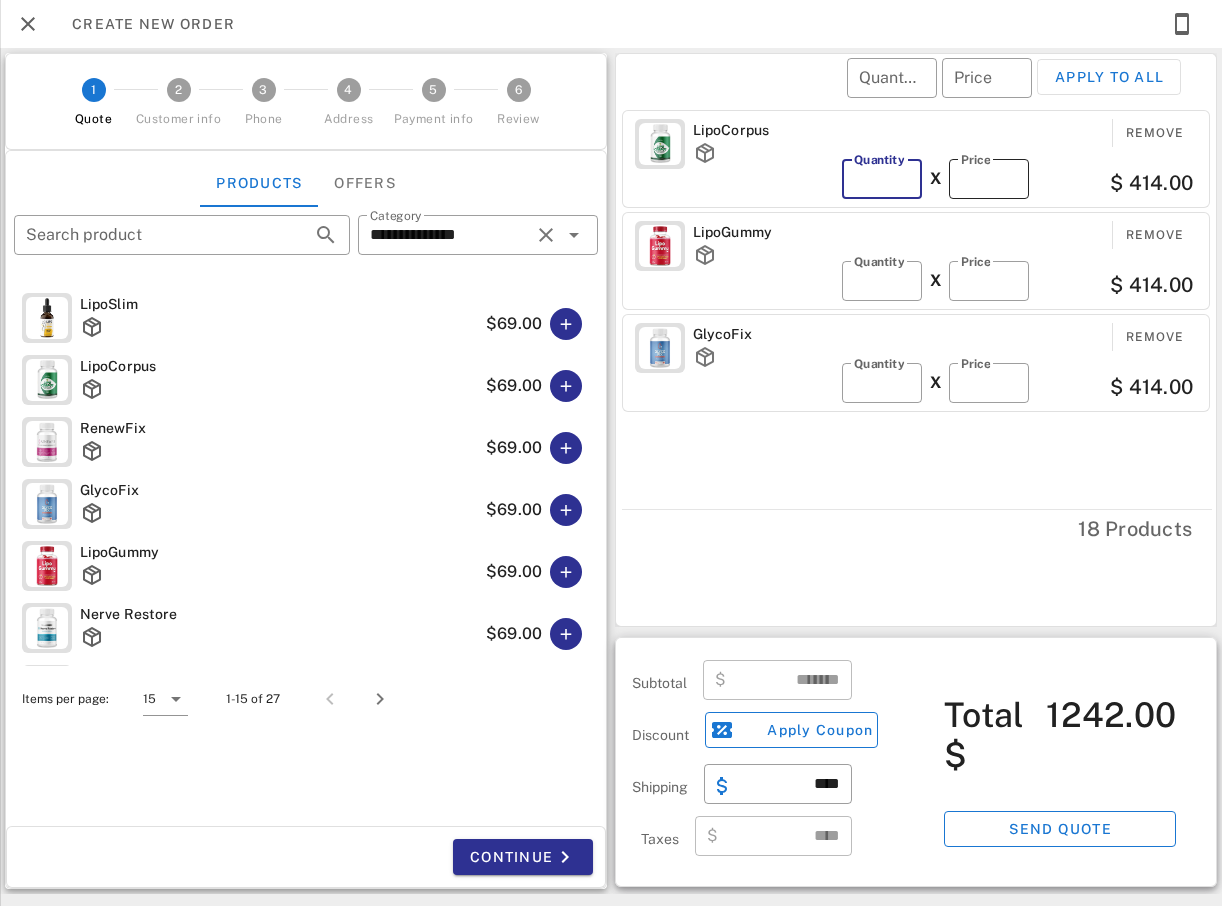 click on "**" at bounding box center (989, 179) 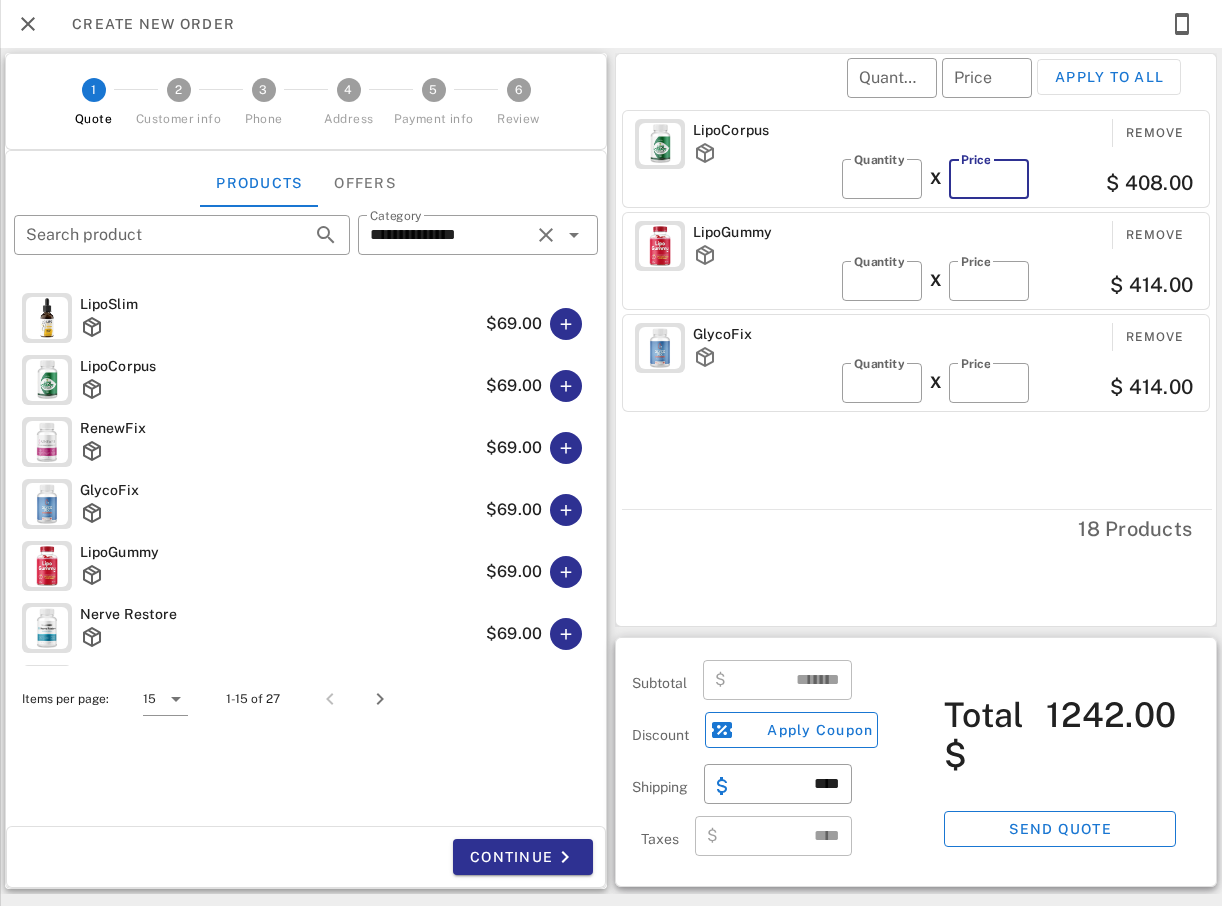 click on "**" at bounding box center [989, 179] 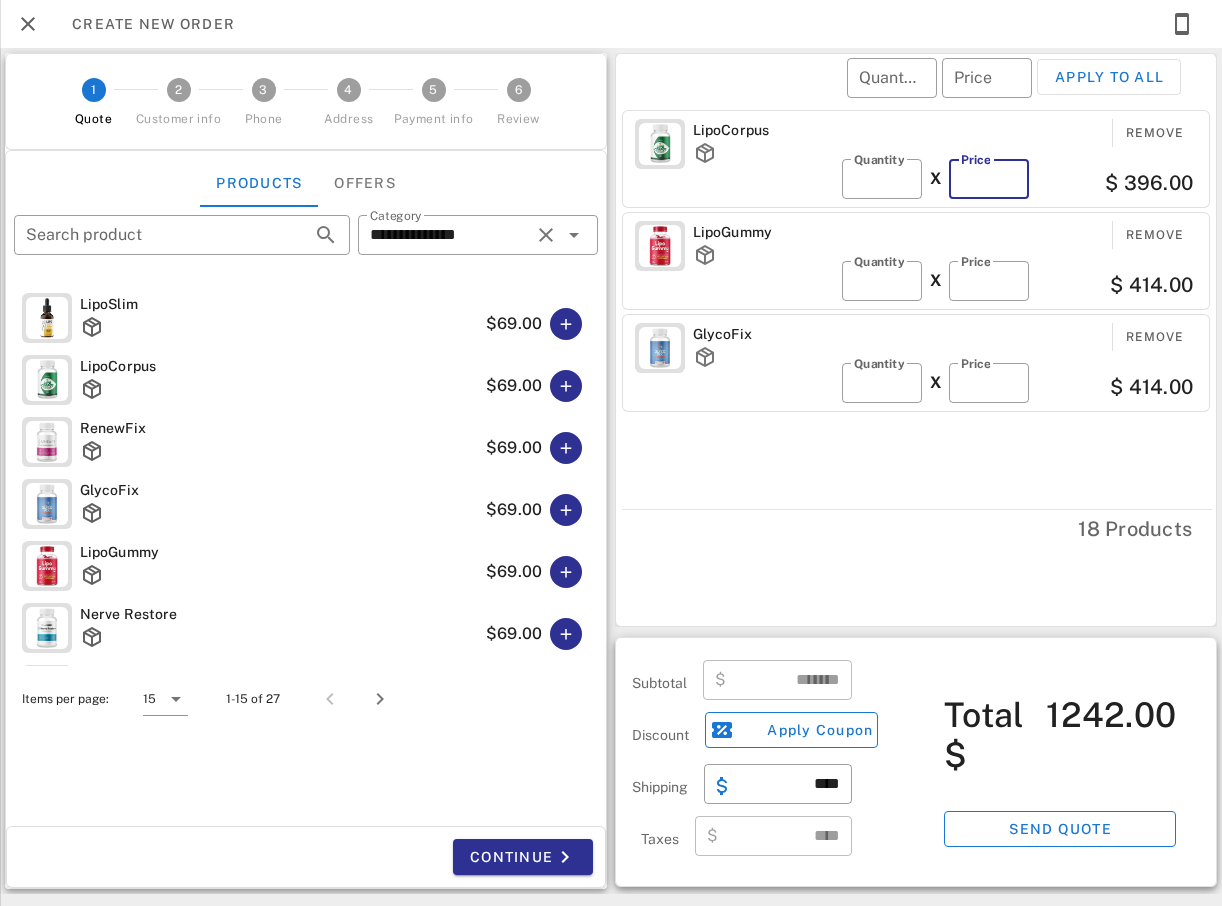 click on "**" at bounding box center [989, 179] 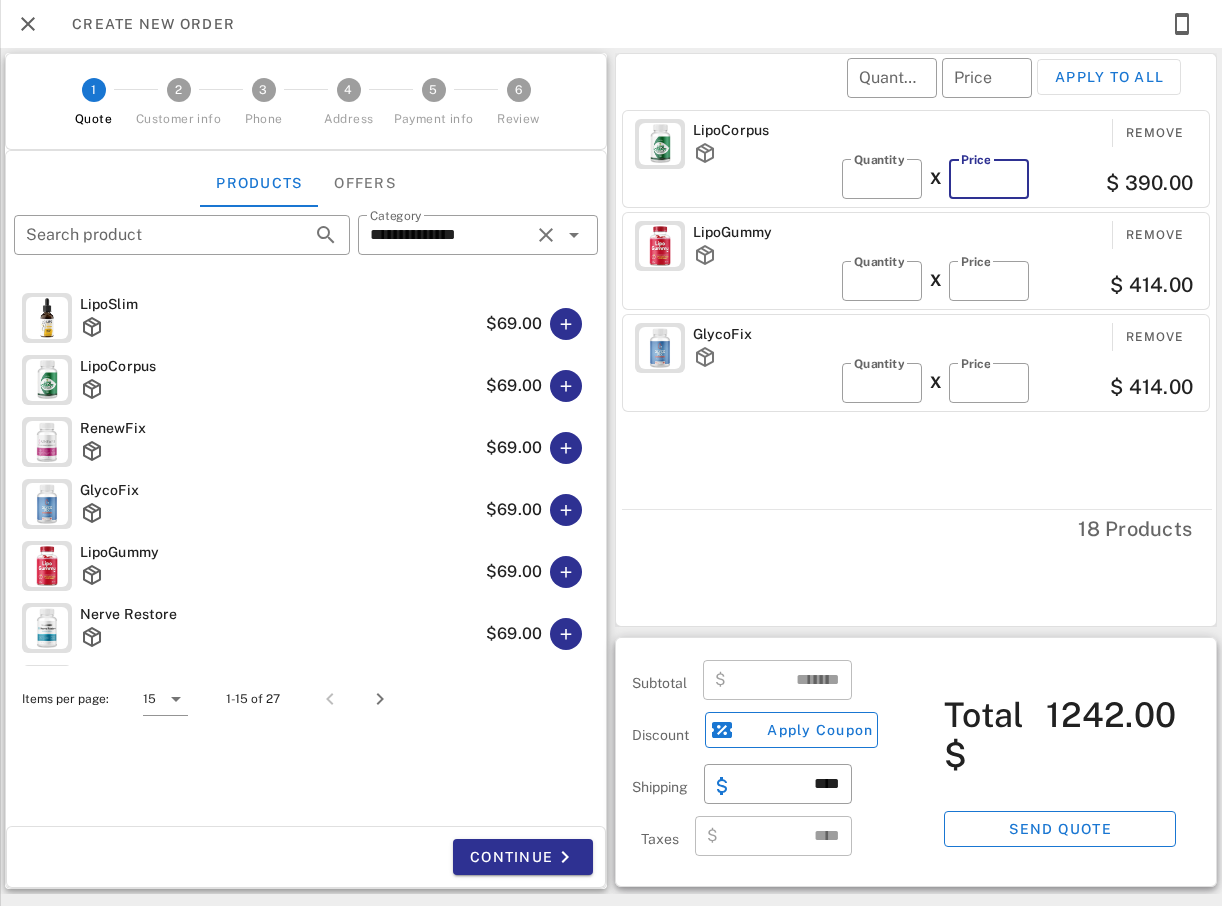click on "**" at bounding box center [989, 179] 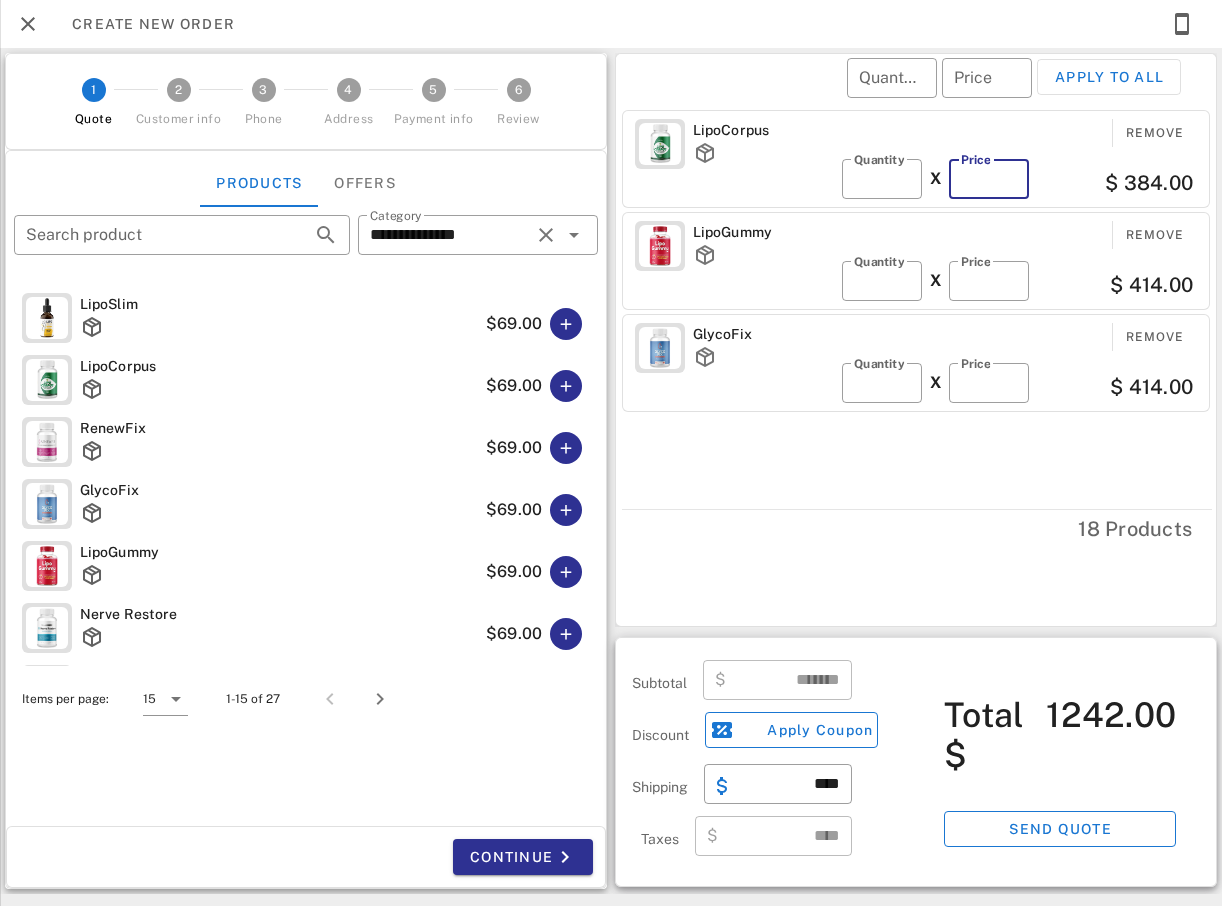 click on "**" at bounding box center [989, 179] 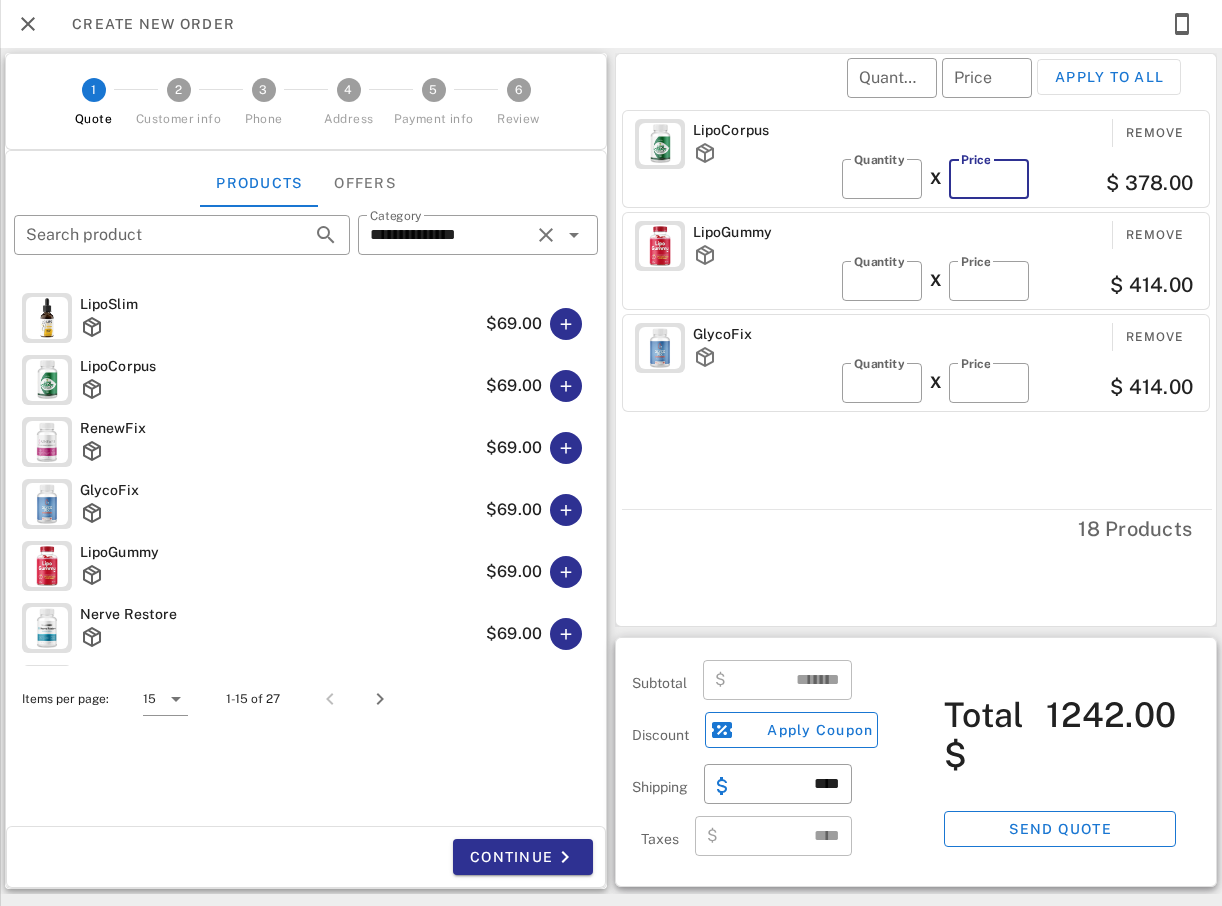 click on "**" at bounding box center [989, 179] 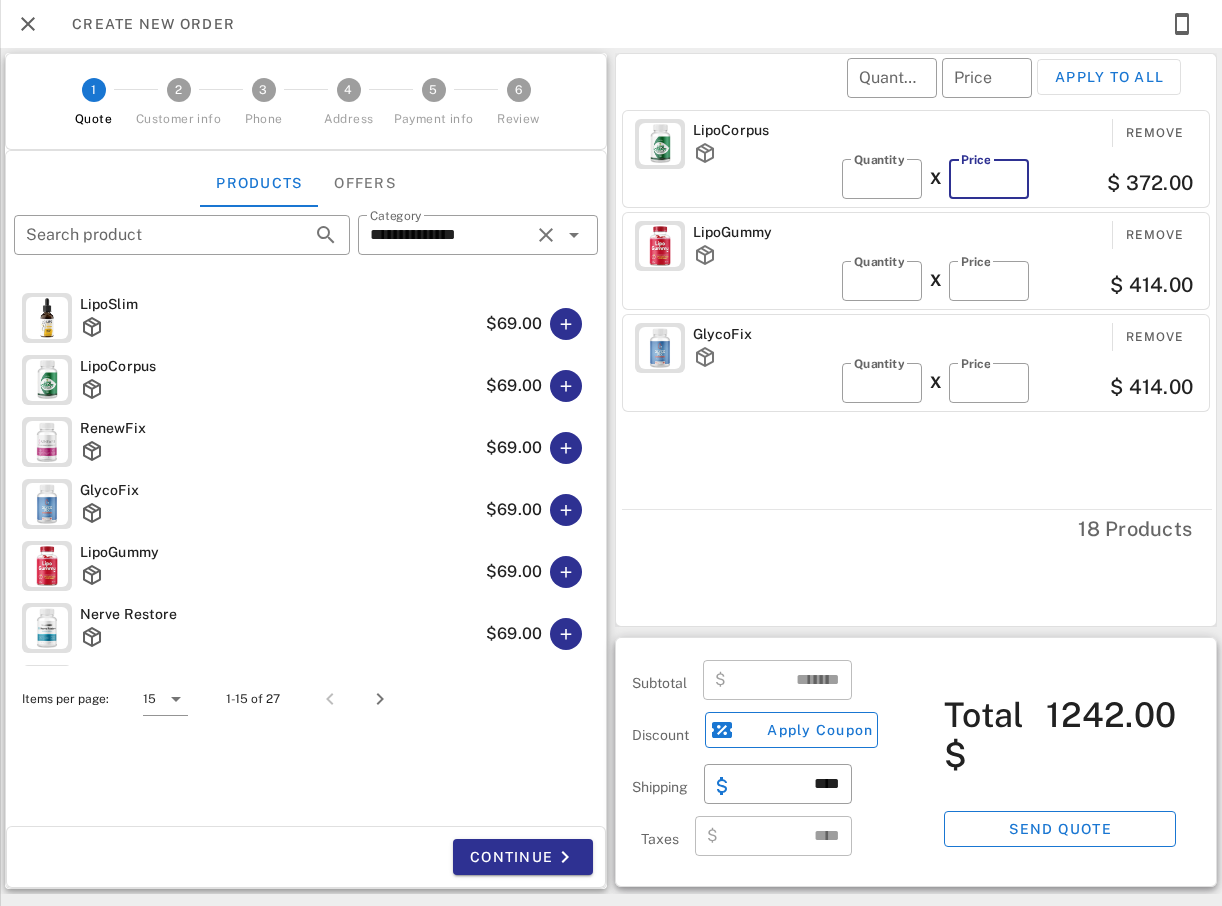 click on "**" at bounding box center (989, 179) 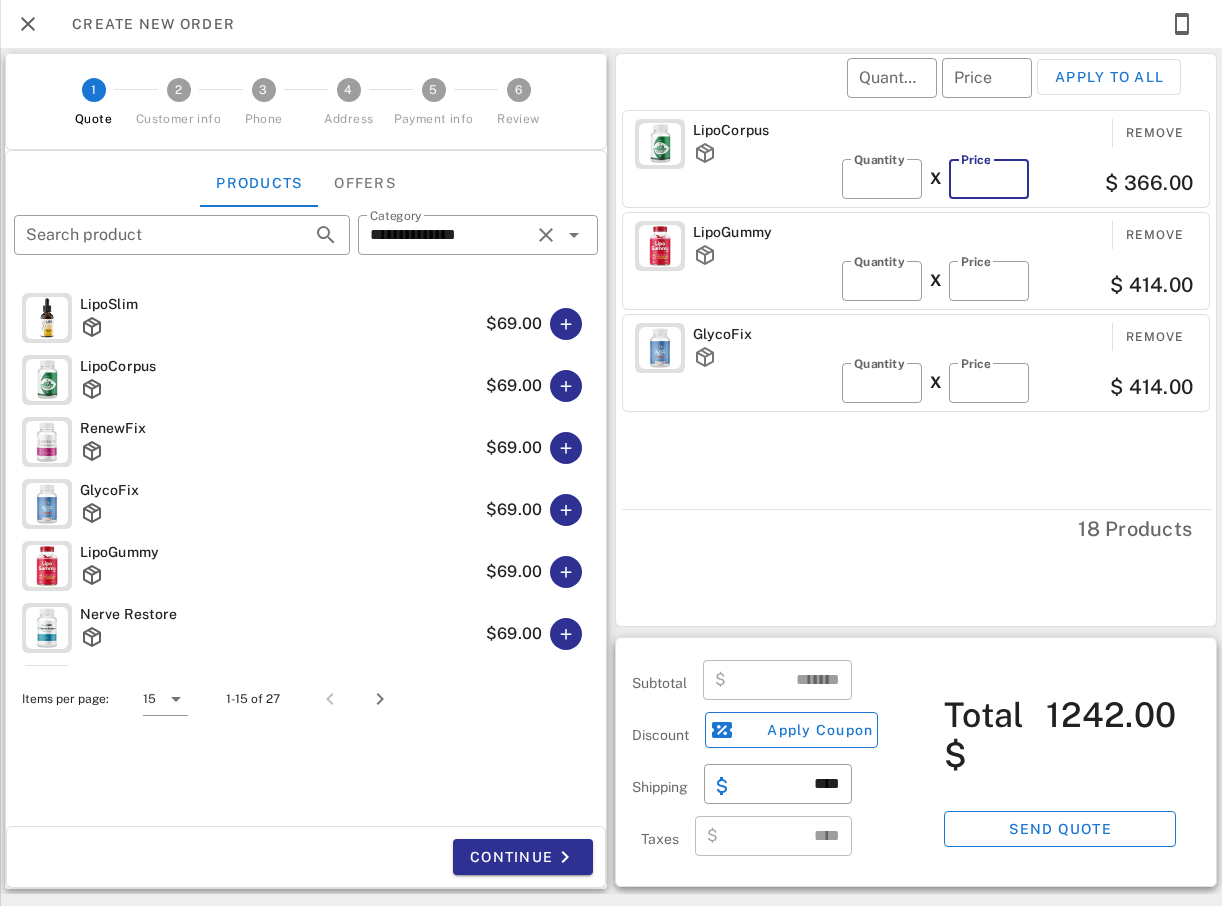 click on "**" at bounding box center (989, 179) 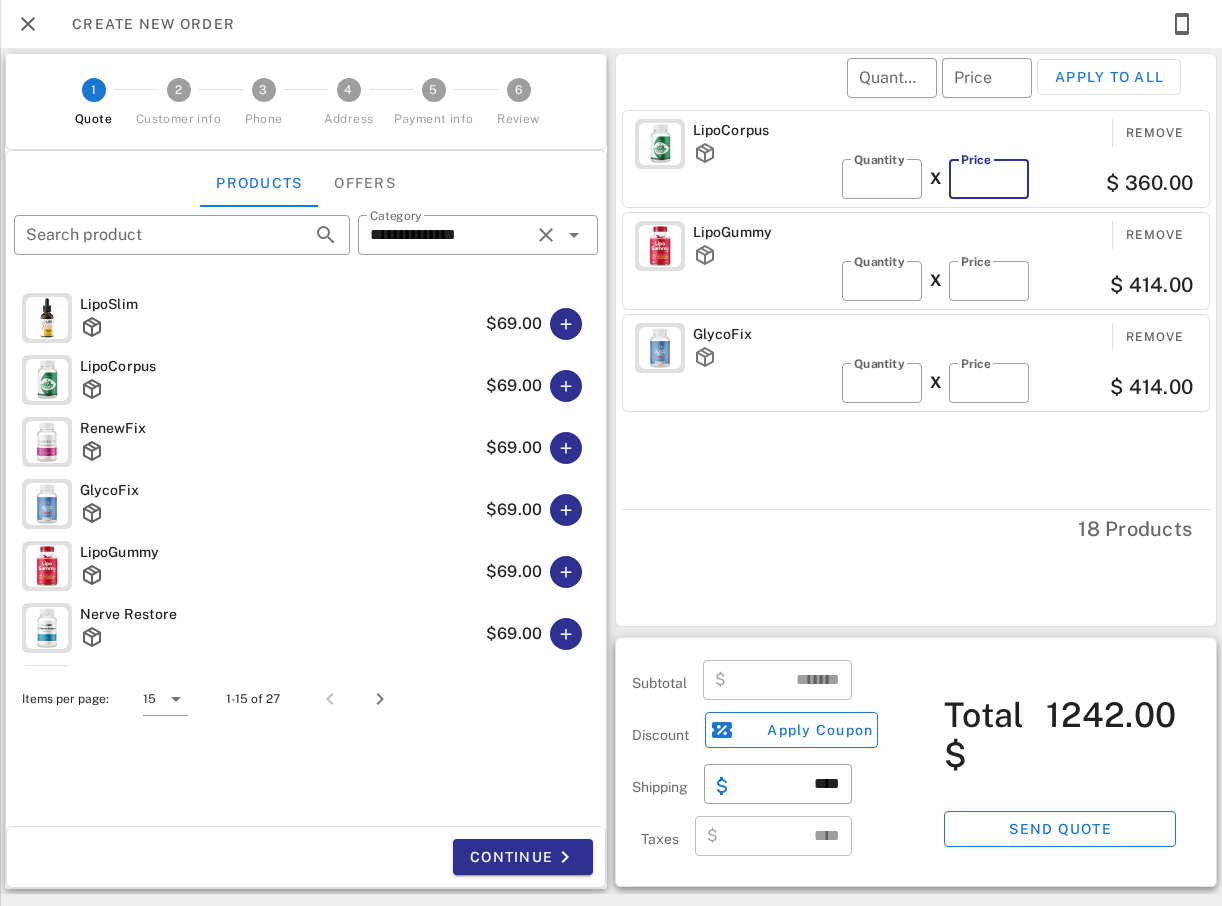 click on "**" at bounding box center [989, 179] 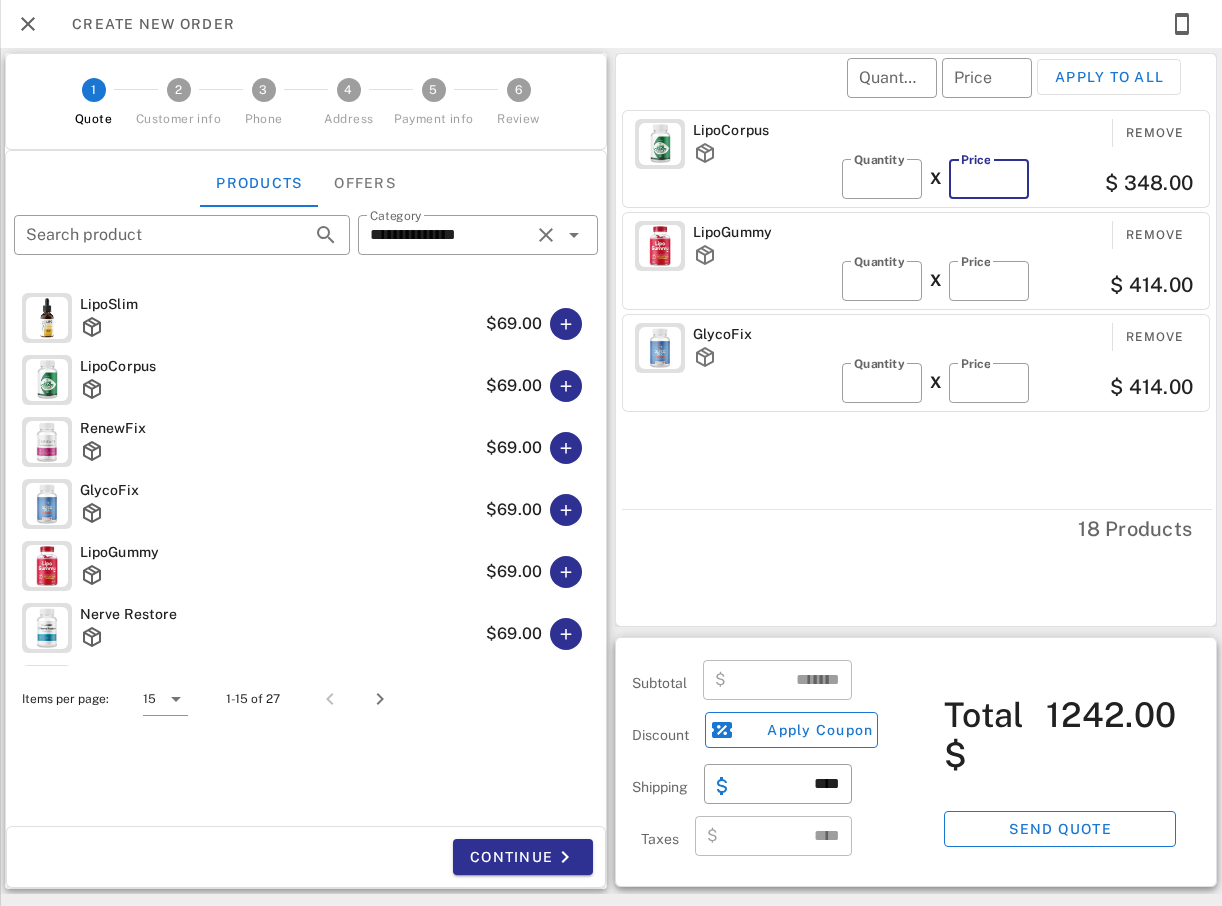 click on "**" at bounding box center (989, 179) 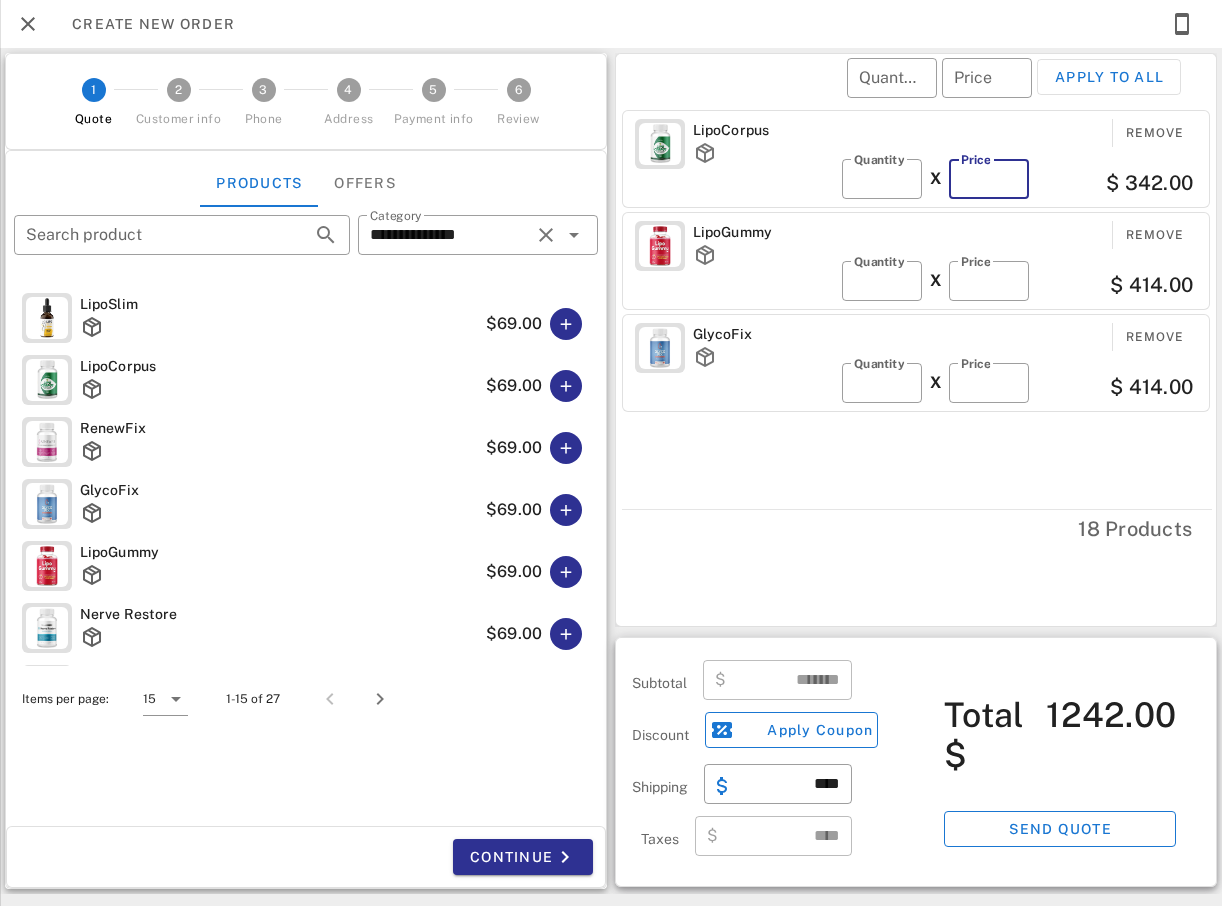 click on "**" at bounding box center (989, 179) 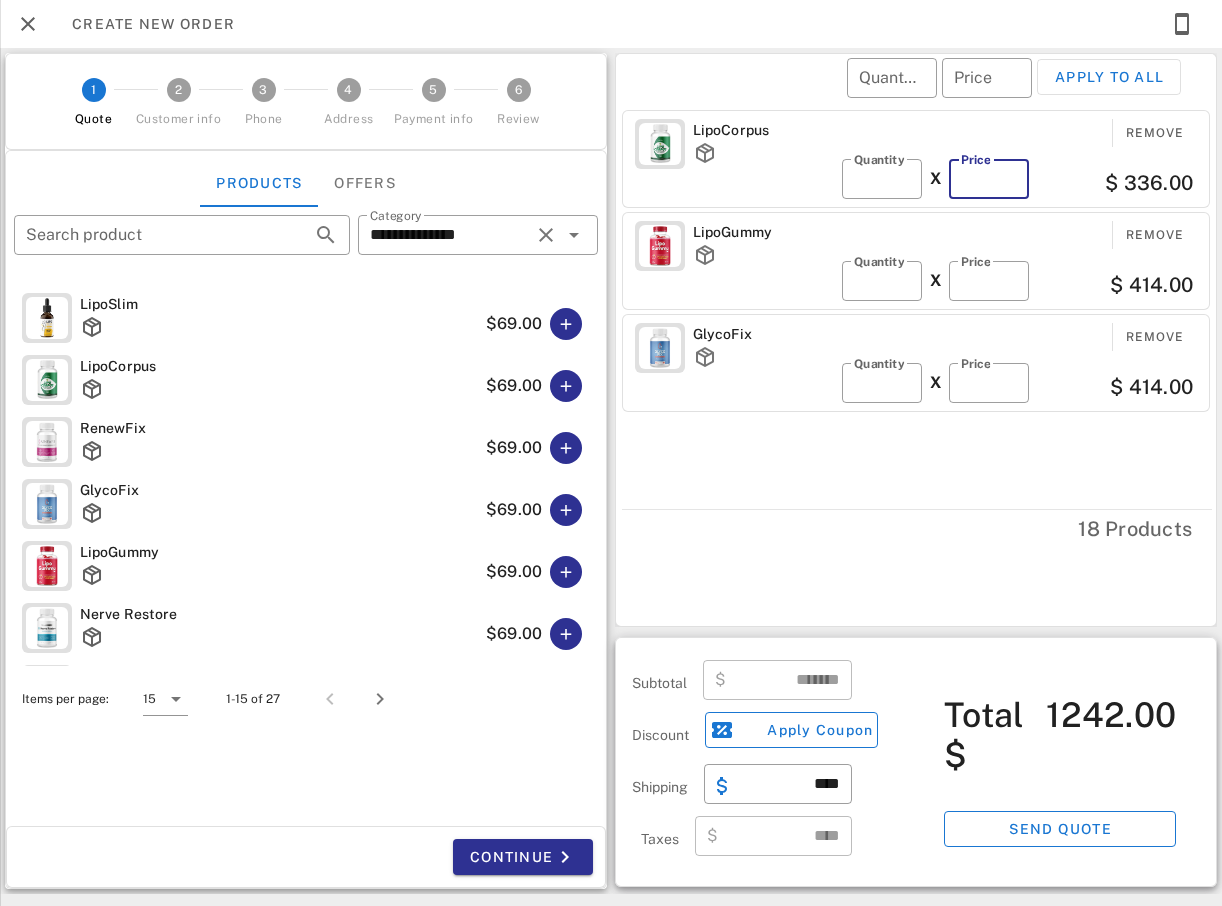 click on "**" at bounding box center (989, 179) 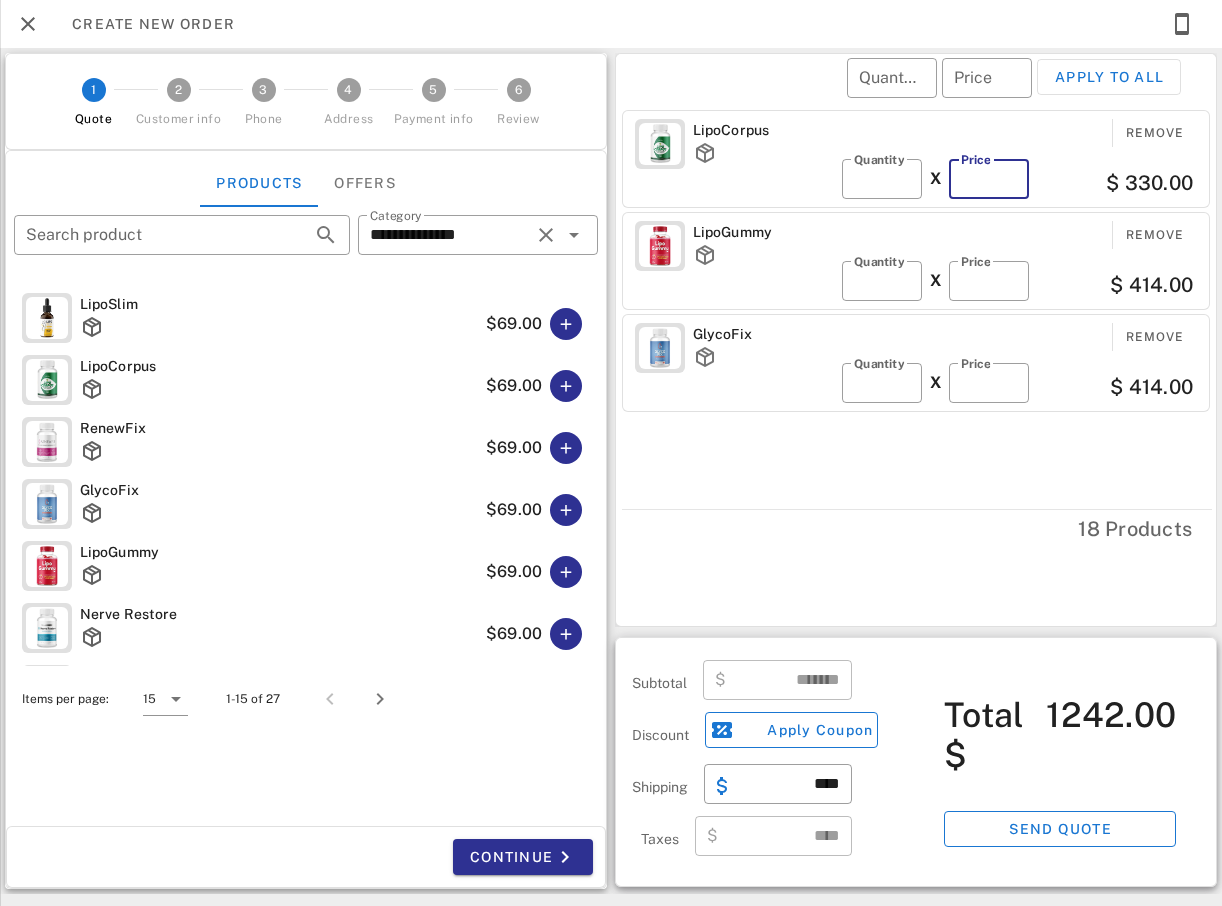 click on "**" at bounding box center (989, 179) 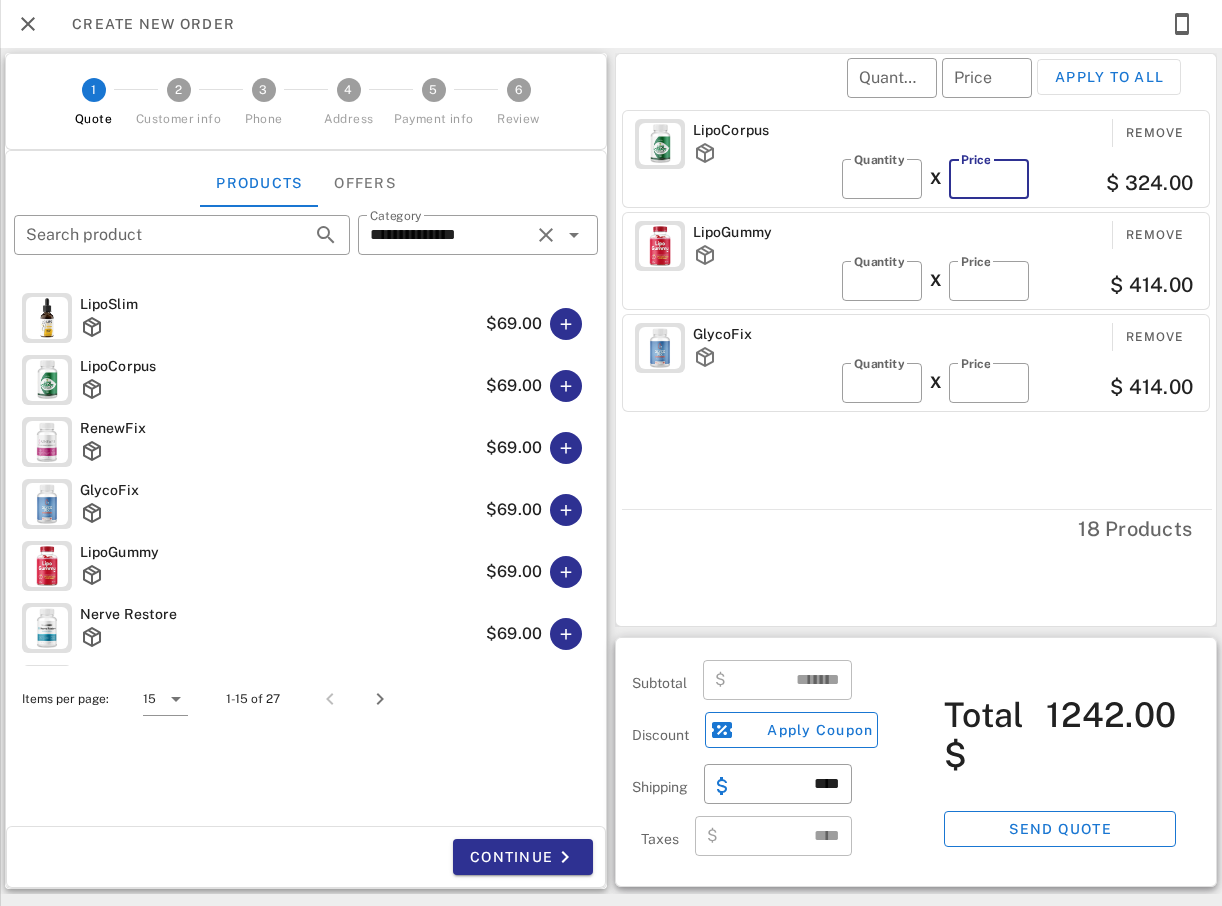 click on "**" at bounding box center (989, 179) 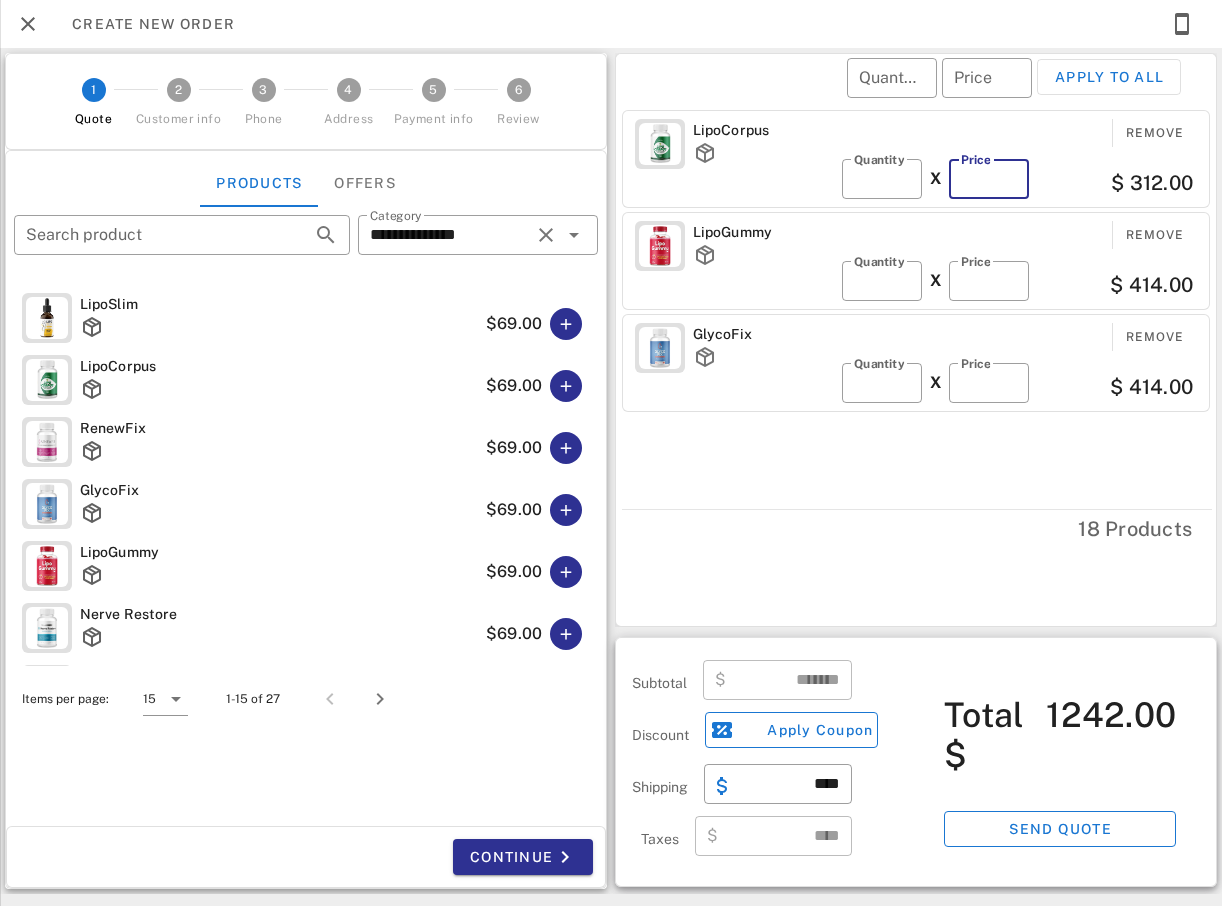 click on "**" at bounding box center [989, 179] 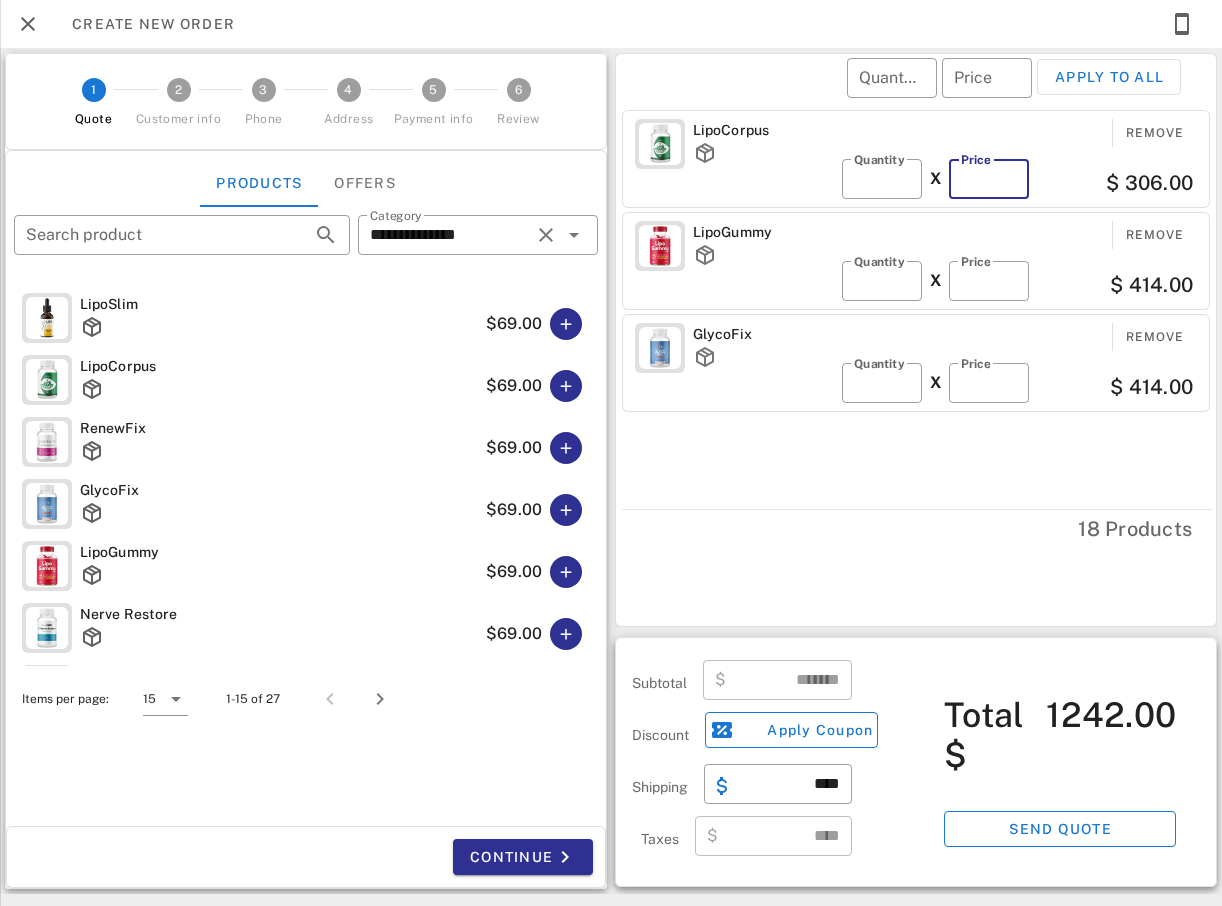 click on "**" at bounding box center (989, 179) 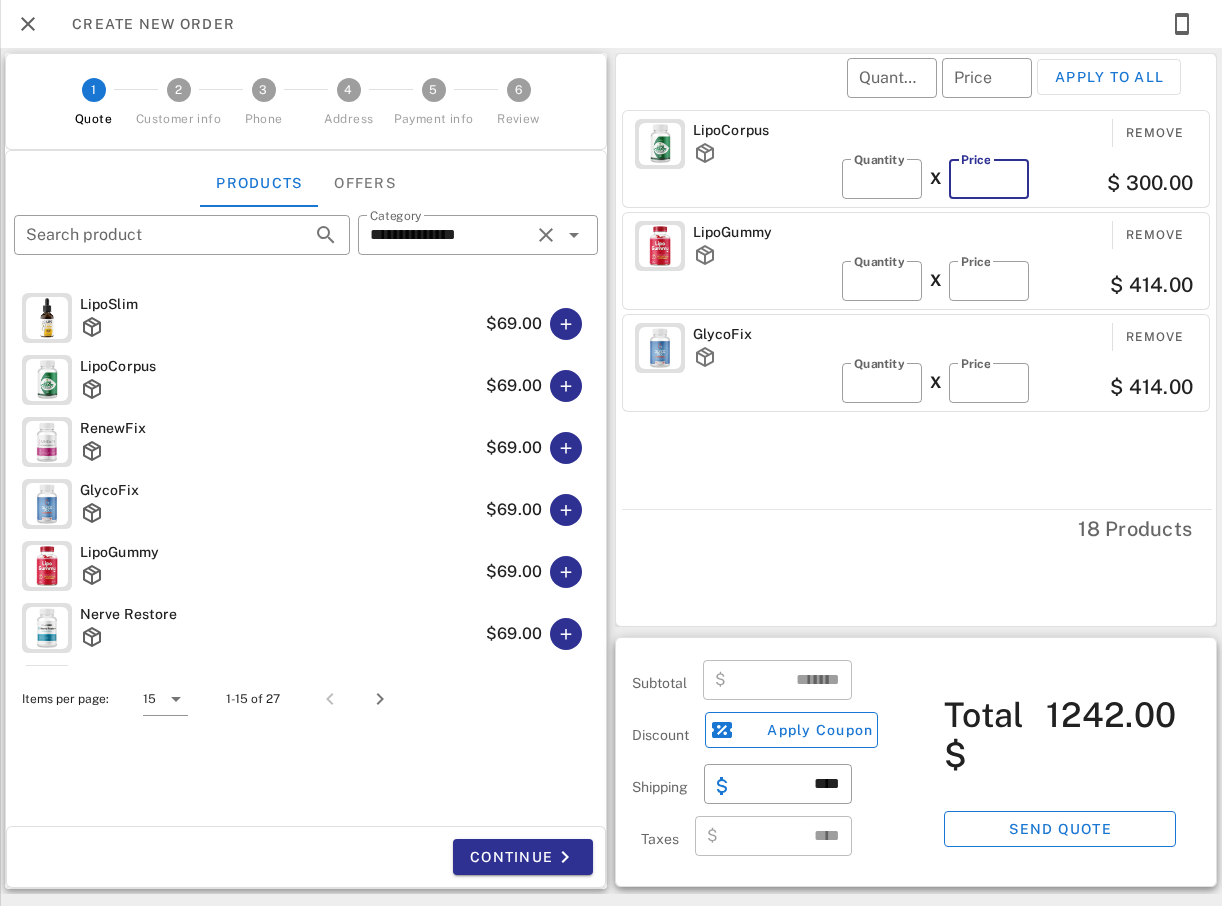 click on "**" at bounding box center (989, 179) 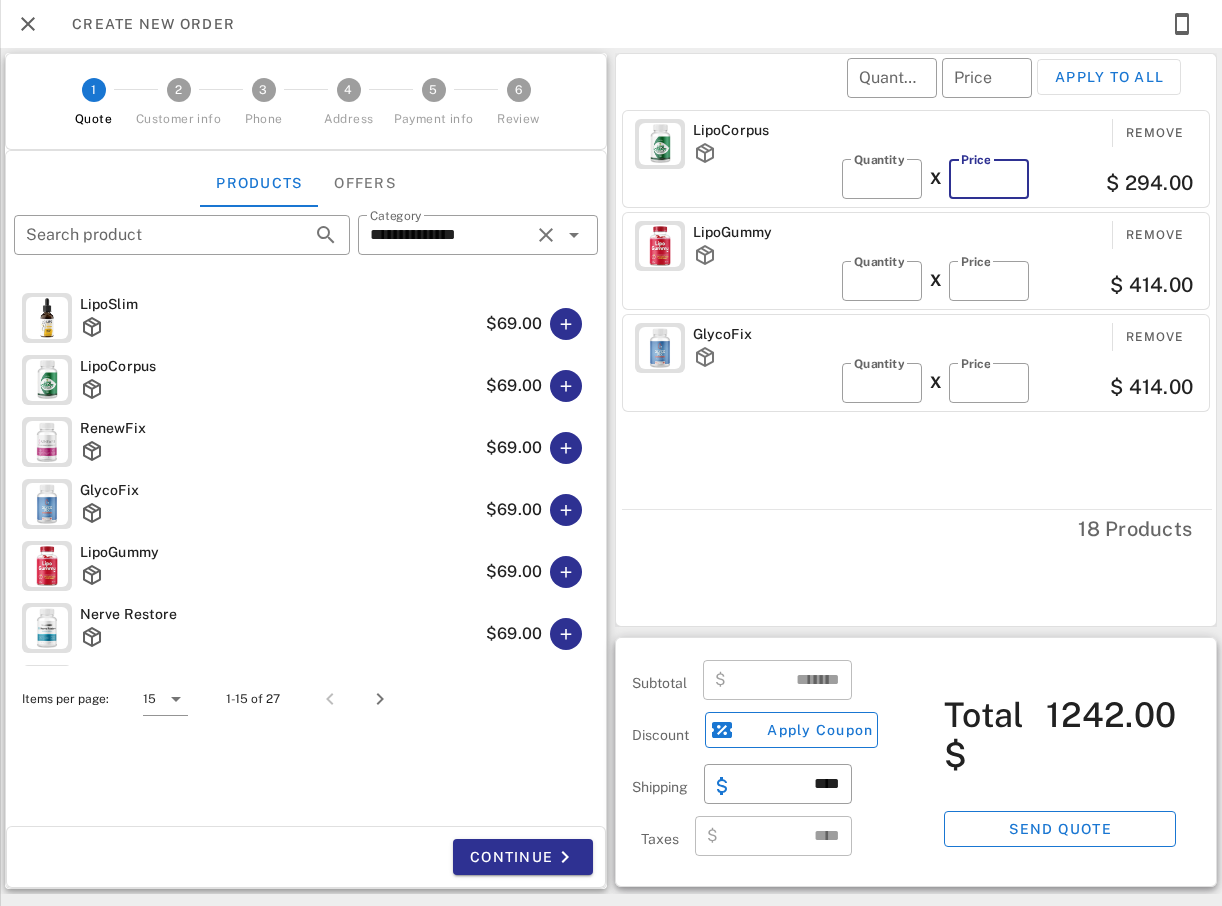 type on "*******" 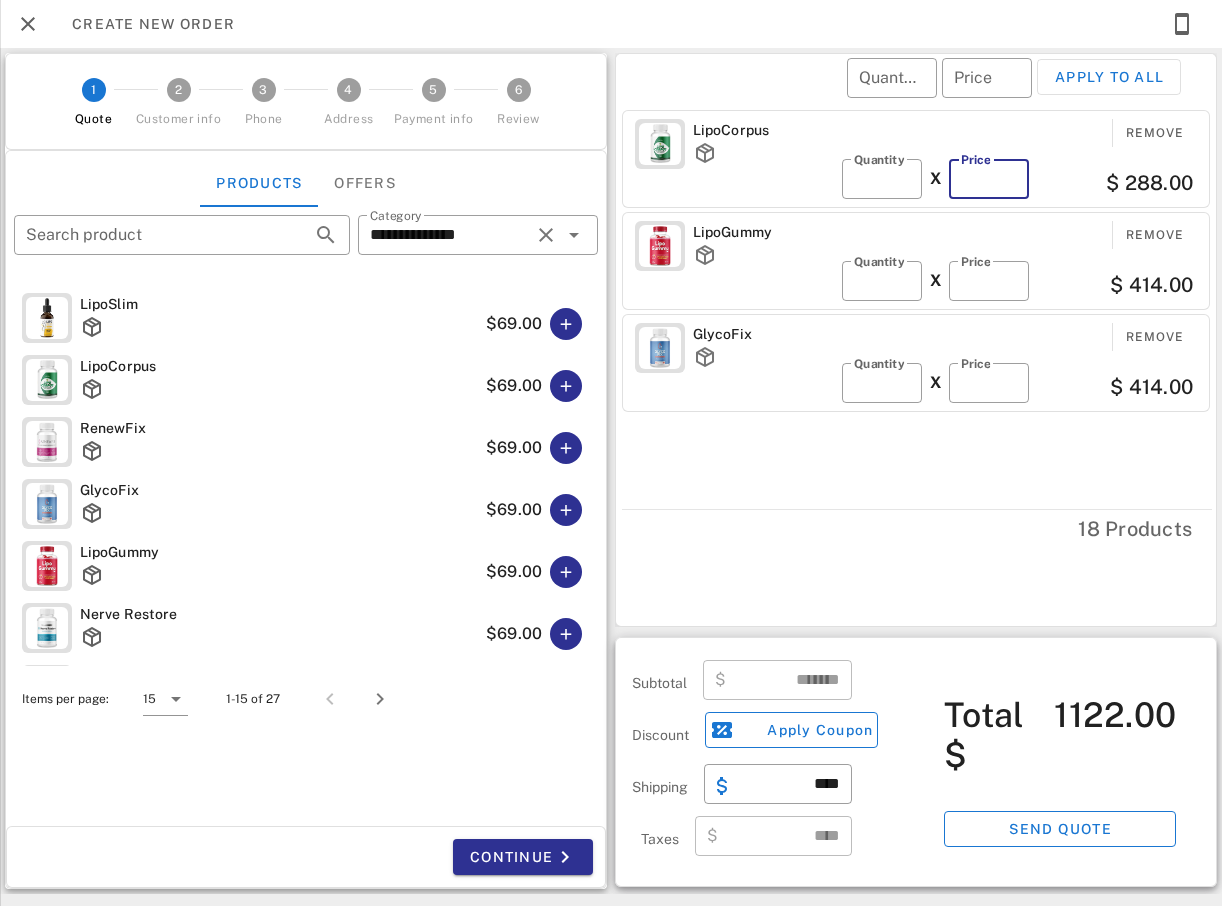 click on "**" at bounding box center [989, 179] 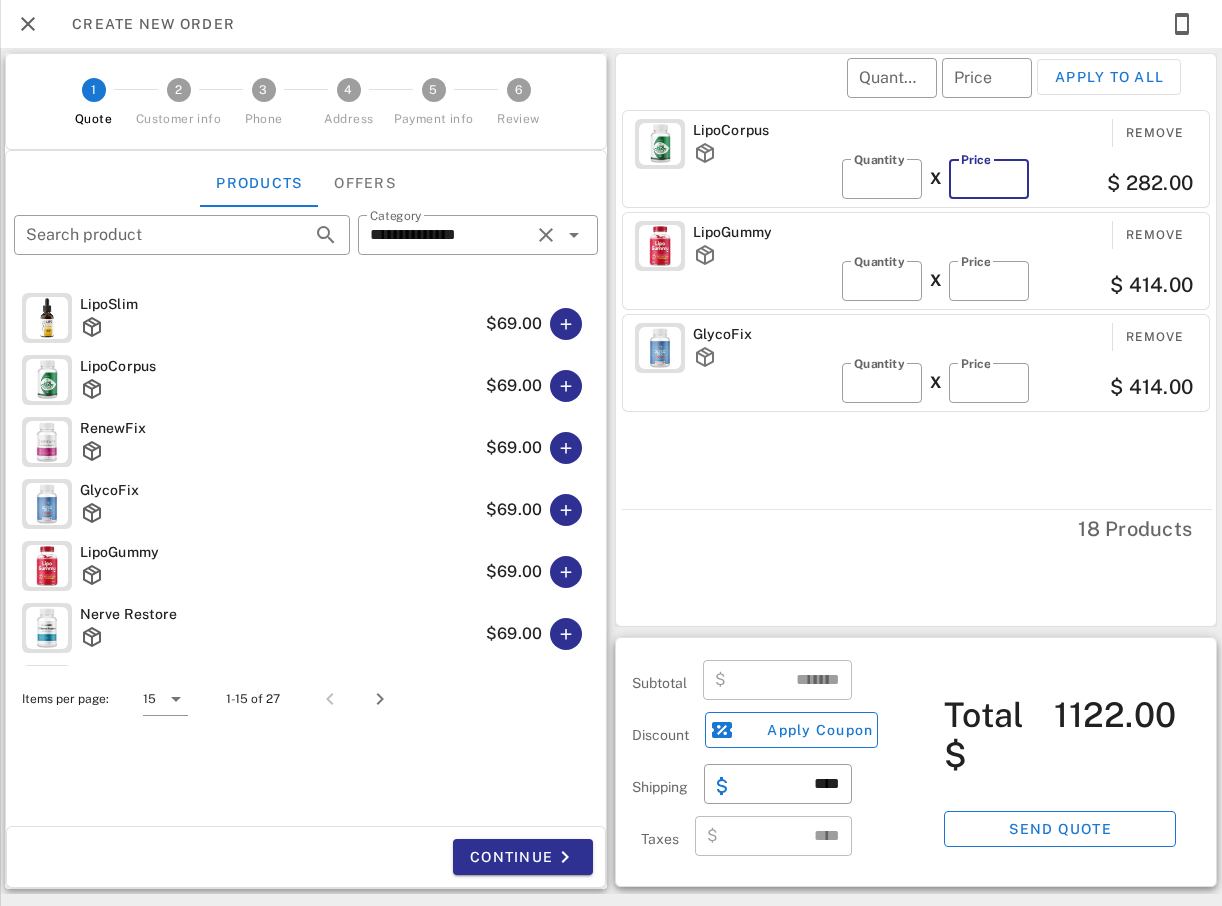 click on "**" at bounding box center [989, 179] 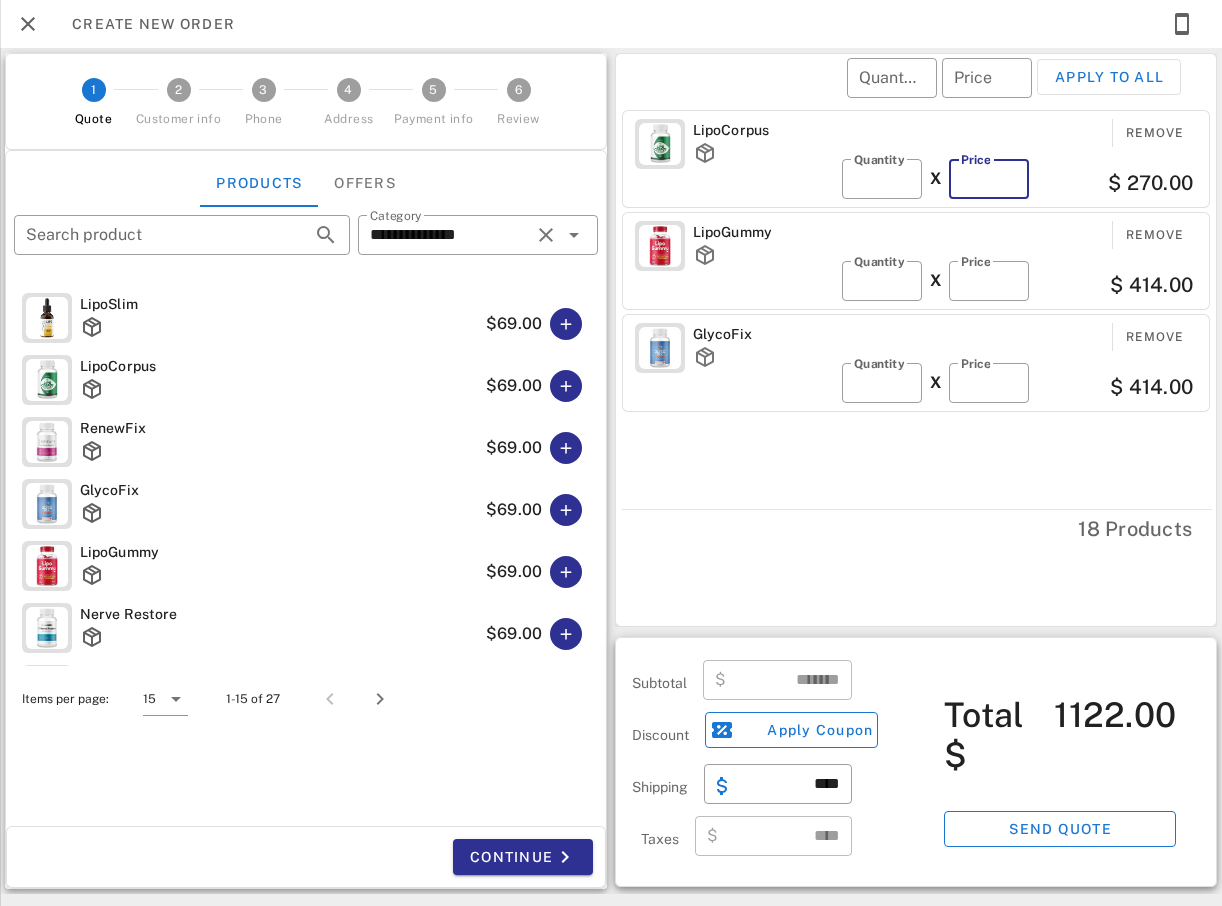click on "**" at bounding box center [989, 179] 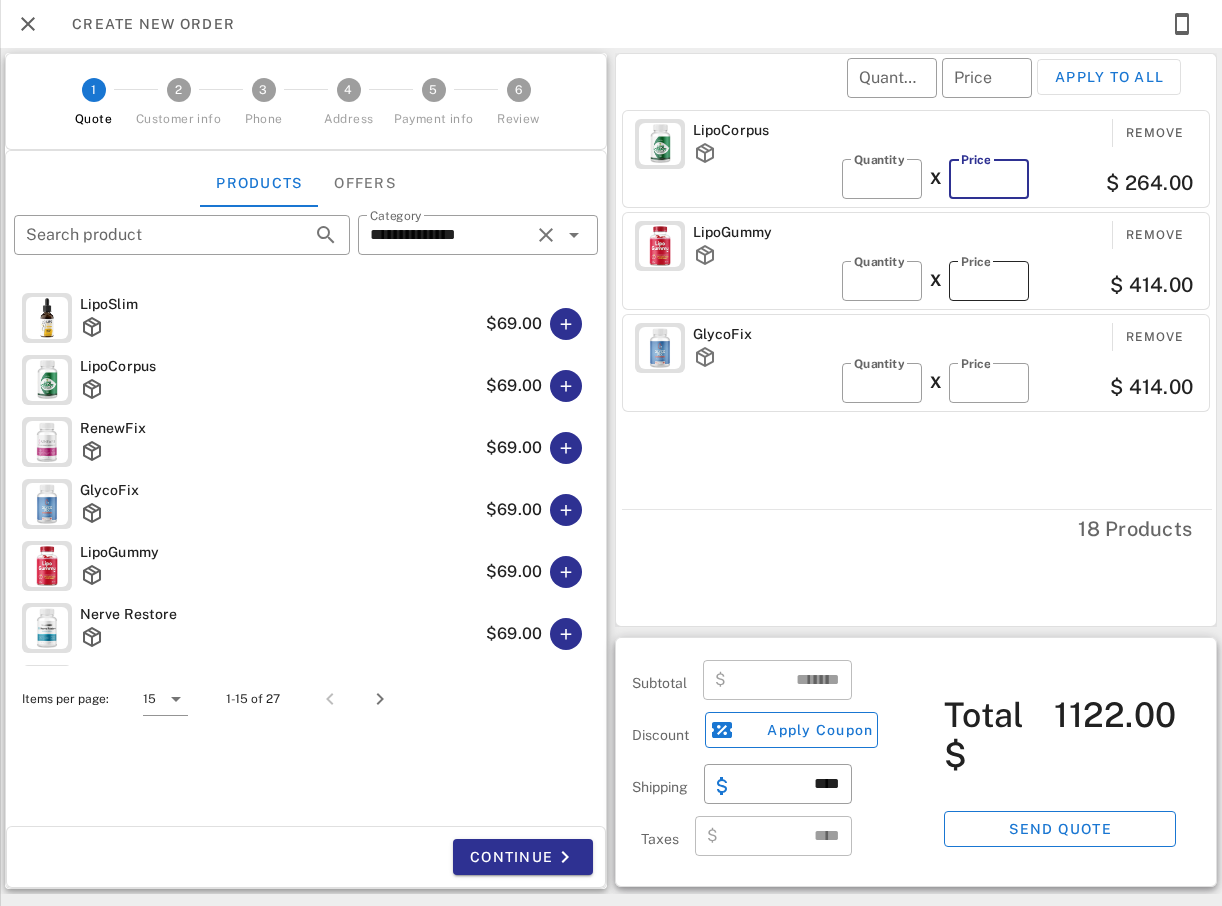 type on "*******" 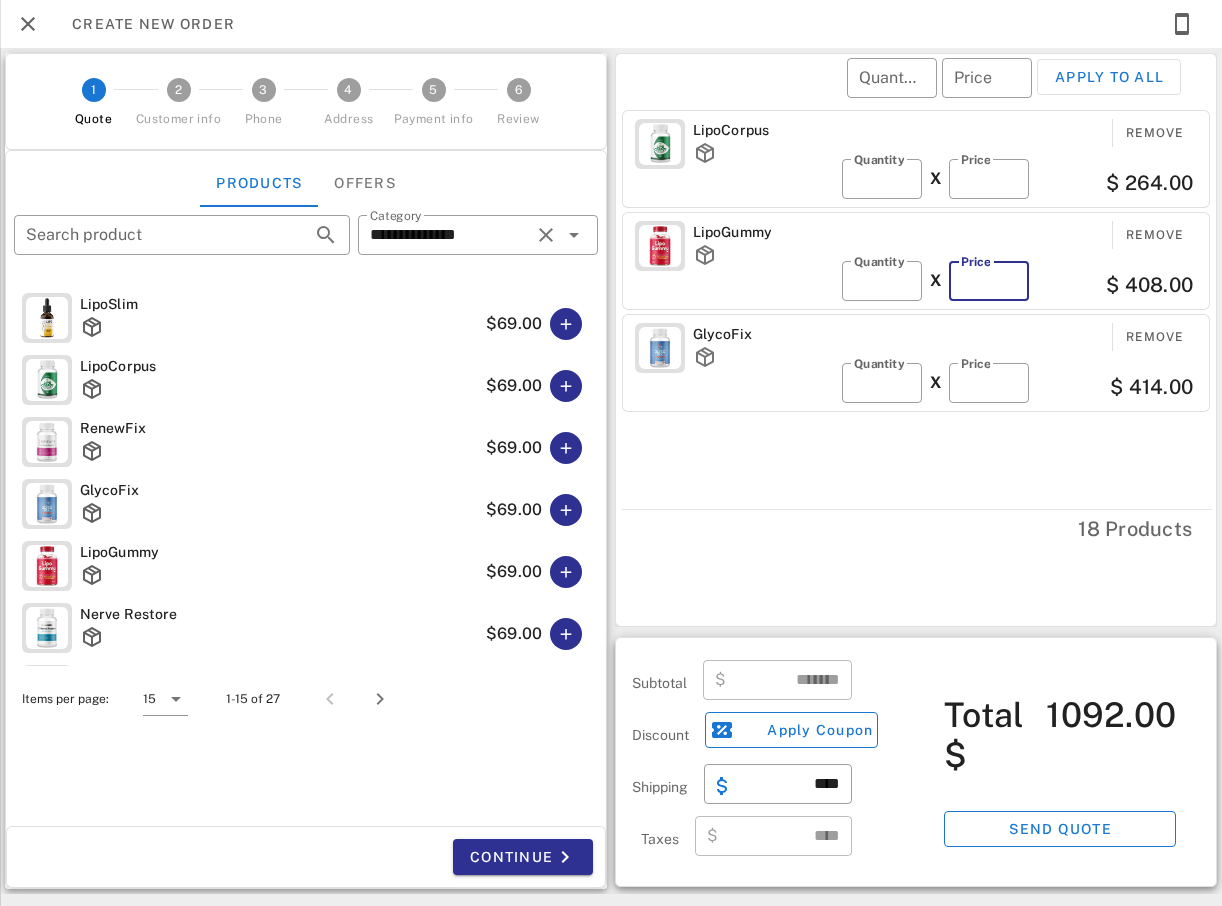 click on "**" at bounding box center (989, 281) 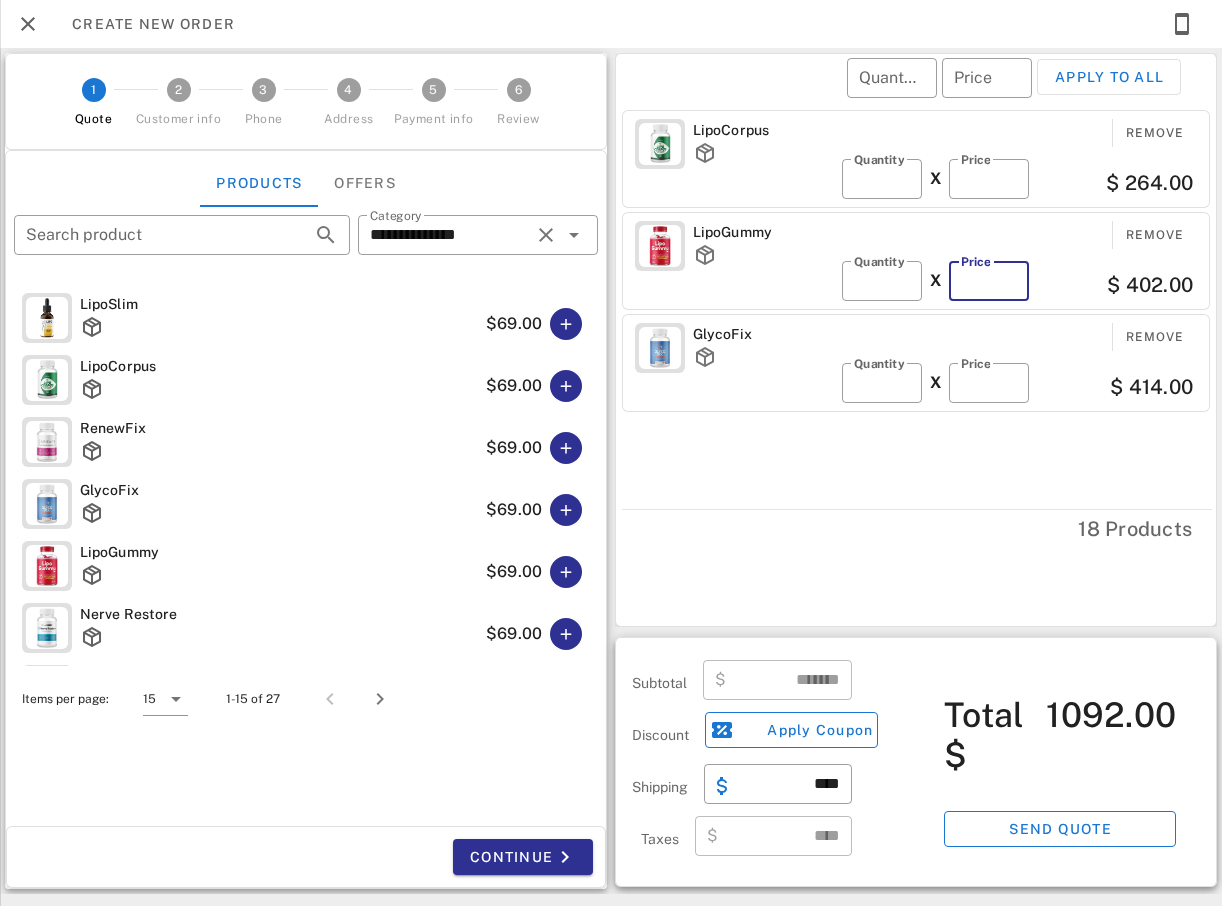 click on "**" at bounding box center [989, 281] 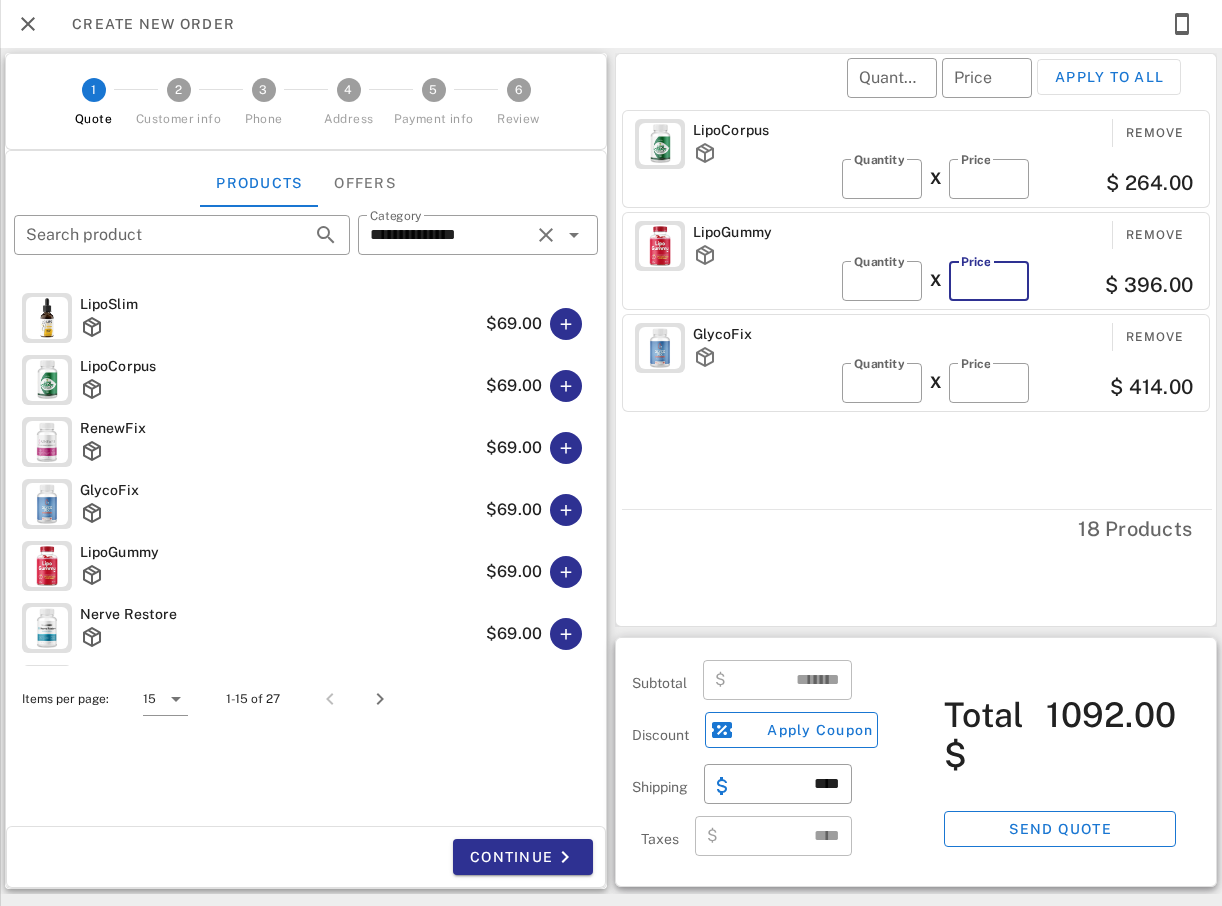 click on "**" at bounding box center [989, 281] 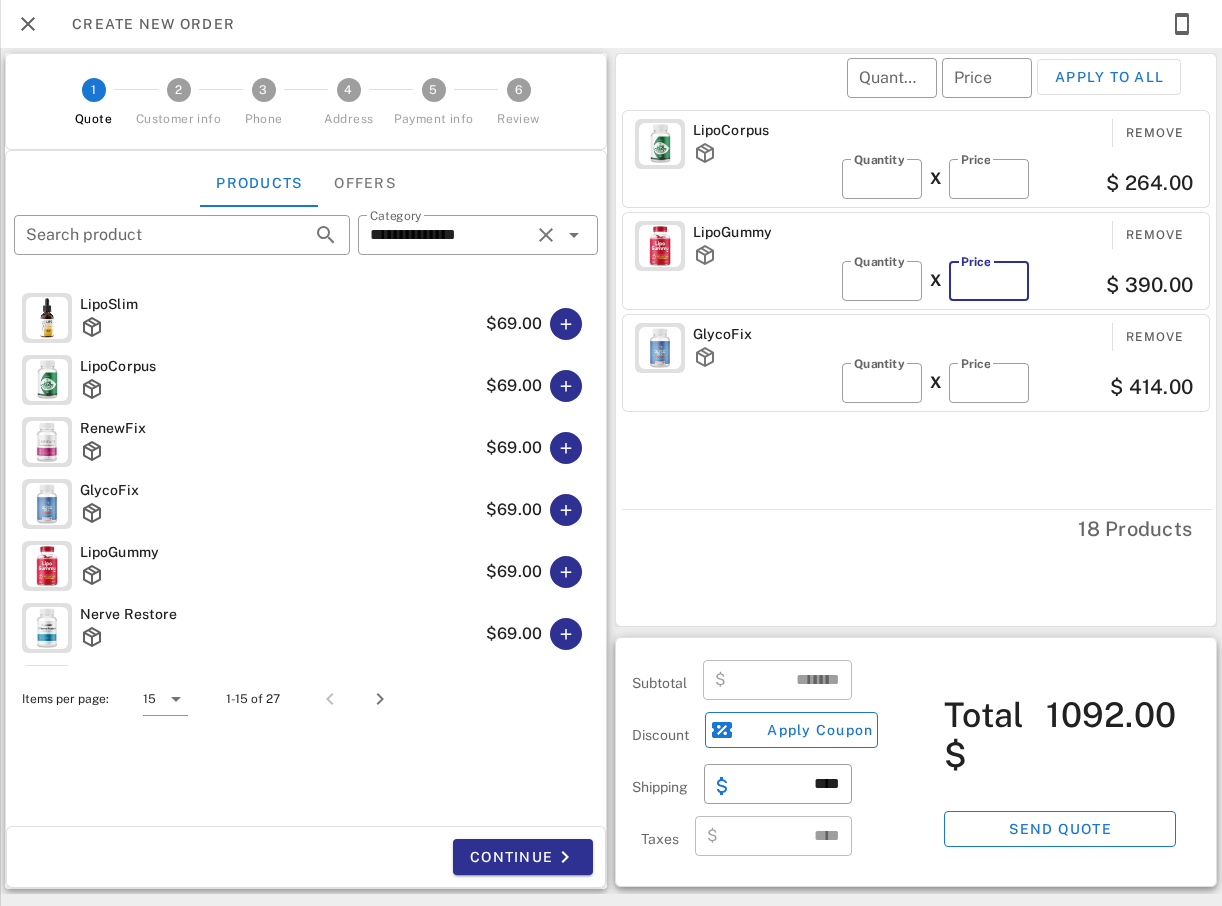 click on "**" at bounding box center [989, 281] 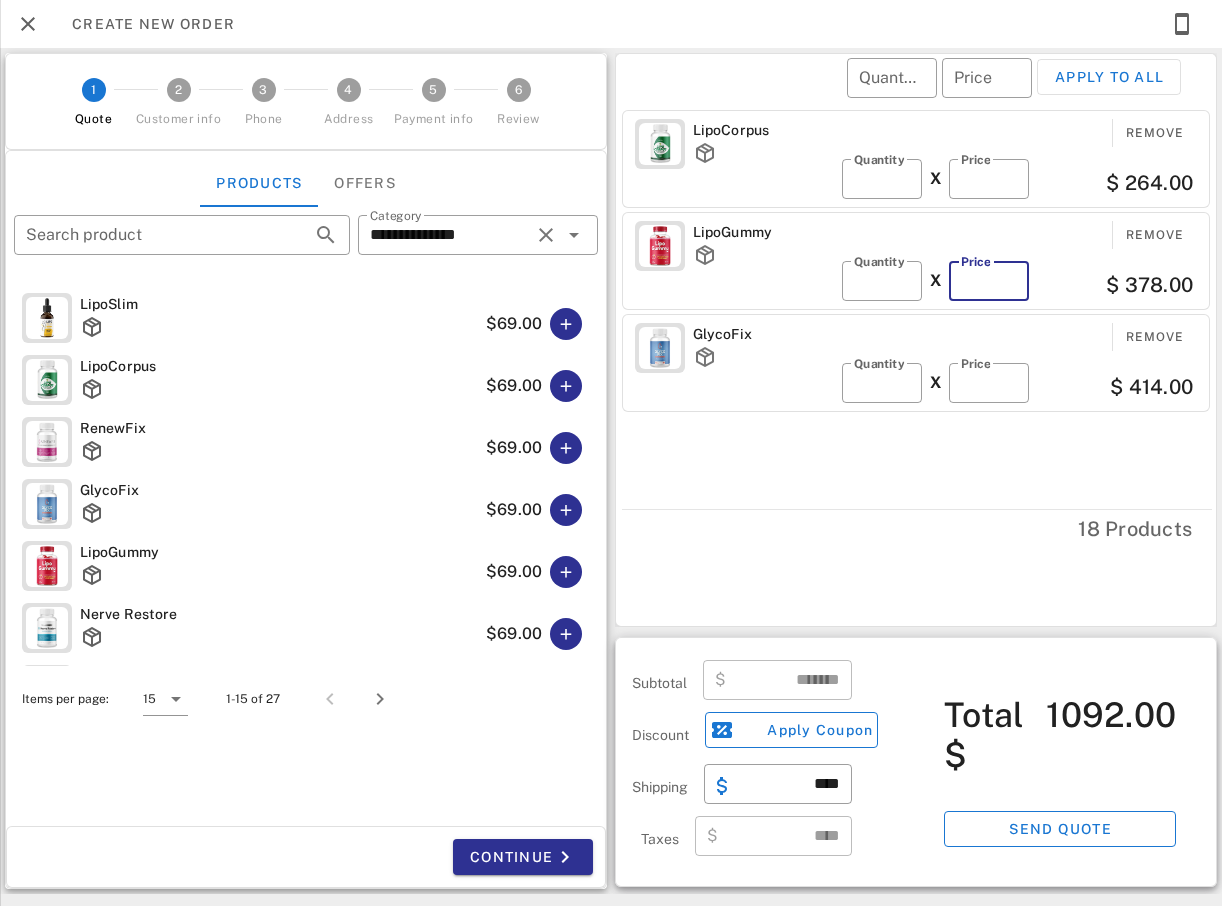 click on "**" at bounding box center (989, 281) 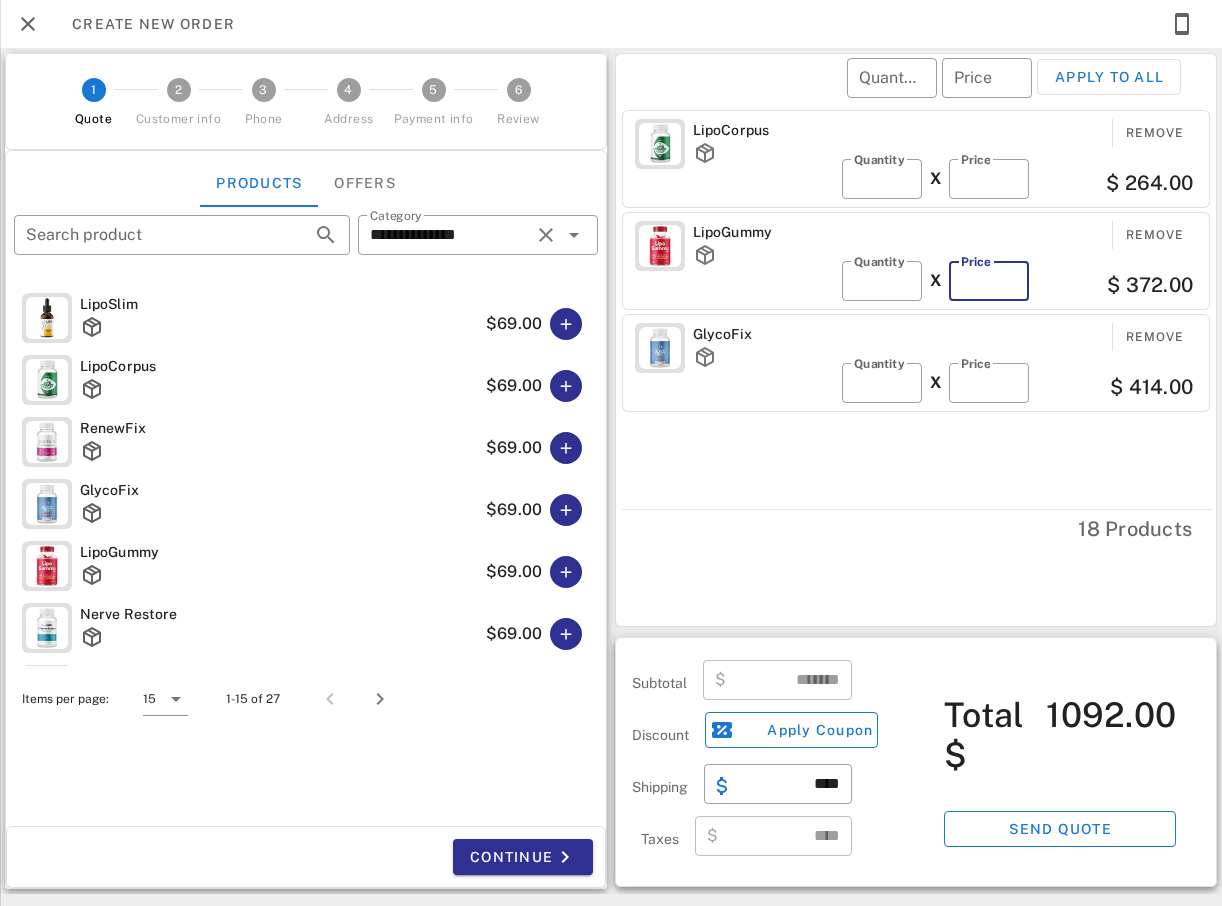 click on "**" at bounding box center (989, 281) 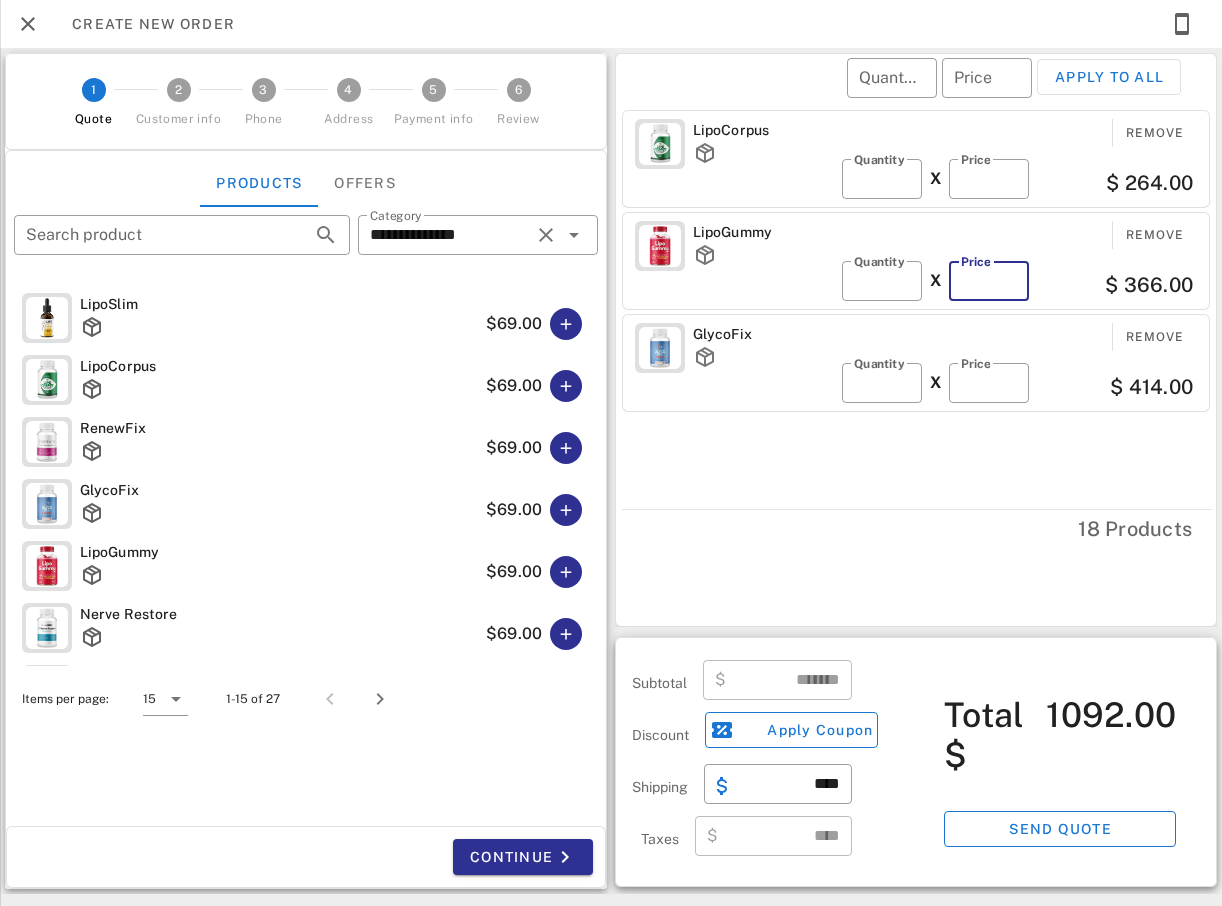 click on "**" at bounding box center [989, 281] 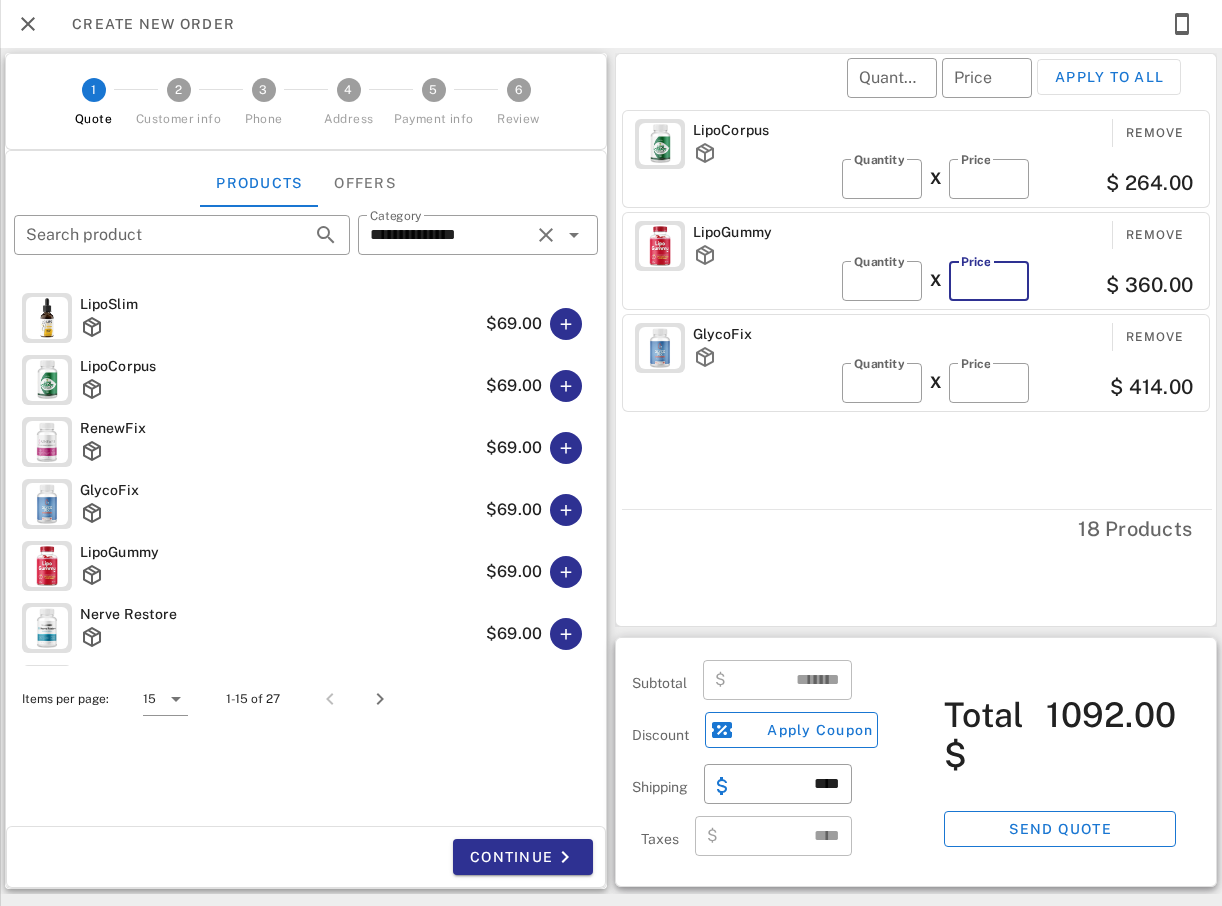 click on "**" at bounding box center [989, 281] 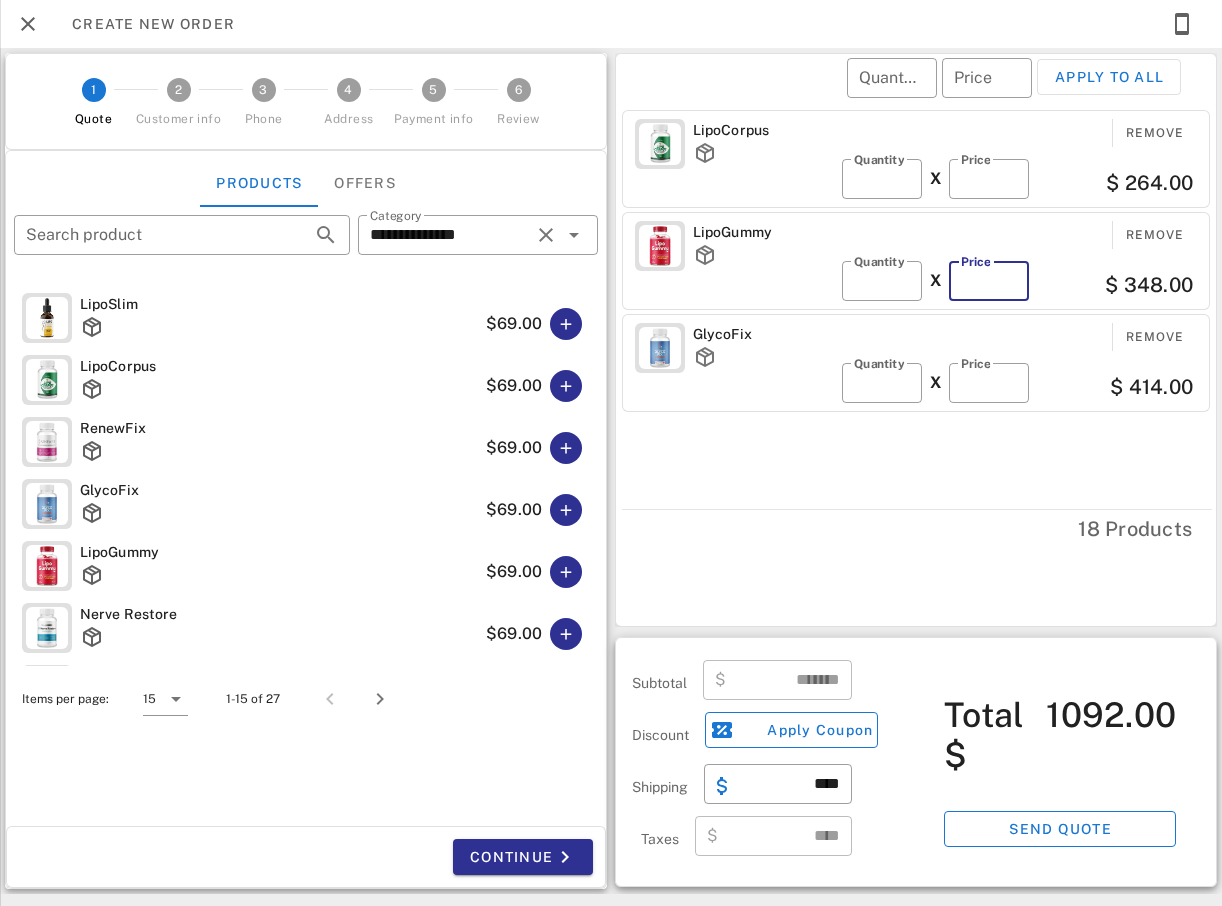 click on "**" at bounding box center [989, 281] 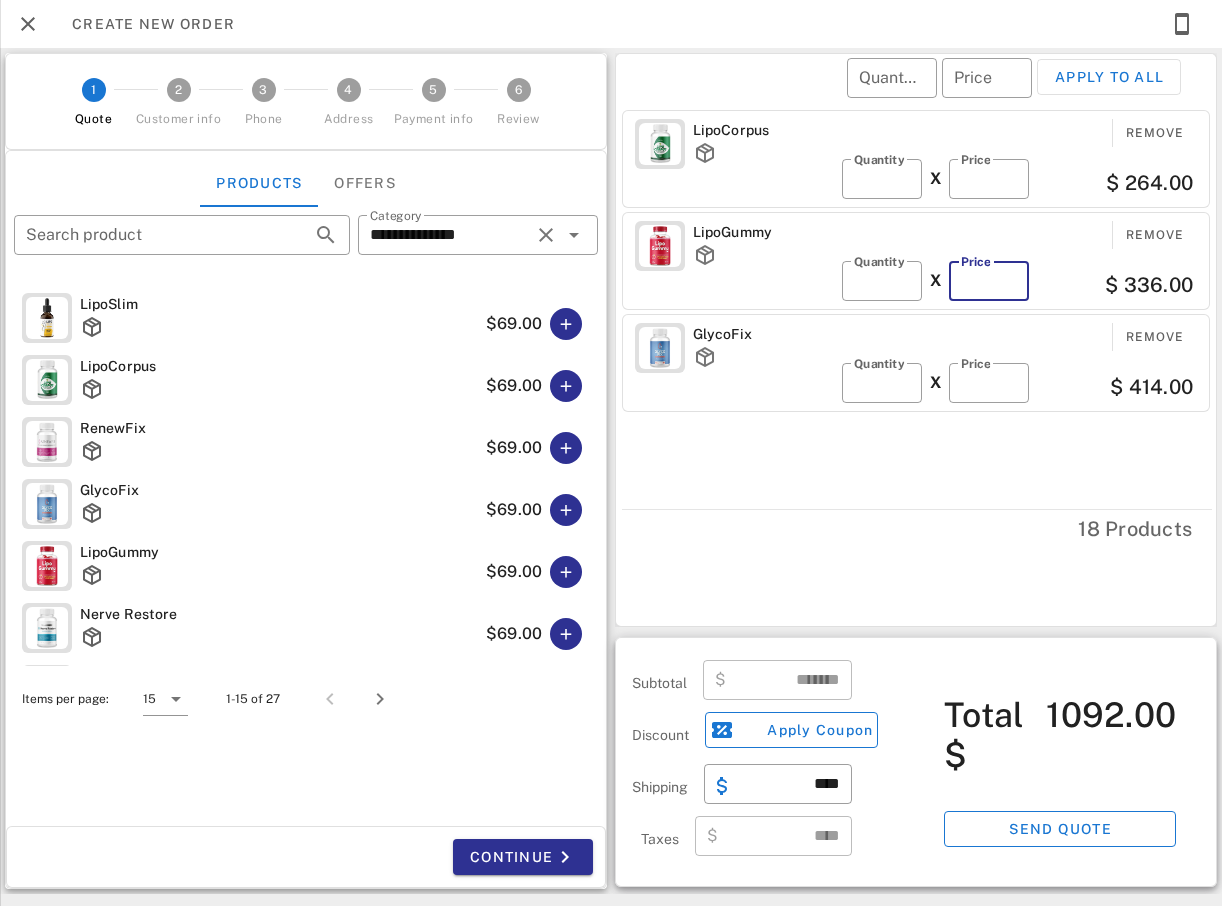 click on "**" at bounding box center (989, 281) 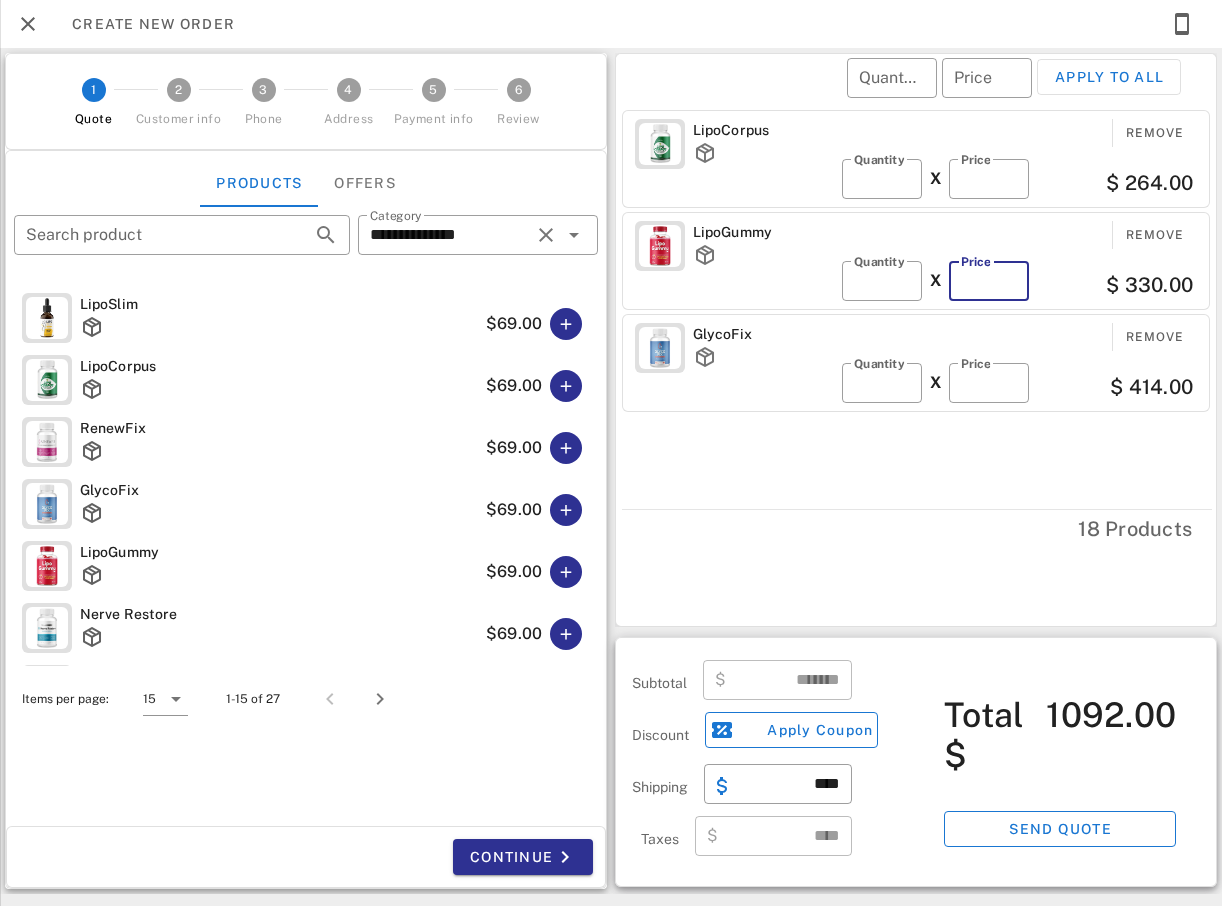 click on "**" at bounding box center (989, 281) 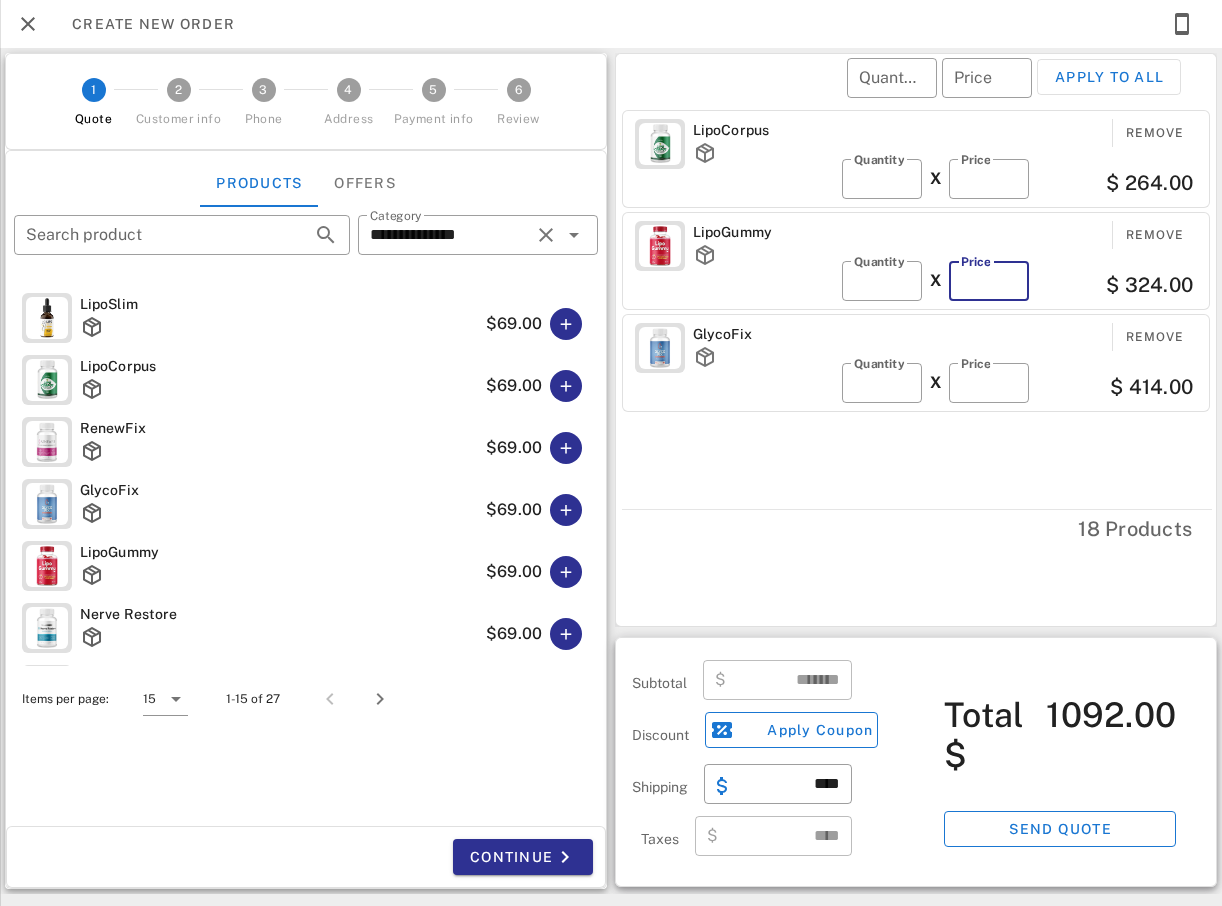click on "**" at bounding box center (989, 281) 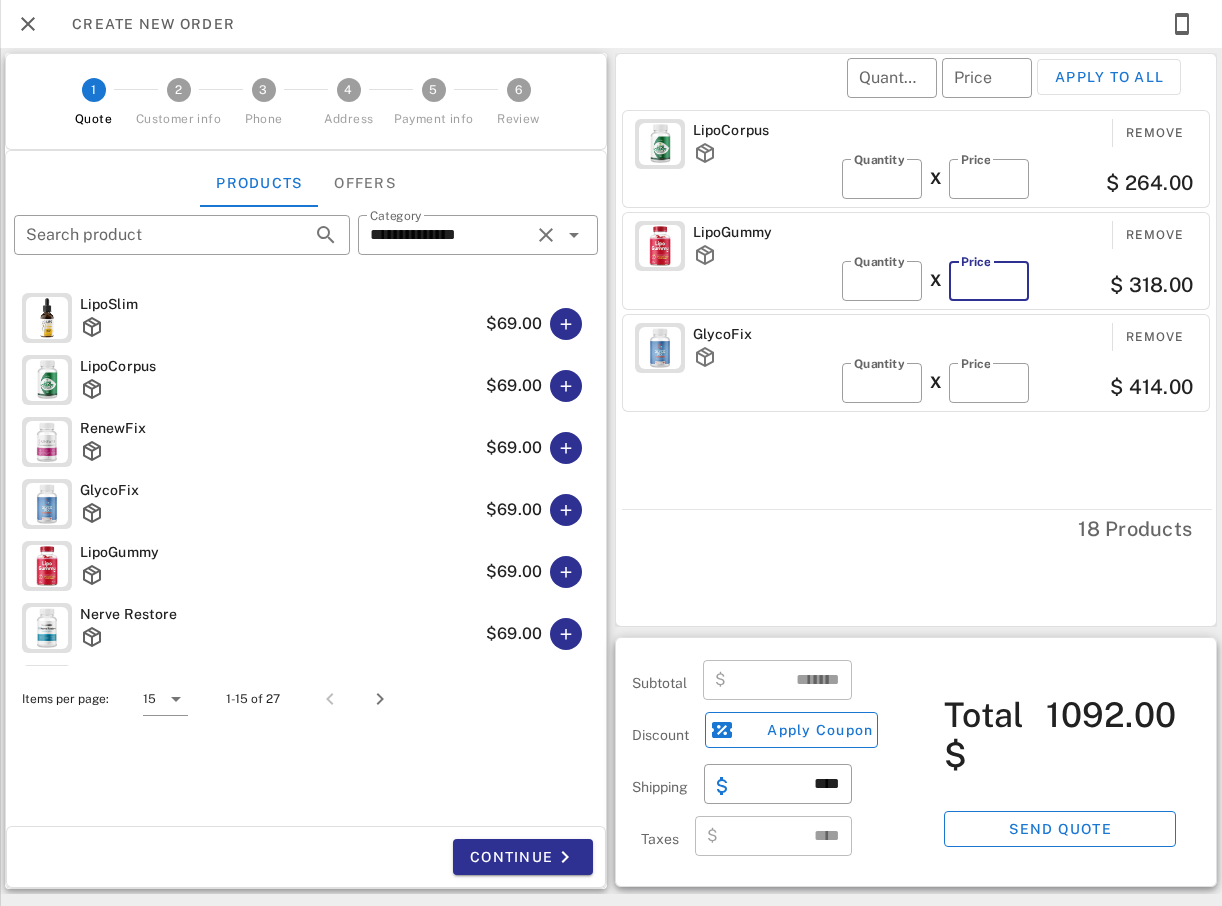click on "**" at bounding box center [989, 281] 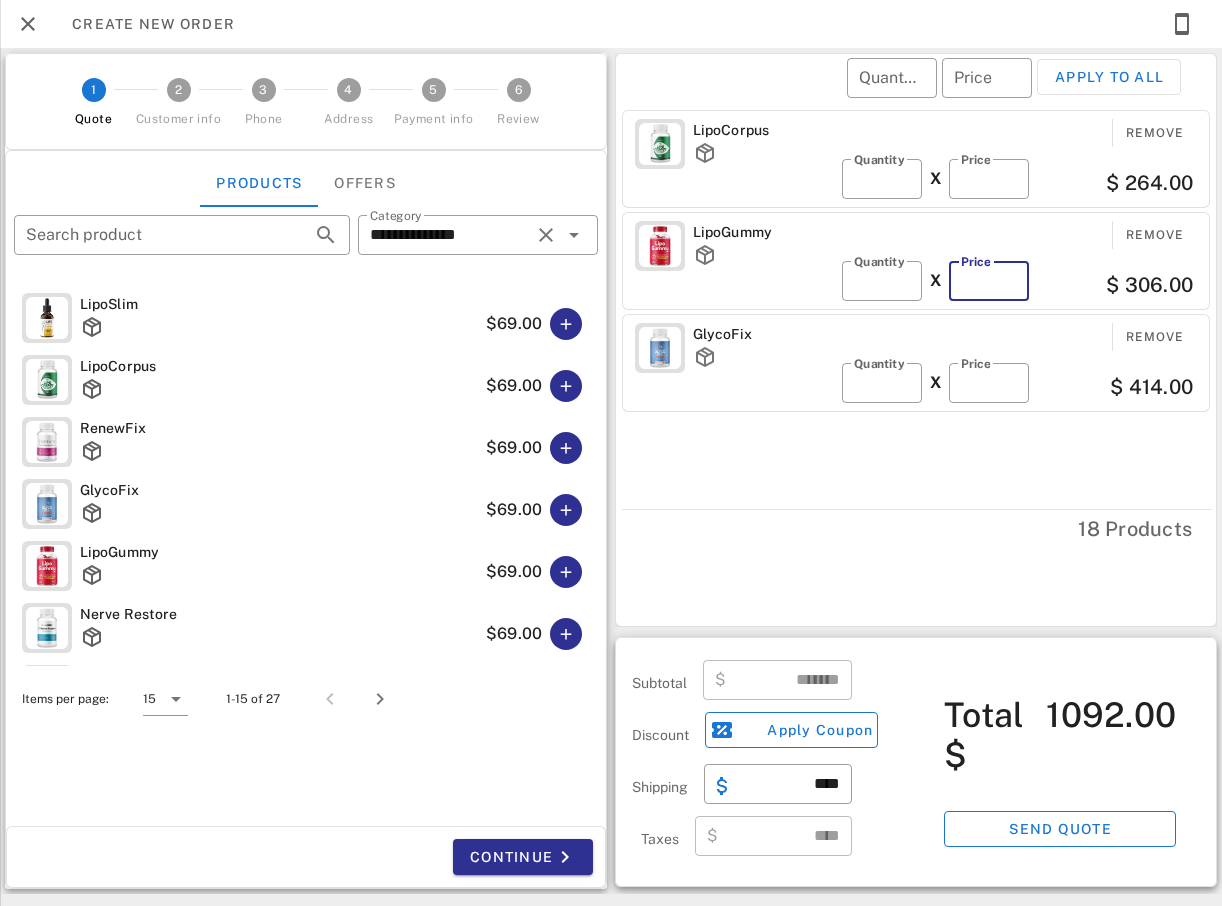 click on "**" at bounding box center (989, 281) 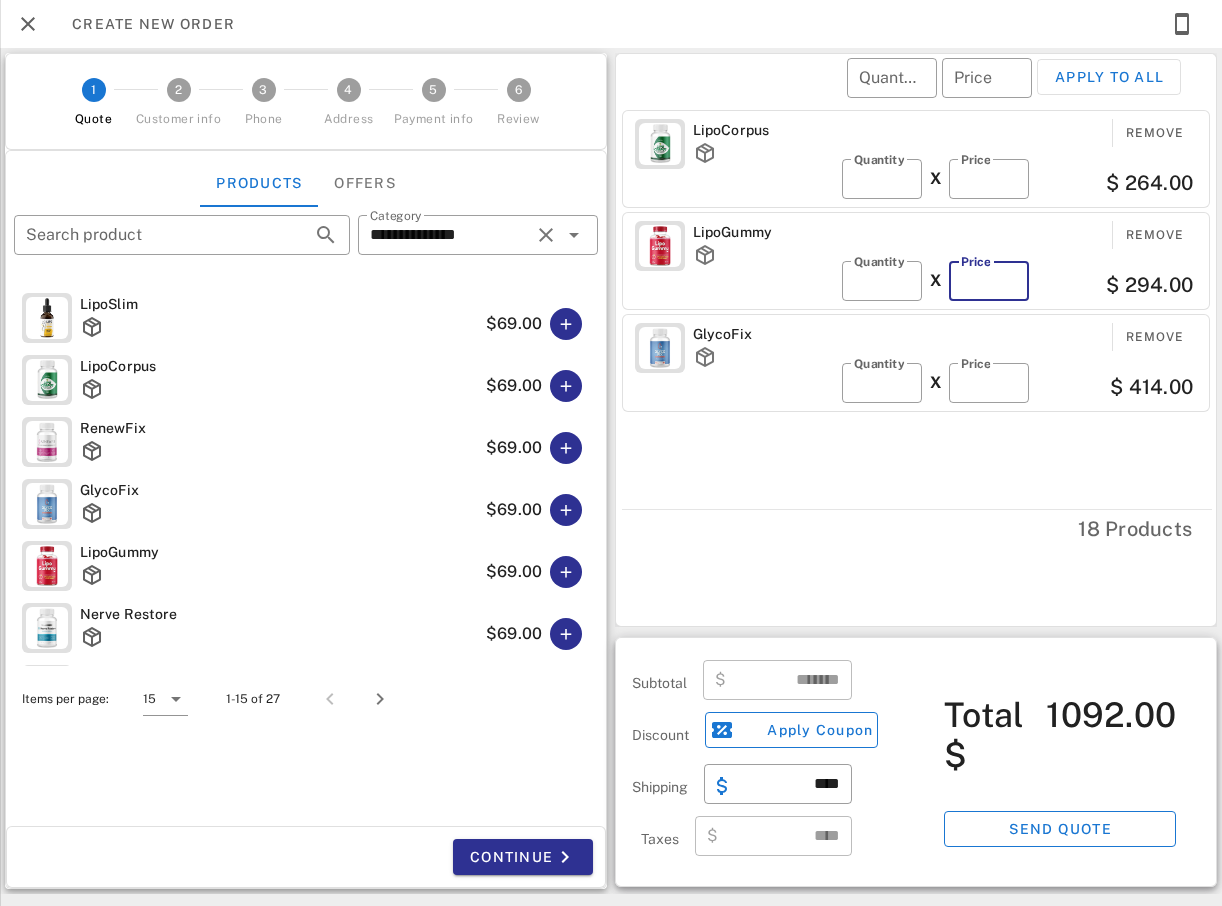 click on "**" at bounding box center [989, 281] 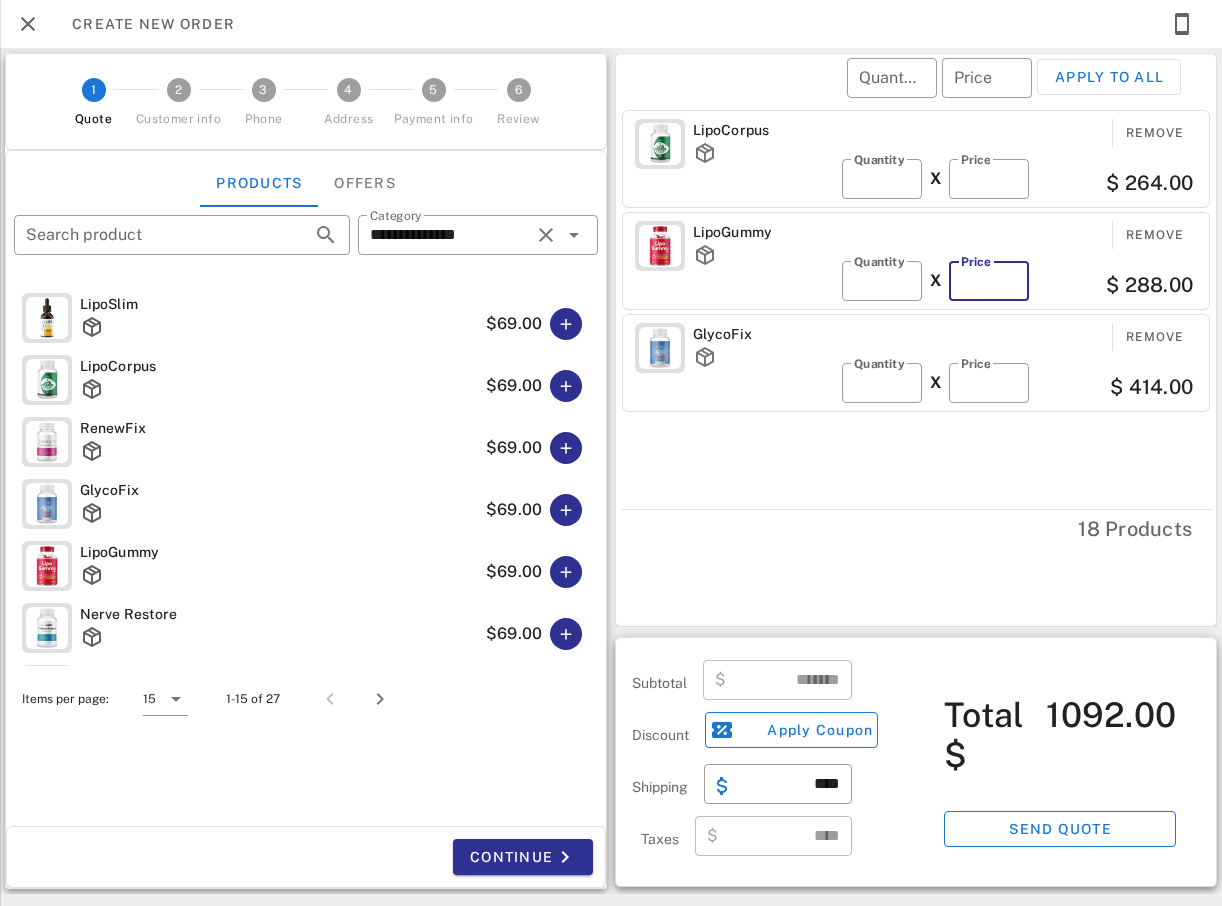 click on "**" at bounding box center (989, 281) 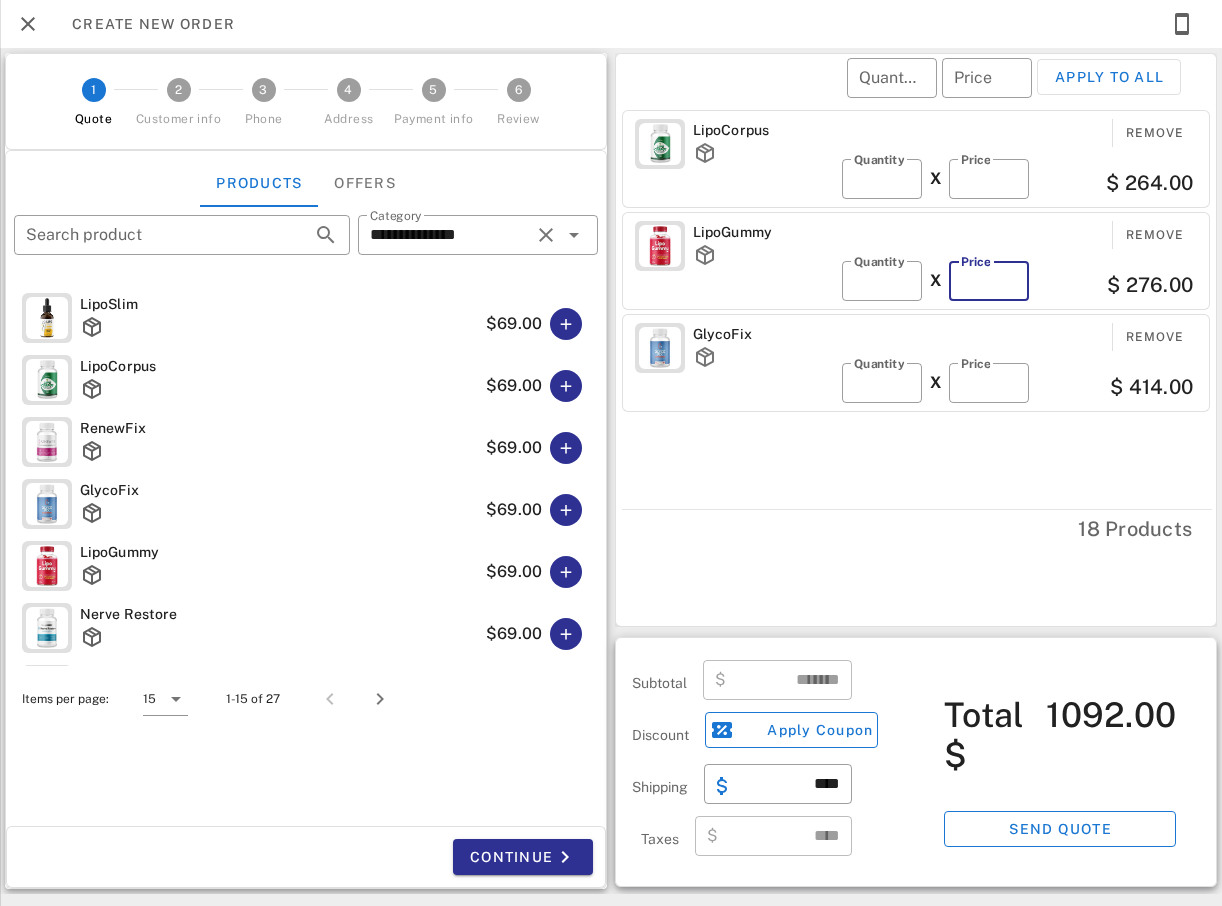 type on "**" 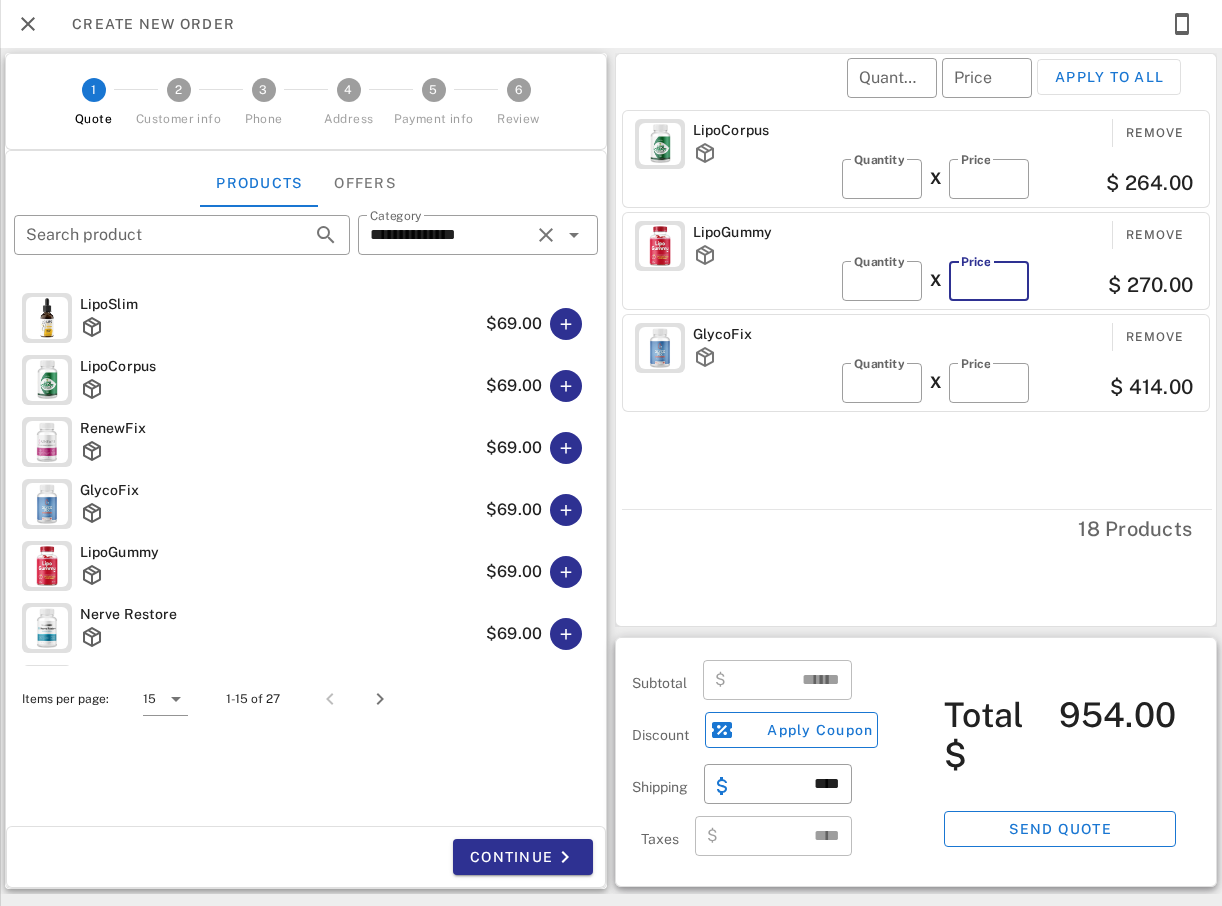click on "**" at bounding box center [989, 281] 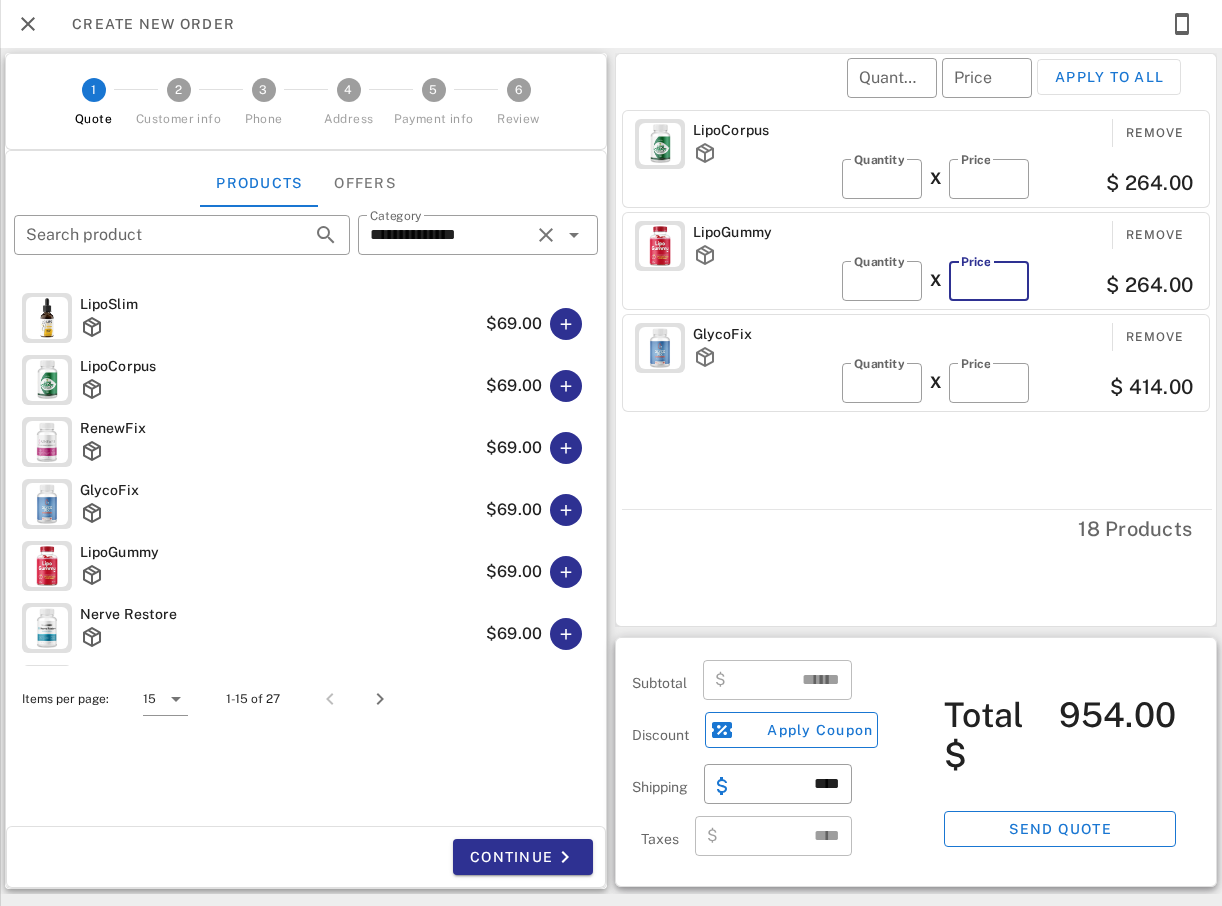 type on "**" 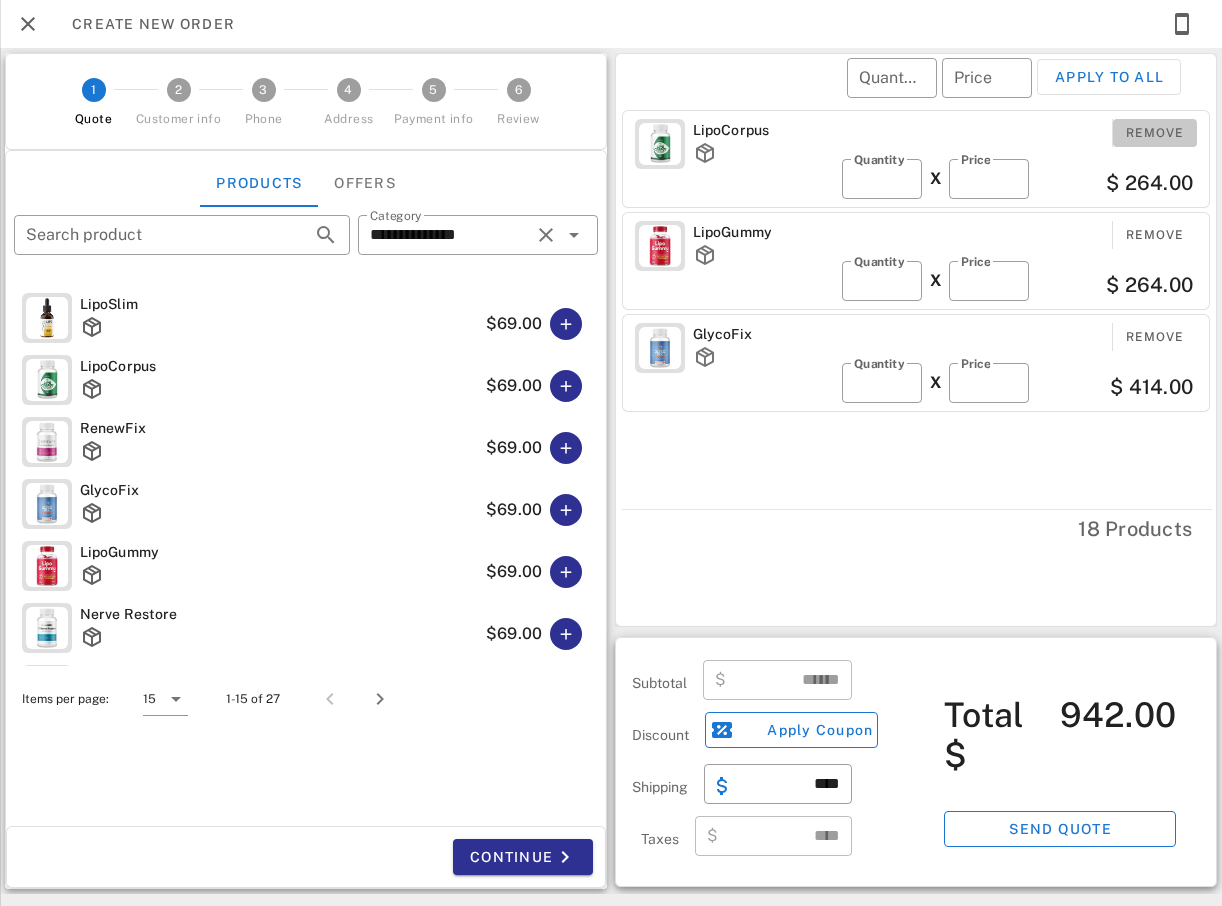 click on "Remove" at bounding box center (1155, 133) 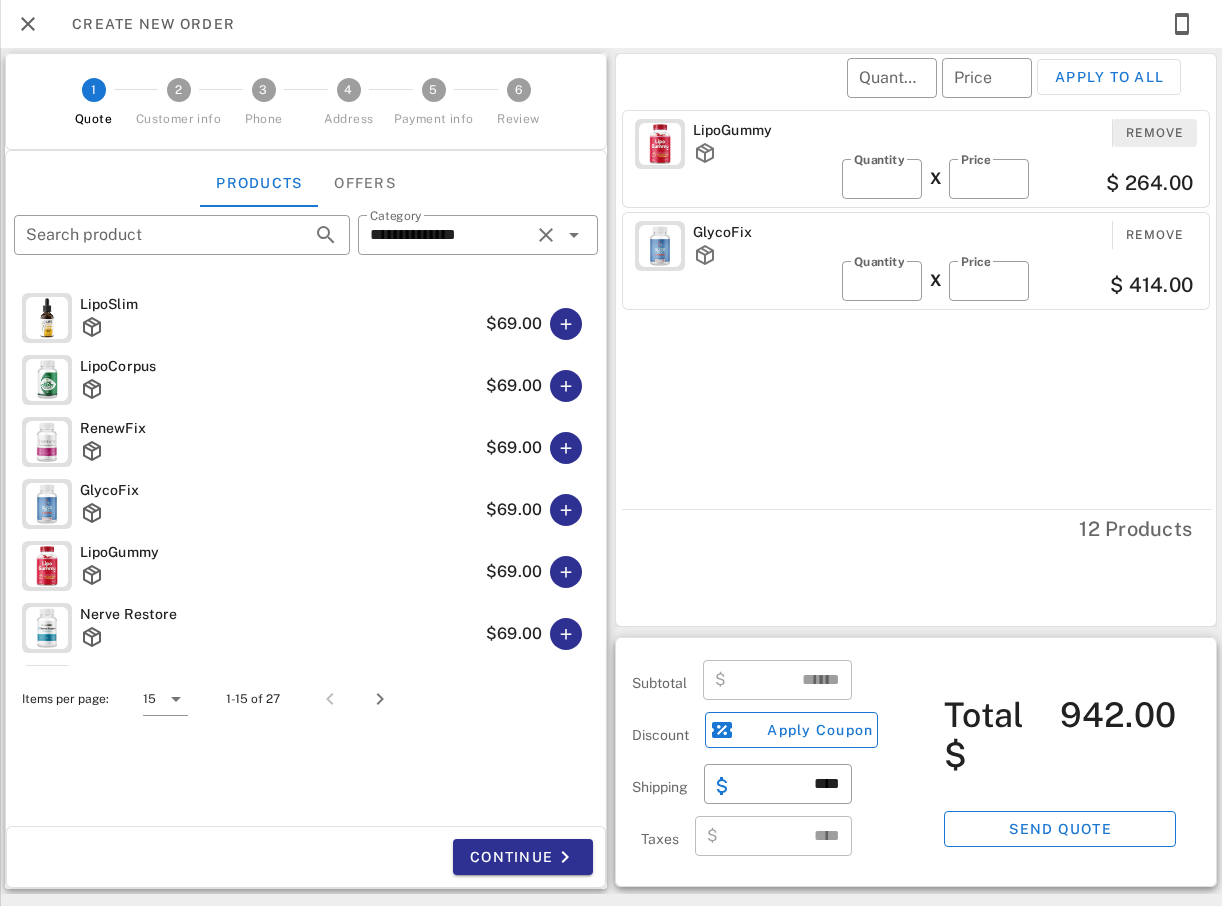 click on "Remove" at bounding box center (1155, 133) 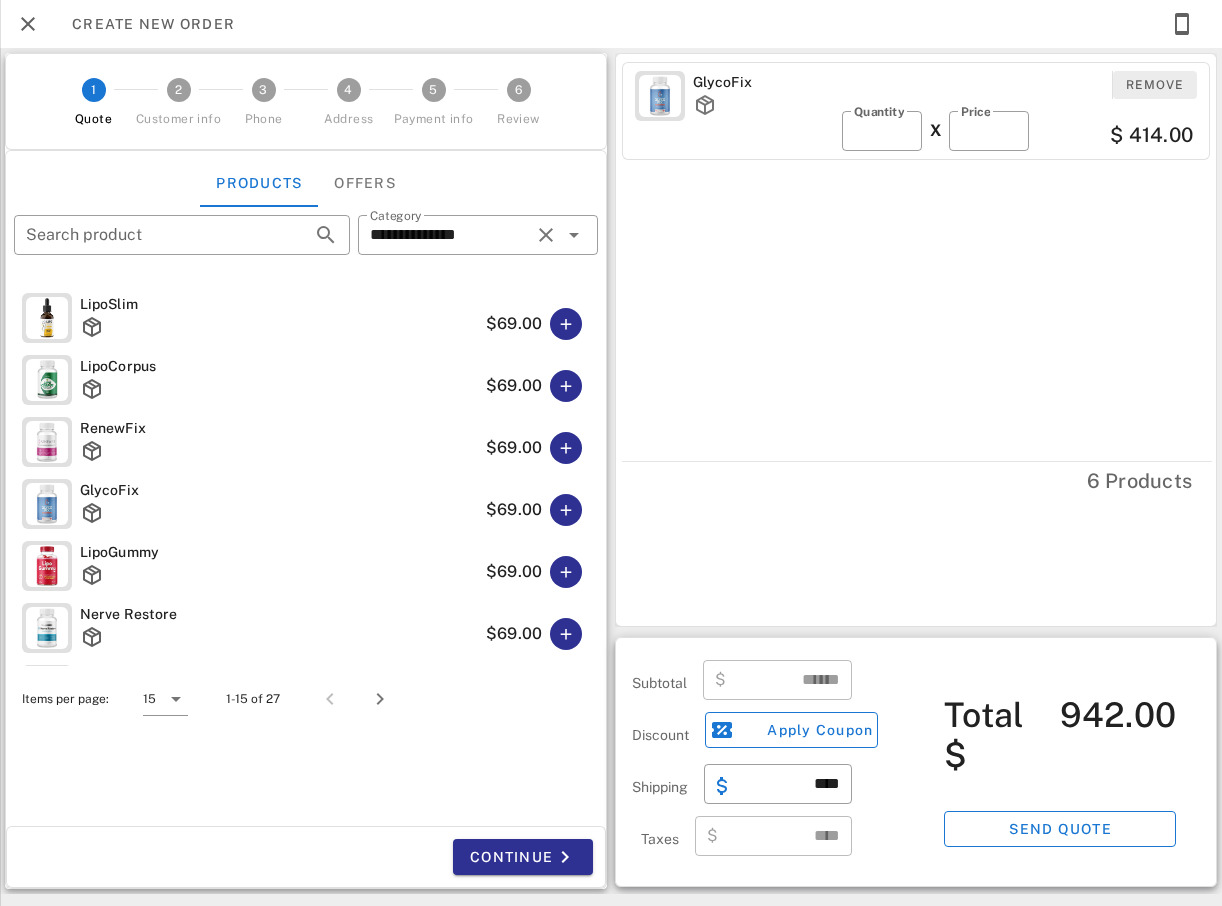 click on "Remove" at bounding box center [1155, 85] 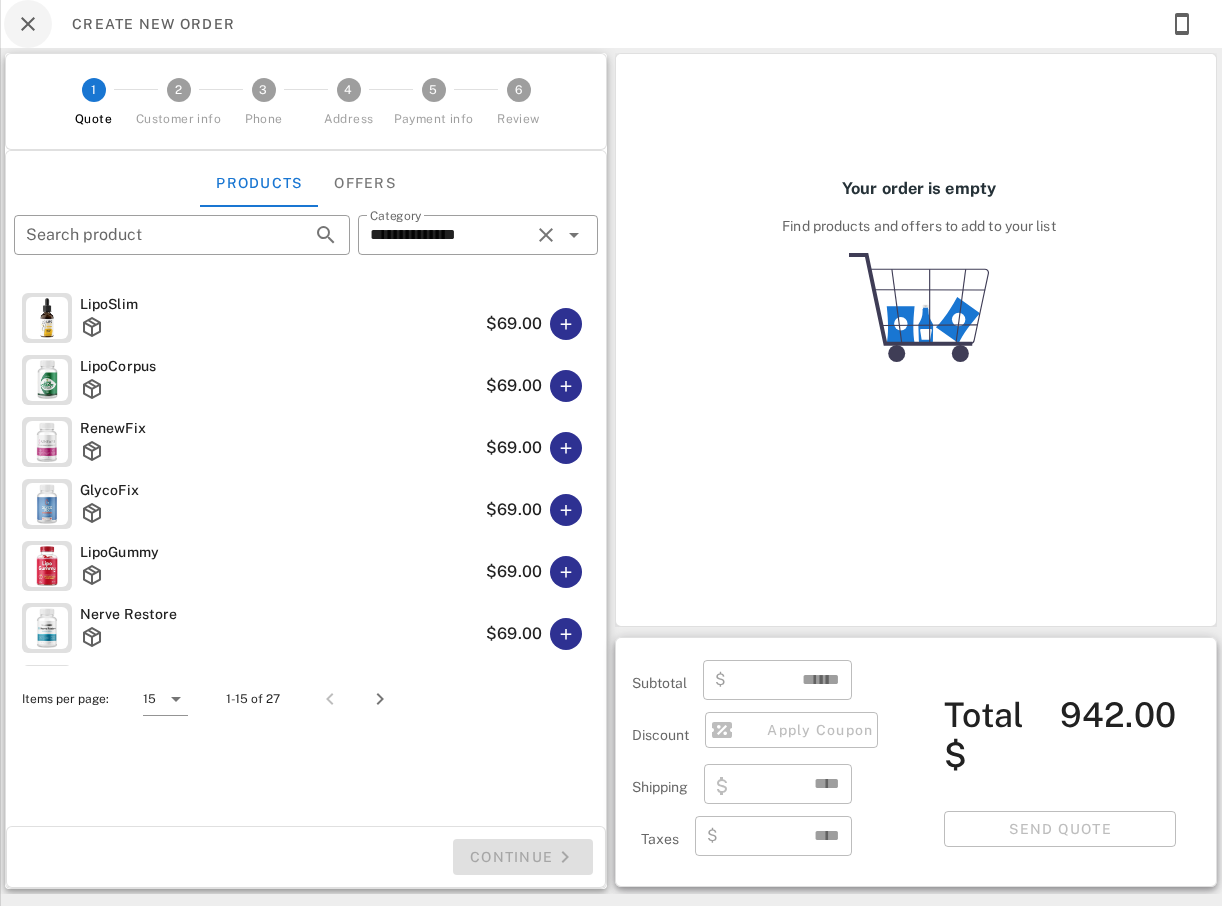 type on "****" 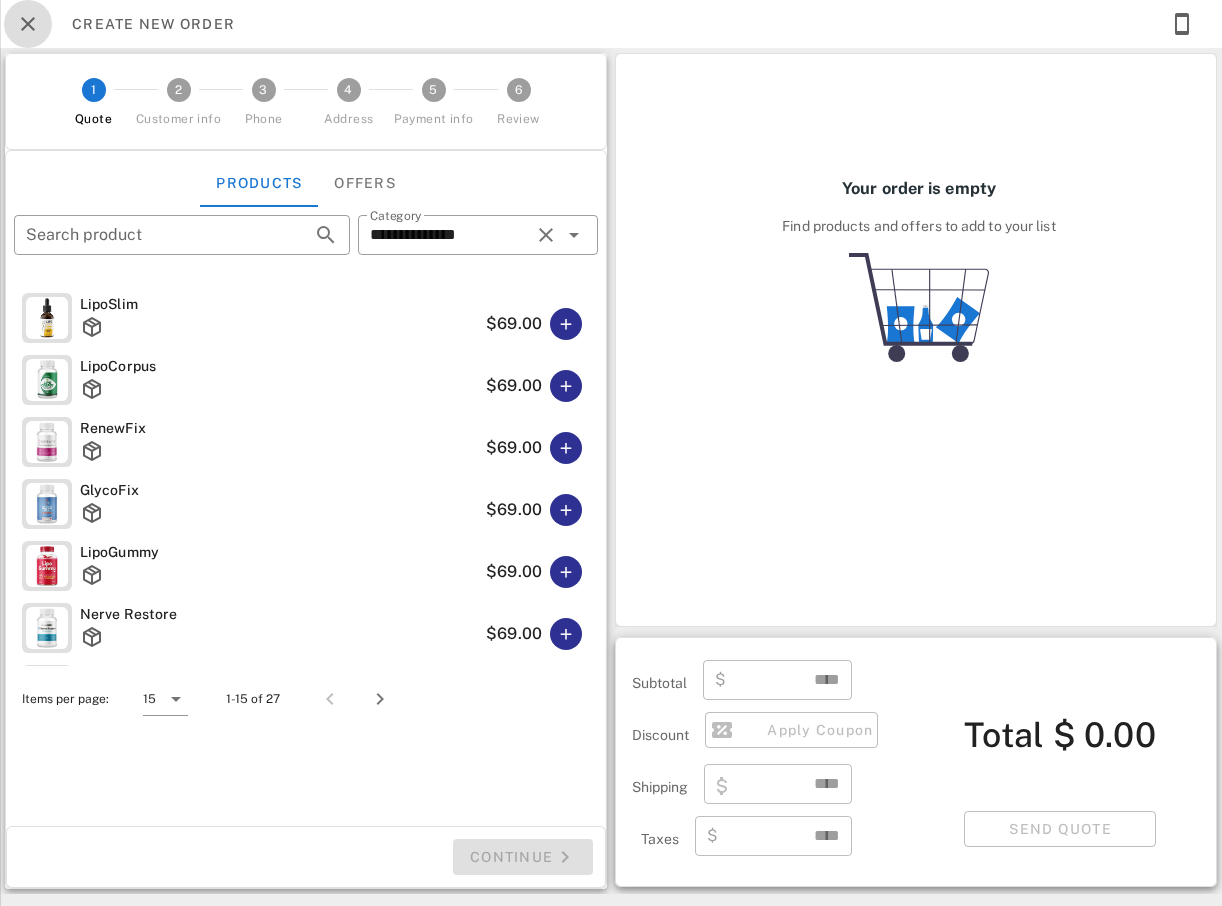 click at bounding box center (28, 24) 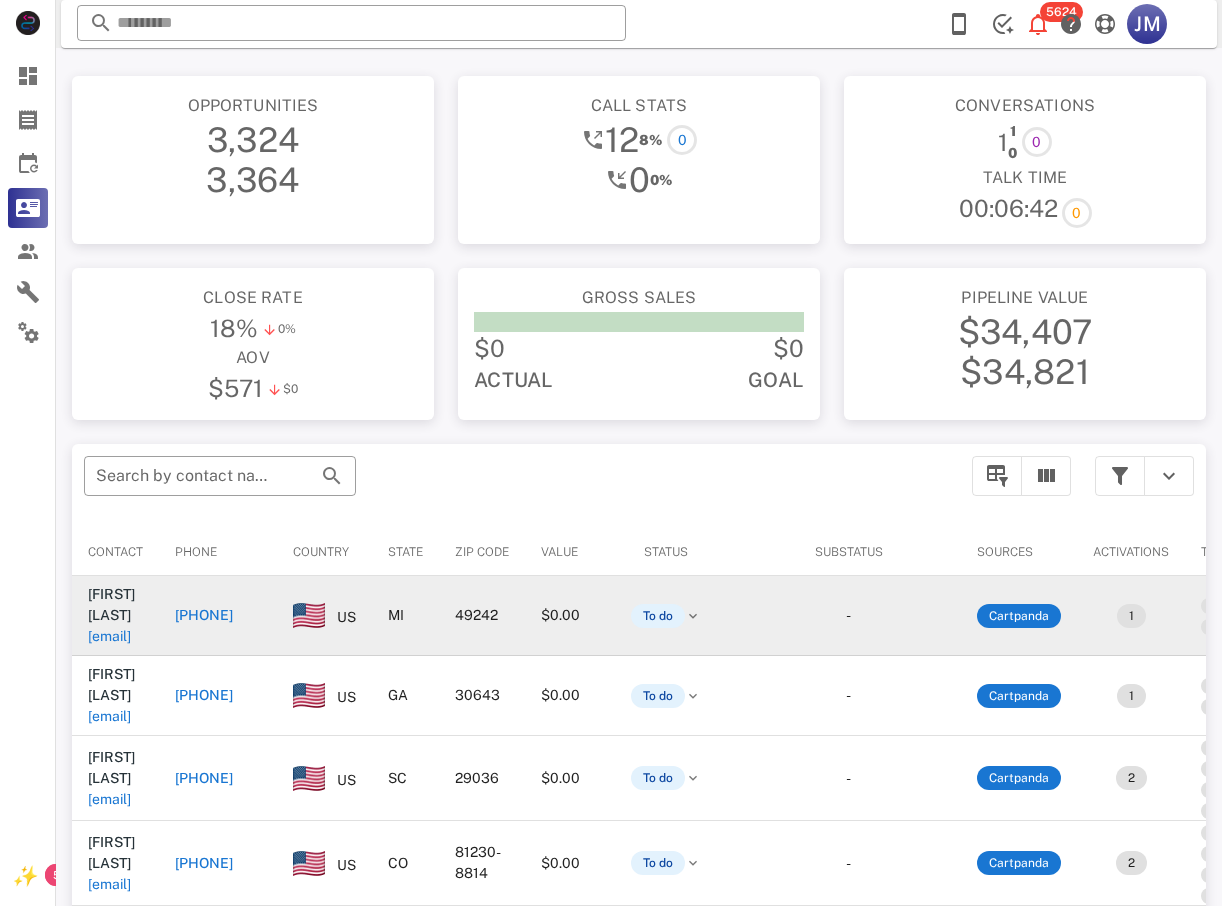 click on "[PHONE]" at bounding box center [204, 615] 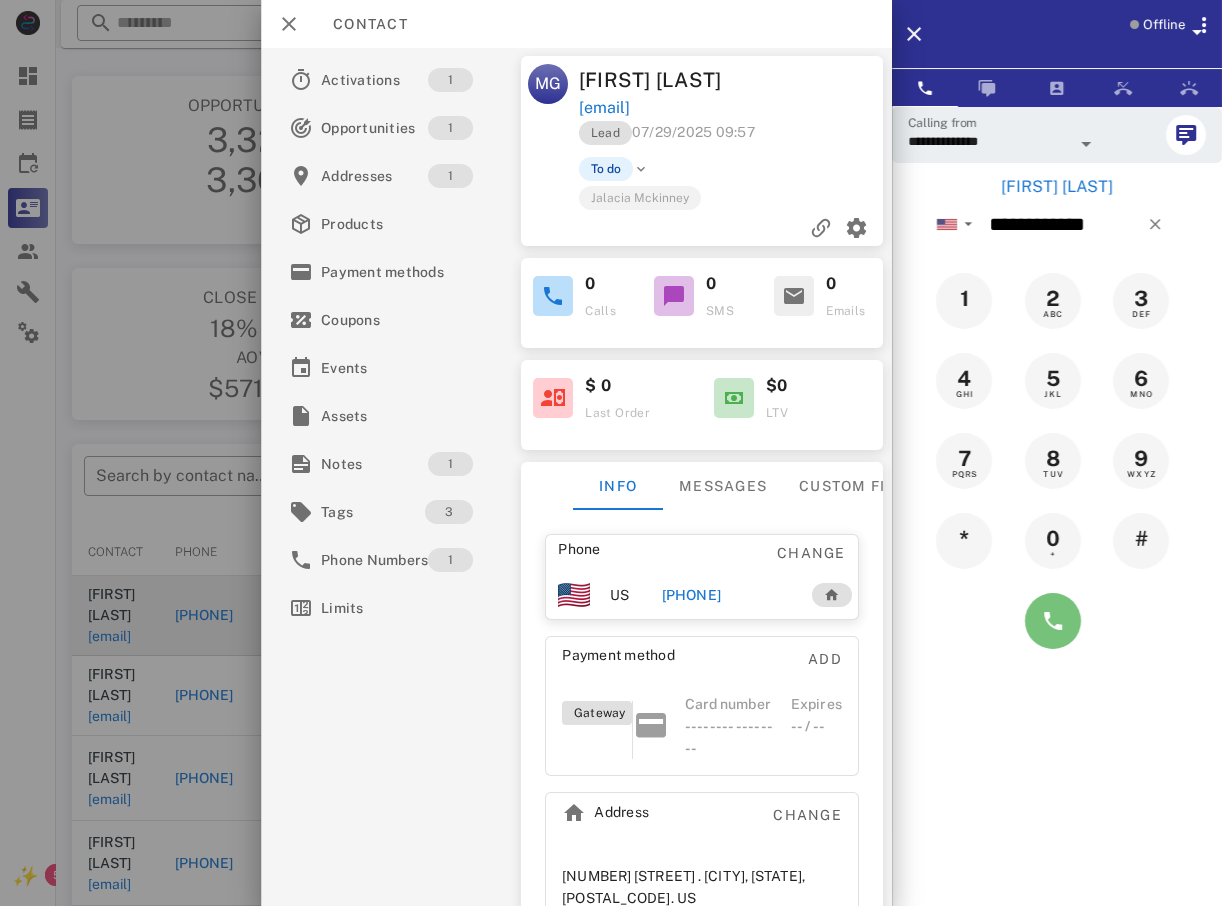 click at bounding box center [1053, 621] 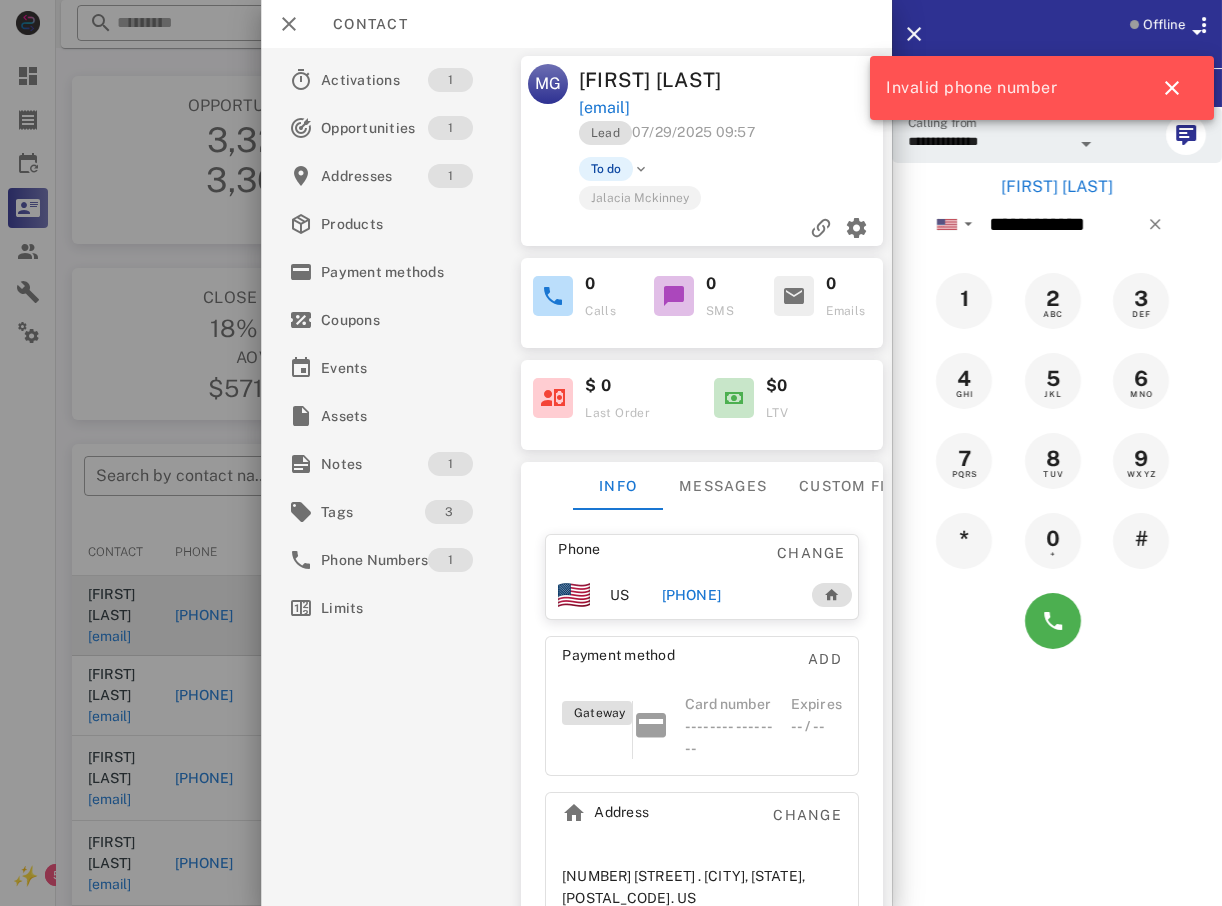 click at bounding box center [611, 453] 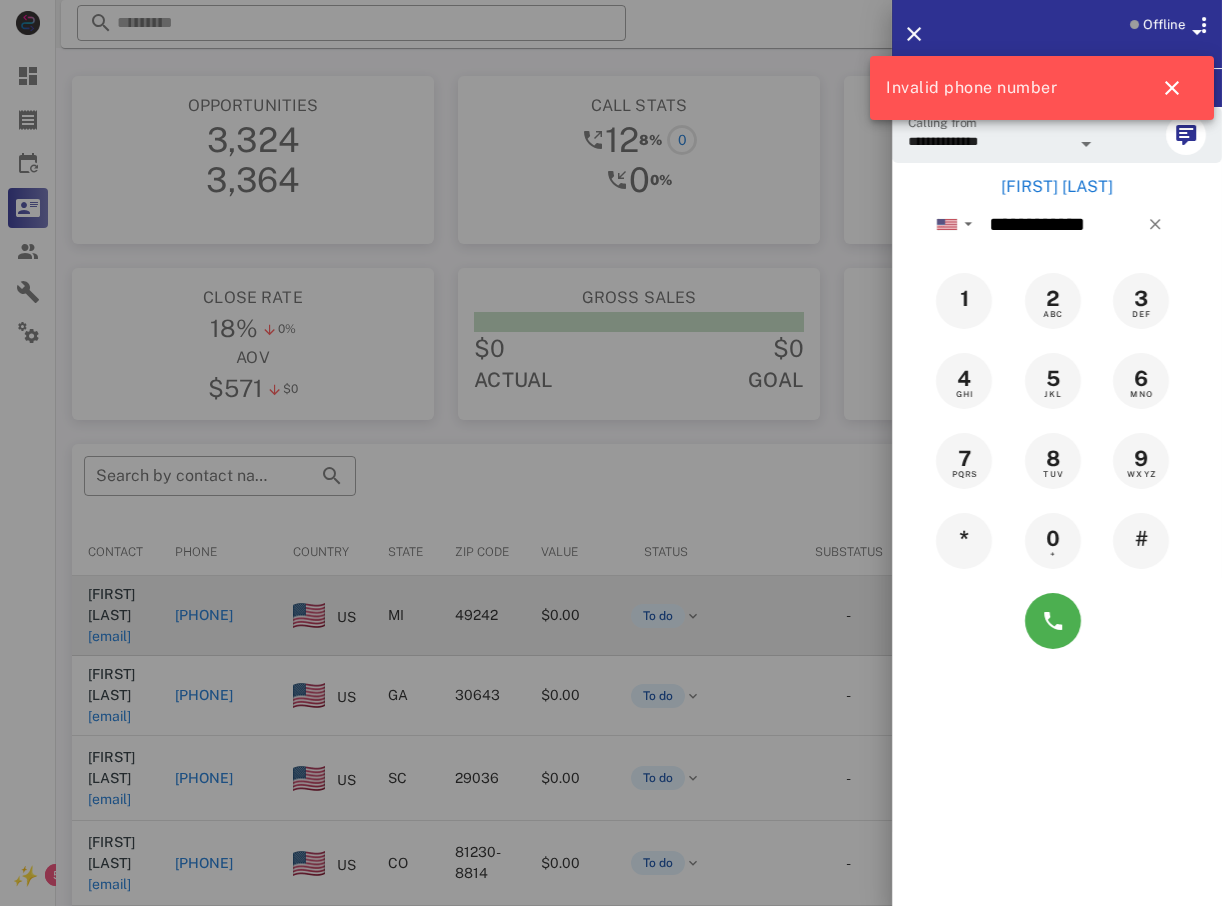 click at bounding box center (611, 453) 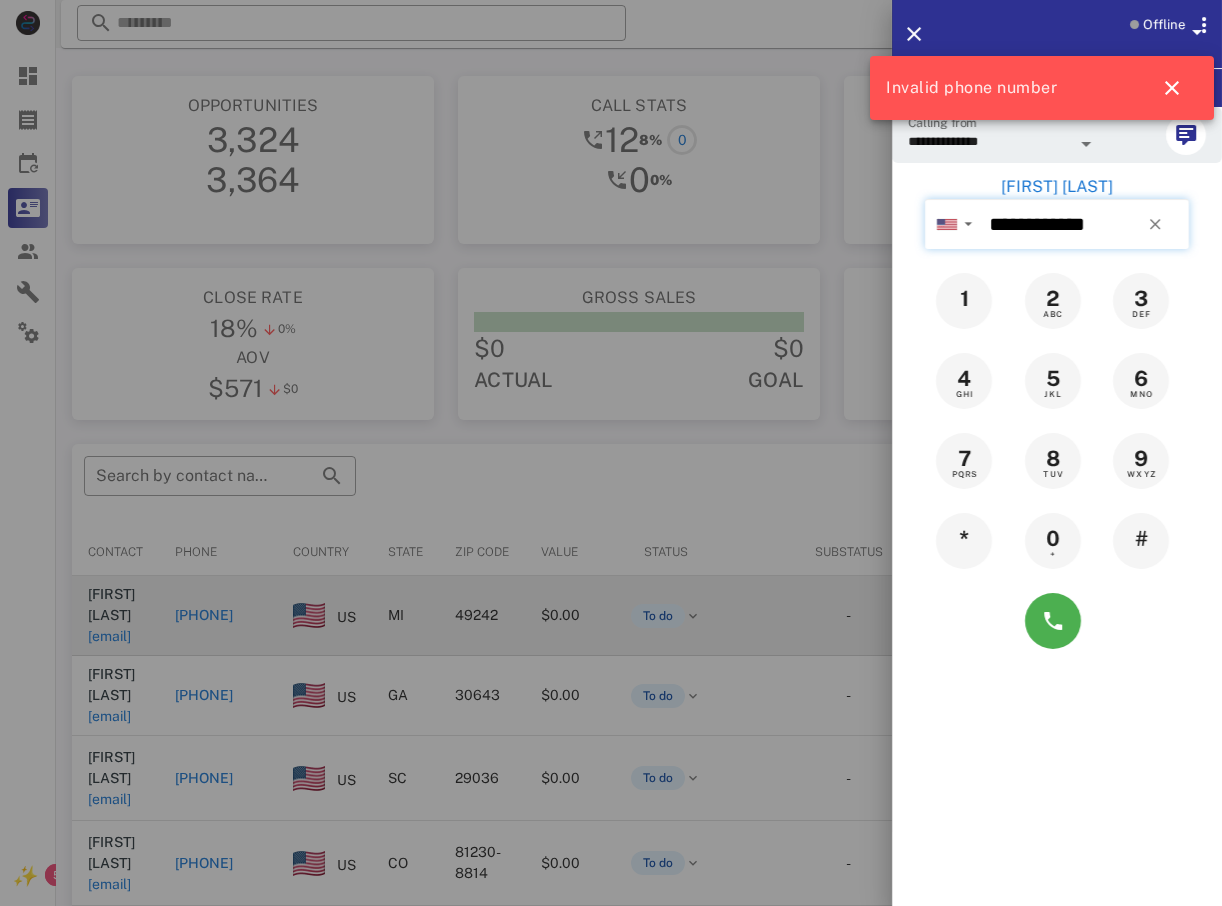 type 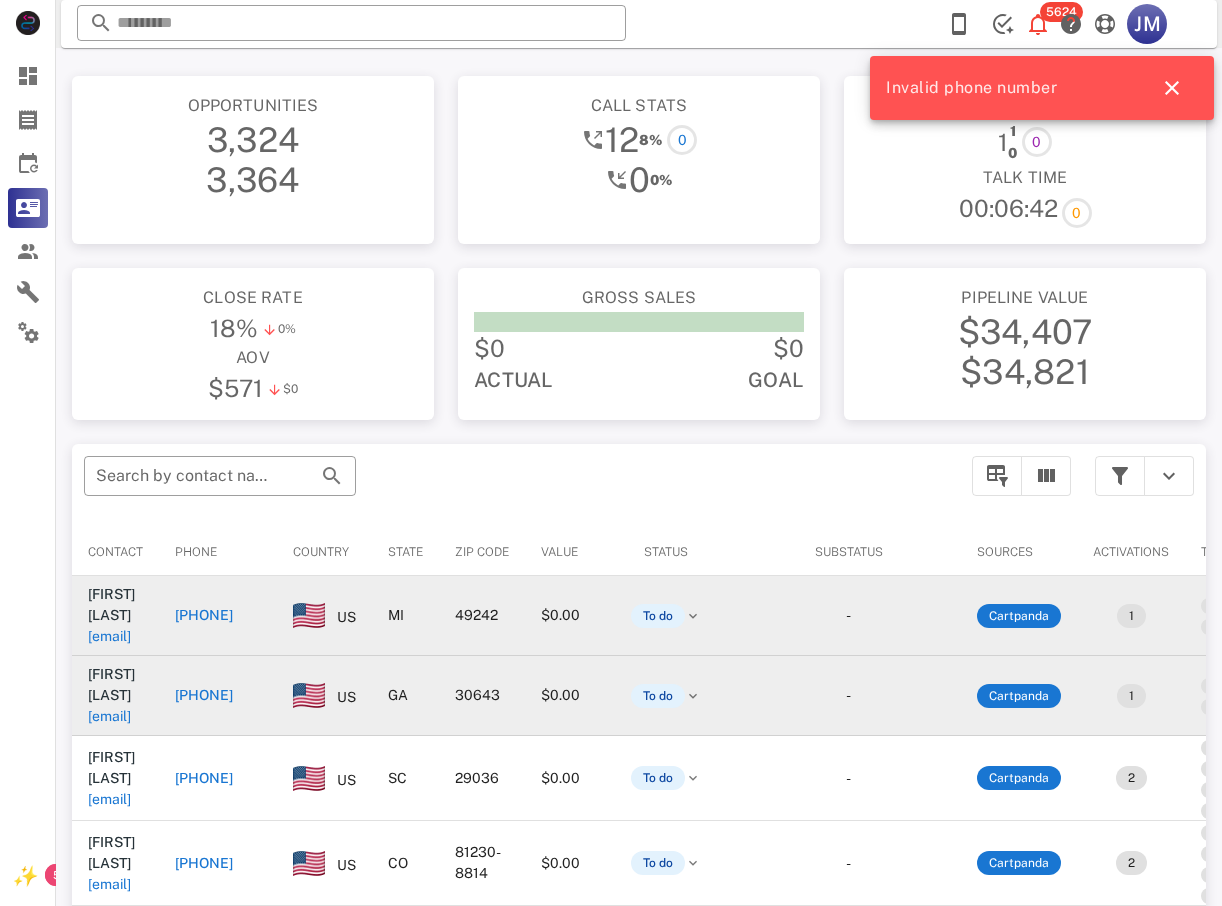 click on "[PHONE]" at bounding box center [204, 695] 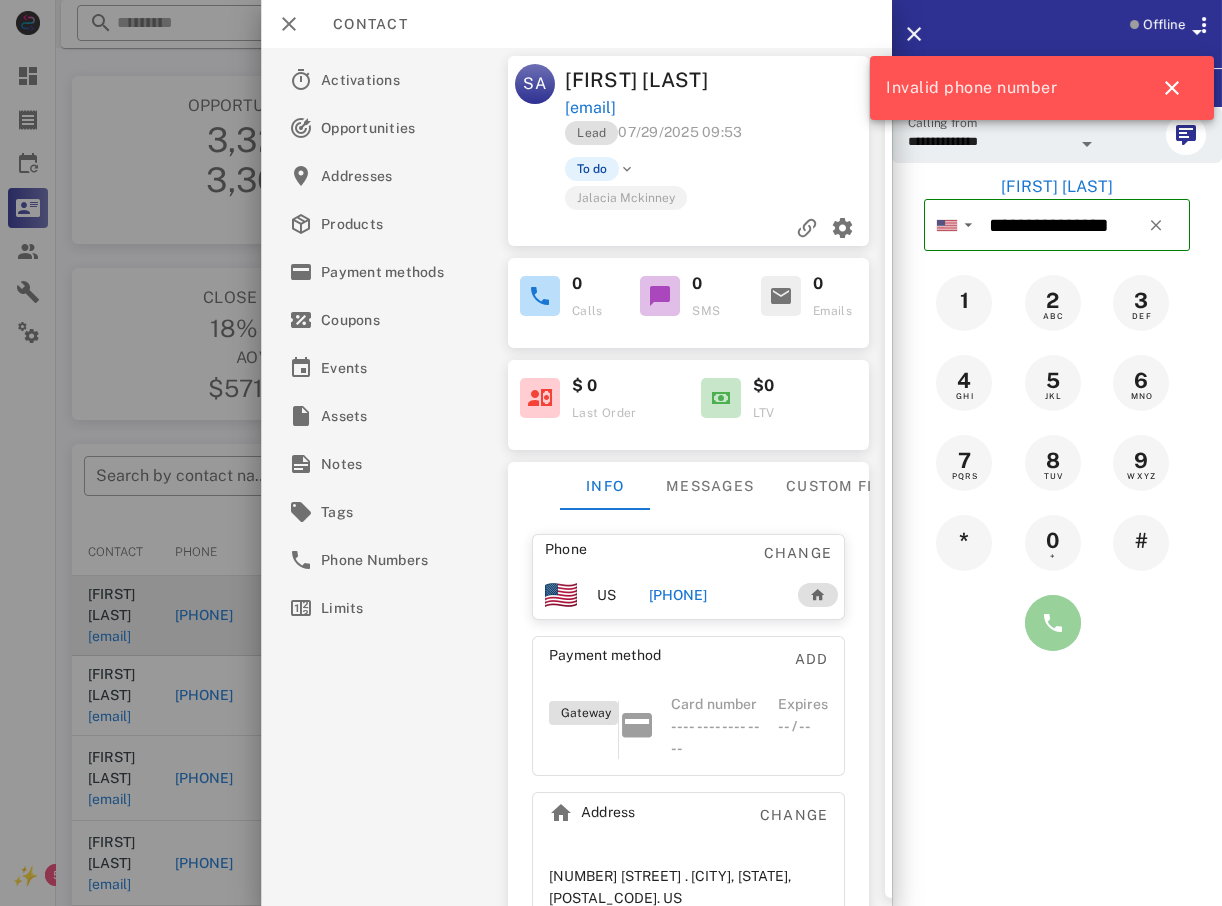 click at bounding box center [1053, 623] 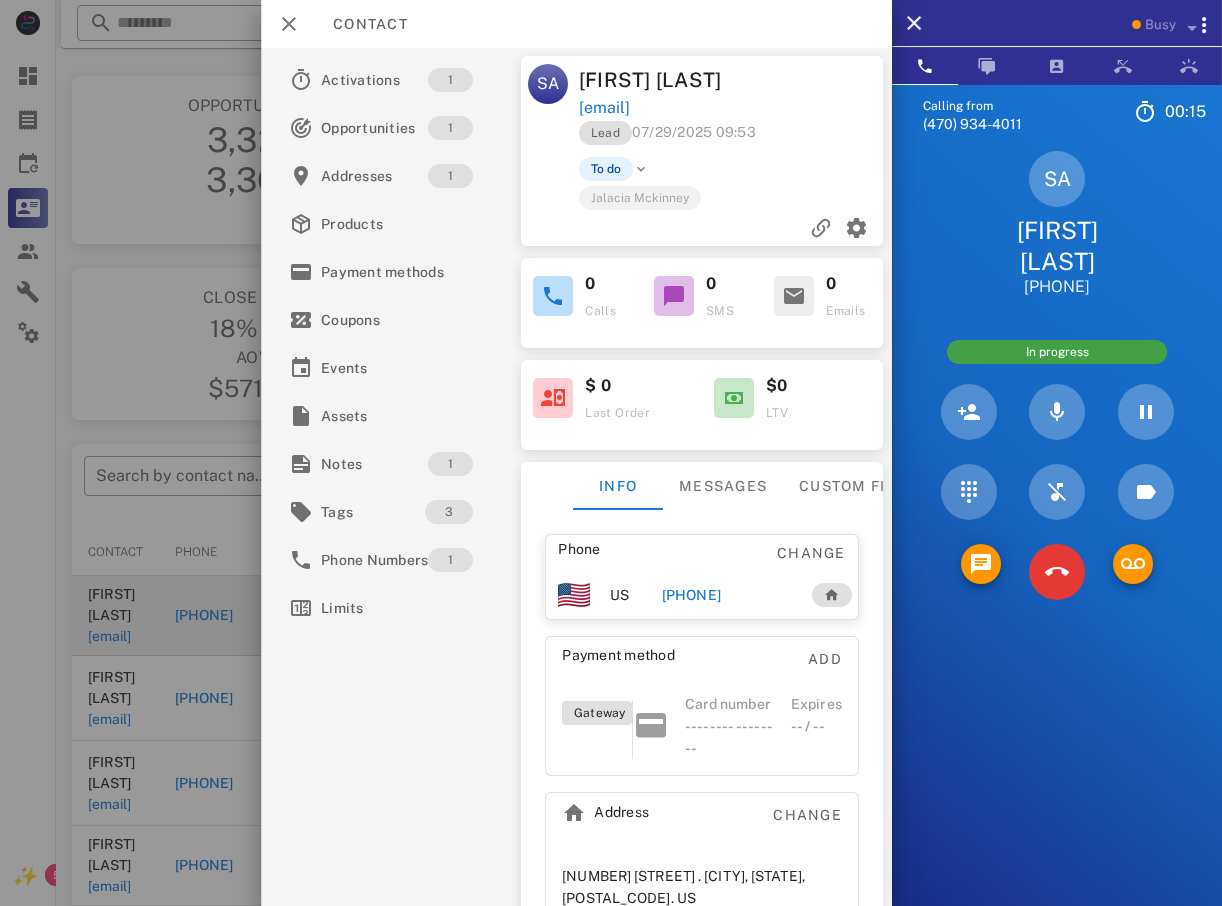 click at bounding box center [611, 453] 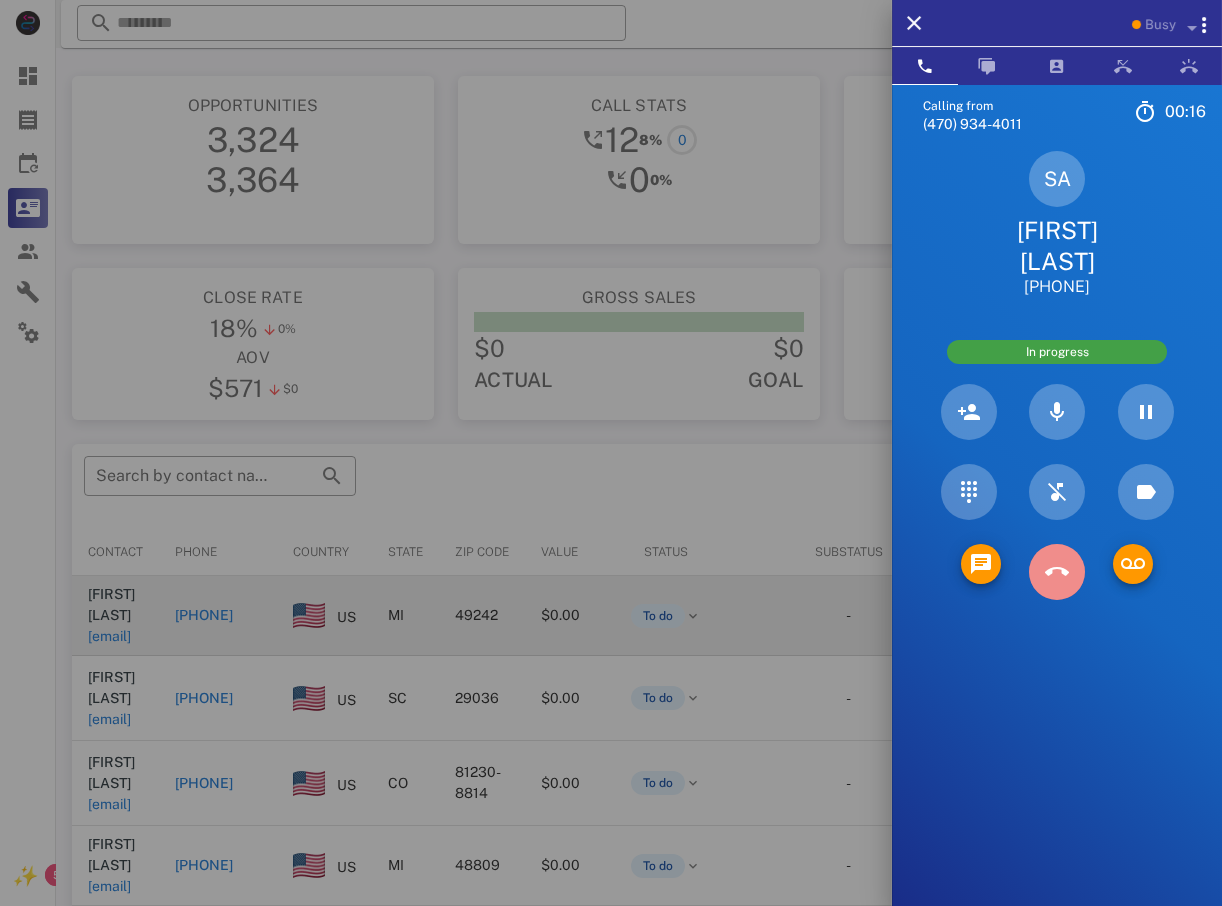 click at bounding box center (1057, 572) 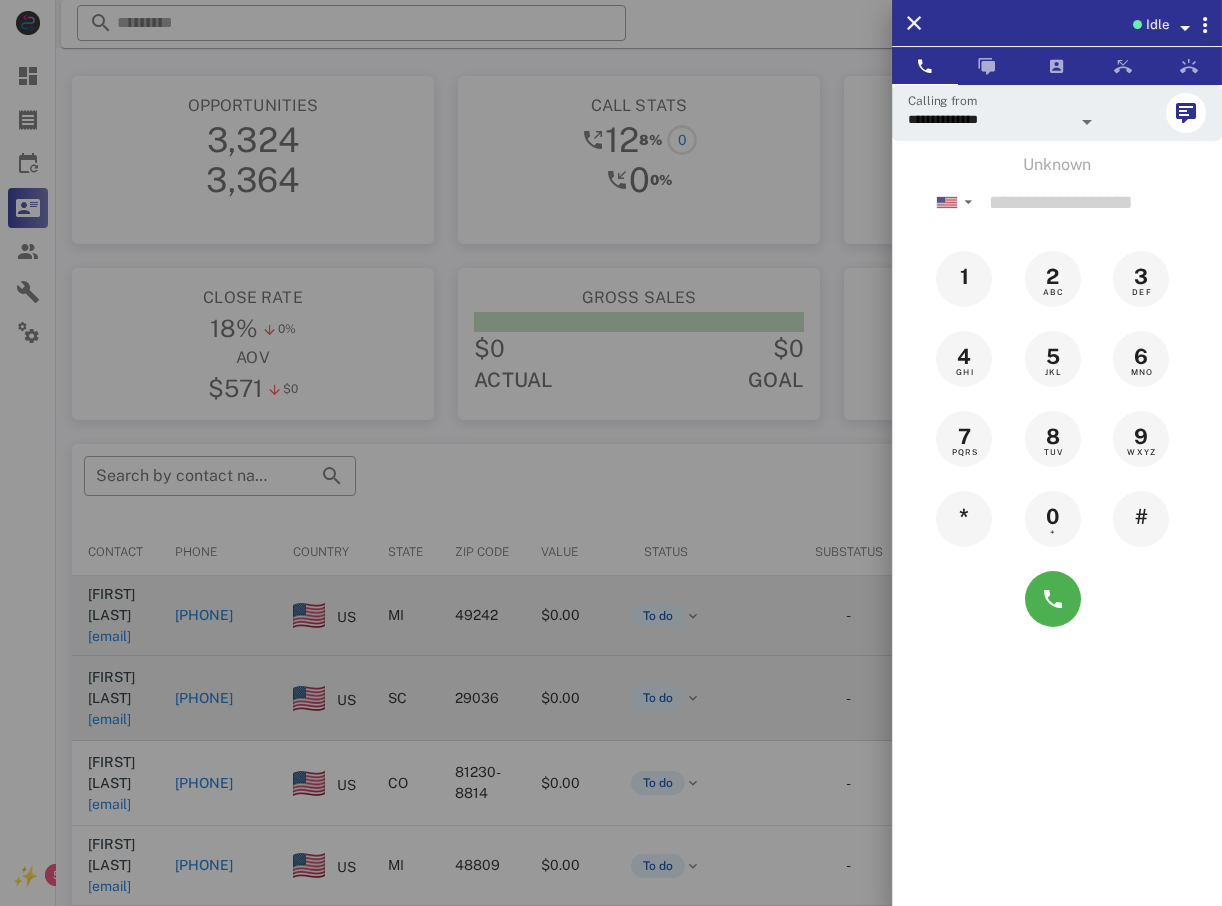 drag, startPoint x: 412, startPoint y: 622, endPoint x: 393, endPoint y: 653, distance: 36.359318 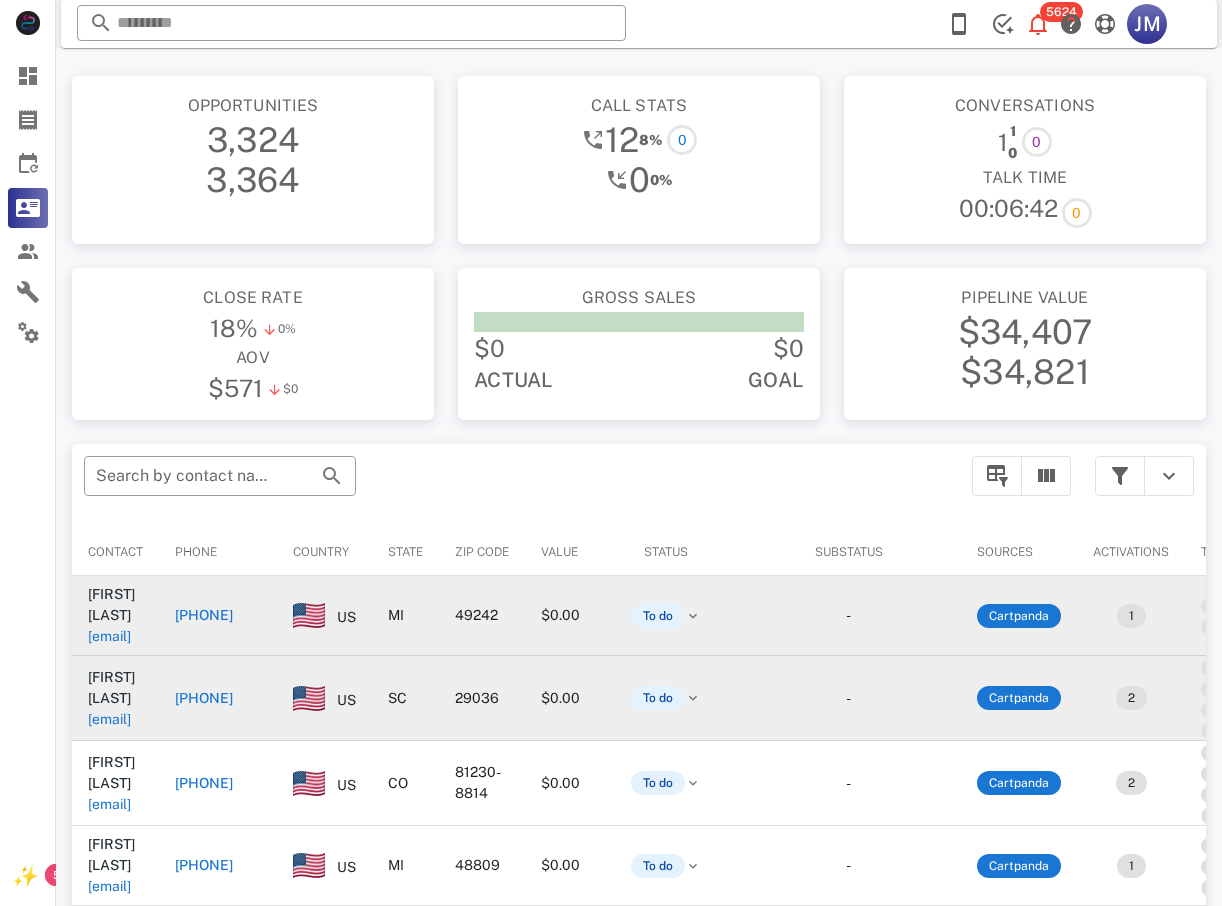click on "[PHONE]" at bounding box center (204, 698) 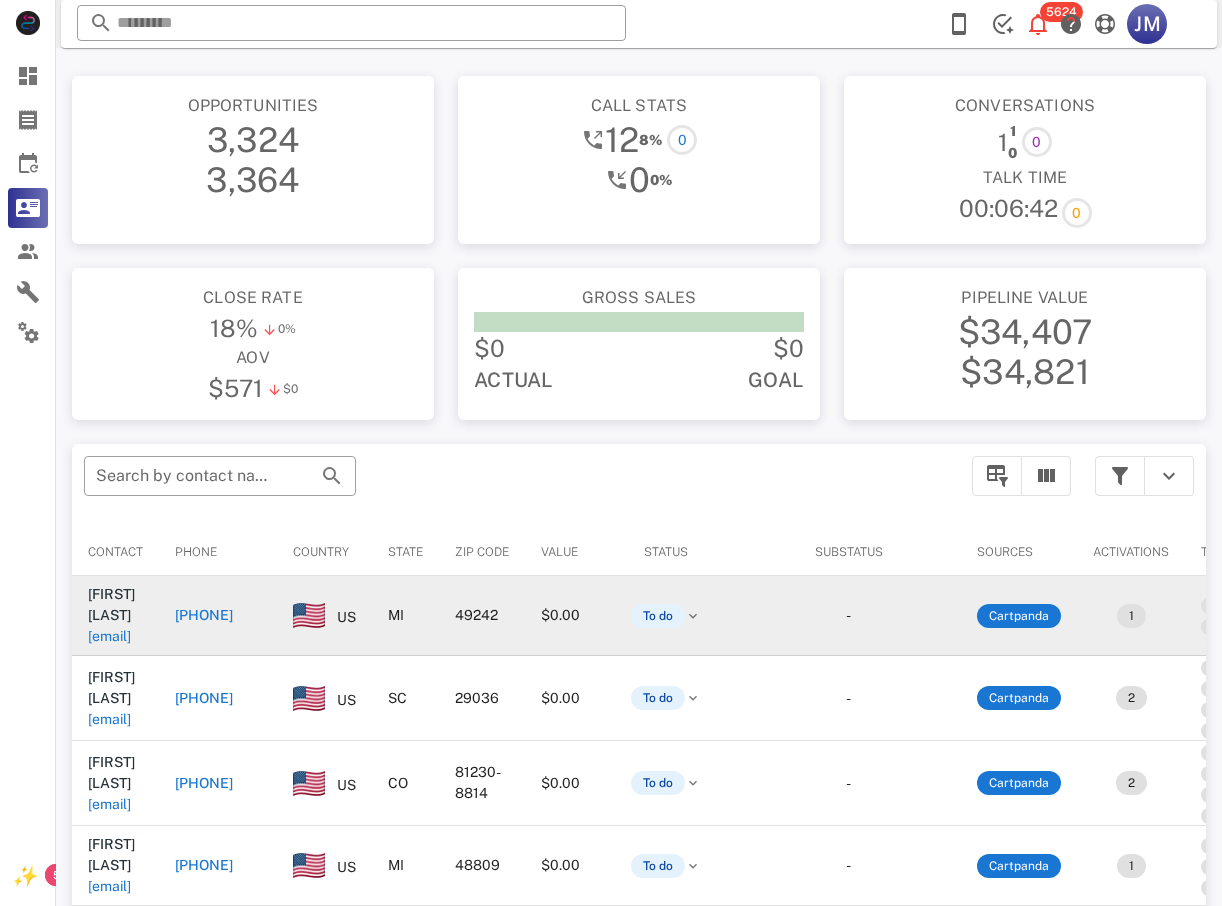 type on "**********" 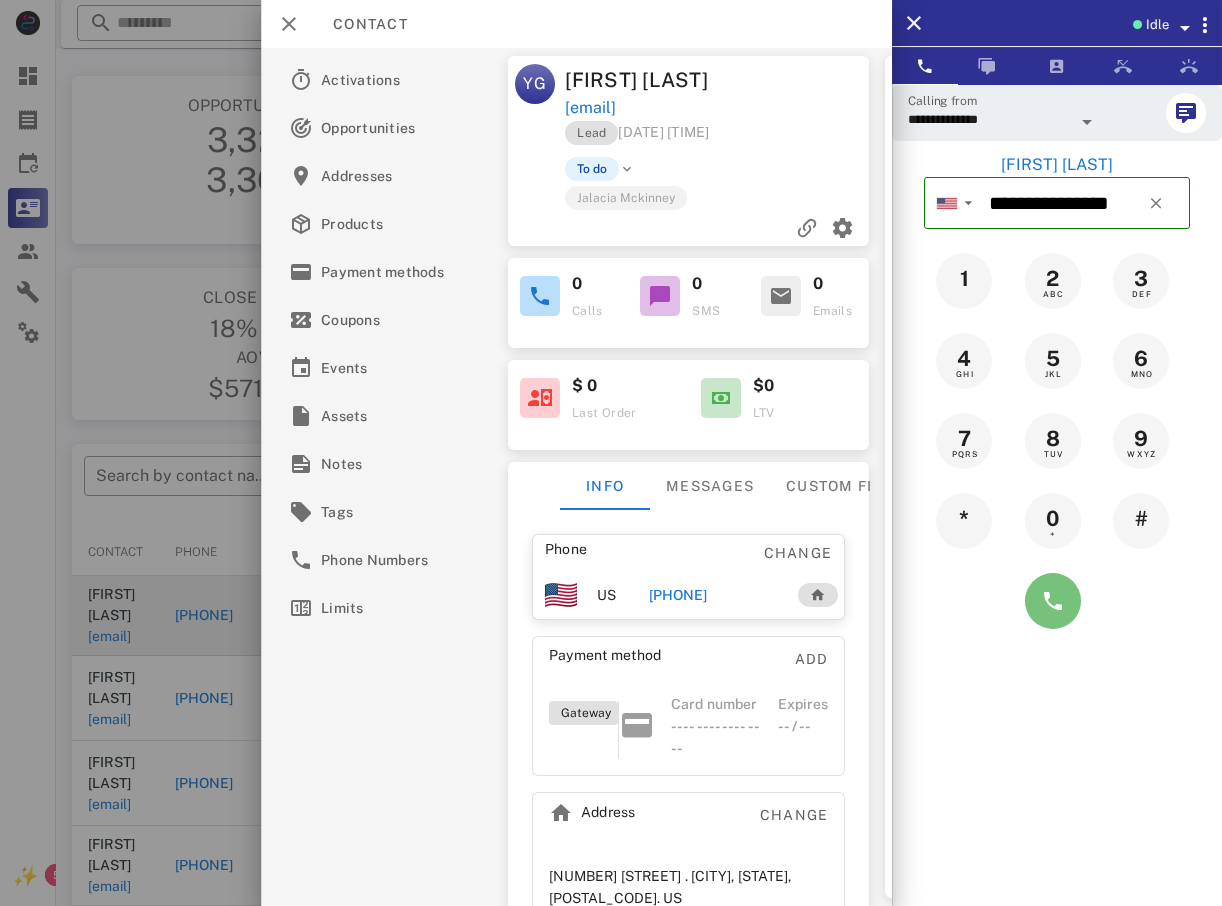 click at bounding box center (1053, 601) 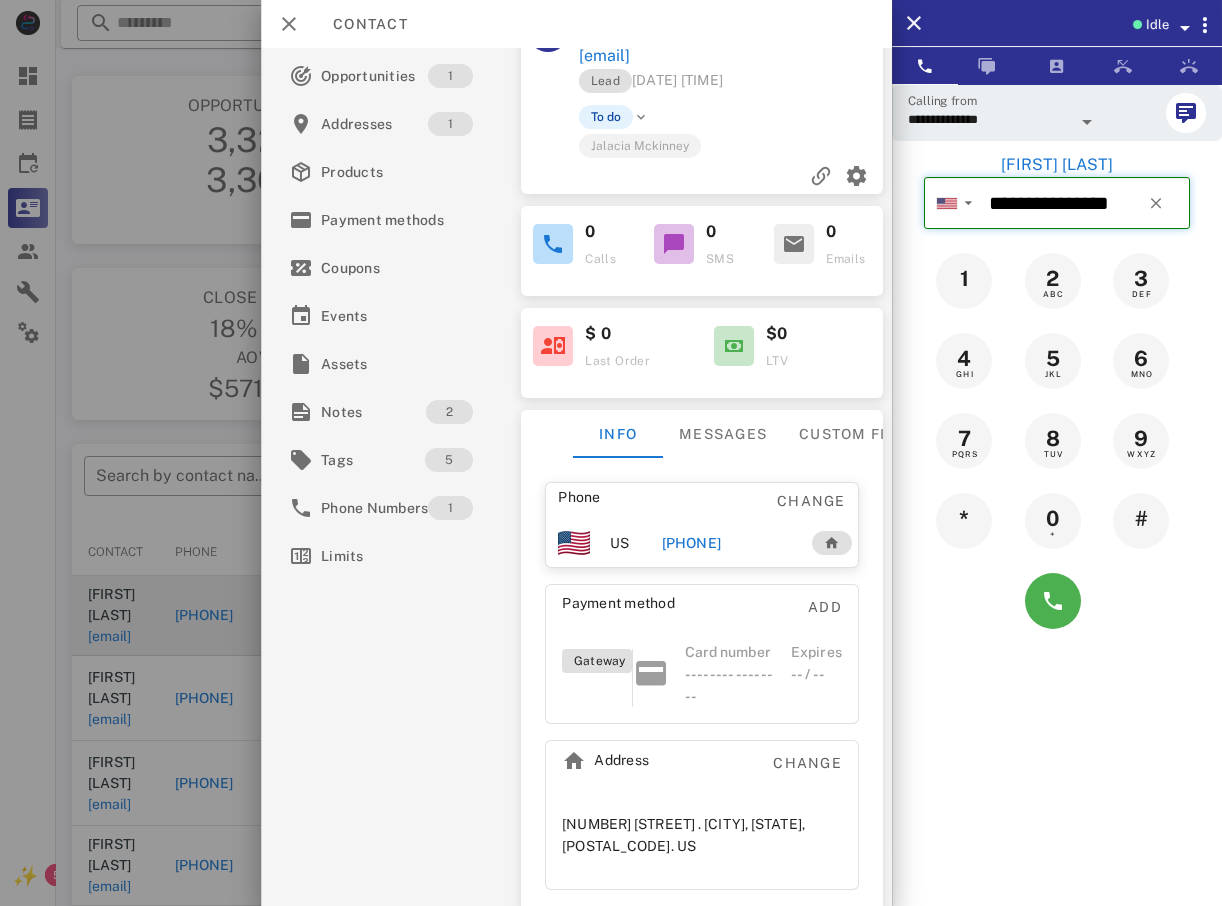 type 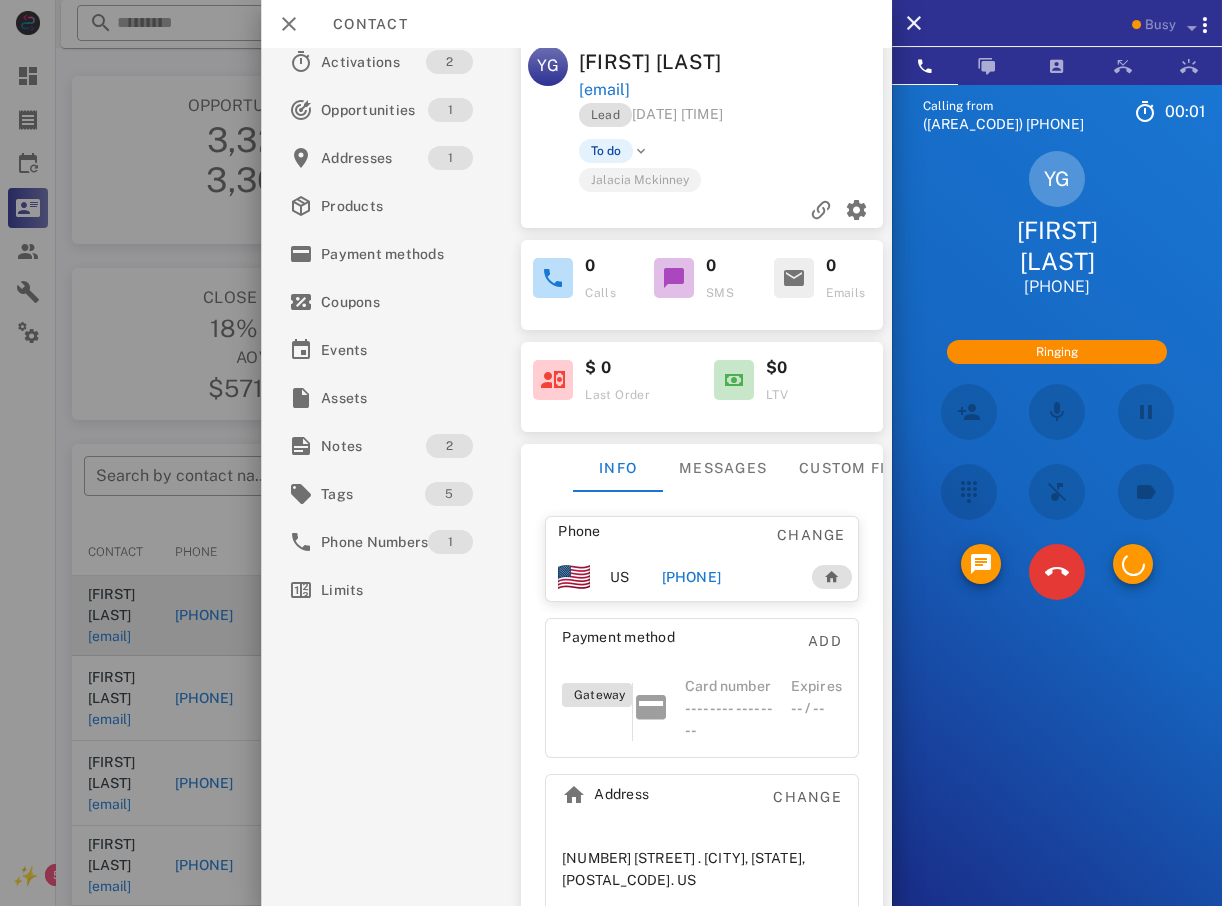 scroll, scrollTop: 0, scrollLeft: 0, axis: both 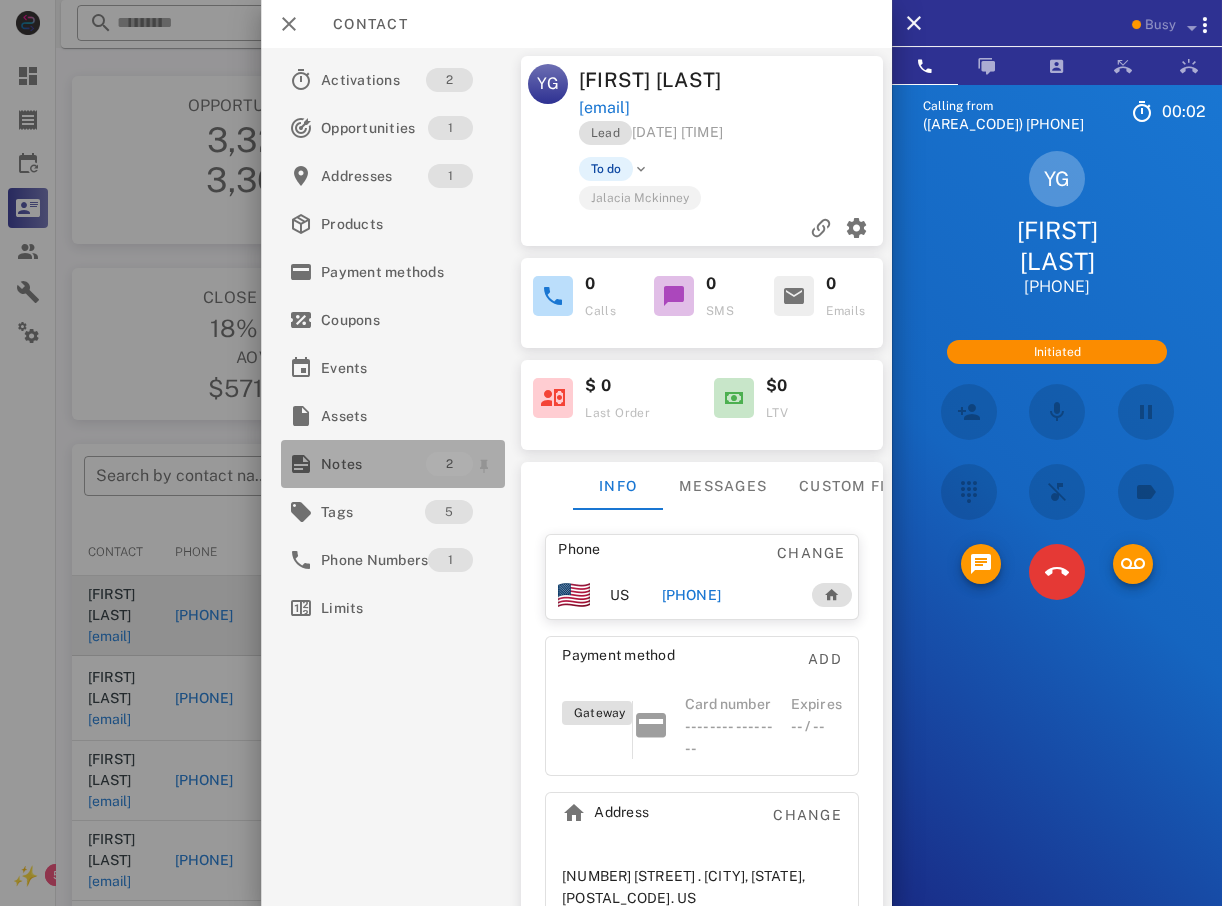 click on "Notes" at bounding box center [373, 464] 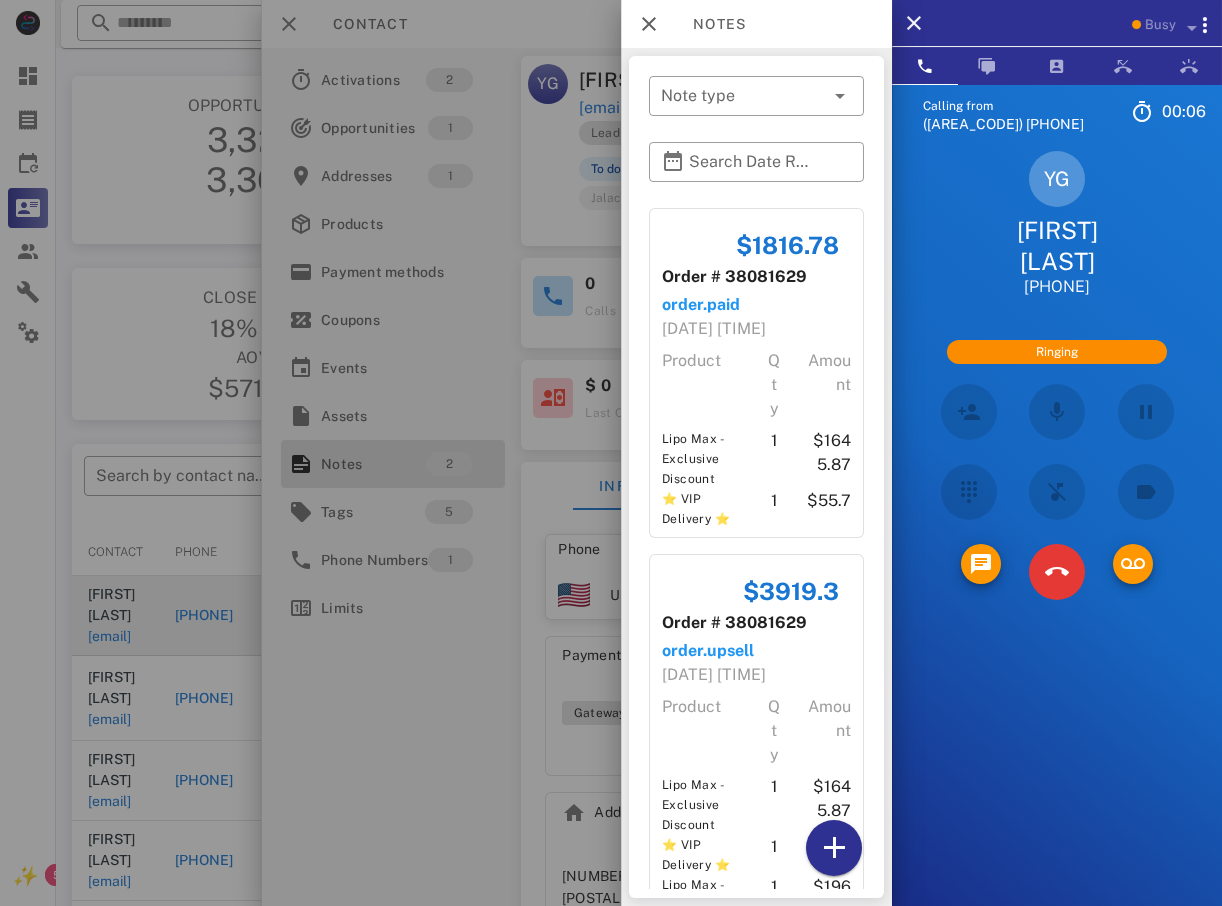 click at bounding box center [611, 453] 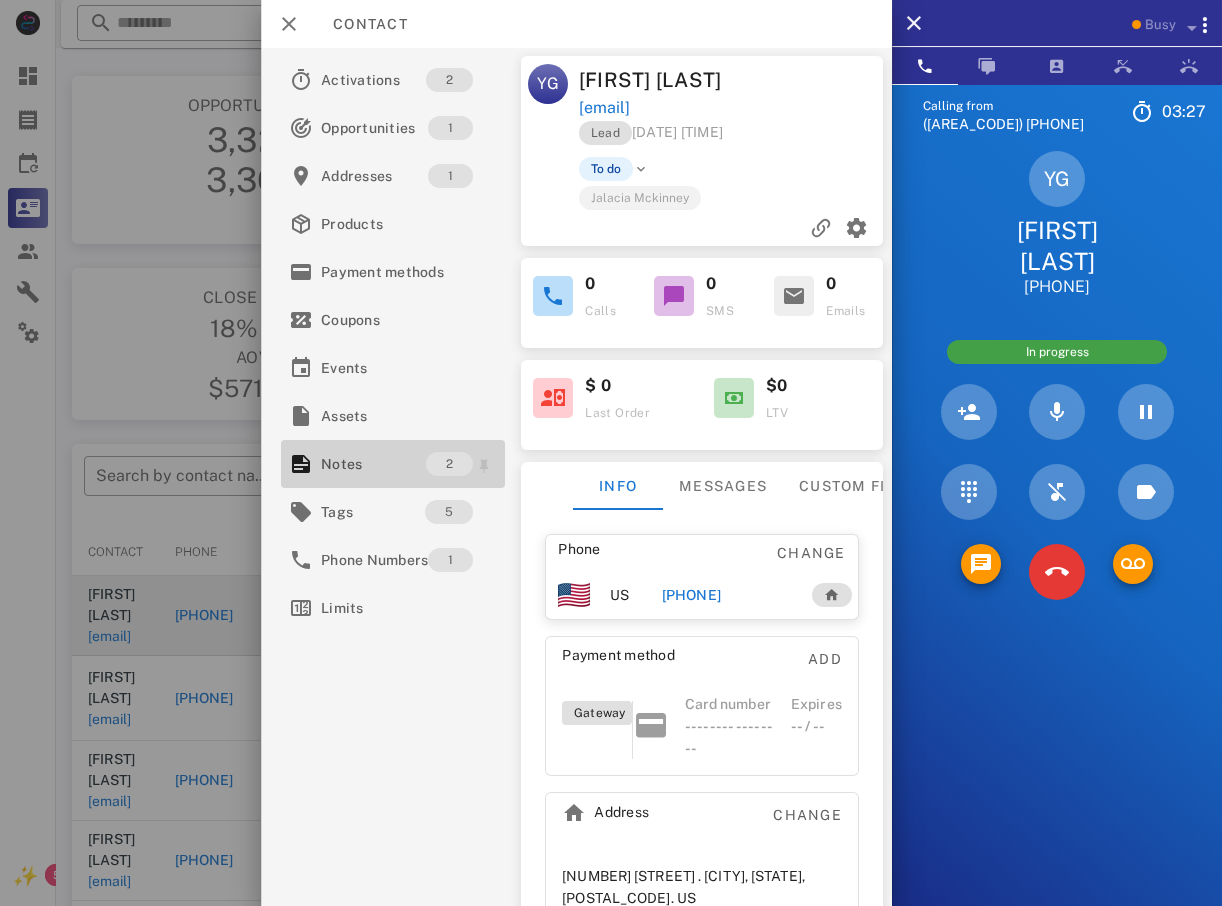 click on "Notes" at bounding box center [373, 464] 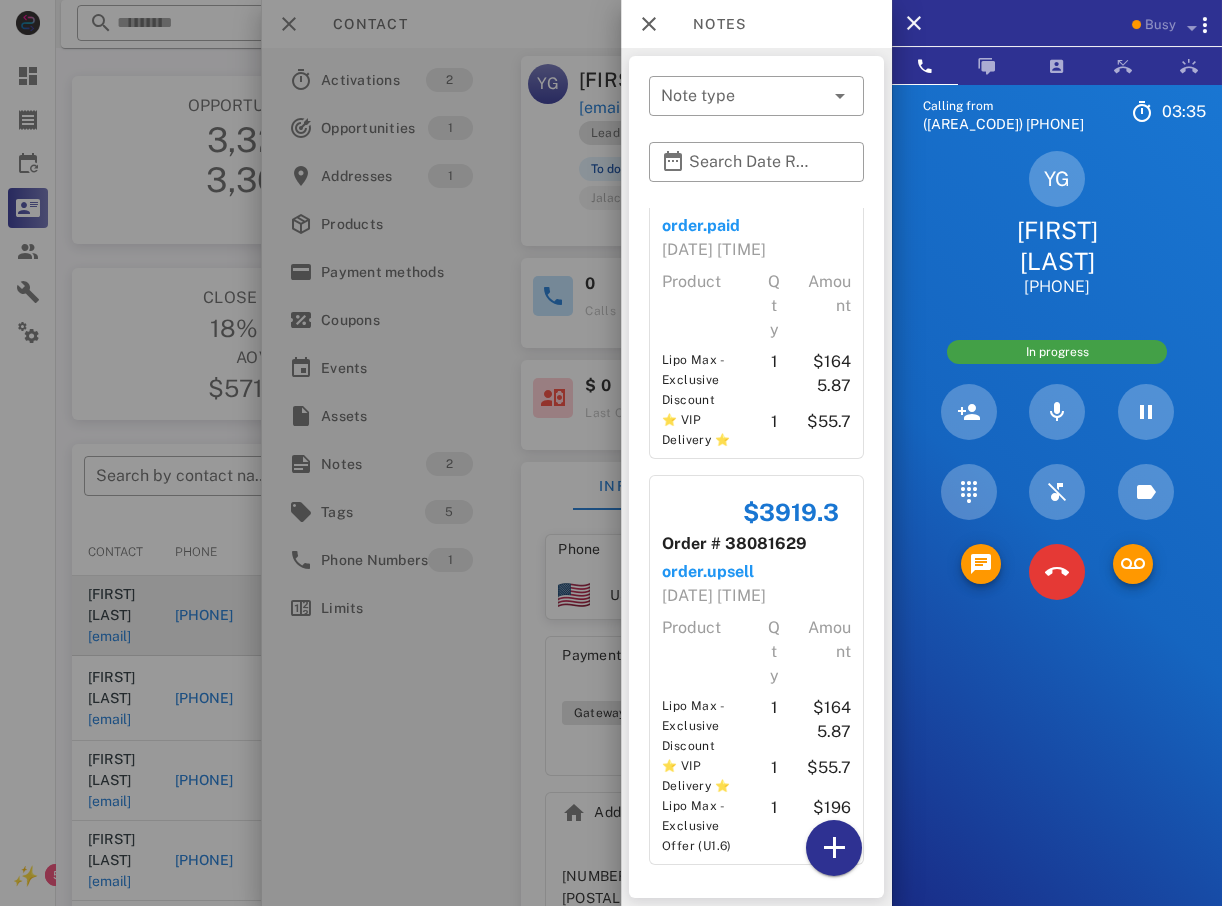 scroll, scrollTop: 83, scrollLeft: 0, axis: vertical 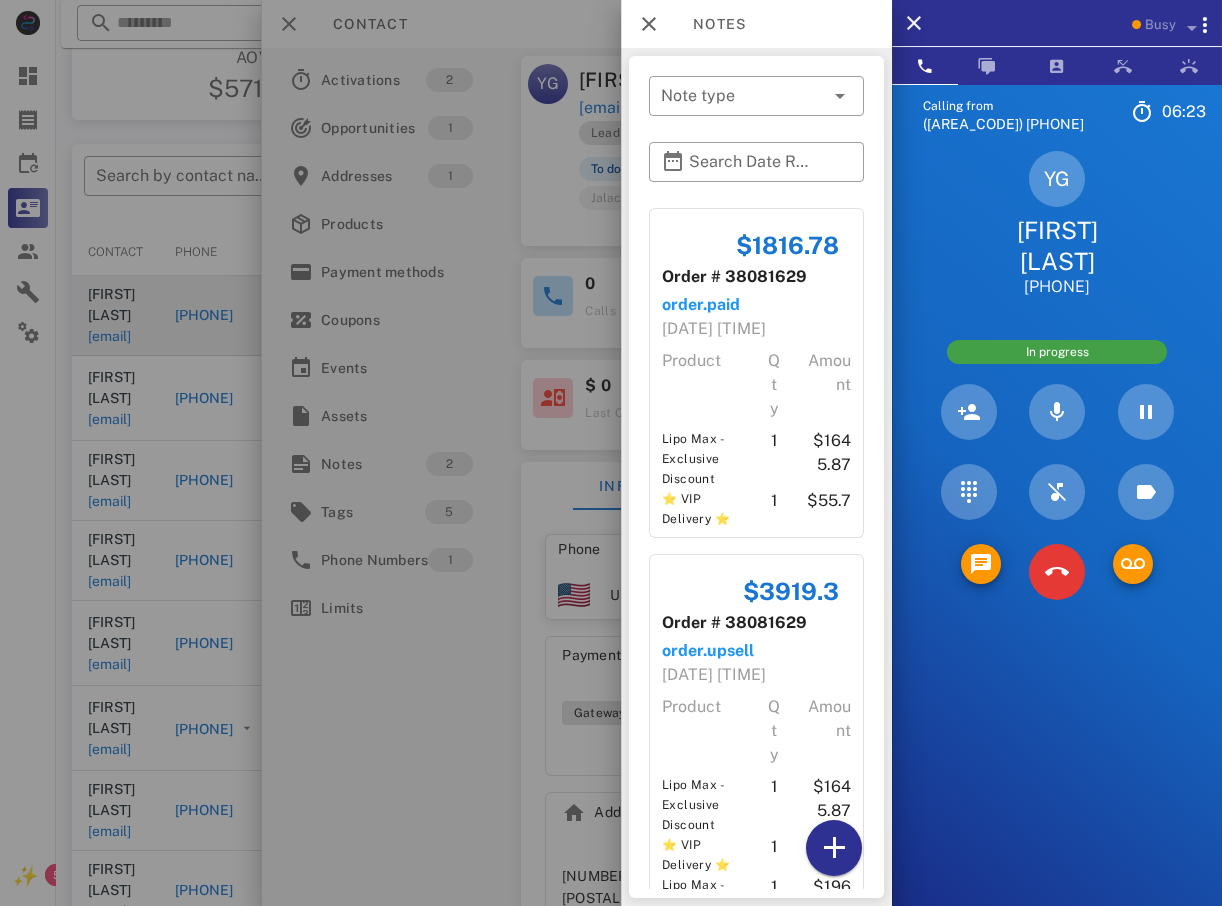 click at bounding box center (611, 453) 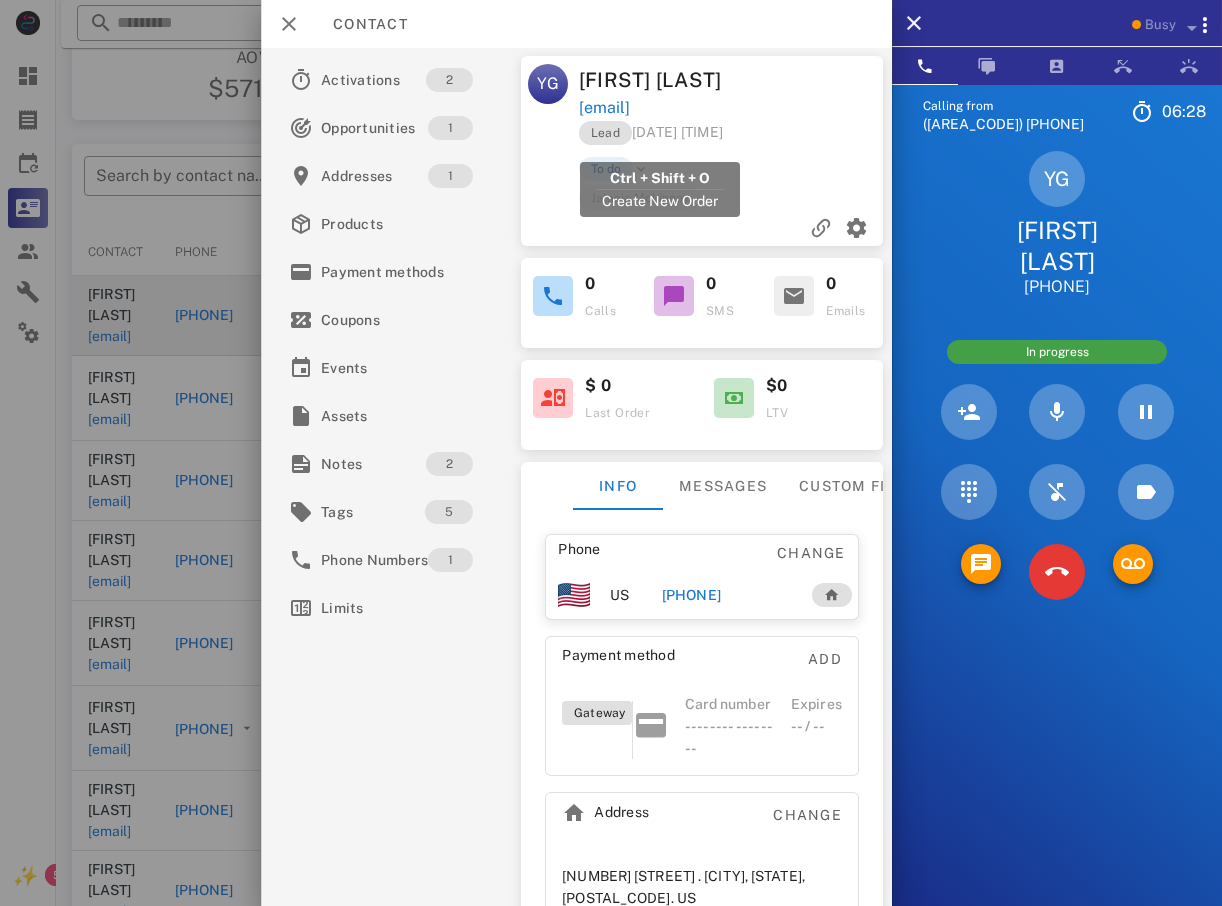 click on "[EMAIL]" at bounding box center (603, 108) 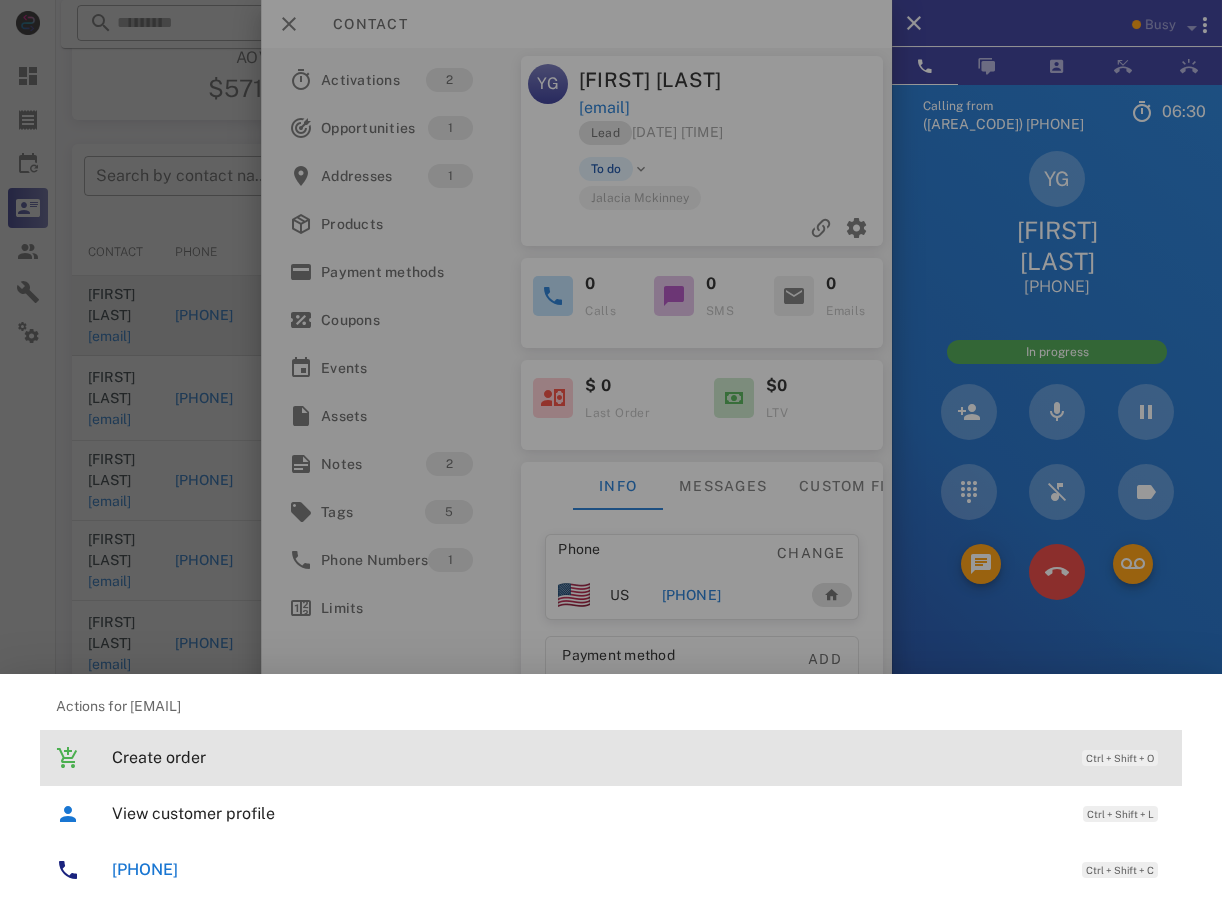 click on "Create order" at bounding box center (587, 757) 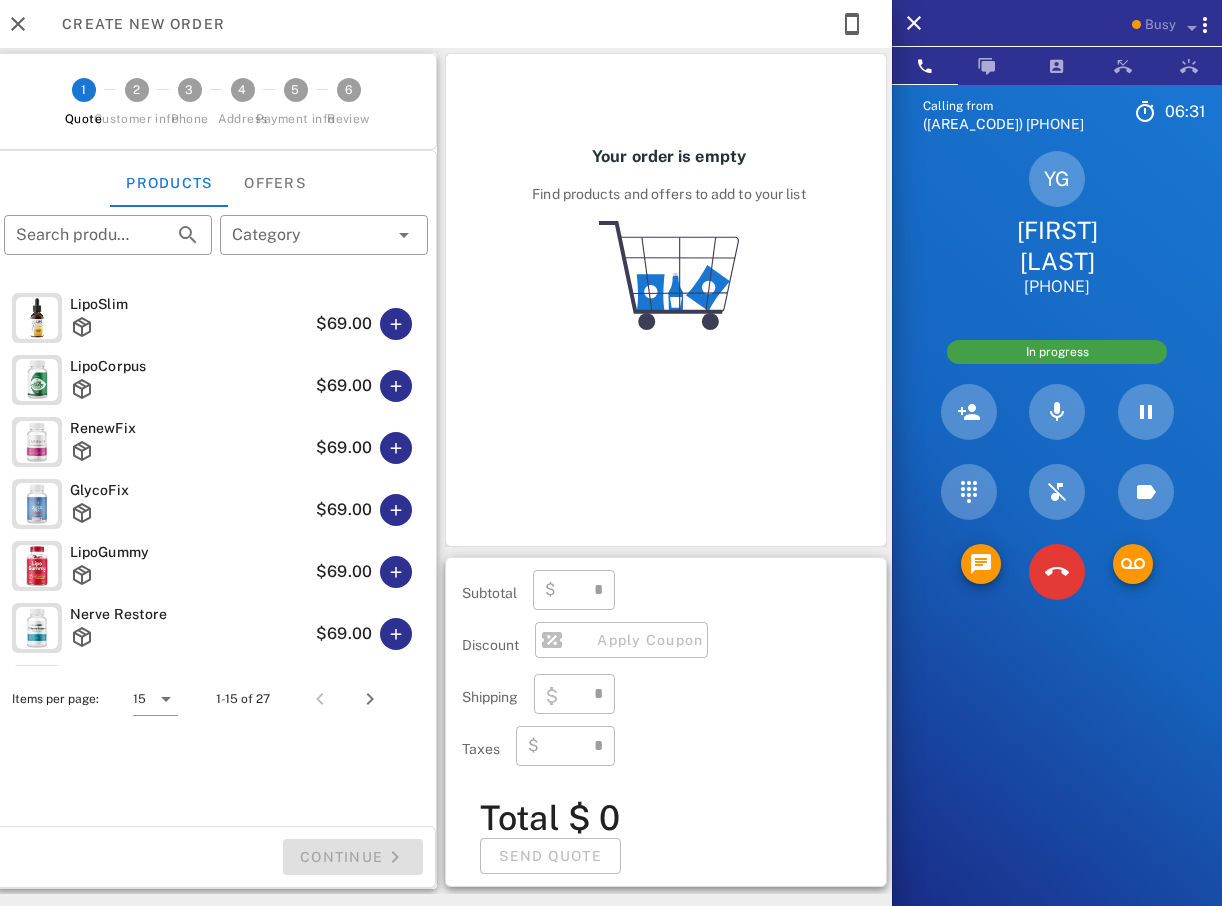 type on "**********" 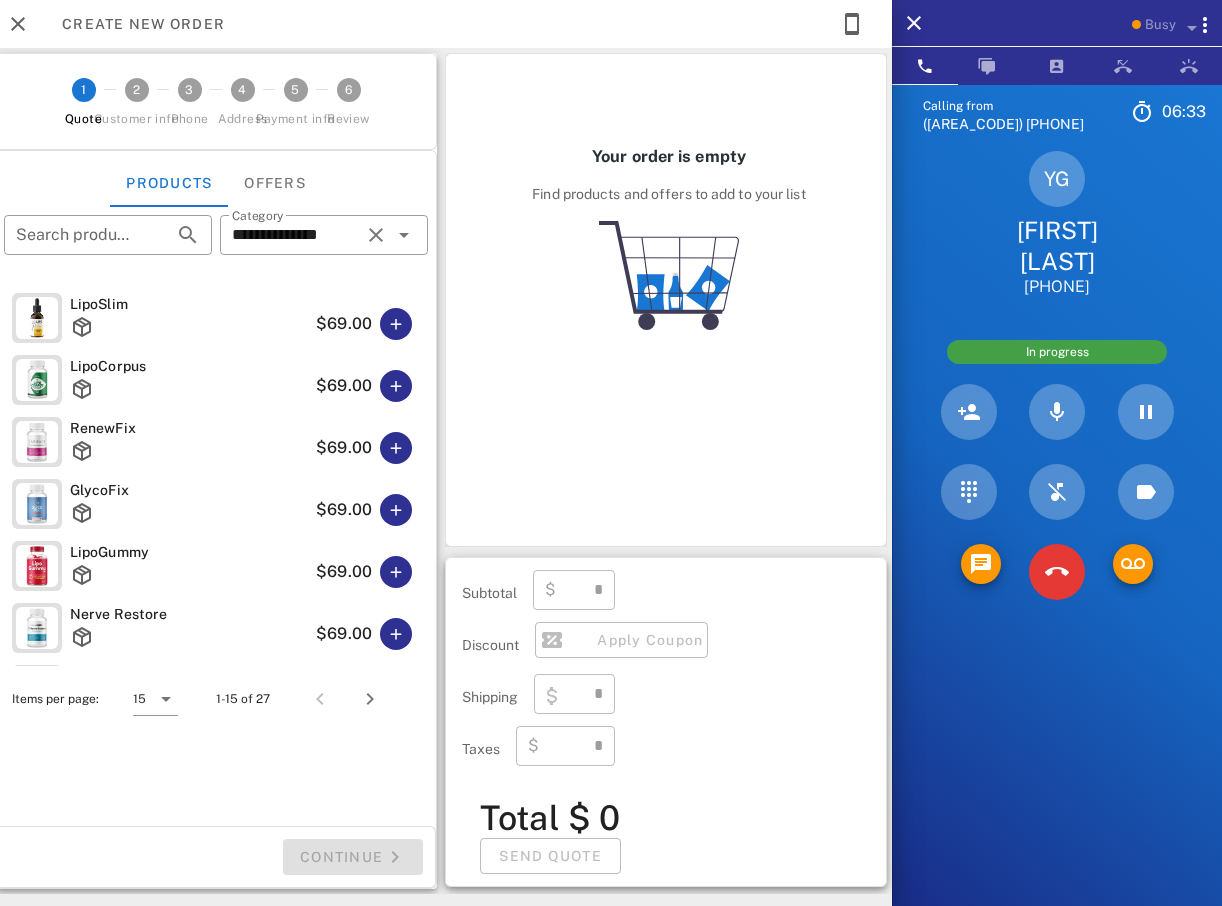 type on "****" 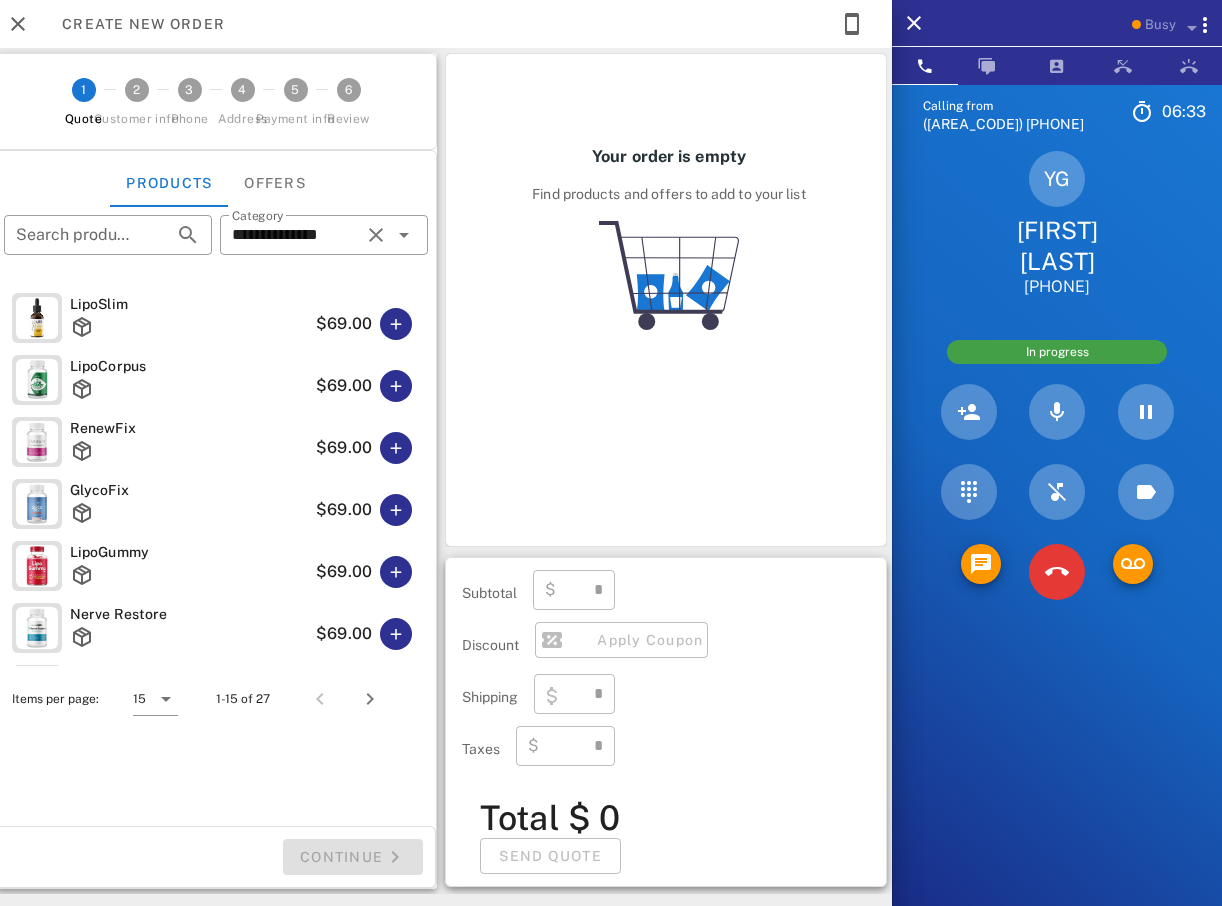 type on "****" 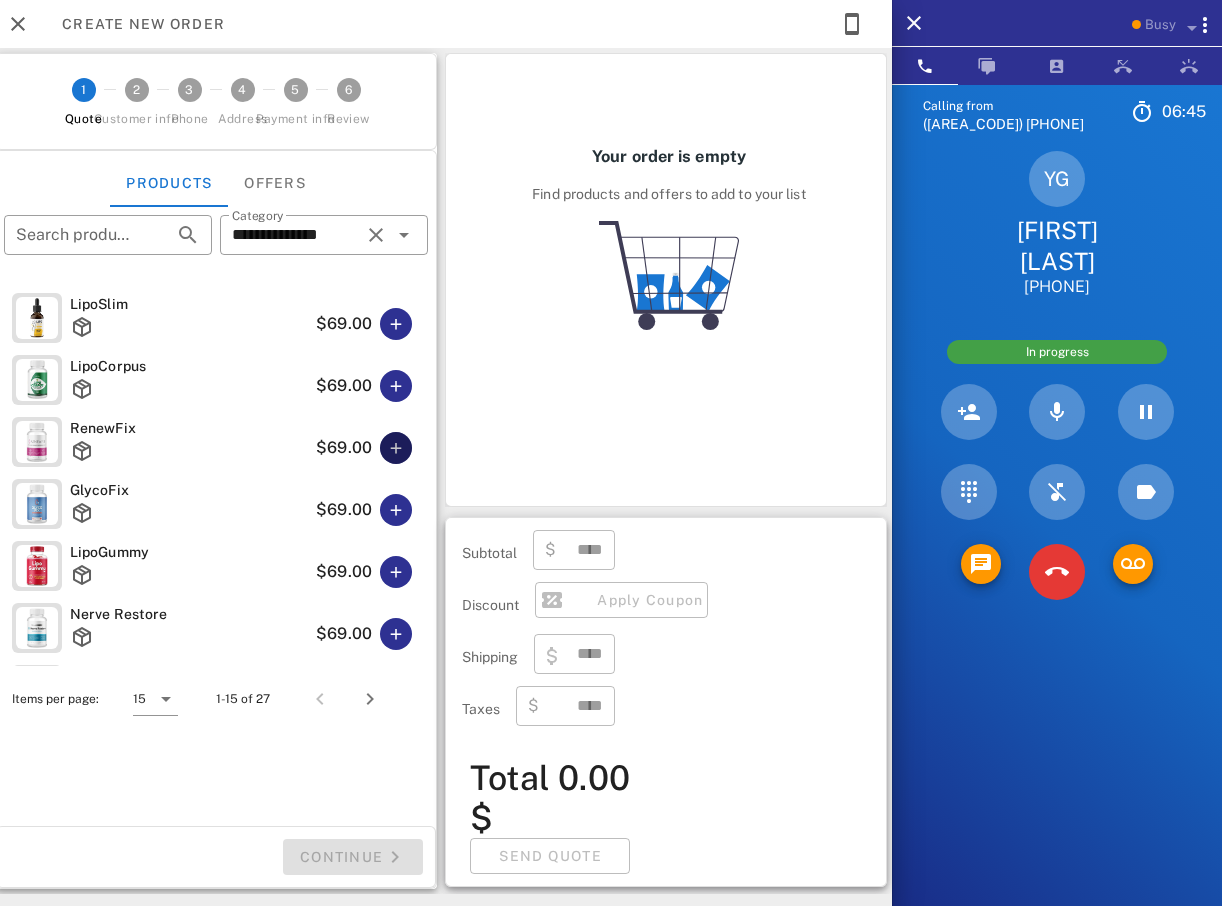 click at bounding box center [396, 448] 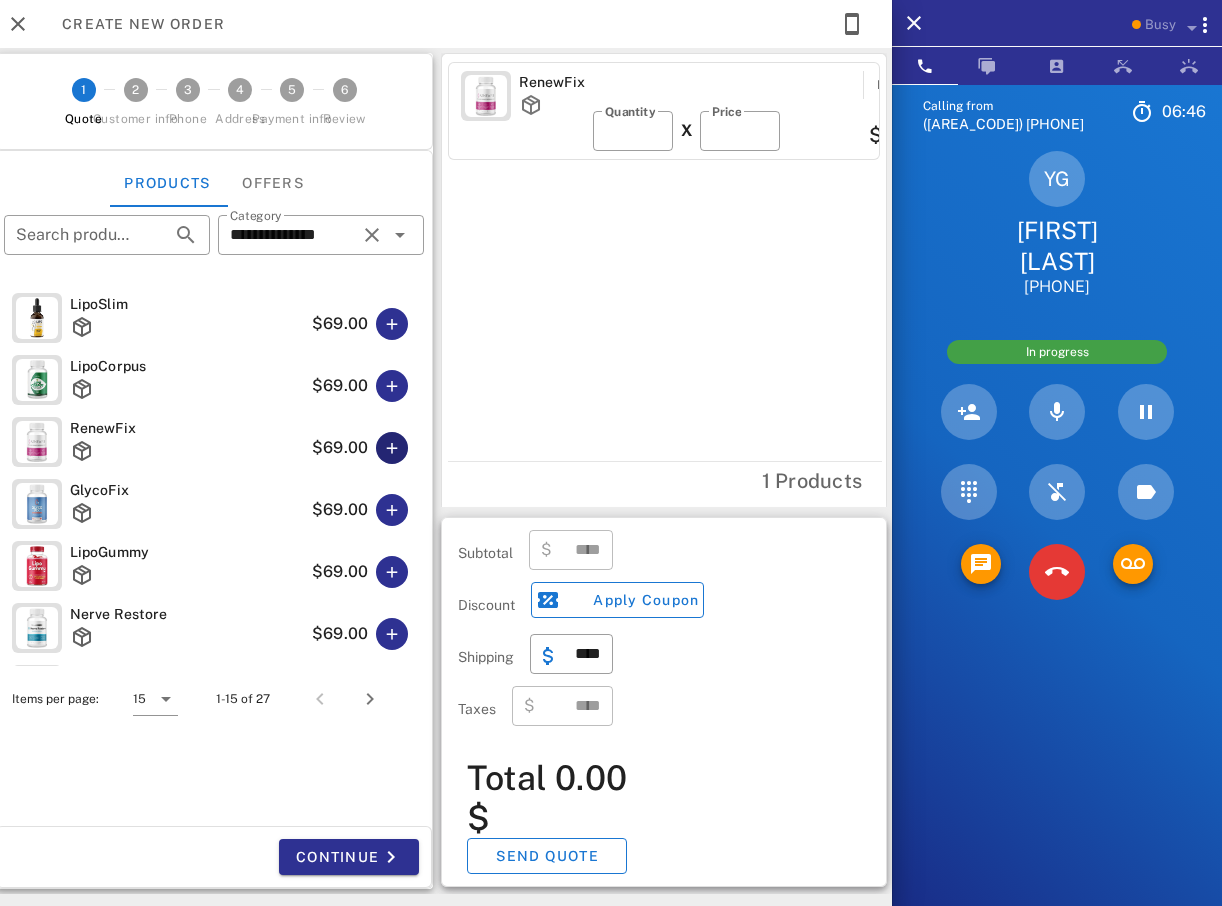 type on "*****" 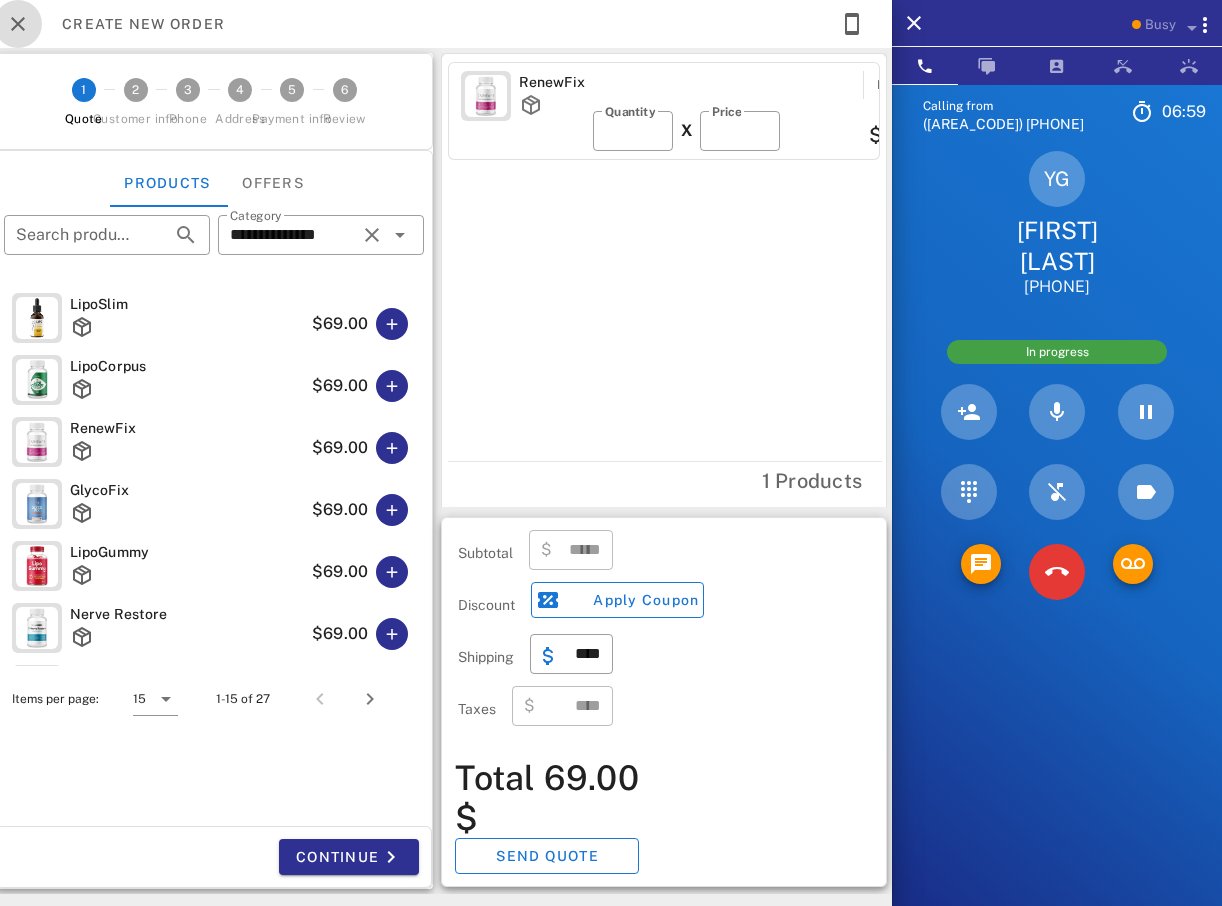 click at bounding box center (18, 24) 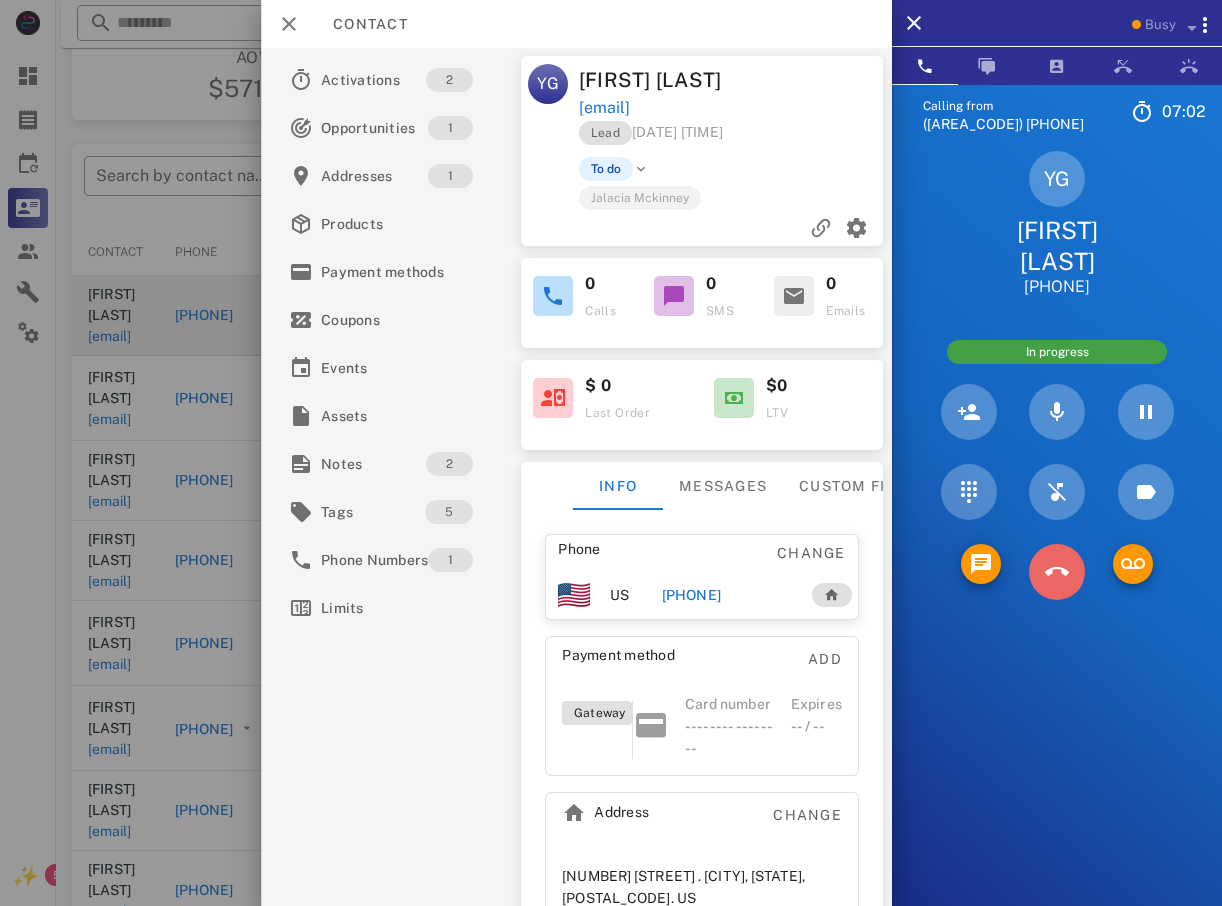 click at bounding box center (1057, 572) 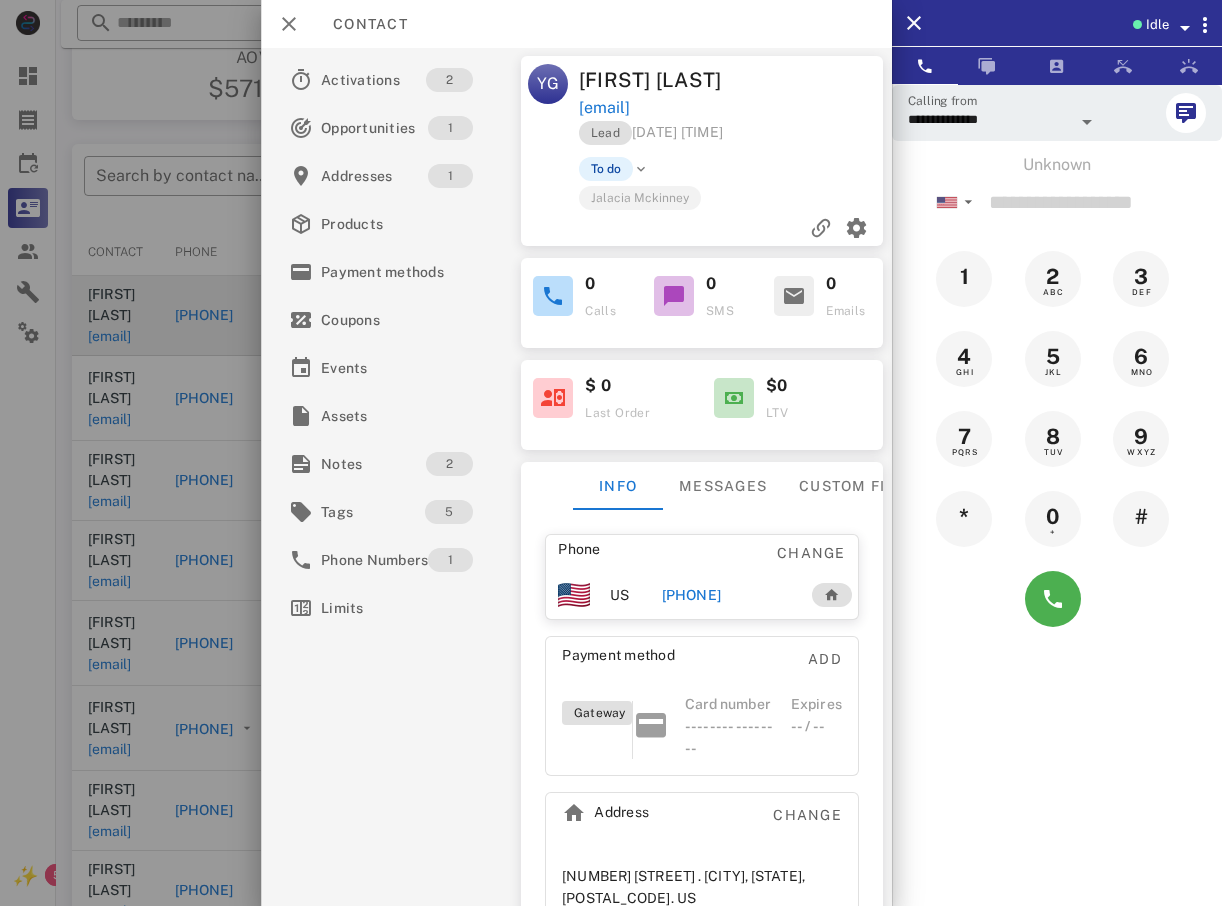 click at bounding box center [611, 453] 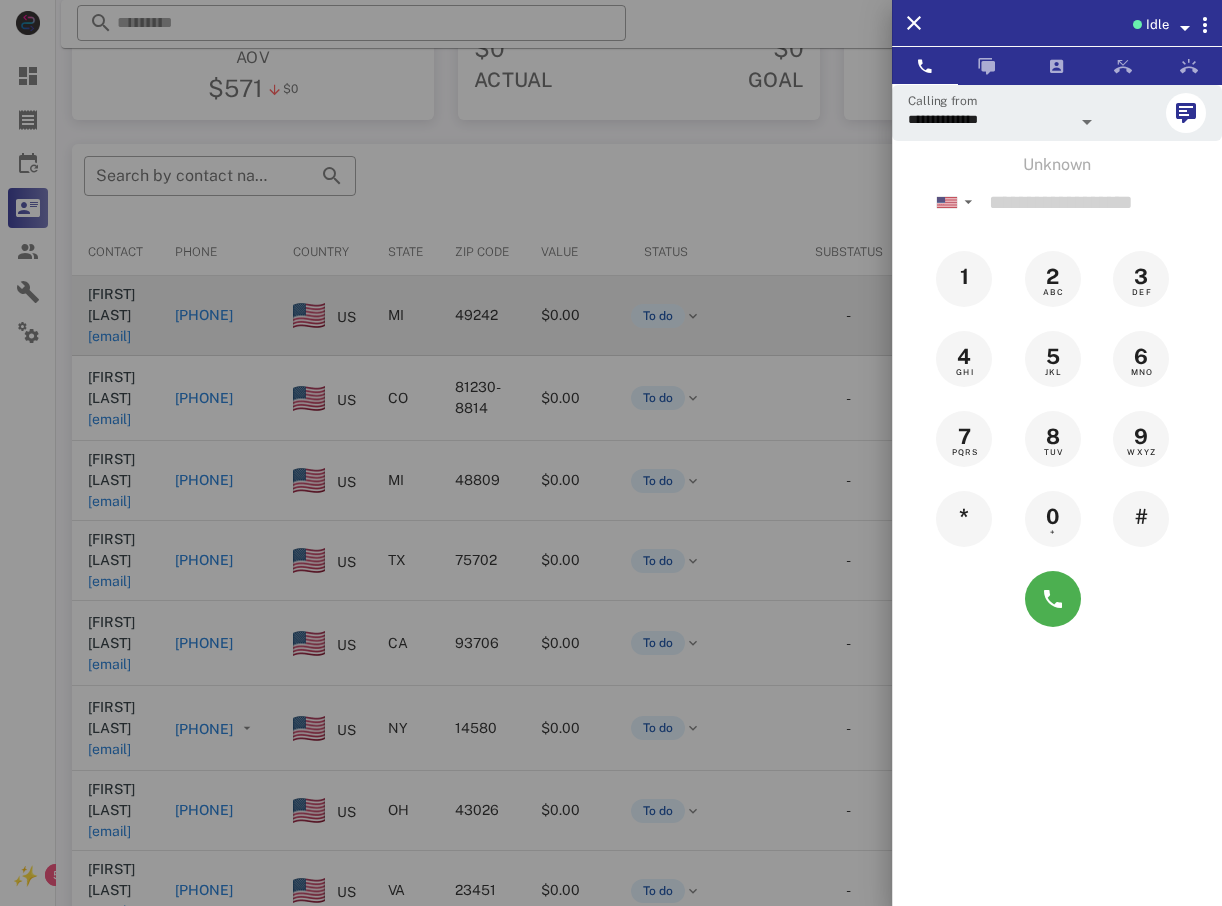 click at bounding box center (611, 453) 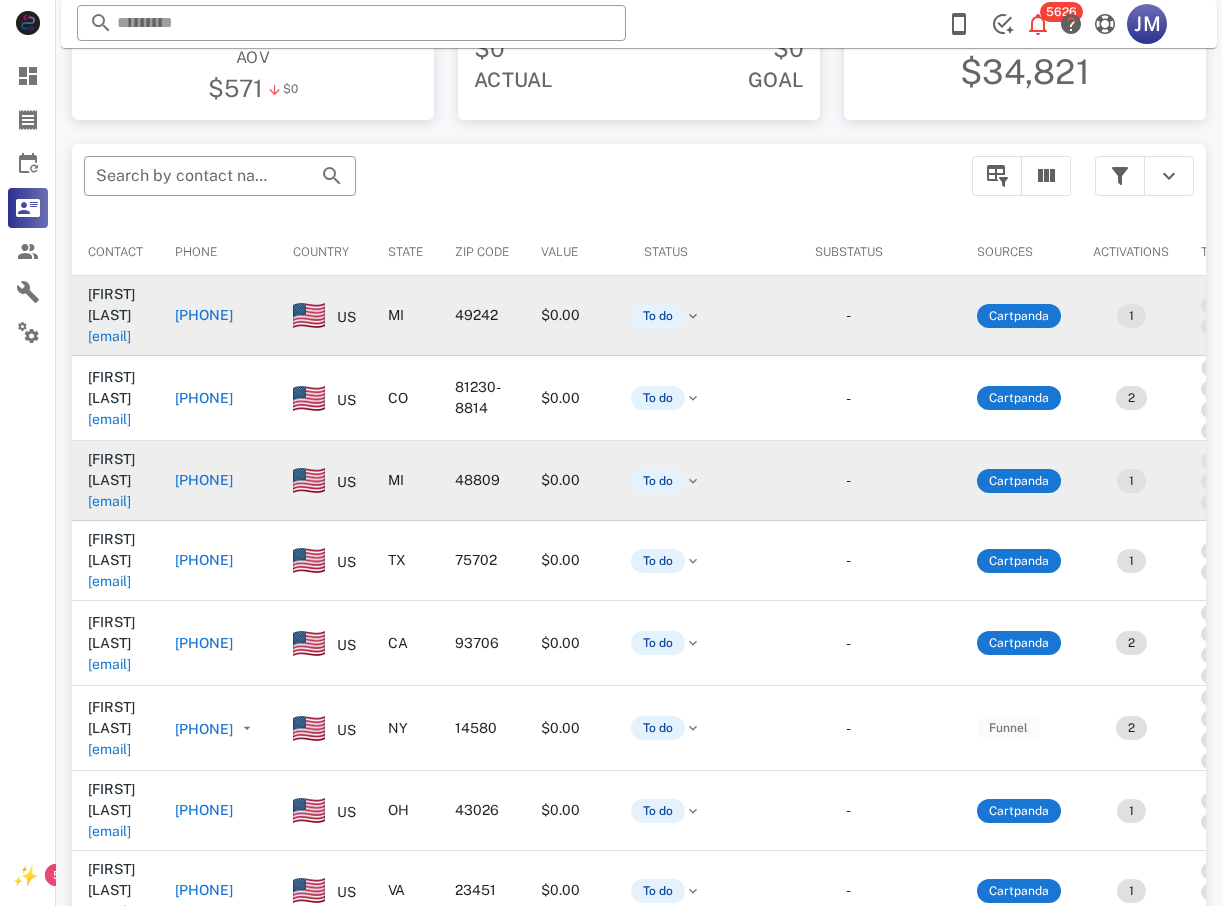 click on "[PHONE]" at bounding box center (204, 480) 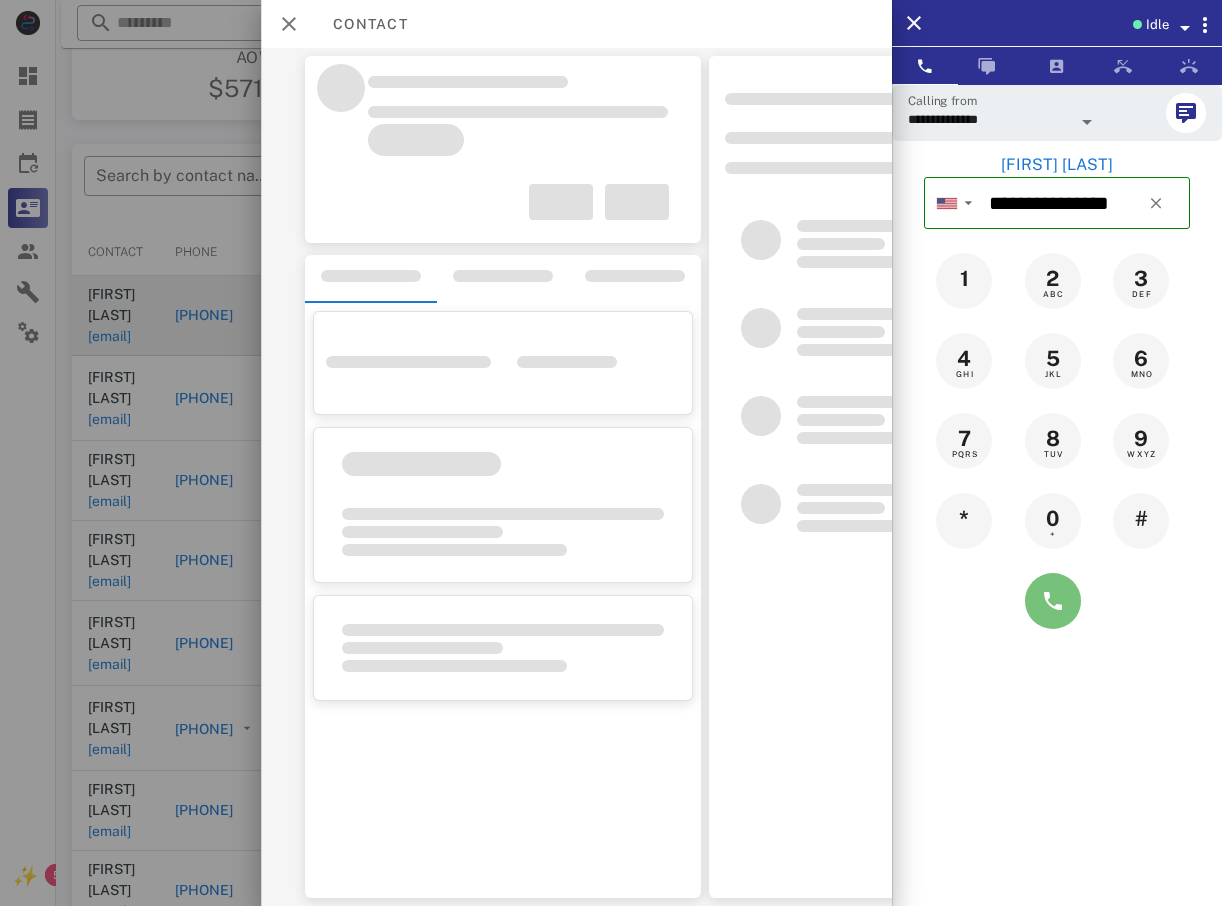 click at bounding box center [1053, 601] 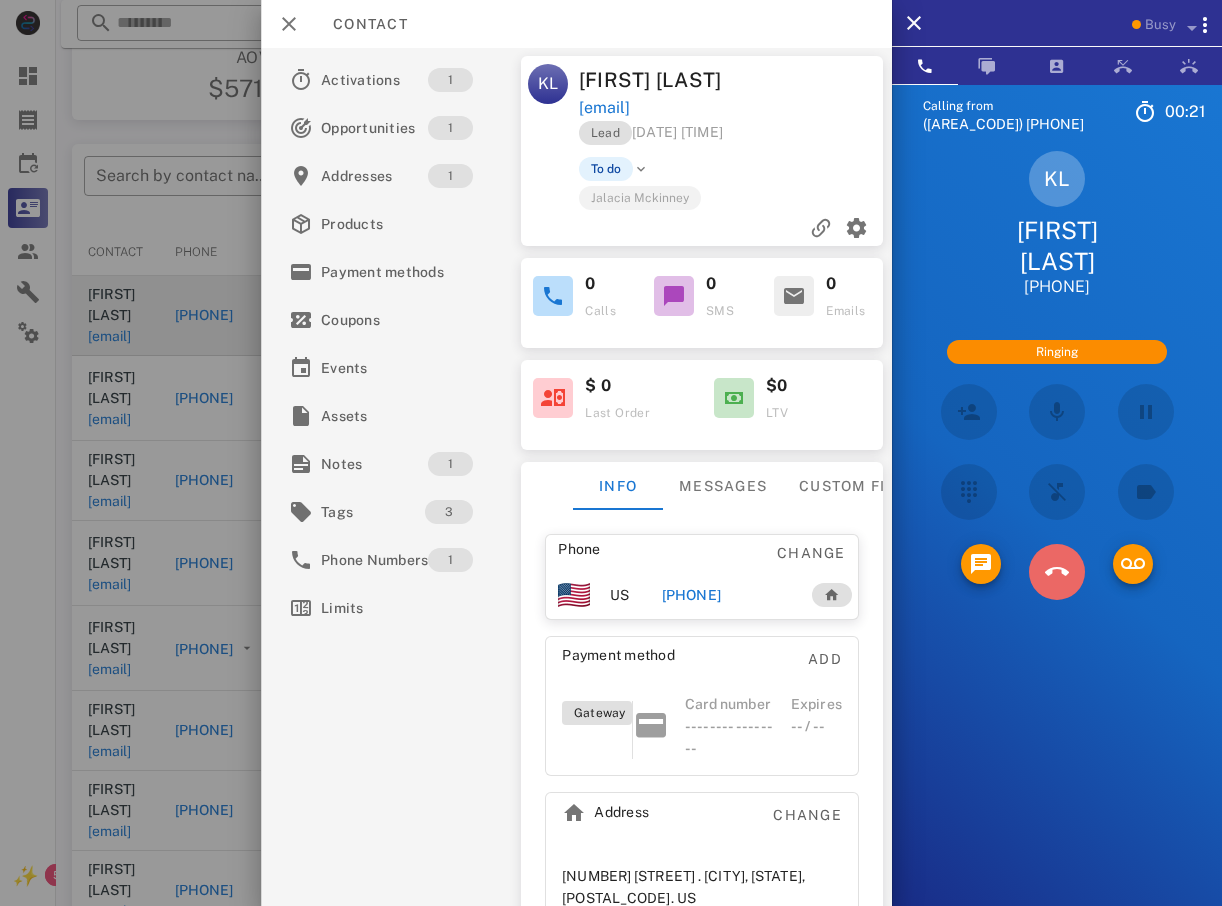 click at bounding box center (1057, 572) 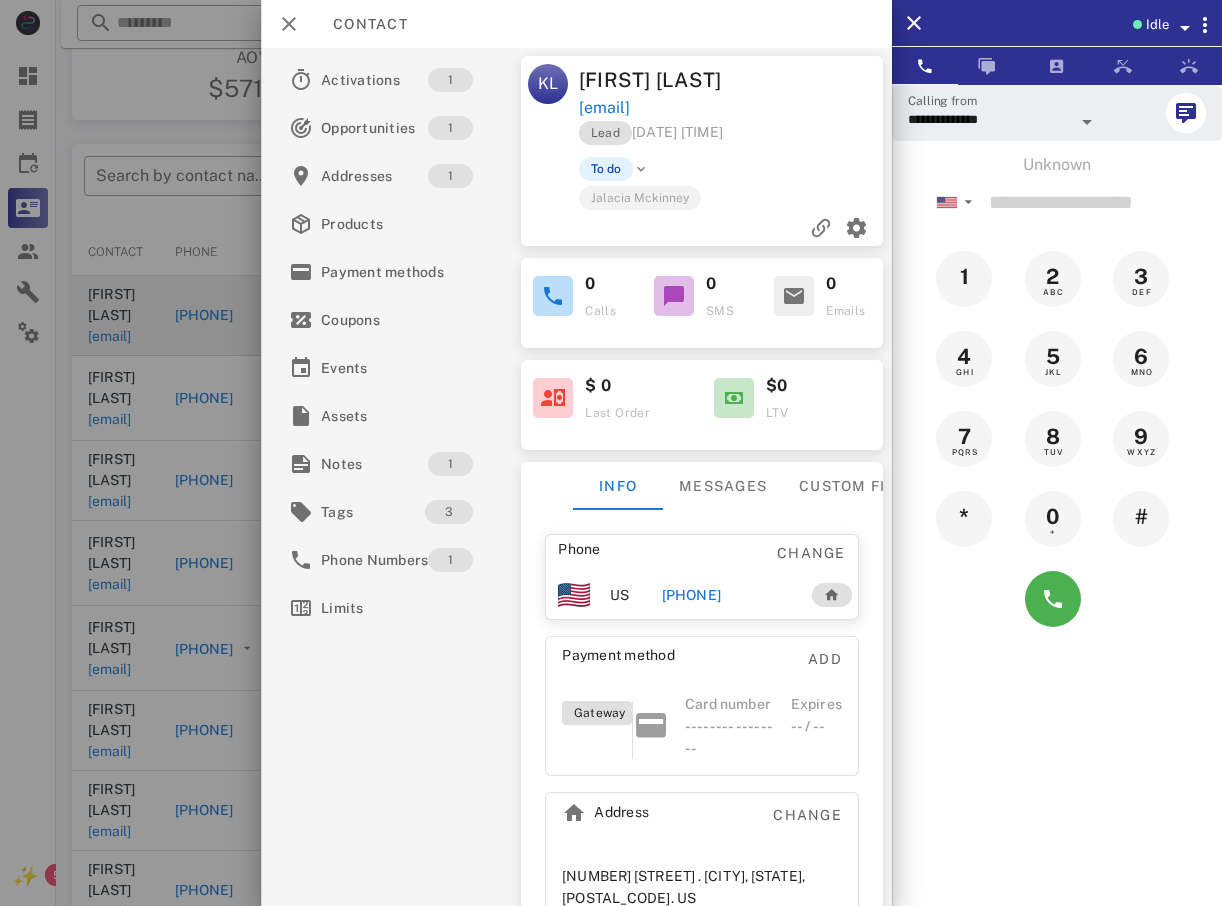 click at bounding box center (611, 453) 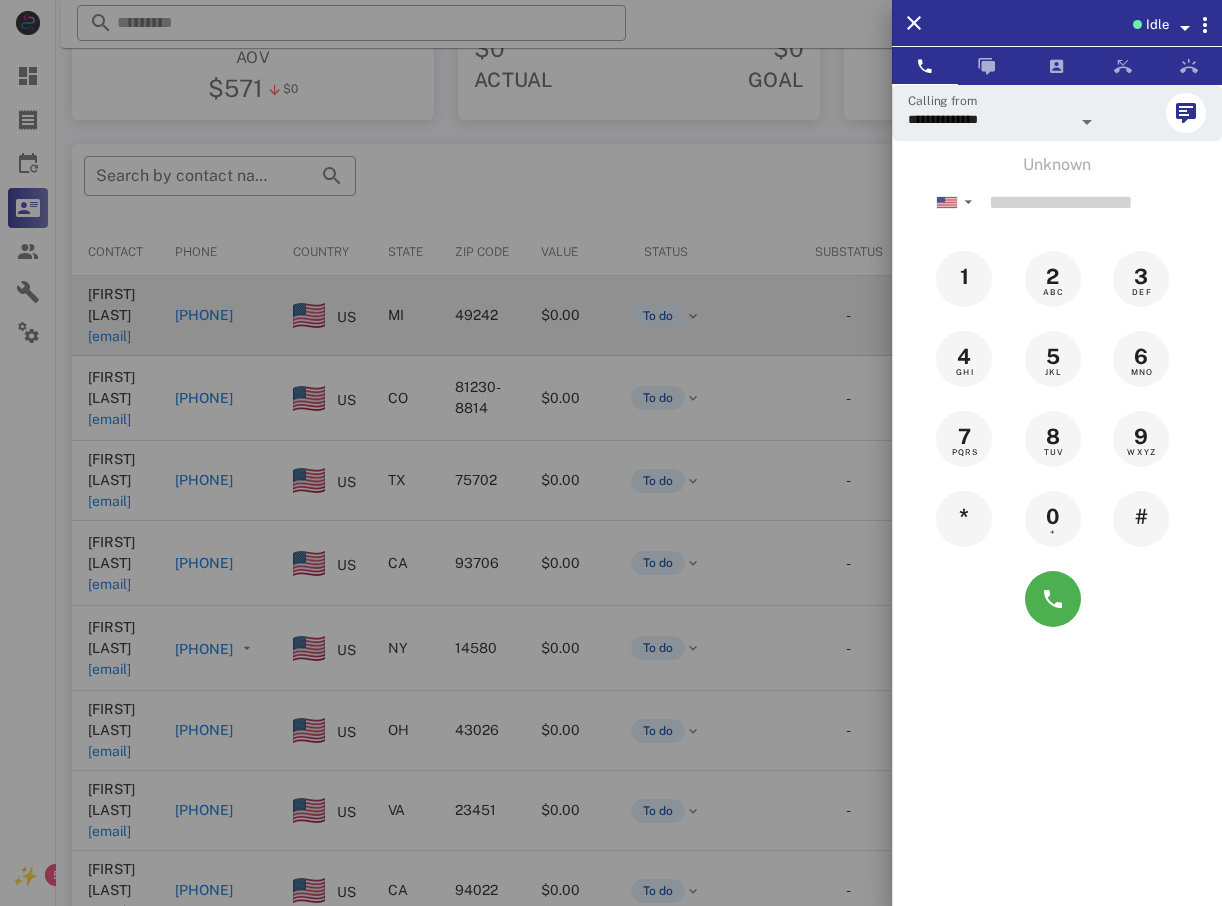 click at bounding box center [611, 453] 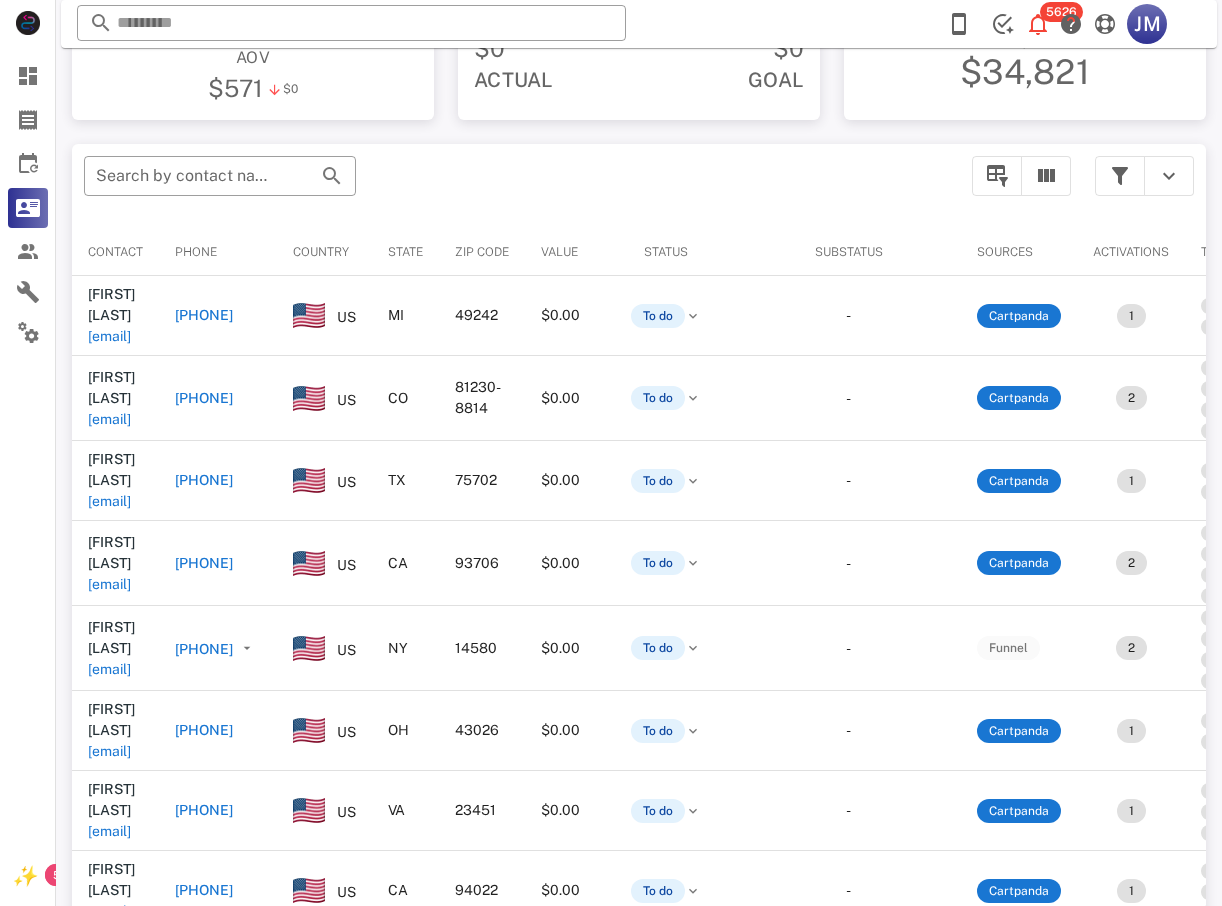 click on "[PHONE]" at bounding box center (204, 315) 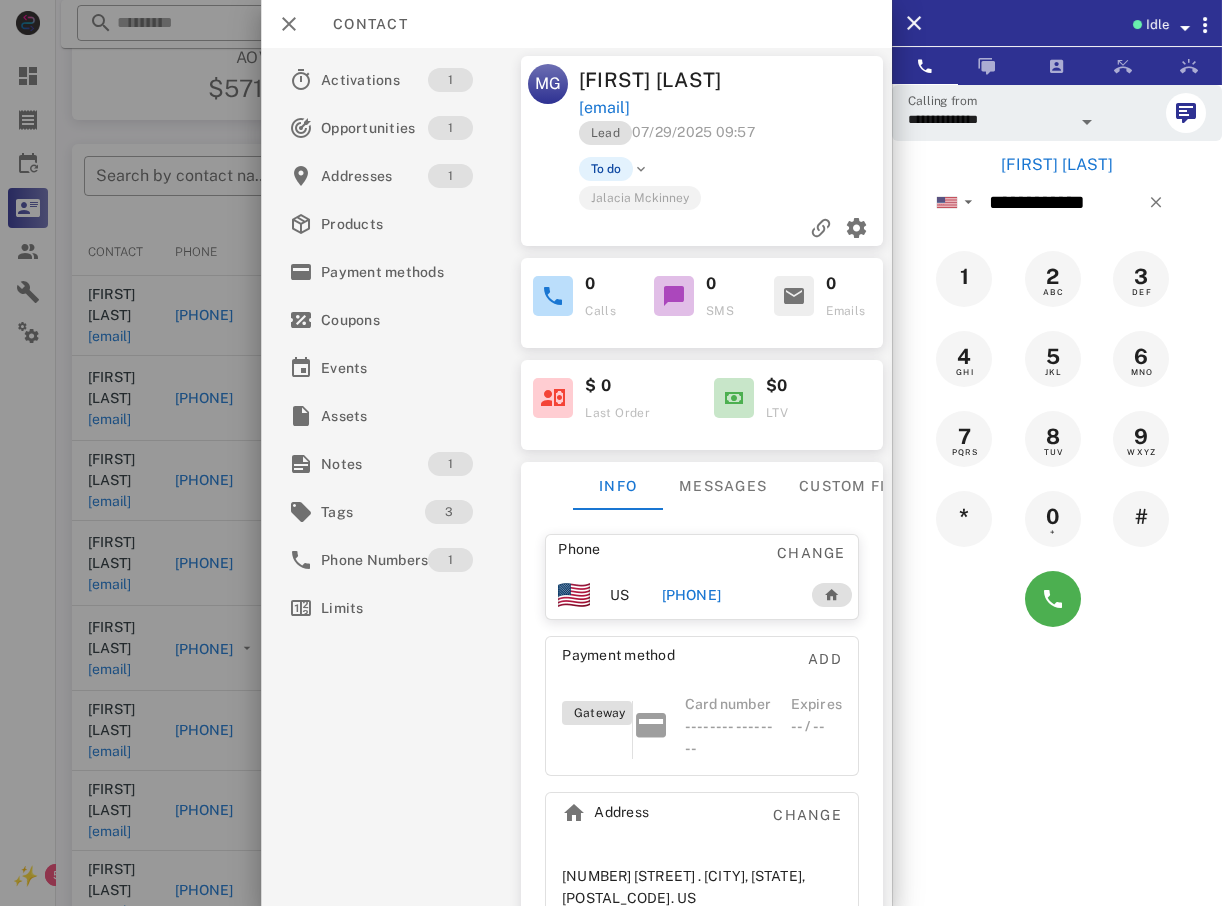 click at bounding box center [611, 453] 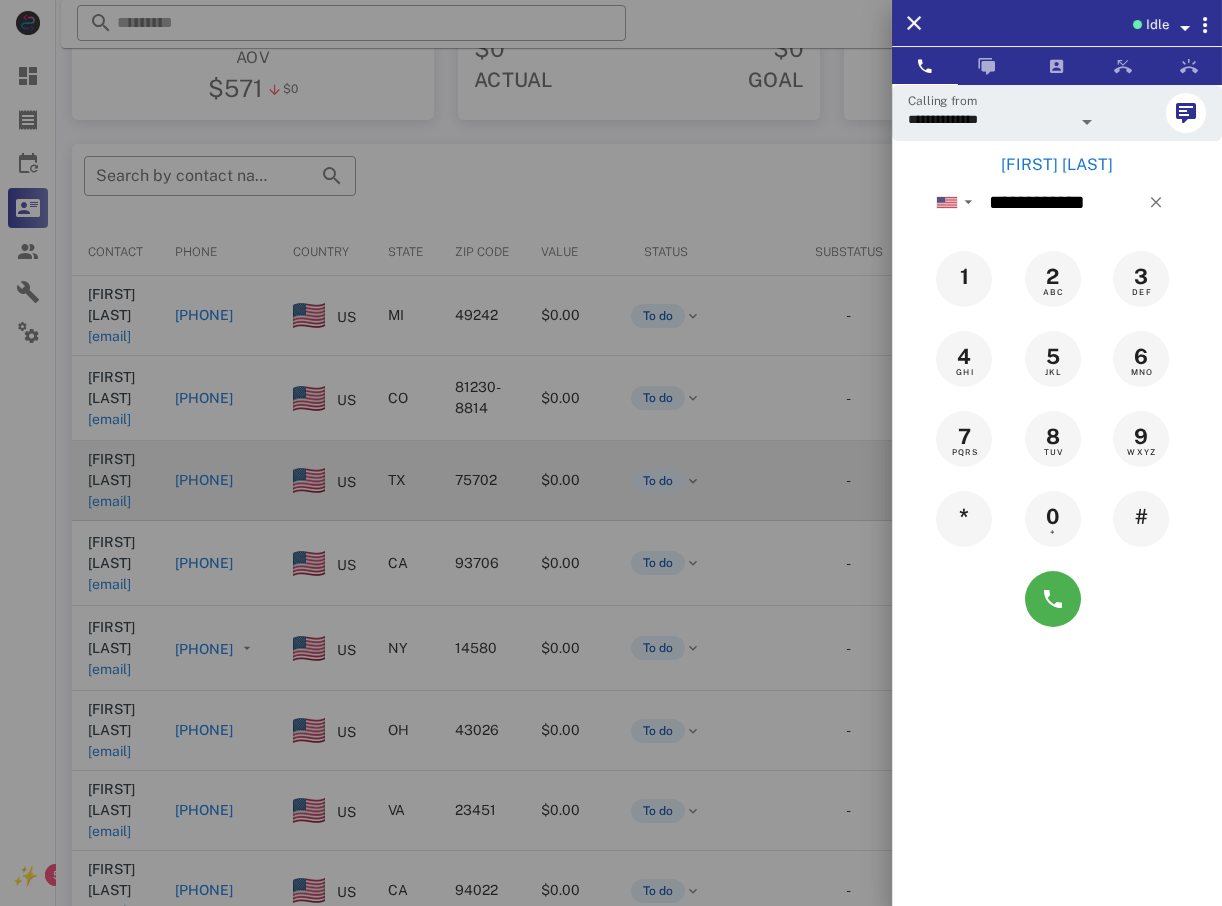 click at bounding box center (611, 453) 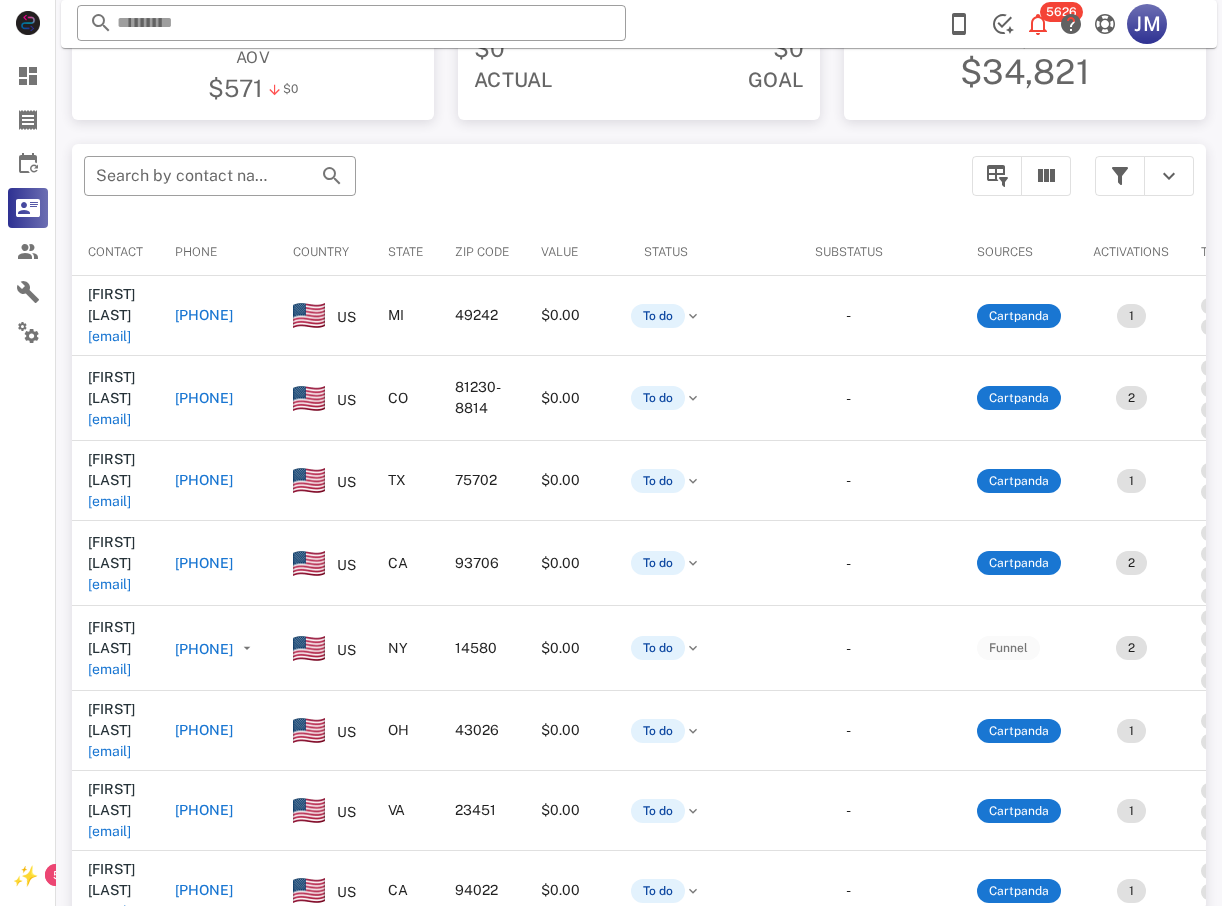 drag, startPoint x: 398, startPoint y: 381, endPoint x: 459, endPoint y: 399, distance: 63.600315 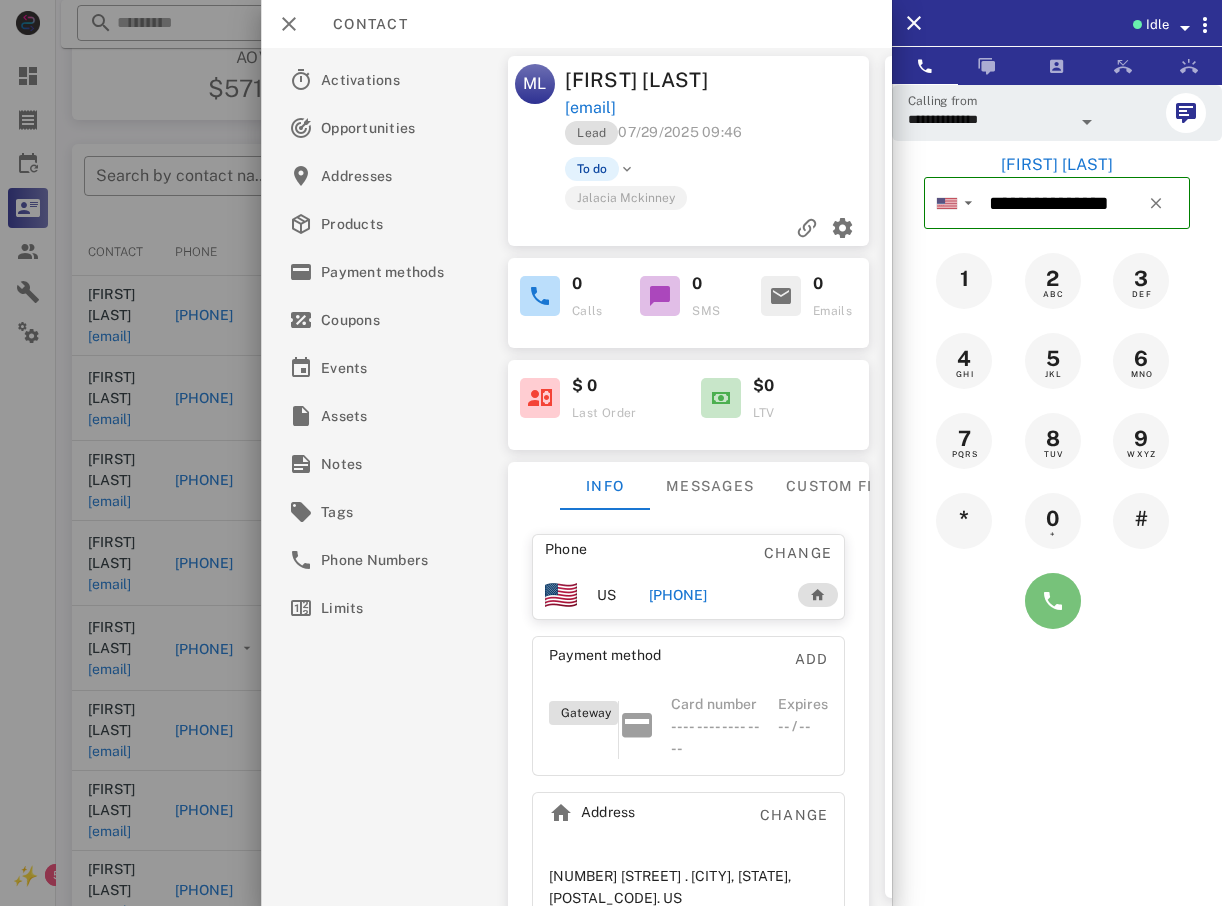 click at bounding box center [1053, 601] 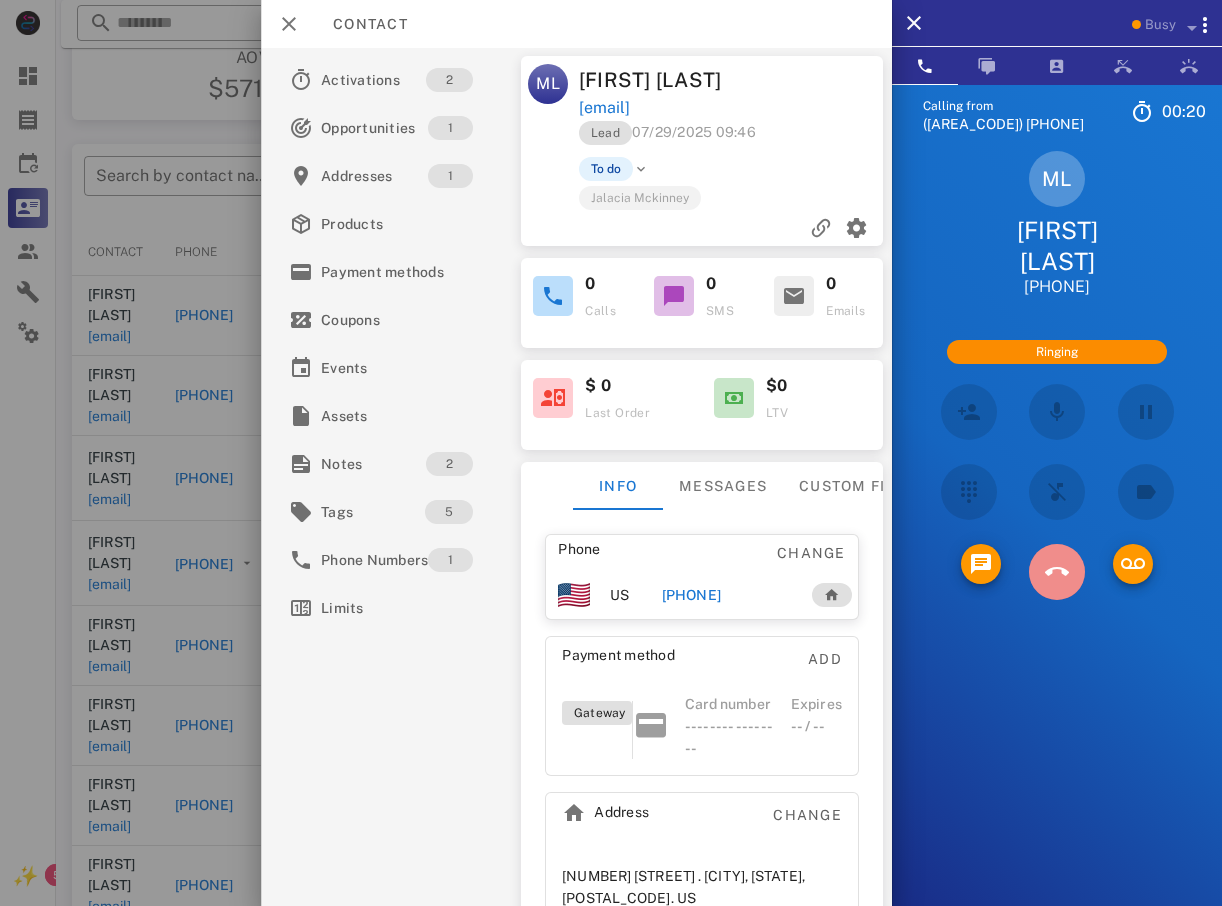 click at bounding box center (1056, 572) 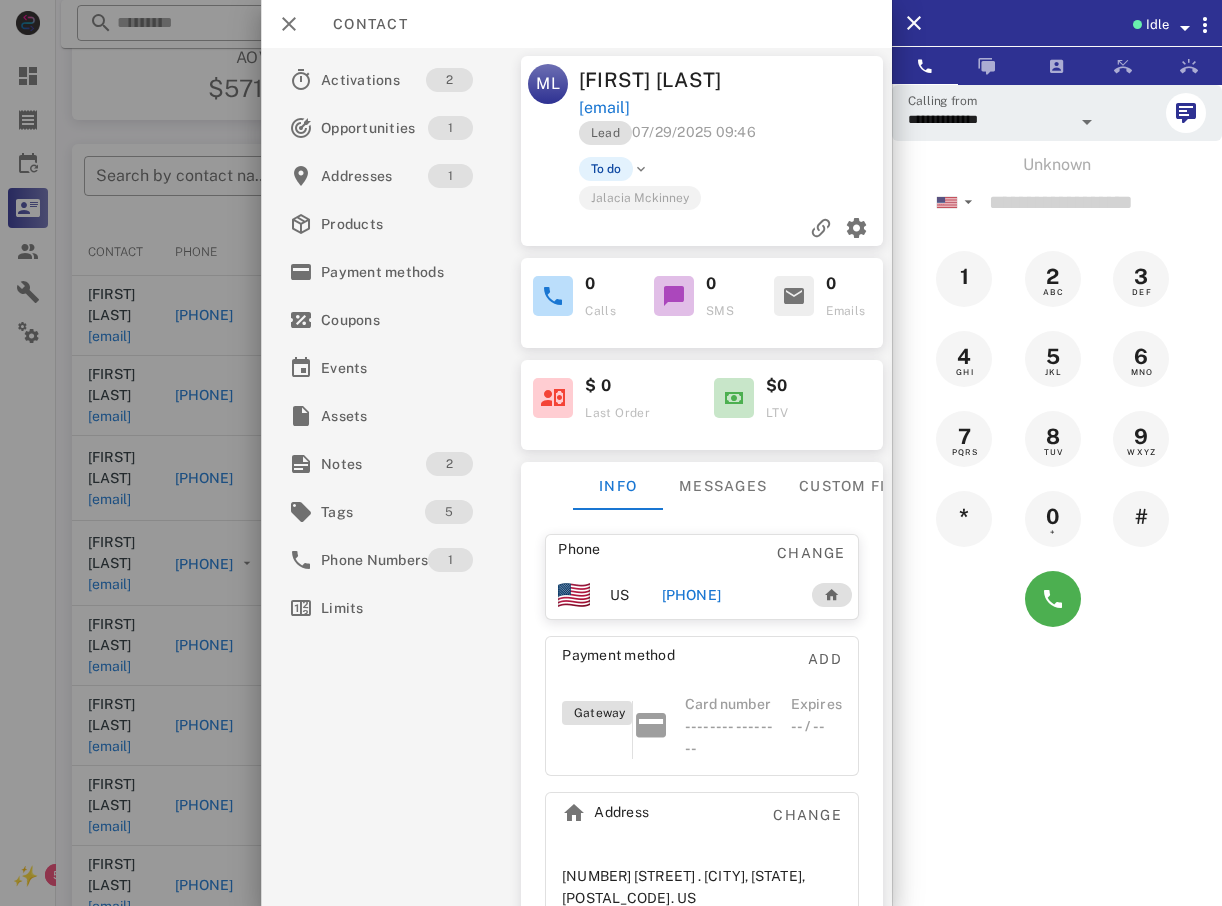 click at bounding box center [611, 453] 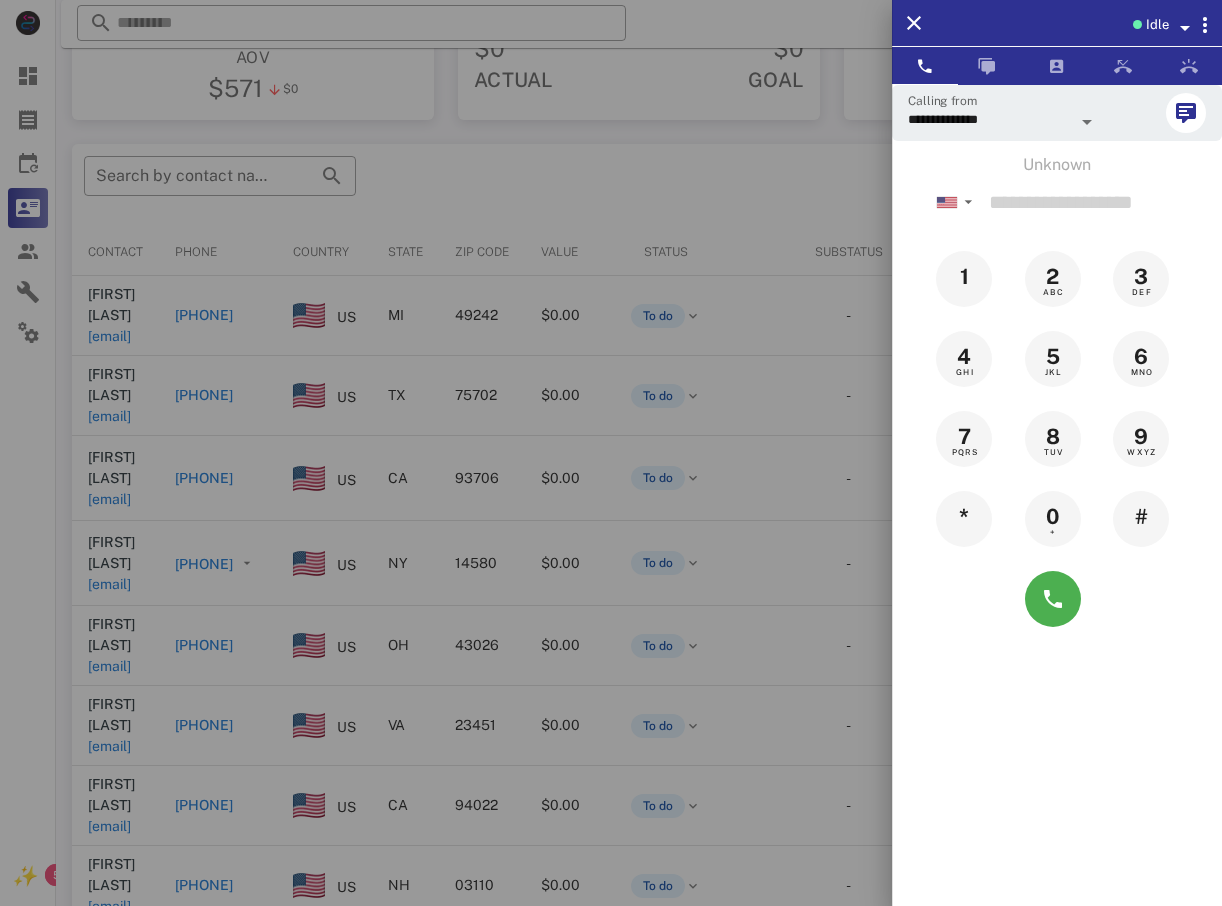 click at bounding box center (611, 453) 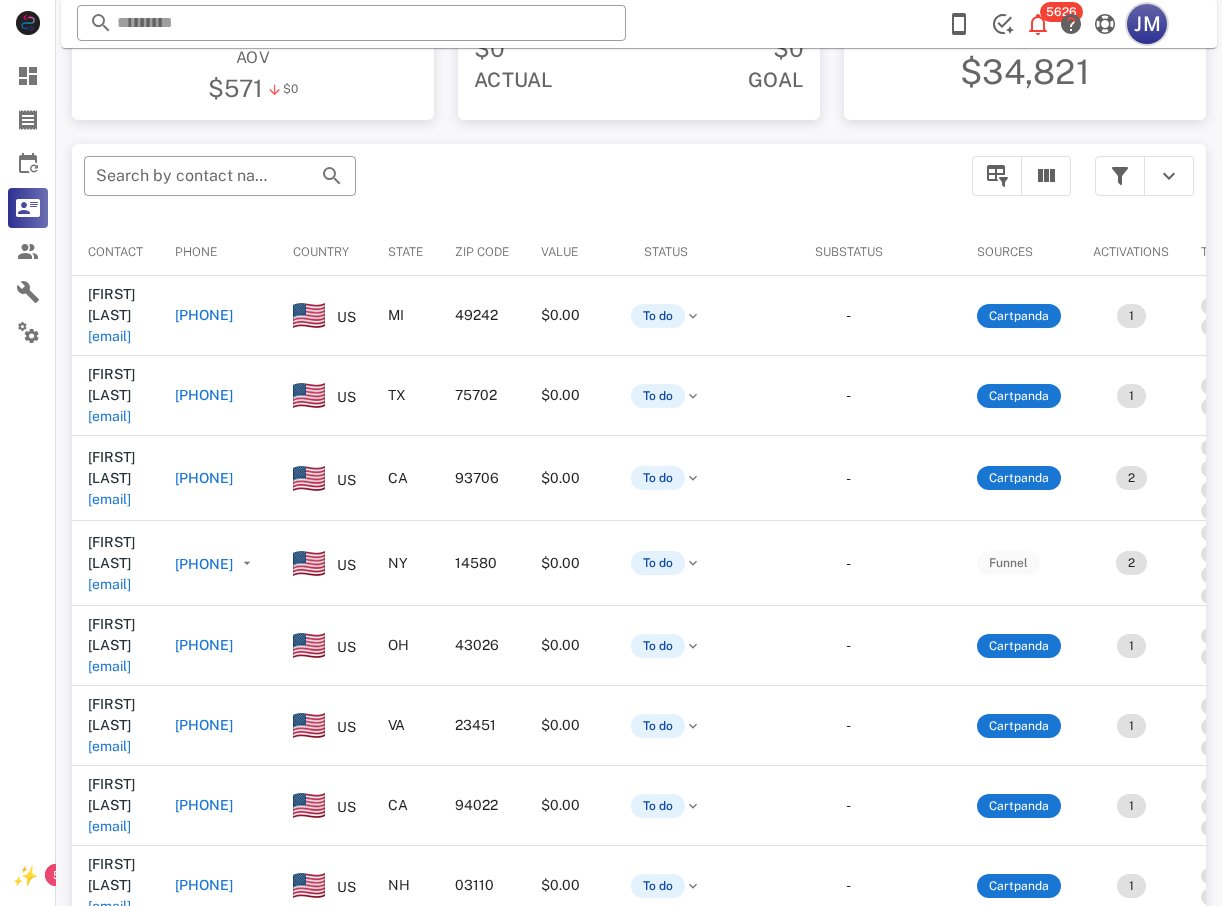 click on "JM" at bounding box center (1147, 24) 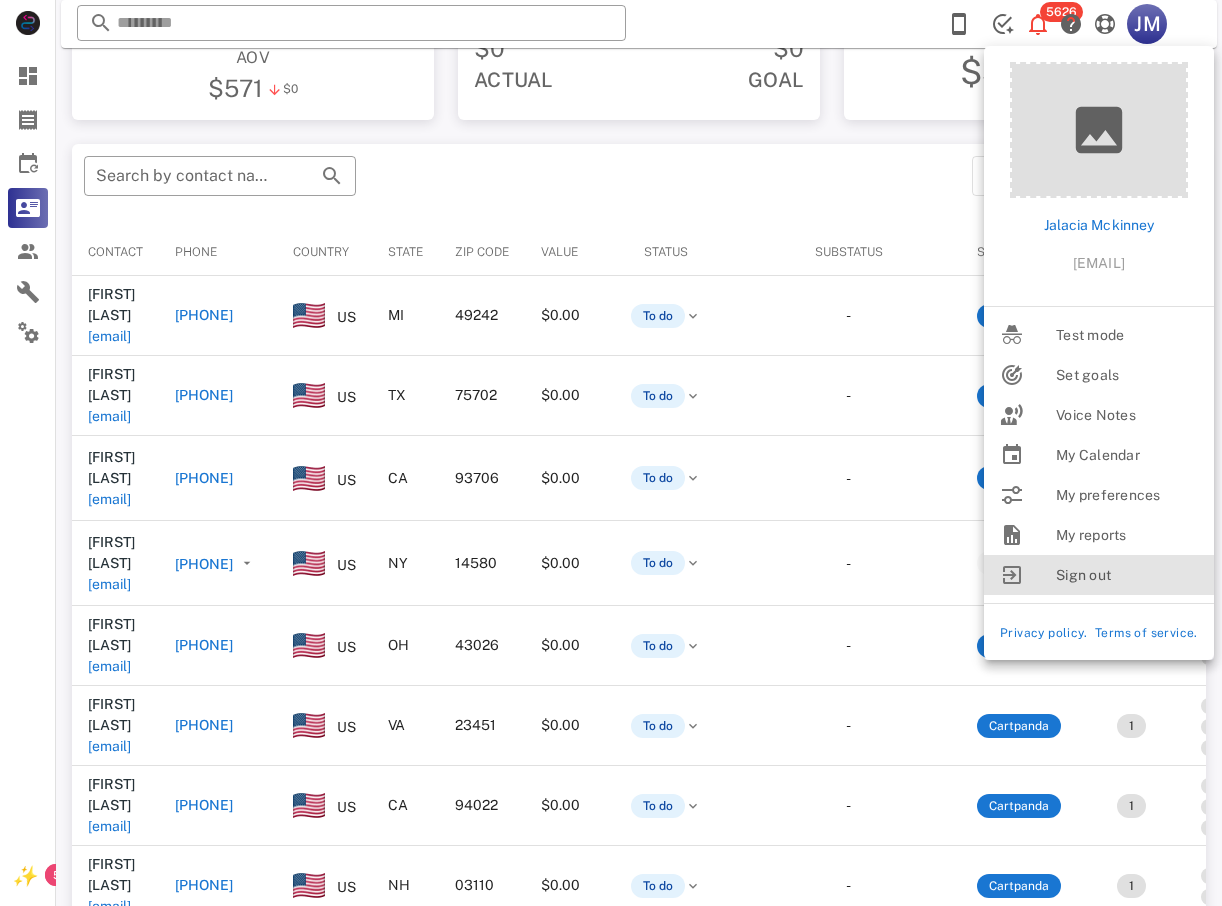 click on "Sign out" at bounding box center [1127, 575] 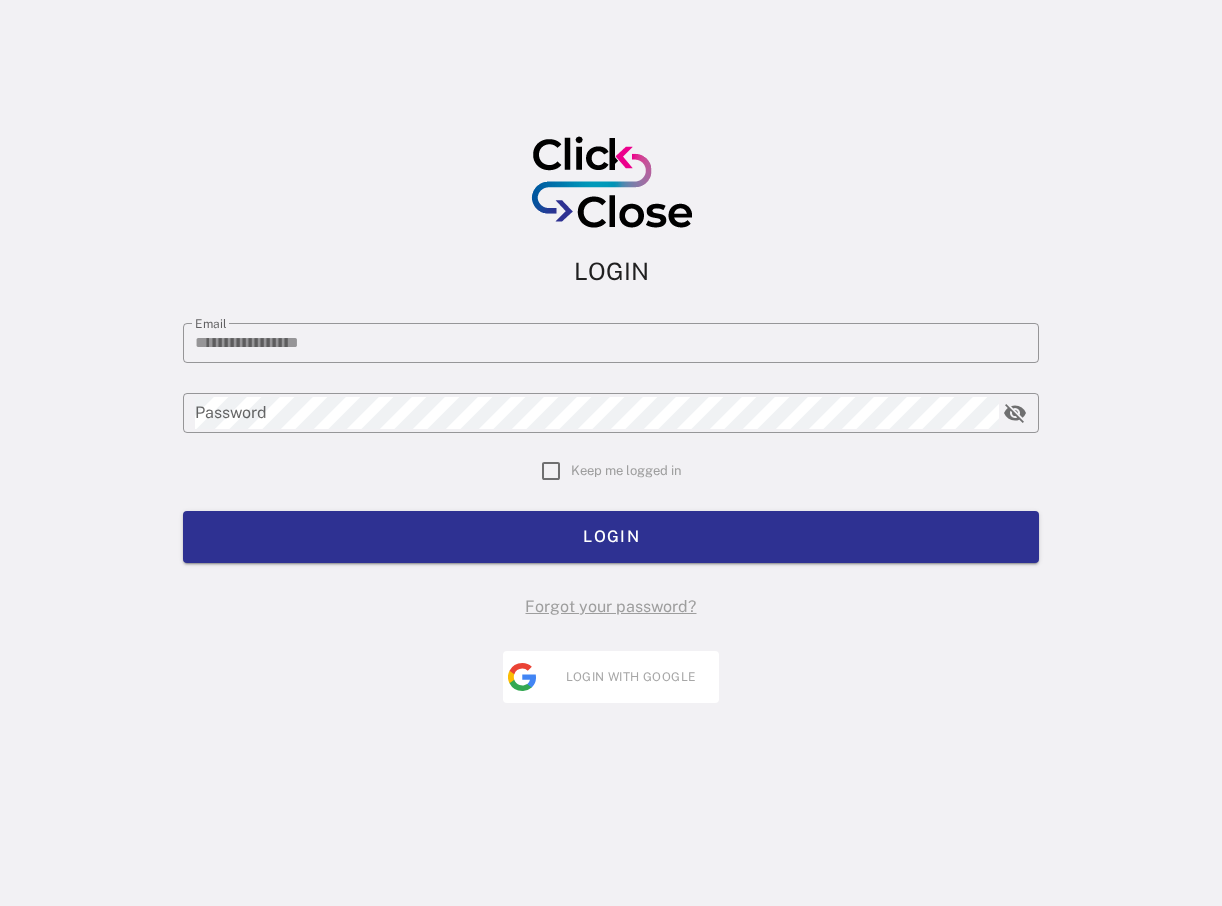 scroll, scrollTop: 0, scrollLeft: 0, axis: both 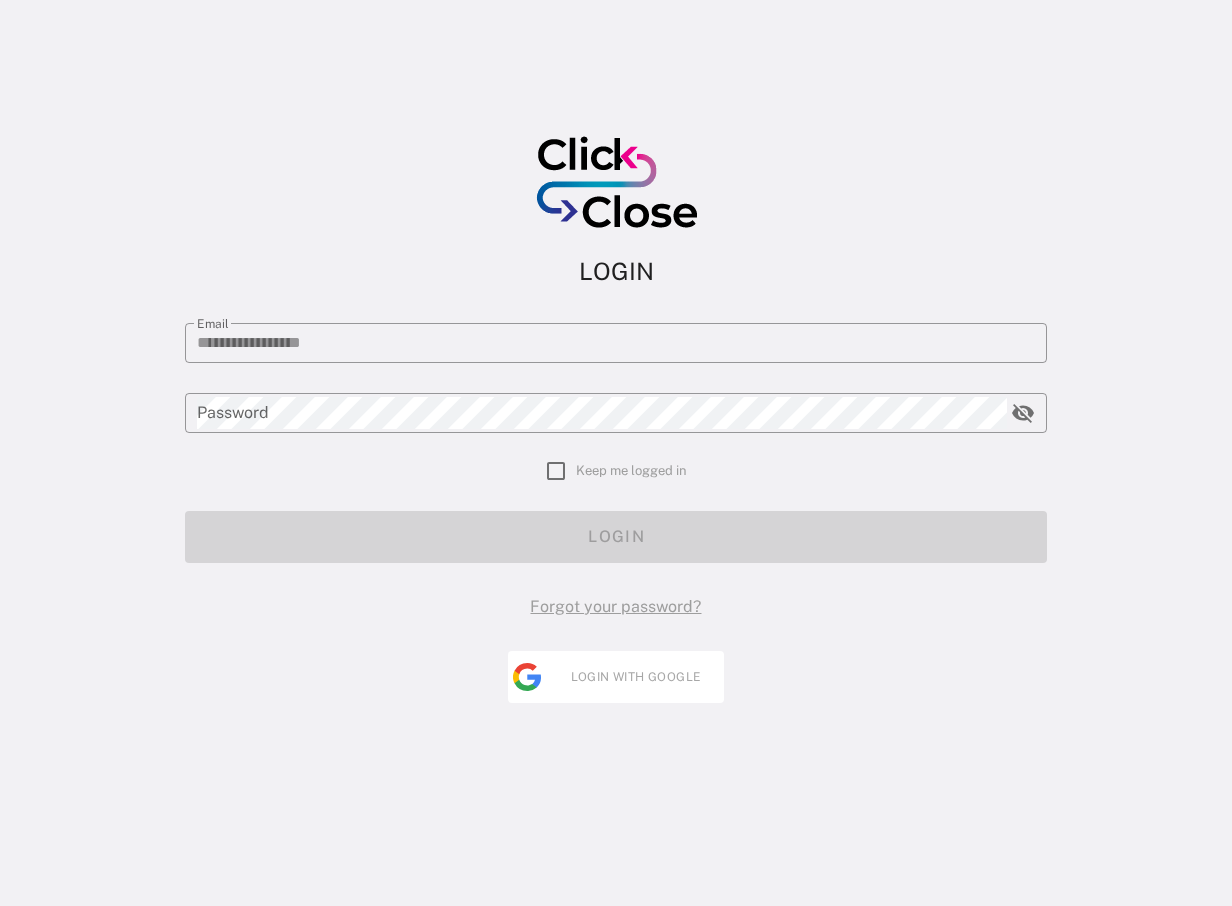 type on "**********" 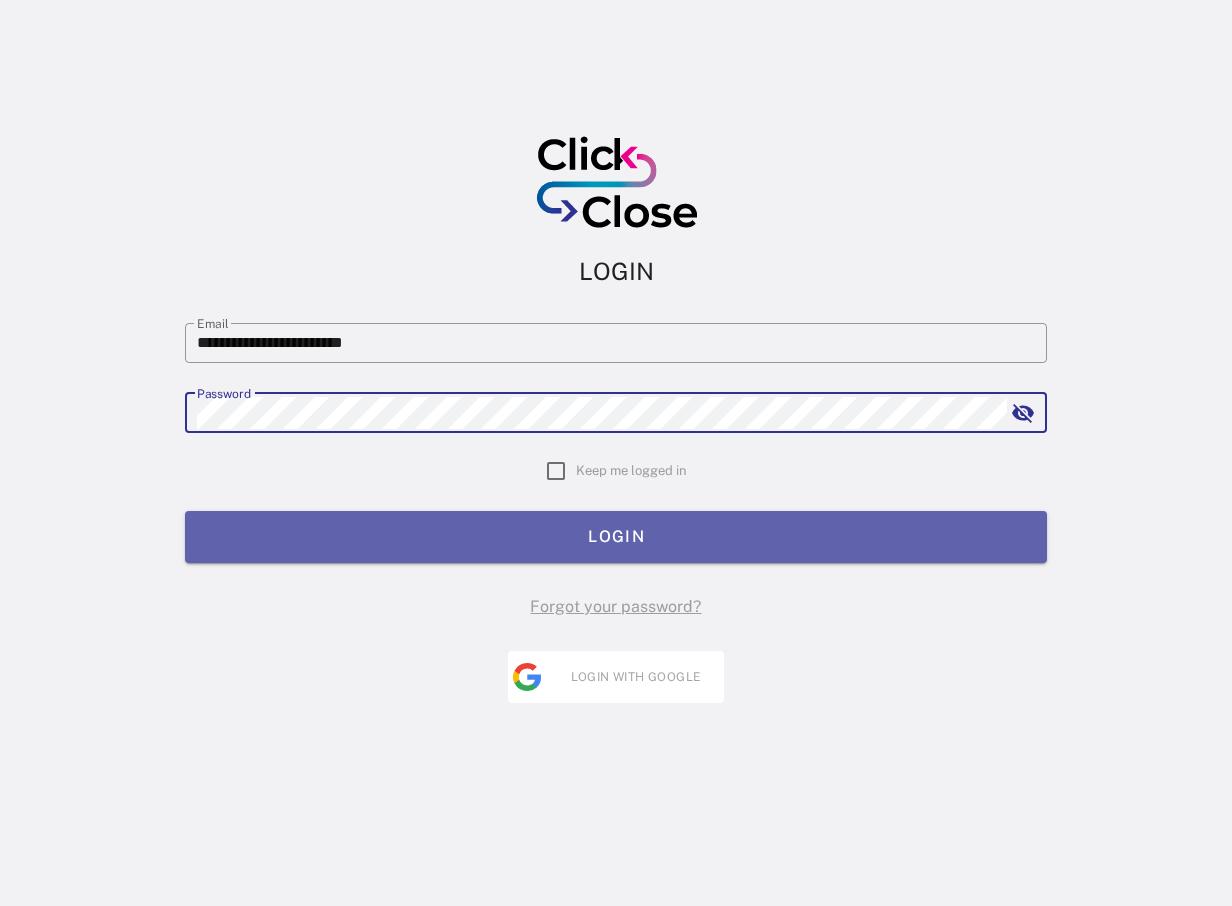 click on "LOGIN" at bounding box center [616, 537] 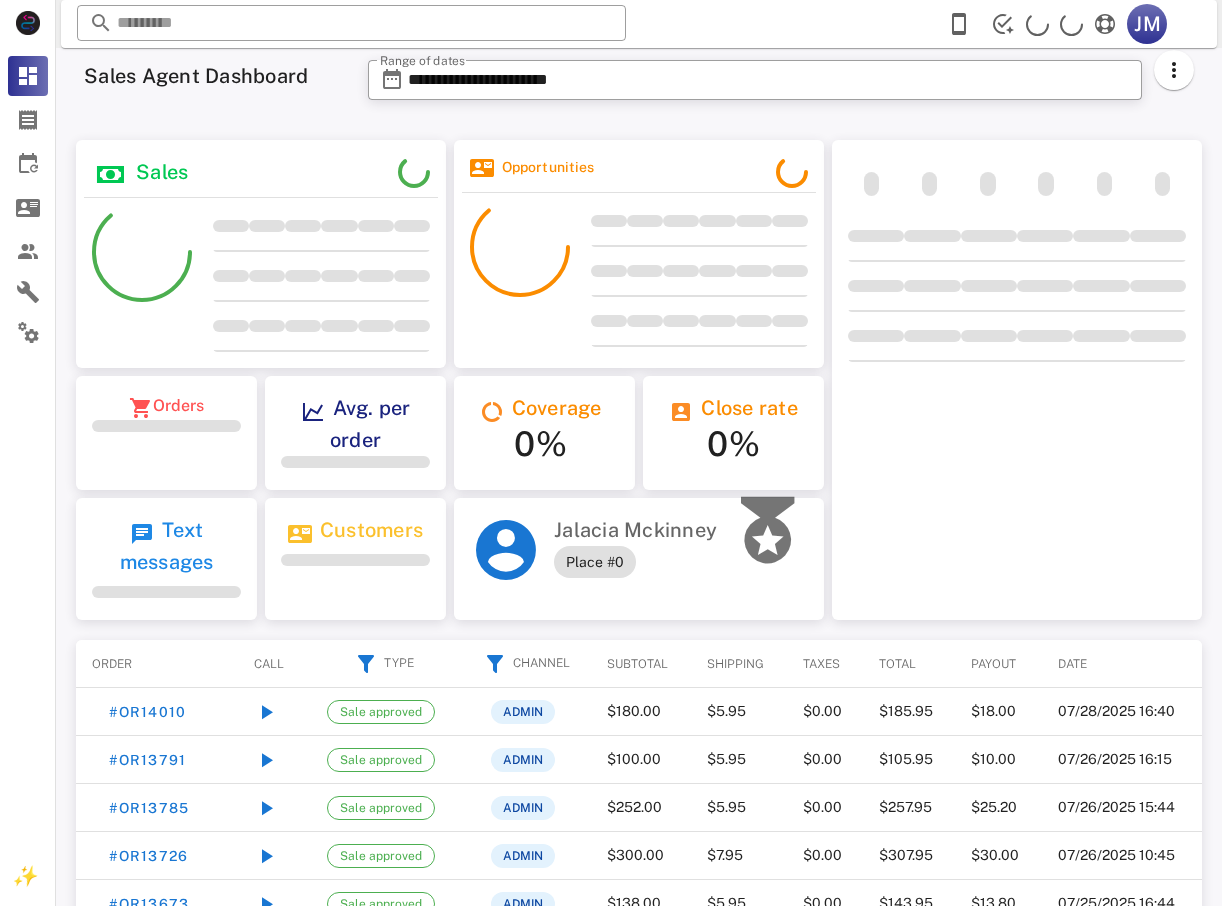 scroll, scrollTop: 0, scrollLeft: 0, axis: both 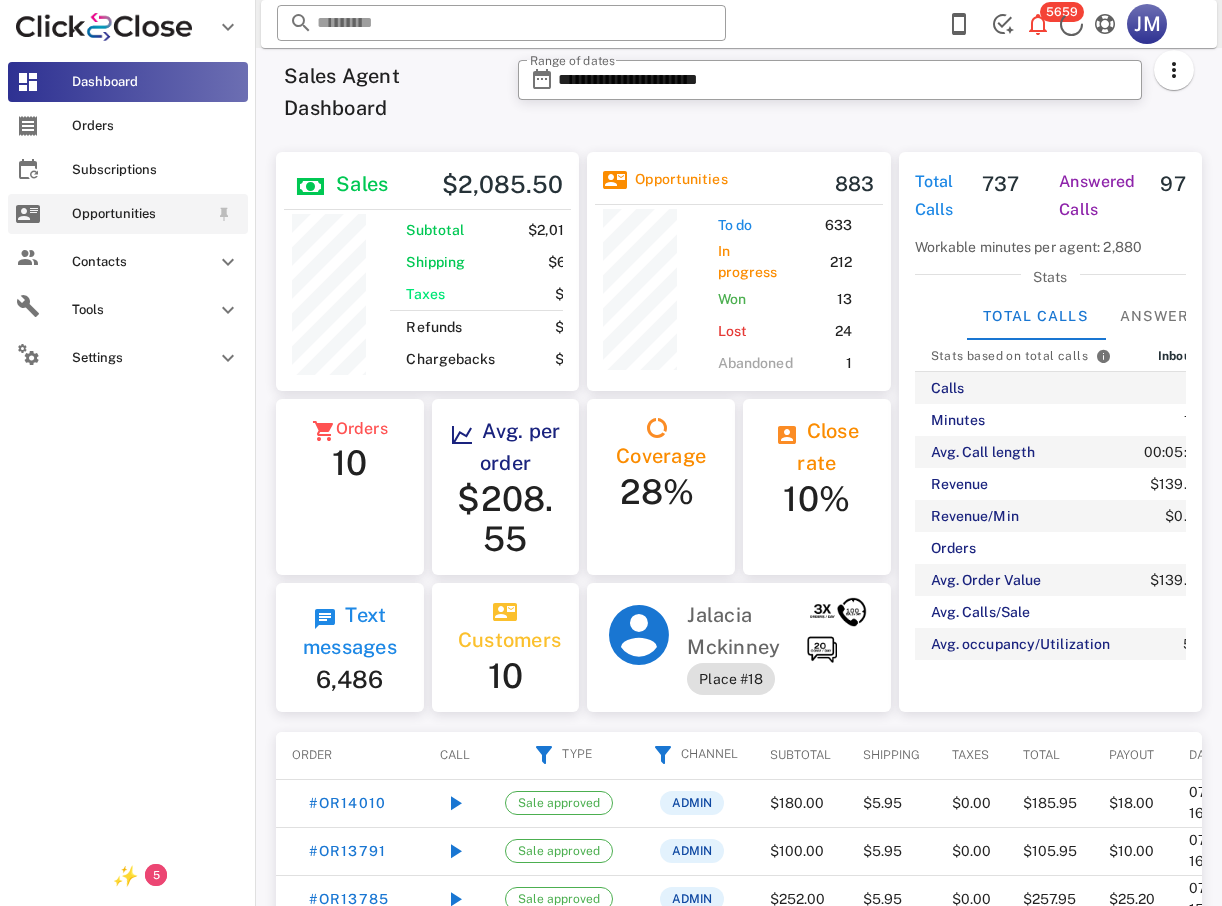 click on "Opportunities" at bounding box center [128, 214] 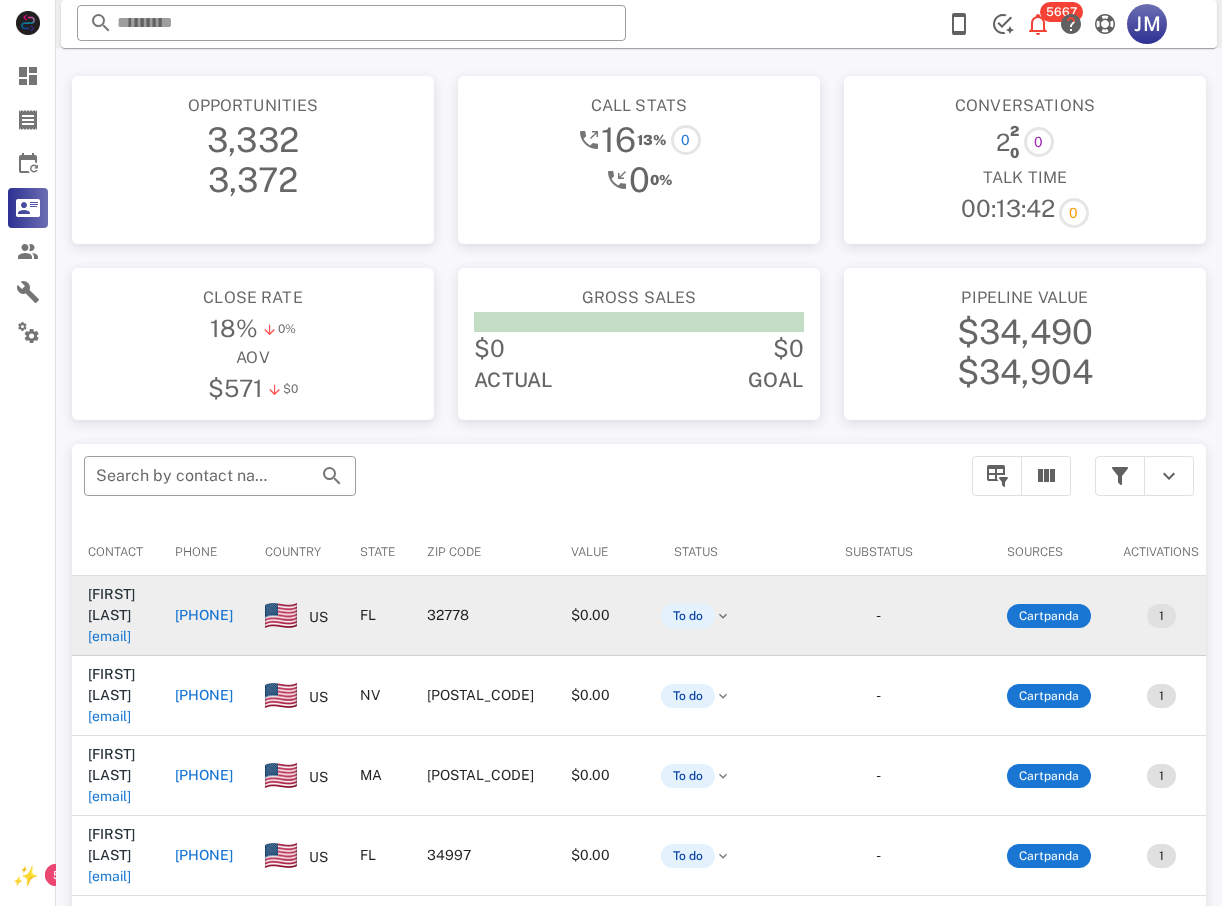 click on "+13522270833" at bounding box center [204, 615] 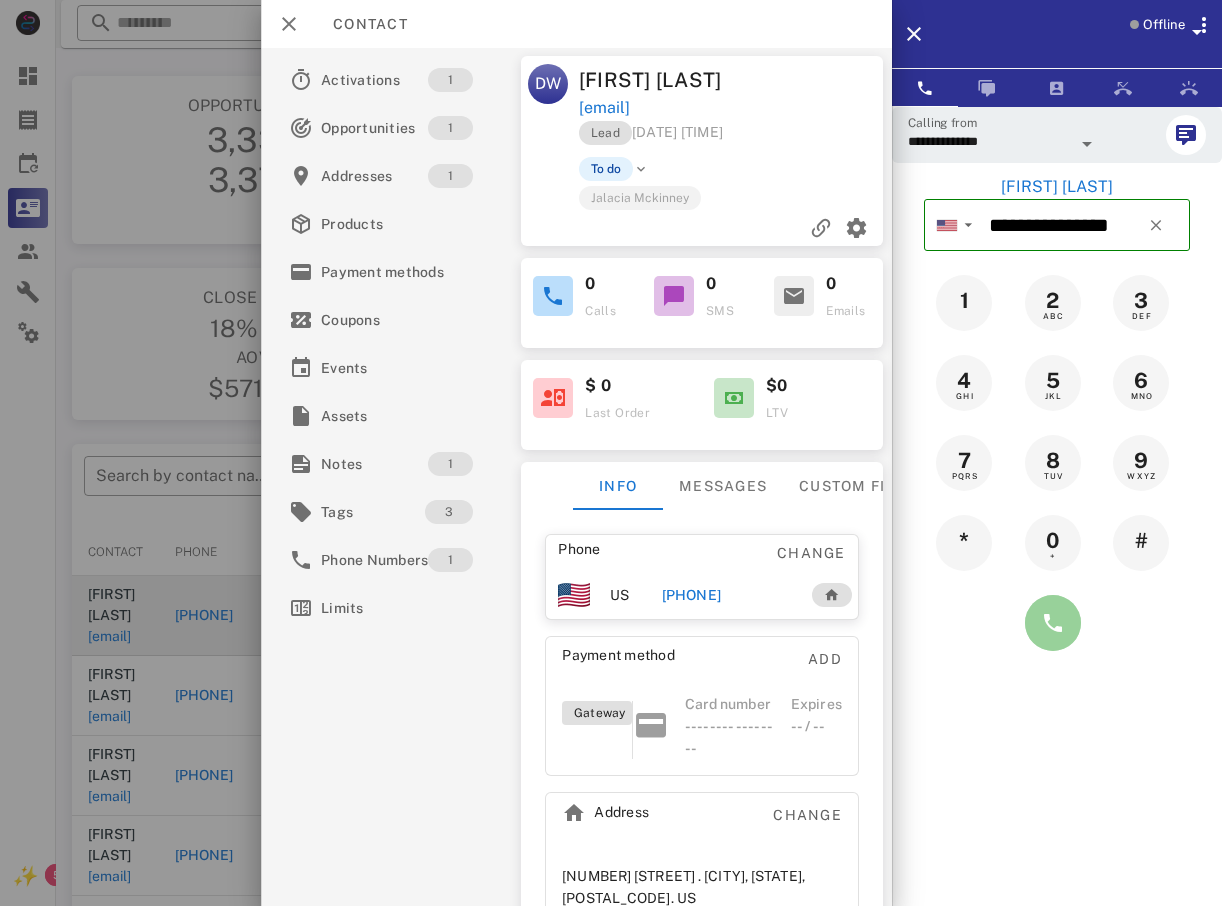 click at bounding box center (1053, 623) 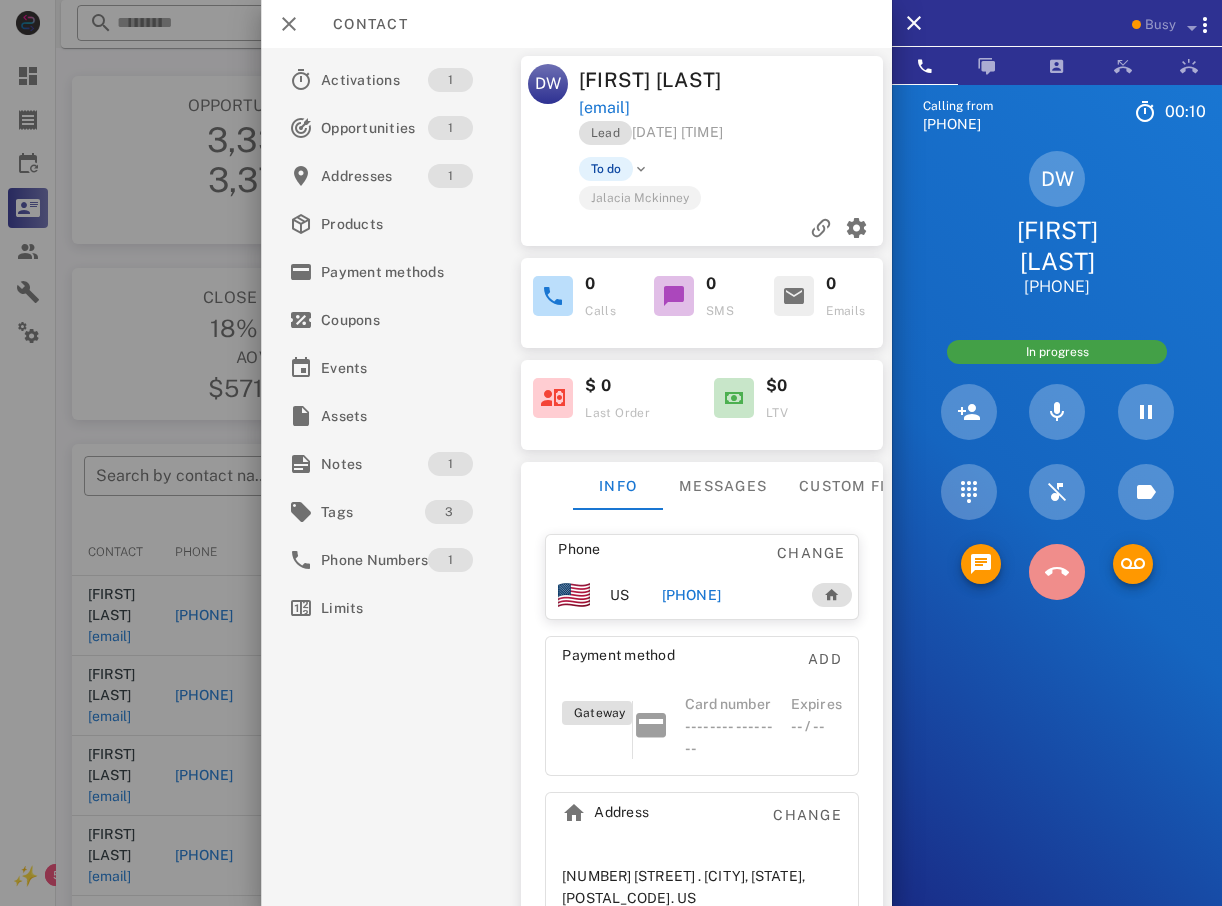 click at bounding box center (1057, 572) 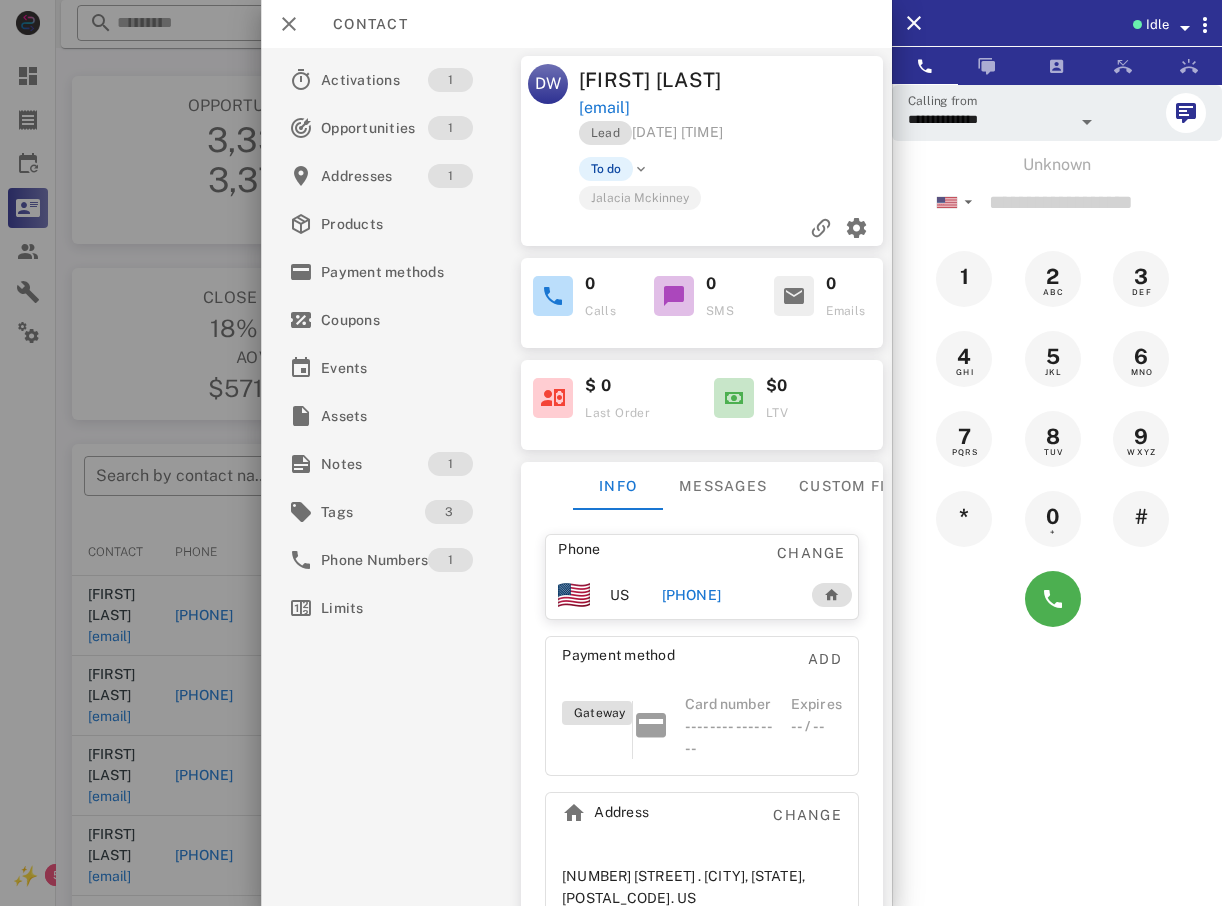 click at bounding box center (611, 453) 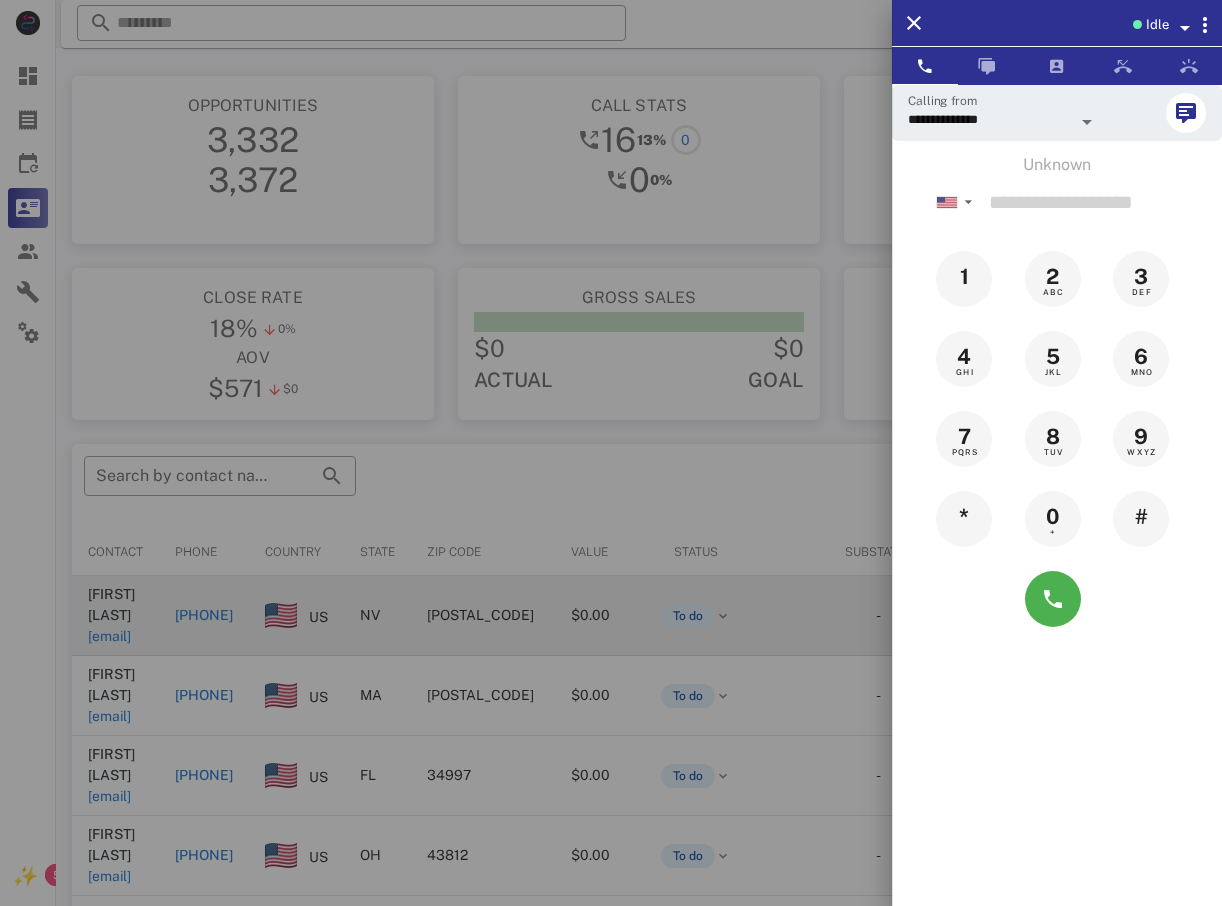 click at bounding box center [611, 453] 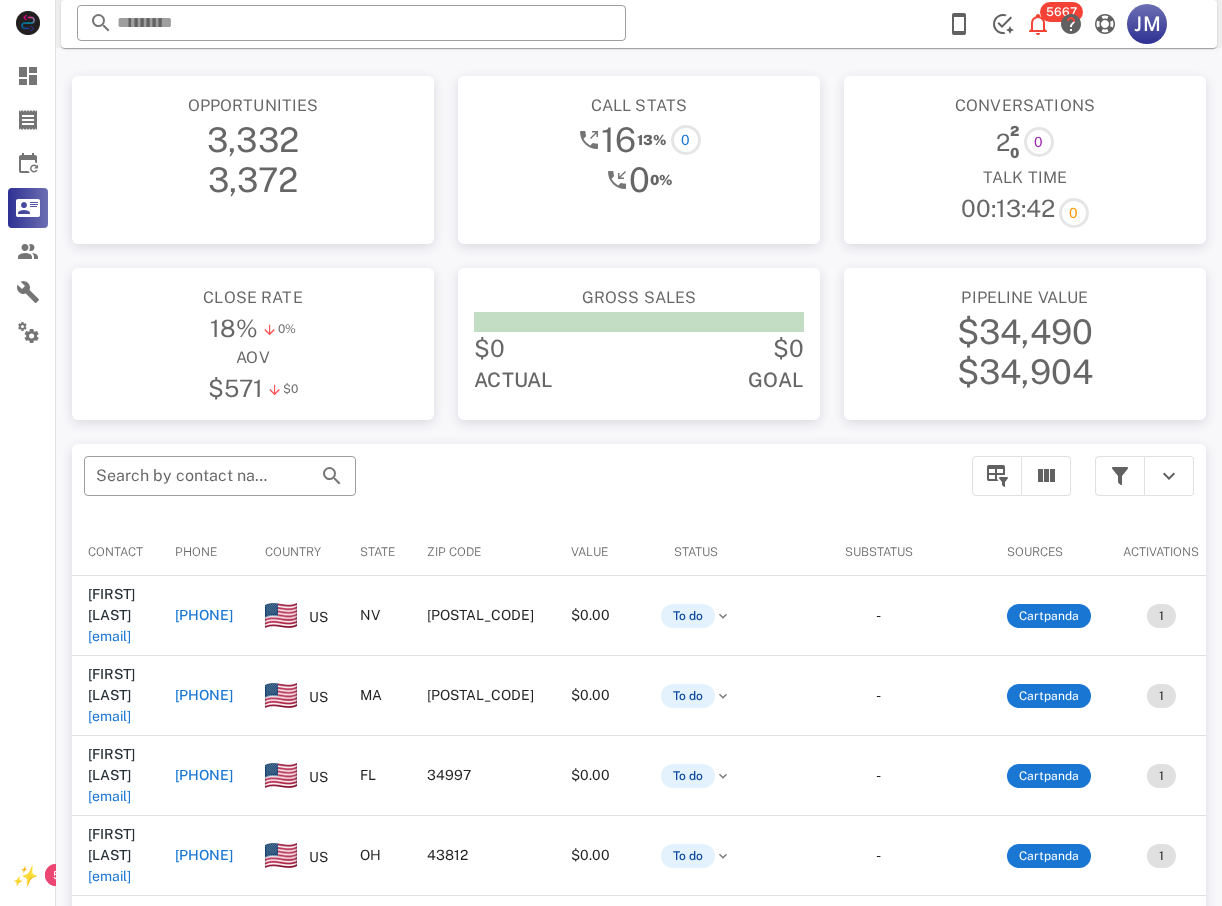 click on "+16304798243" at bounding box center (204, 615) 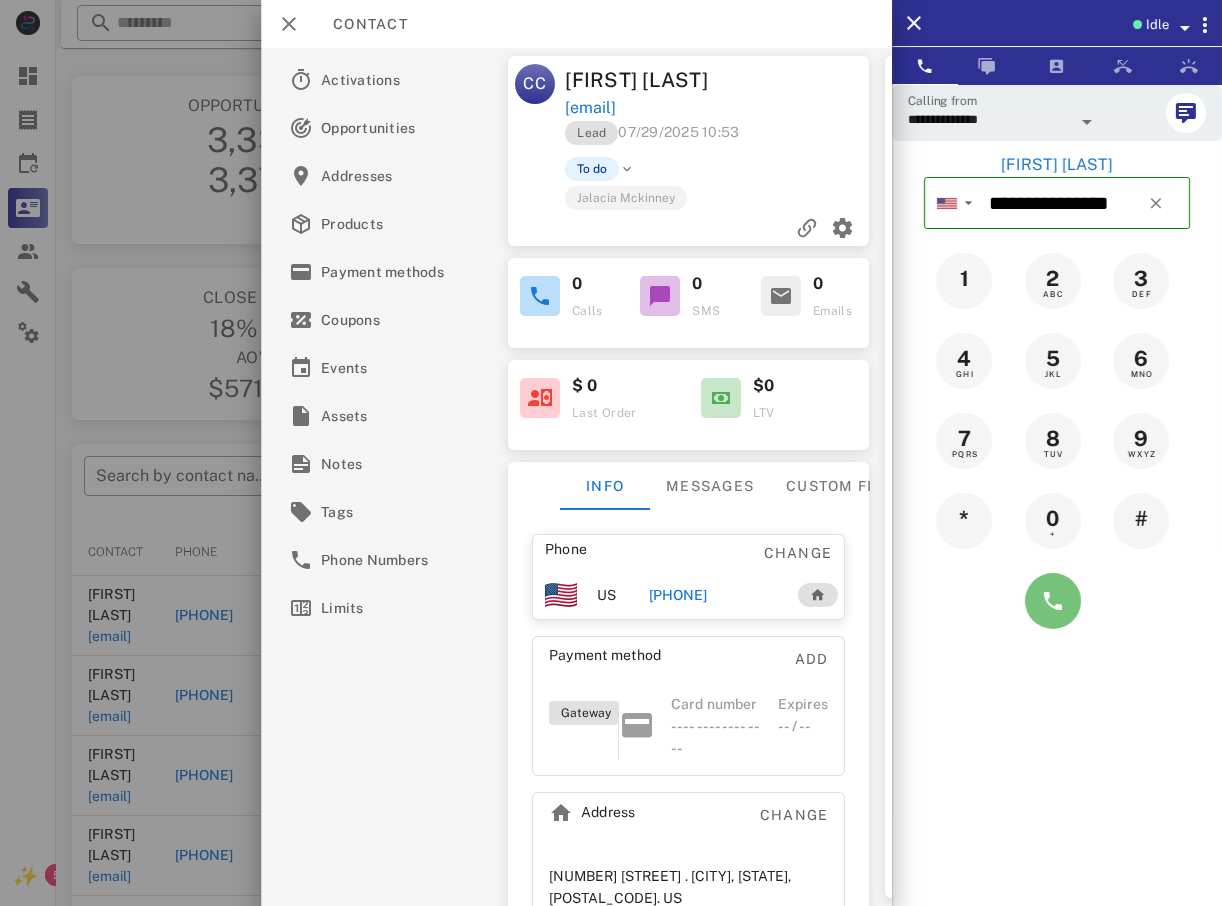 click at bounding box center (1053, 601) 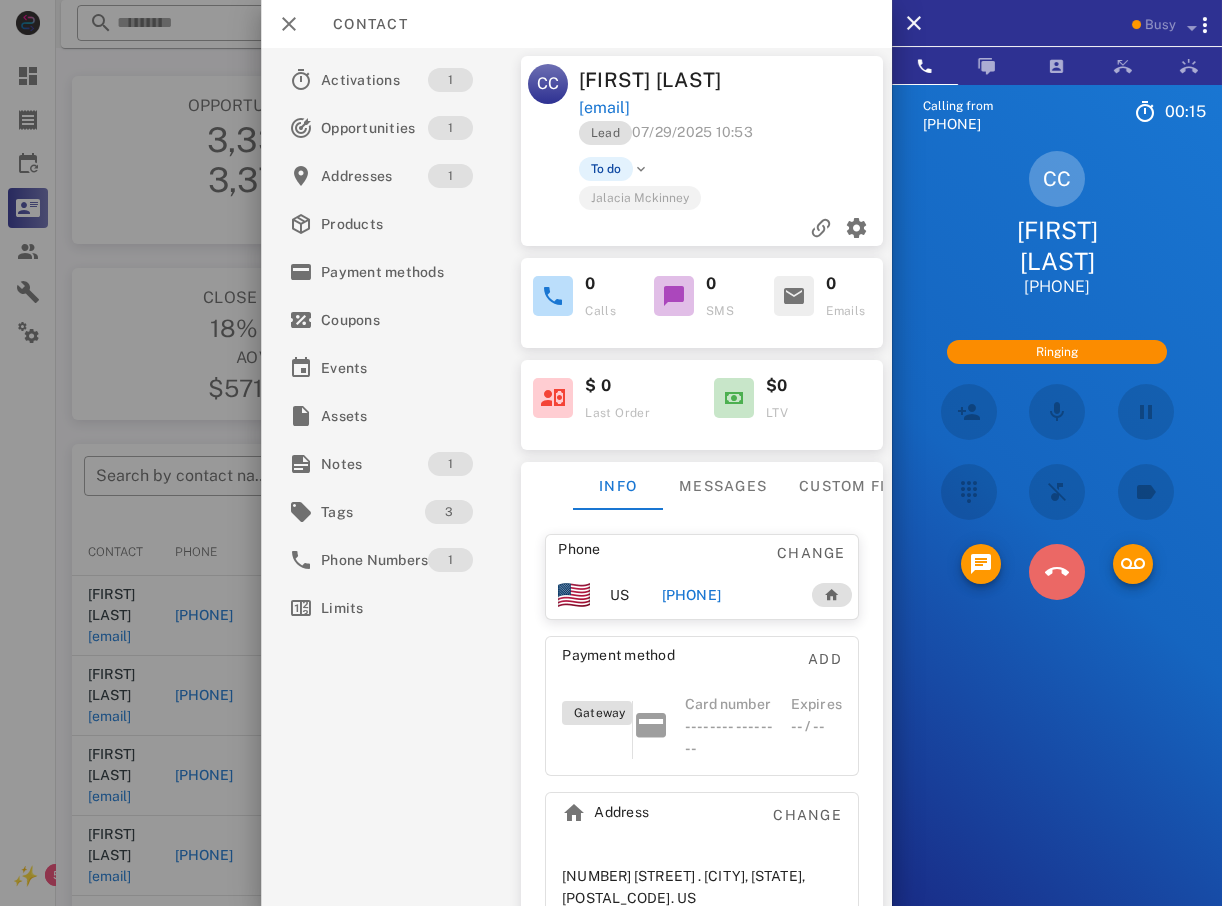drag, startPoint x: 1058, startPoint y: 581, endPoint x: 690, endPoint y: 566, distance: 368.30557 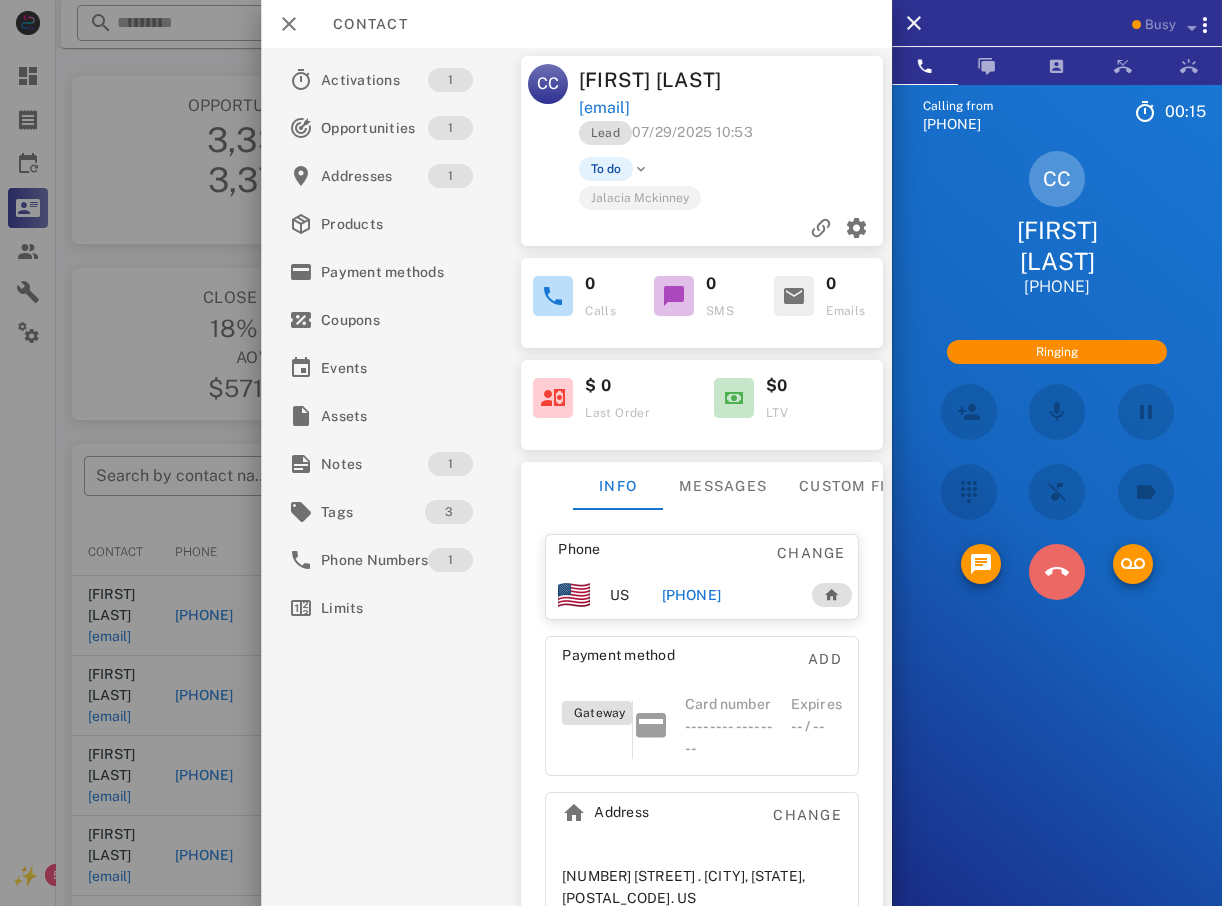 click at bounding box center (1057, 572) 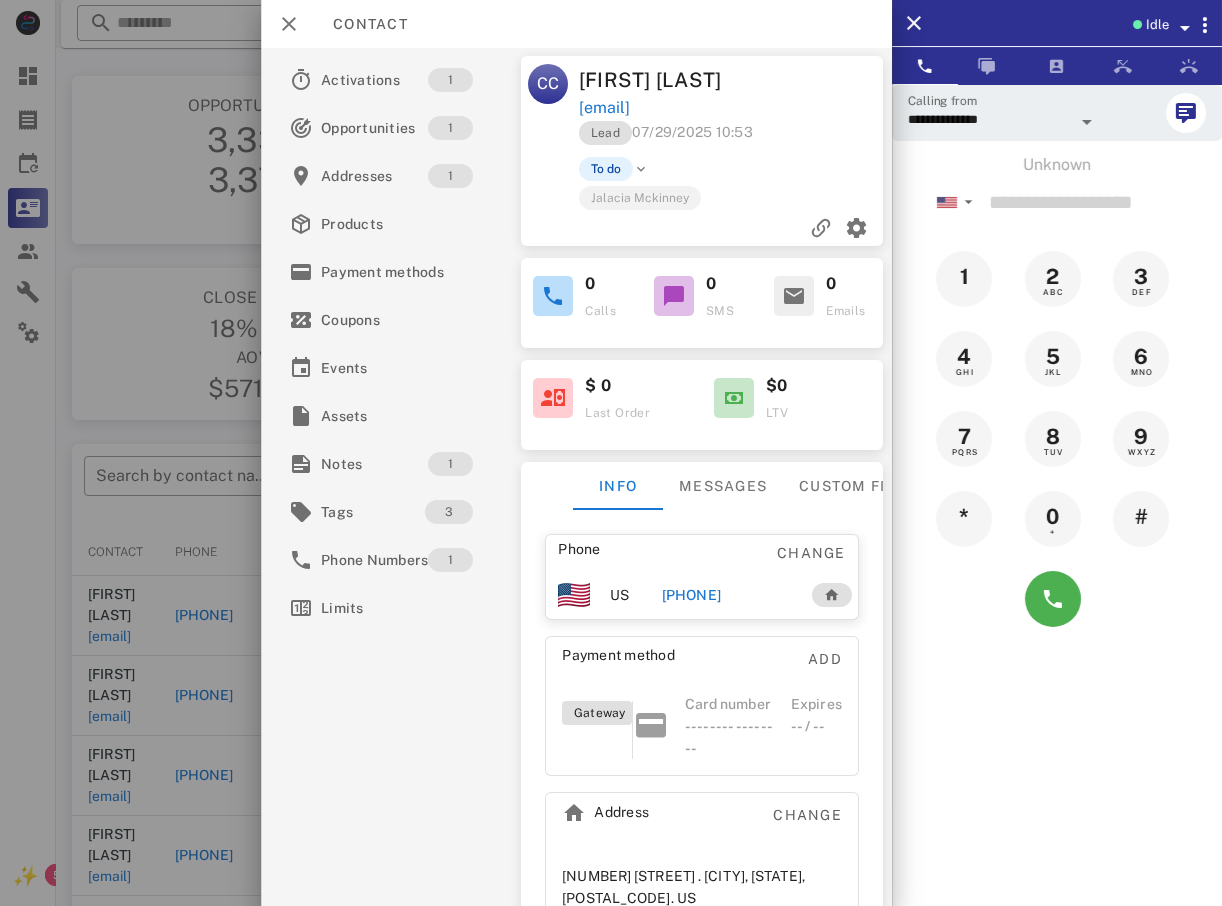 click at bounding box center (611, 453) 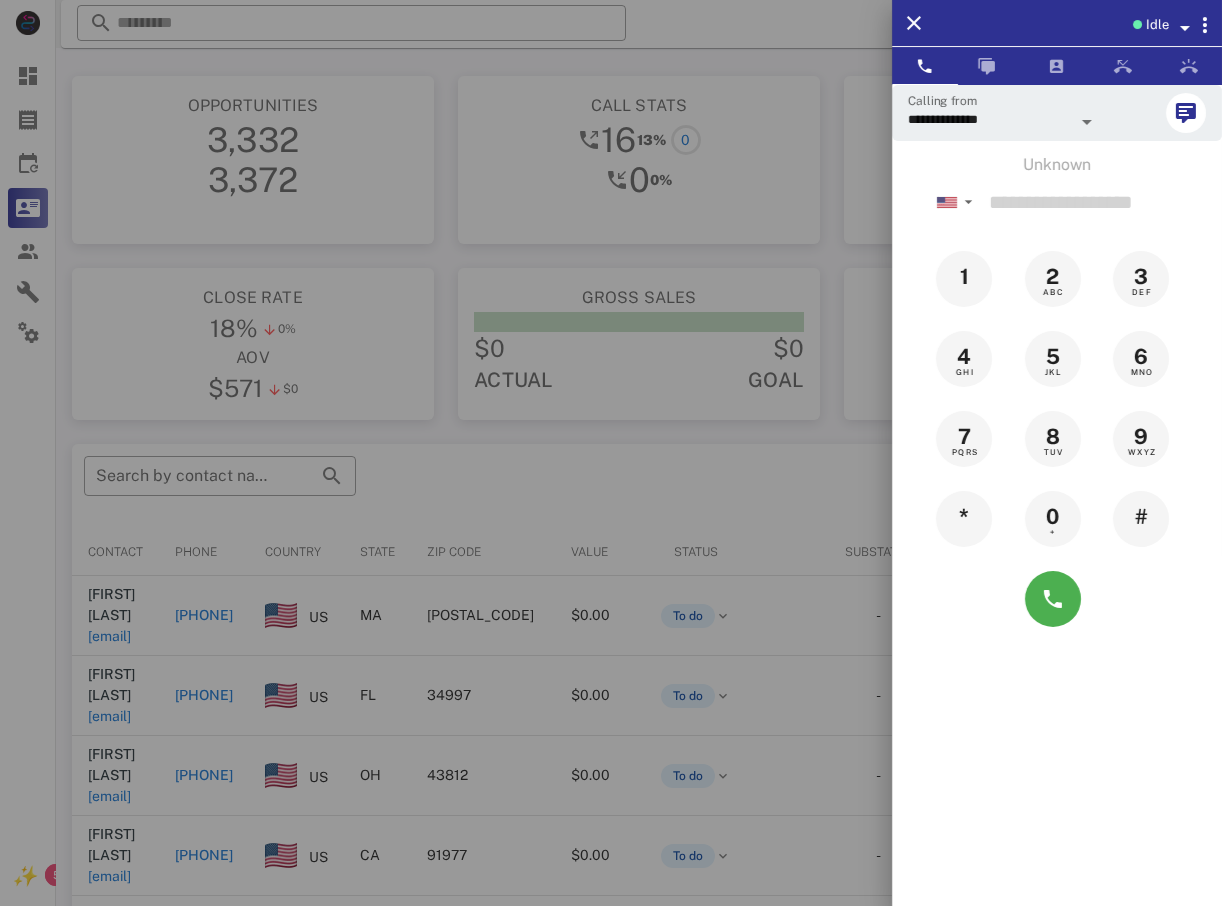 click at bounding box center [611, 453] 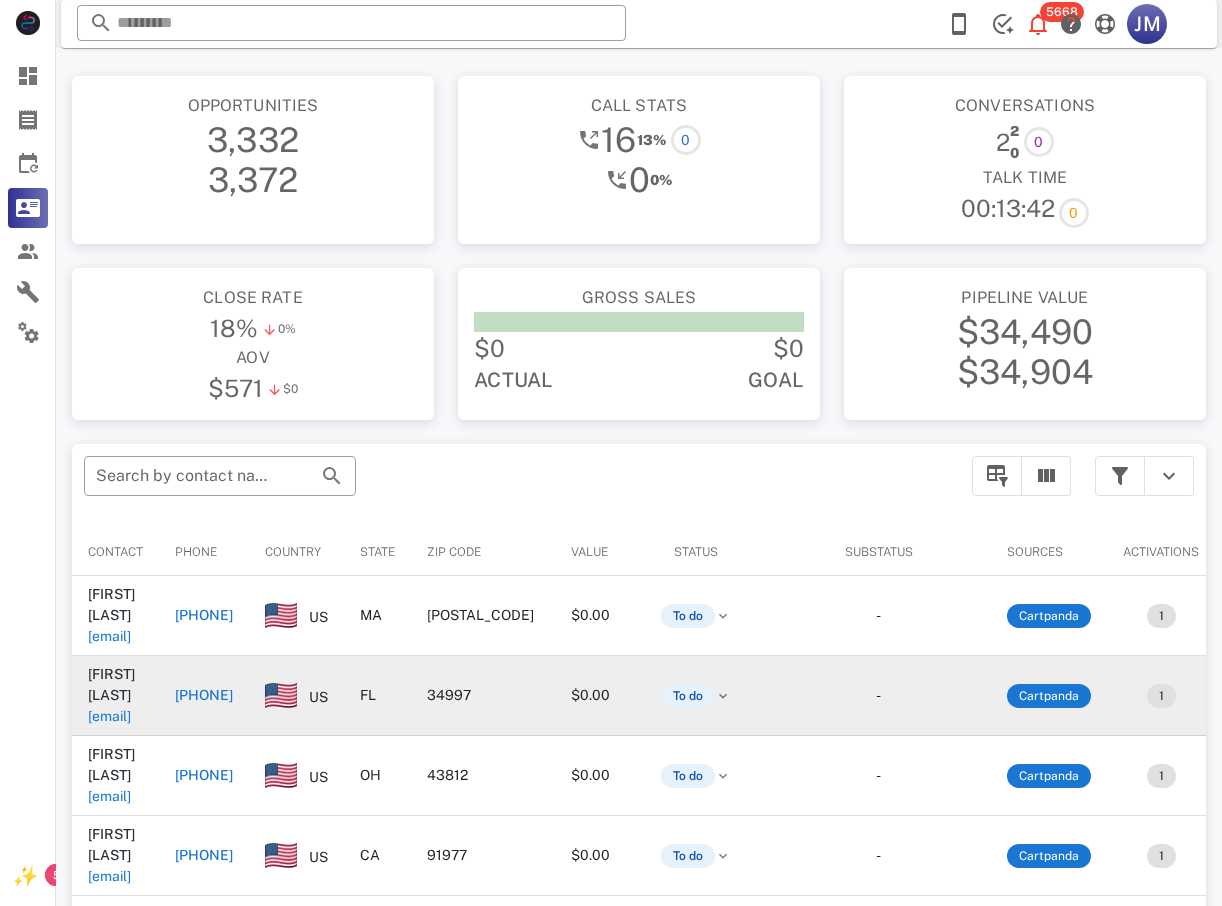 click on "+12032473582" at bounding box center [204, 695] 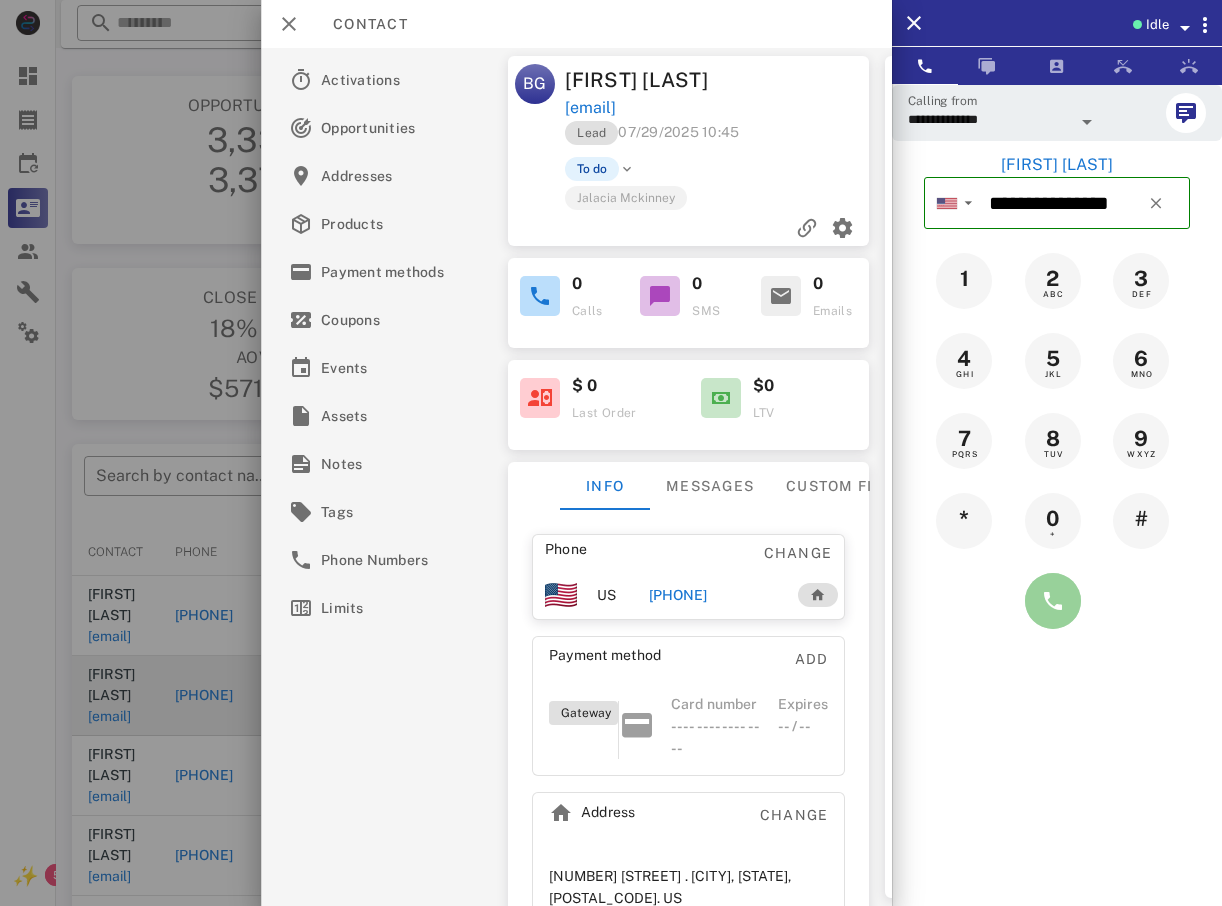 click at bounding box center [1053, 601] 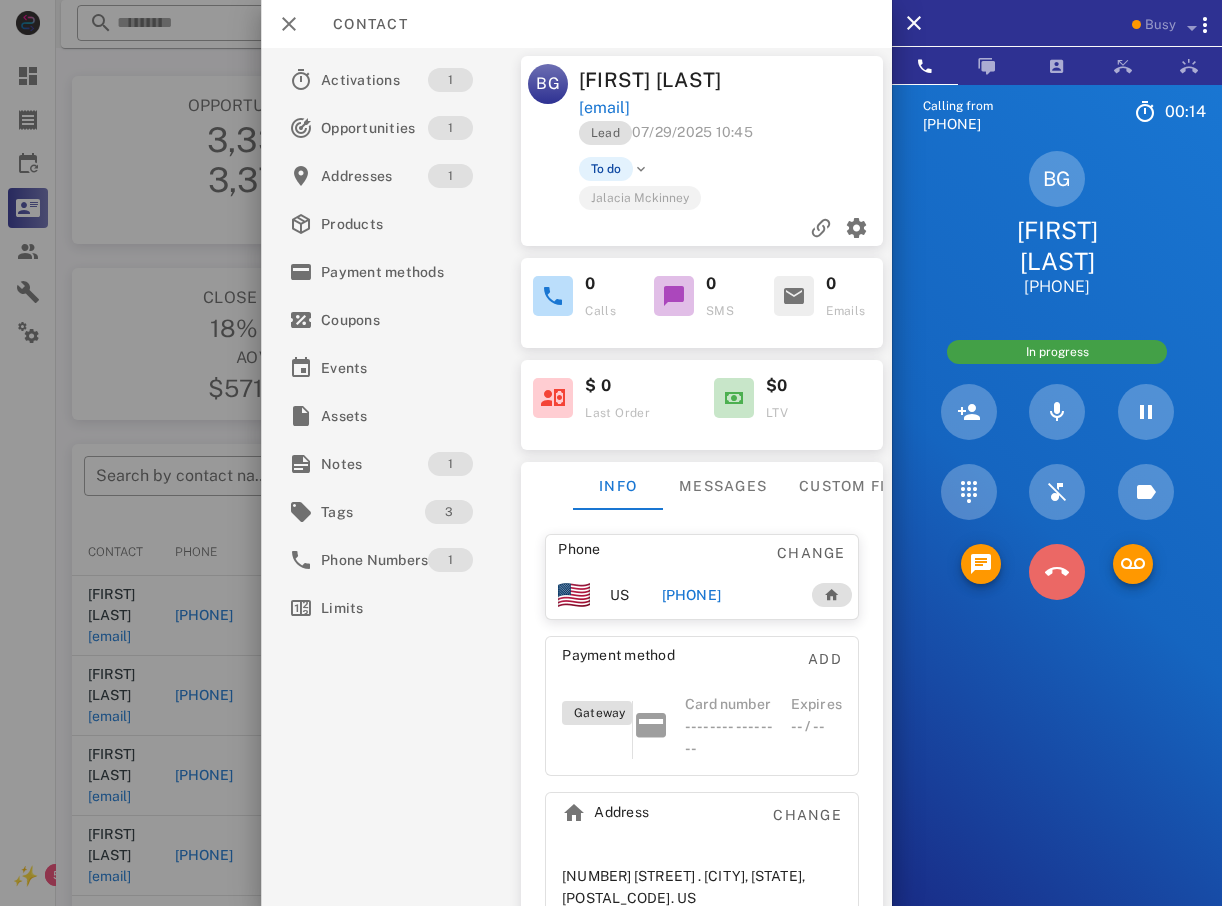 drag, startPoint x: 1062, startPoint y: 576, endPoint x: 982, endPoint y: 518, distance: 98.81296 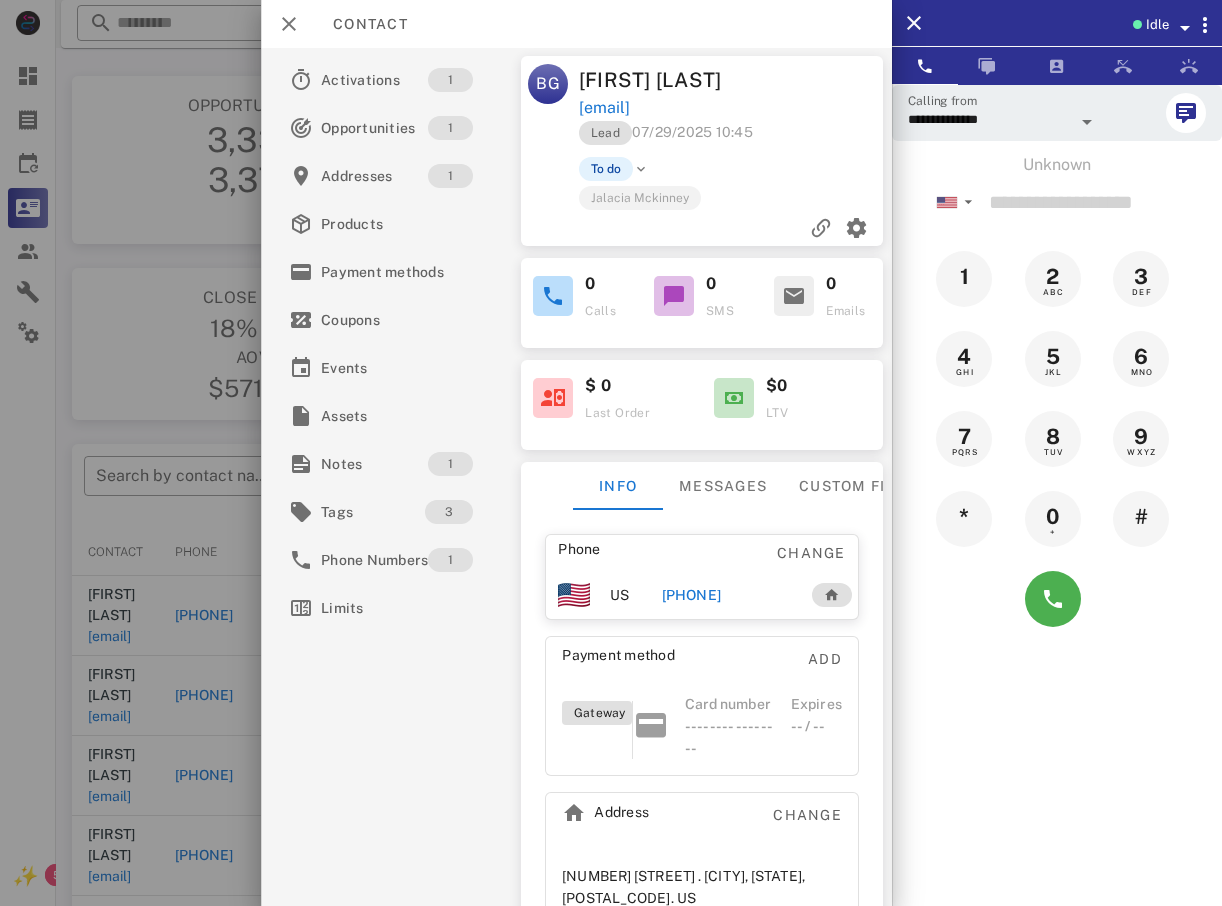 click at bounding box center (611, 453) 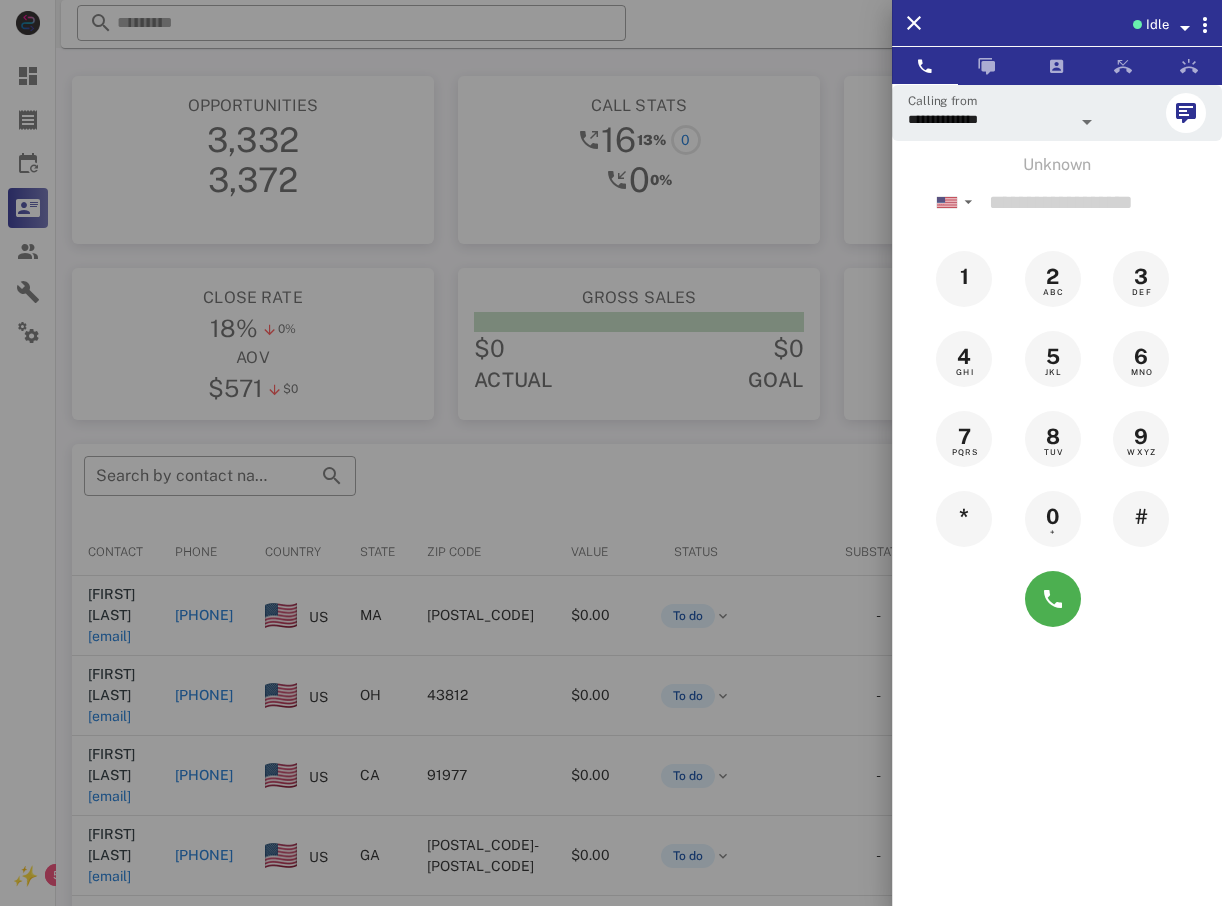 click at bounding box center [611, 453] 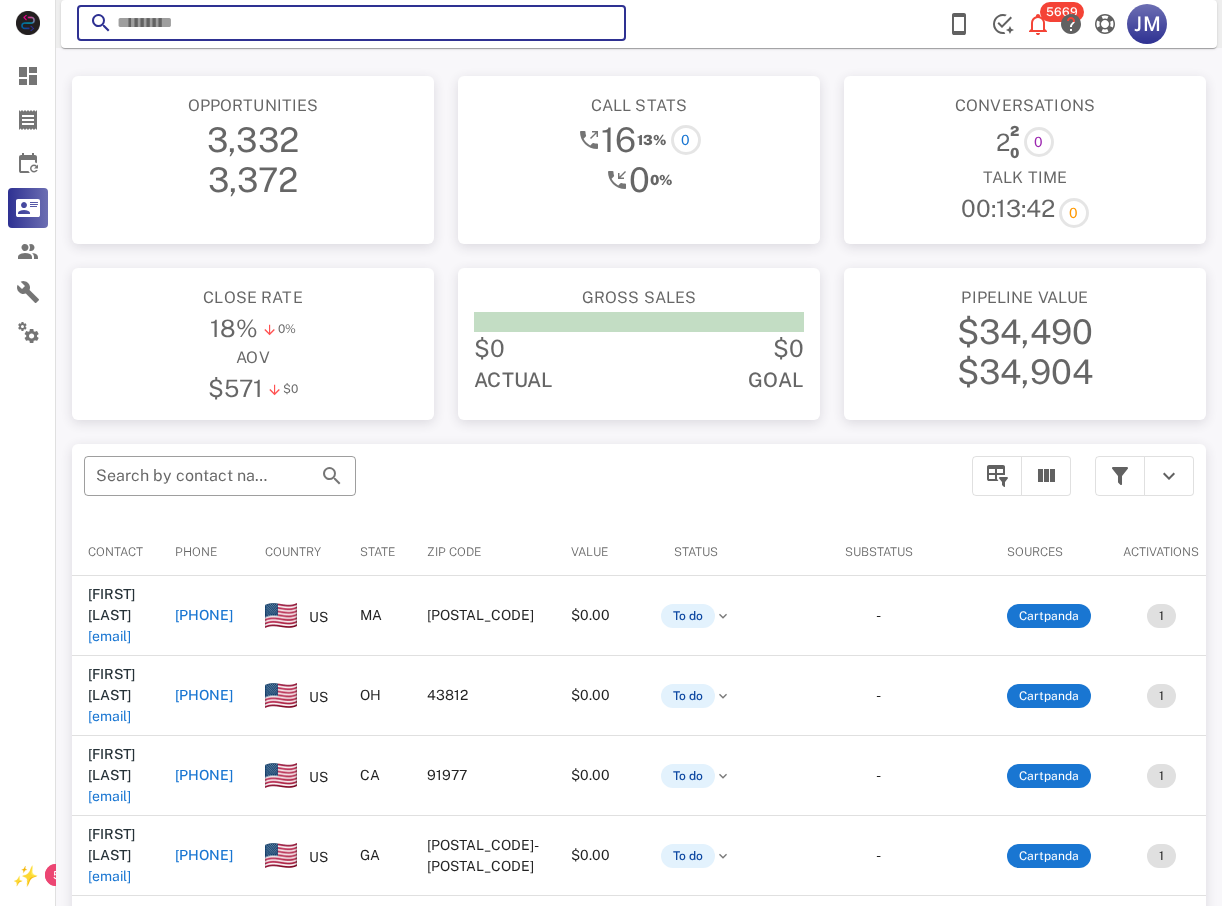 click at bounding box center (351, 23) 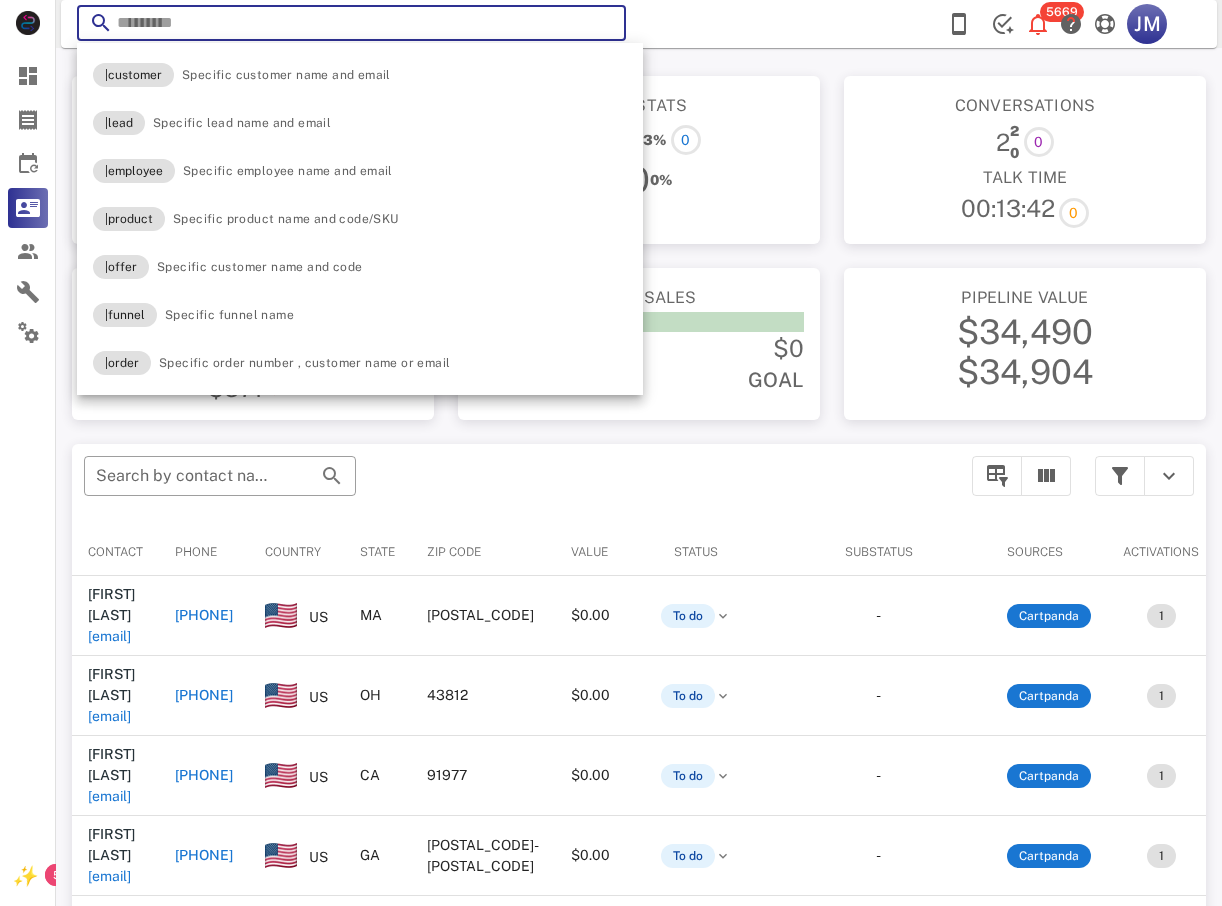 click at bounding box center [351, 23] 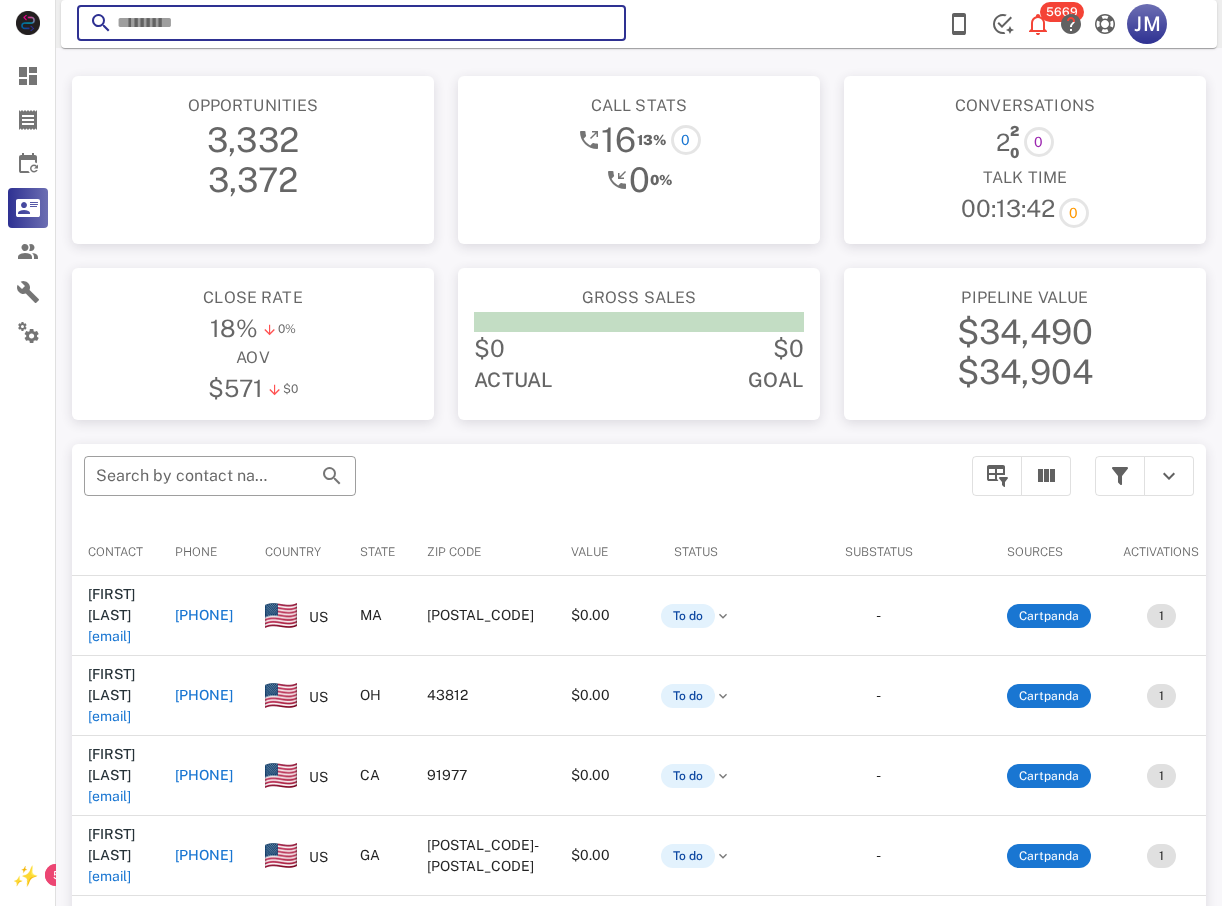 click at bounding box center [351, 23] 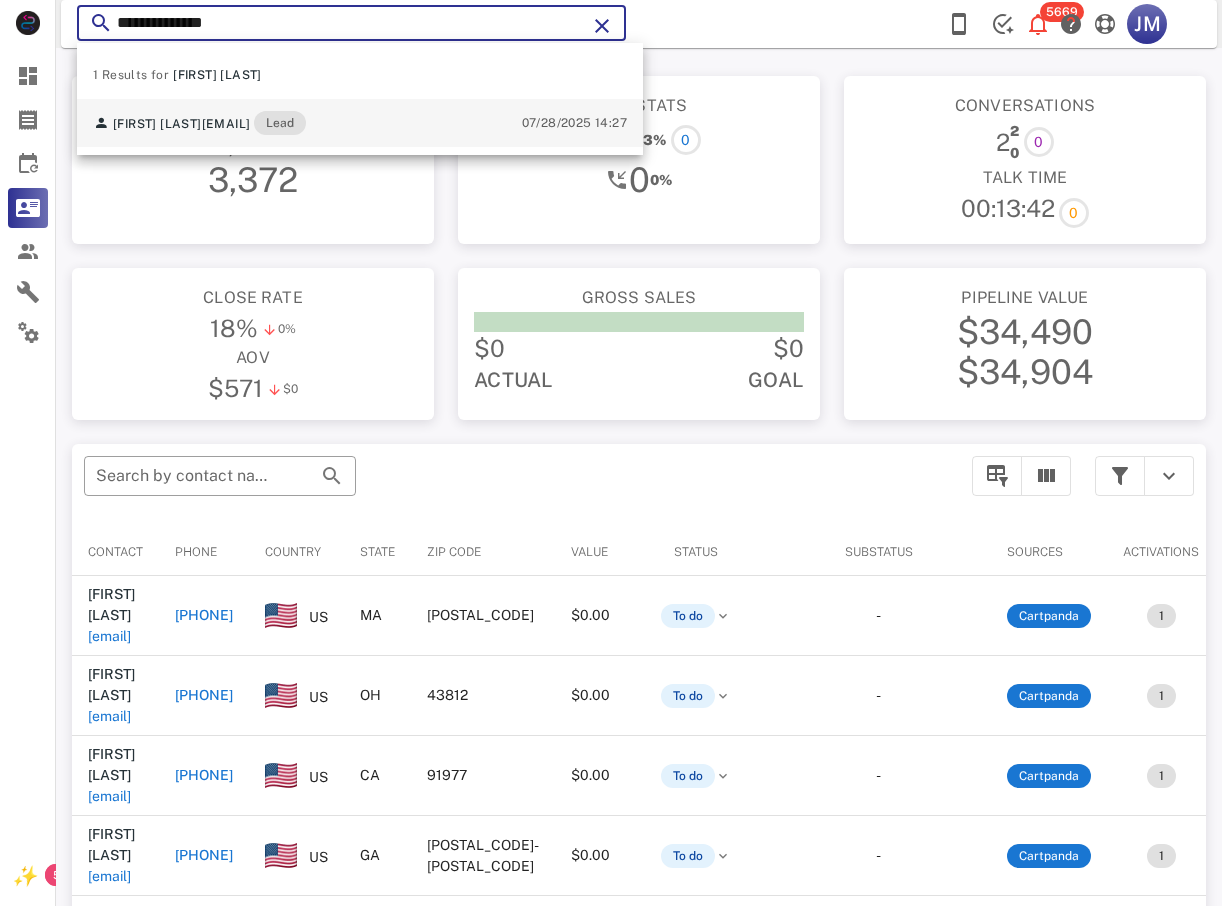 type on "**********" 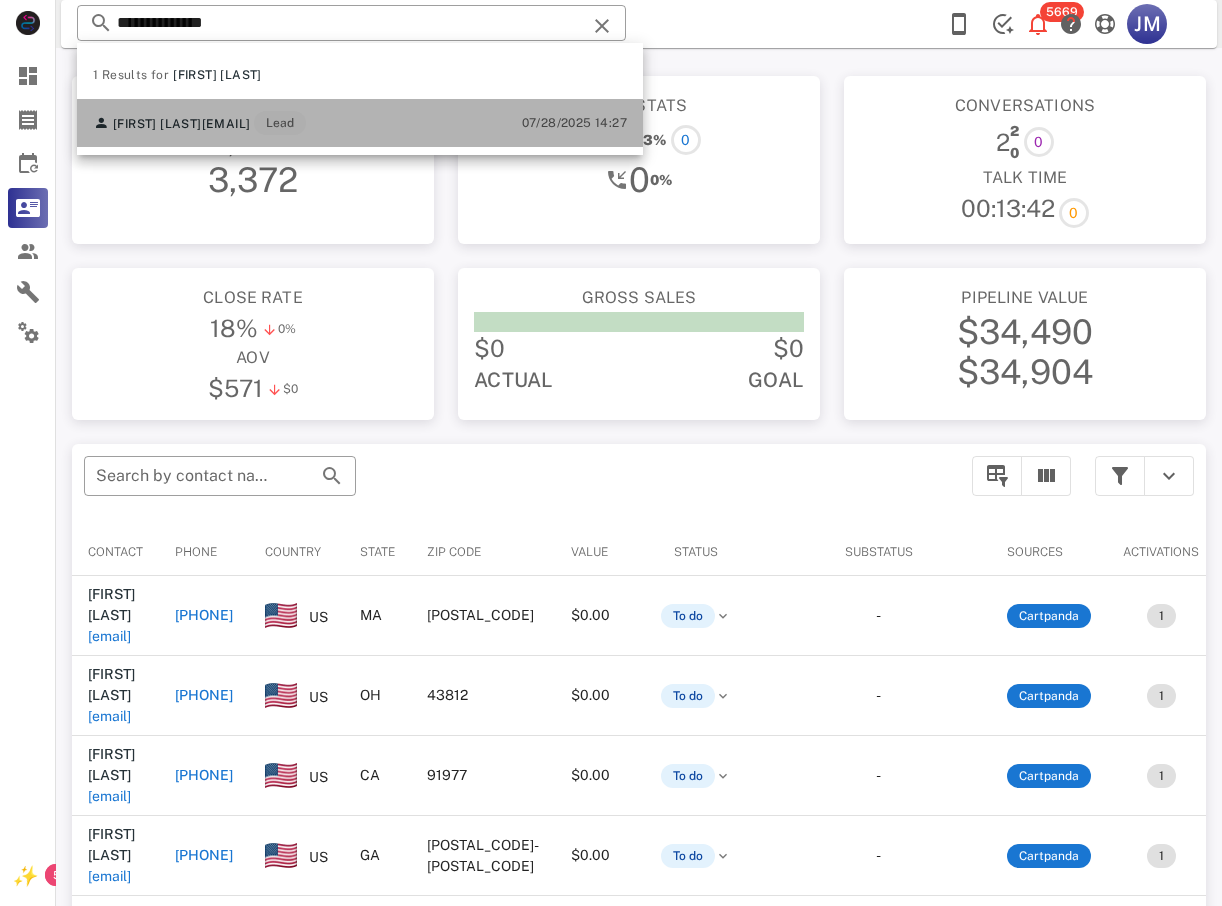 click on "lilen76@yahoo.com" at bounding box center (226, 124) 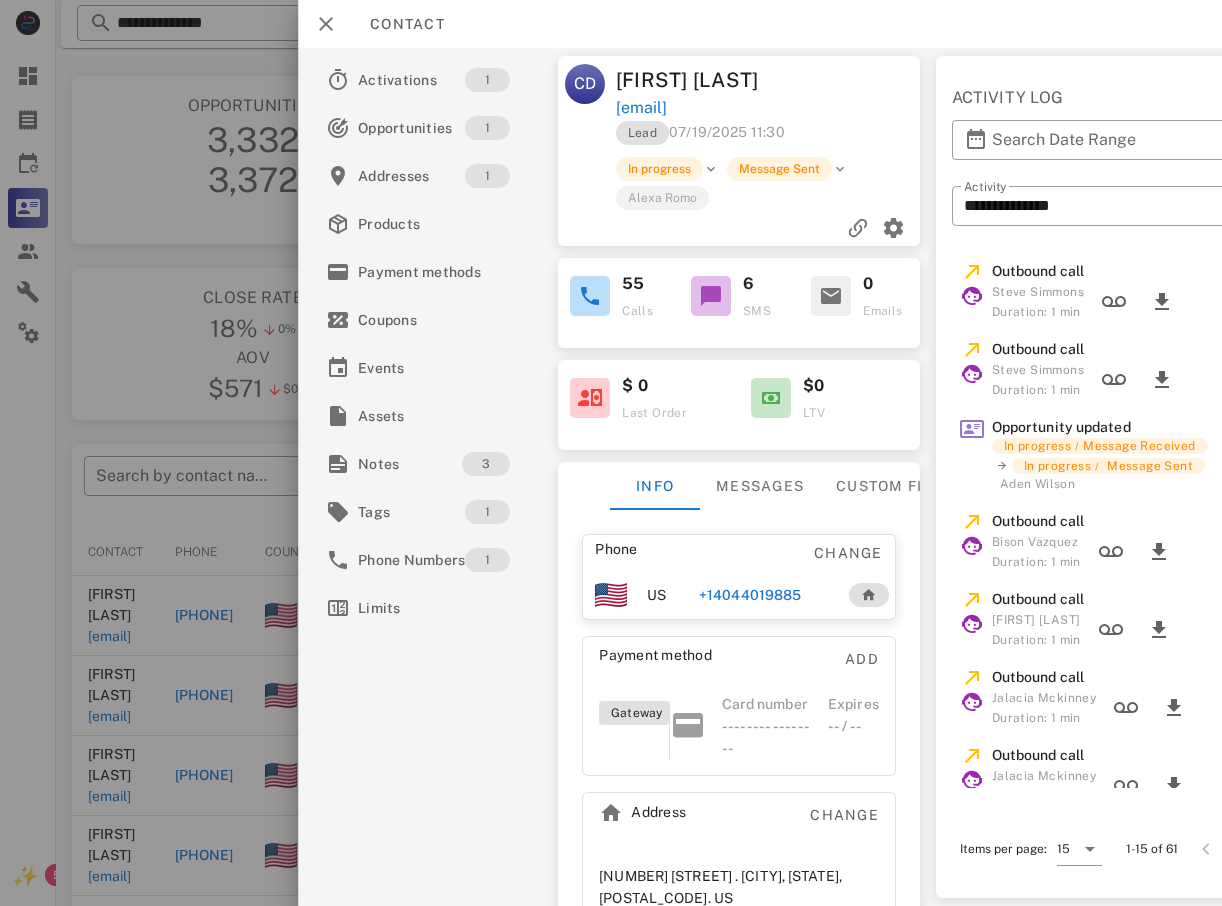 click on "+14044019885" at bounding box center (750, 595) 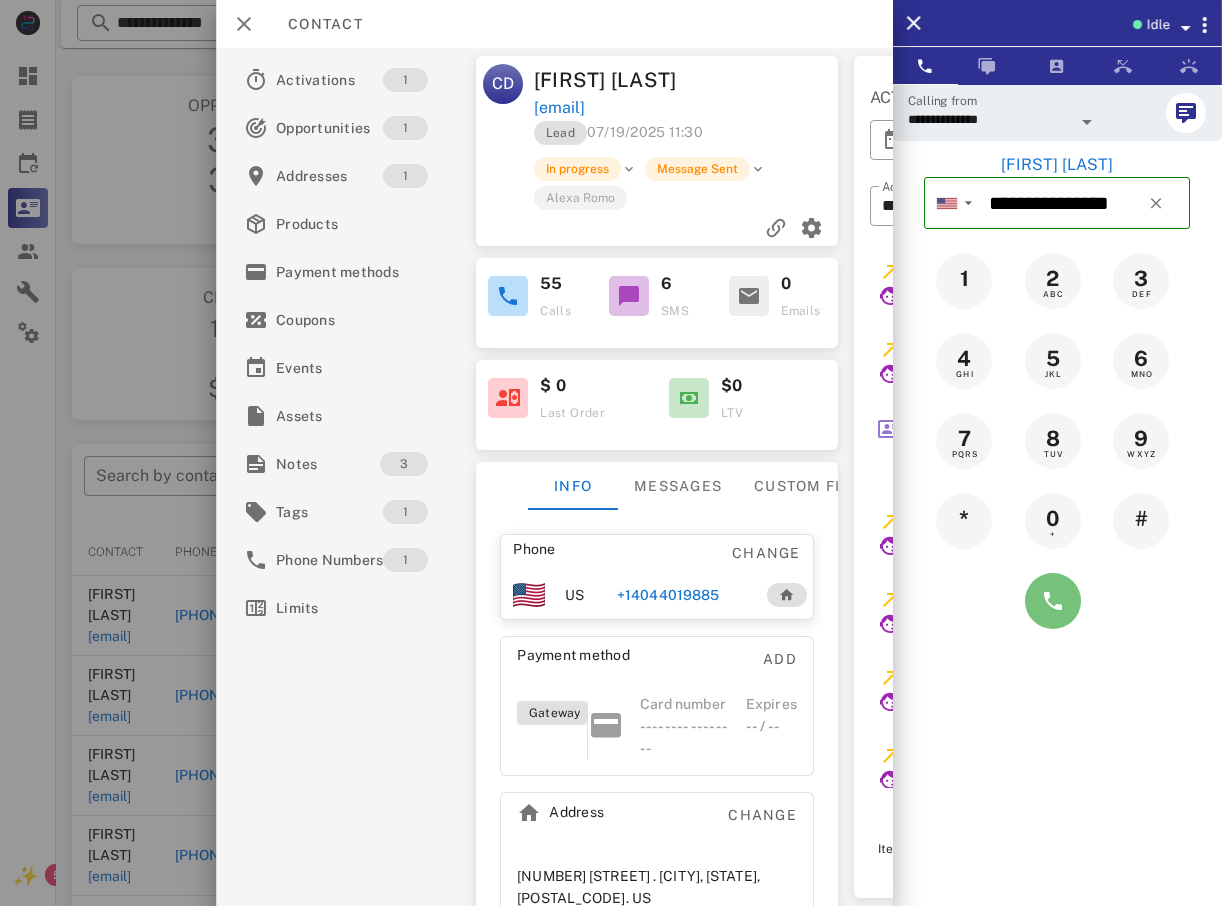 click at bounding box center (1053, 601) 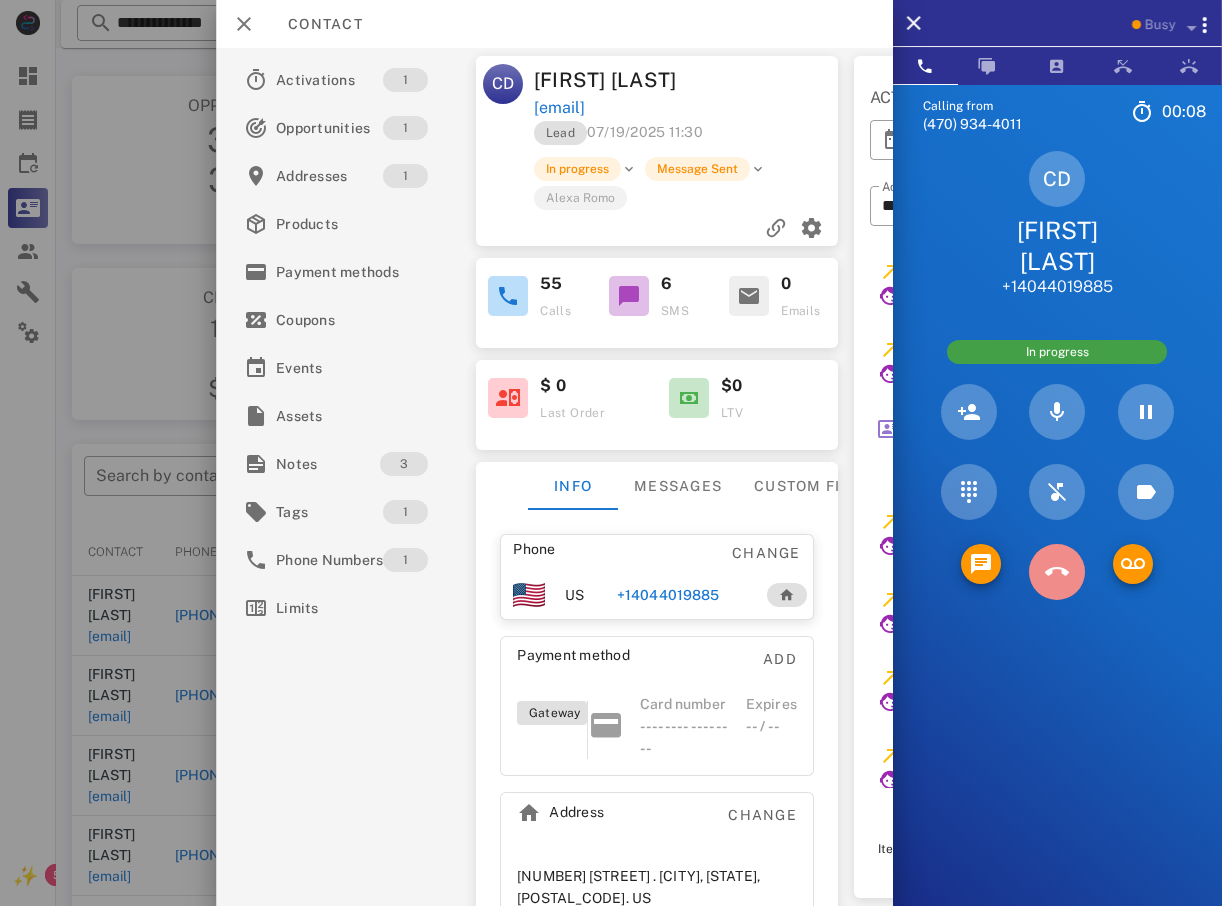 click at bounding box center (1057, 572) 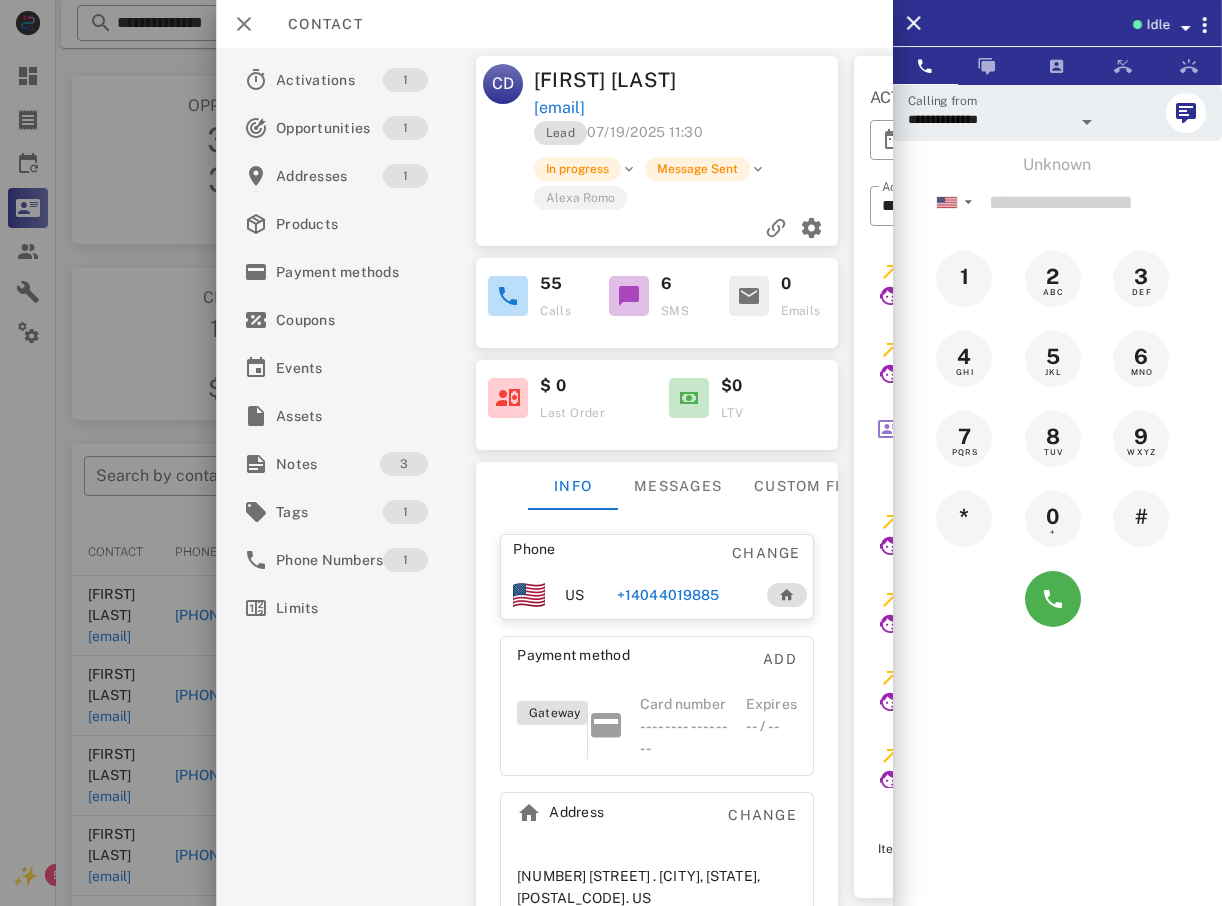 click at bounding box center [611, 453] 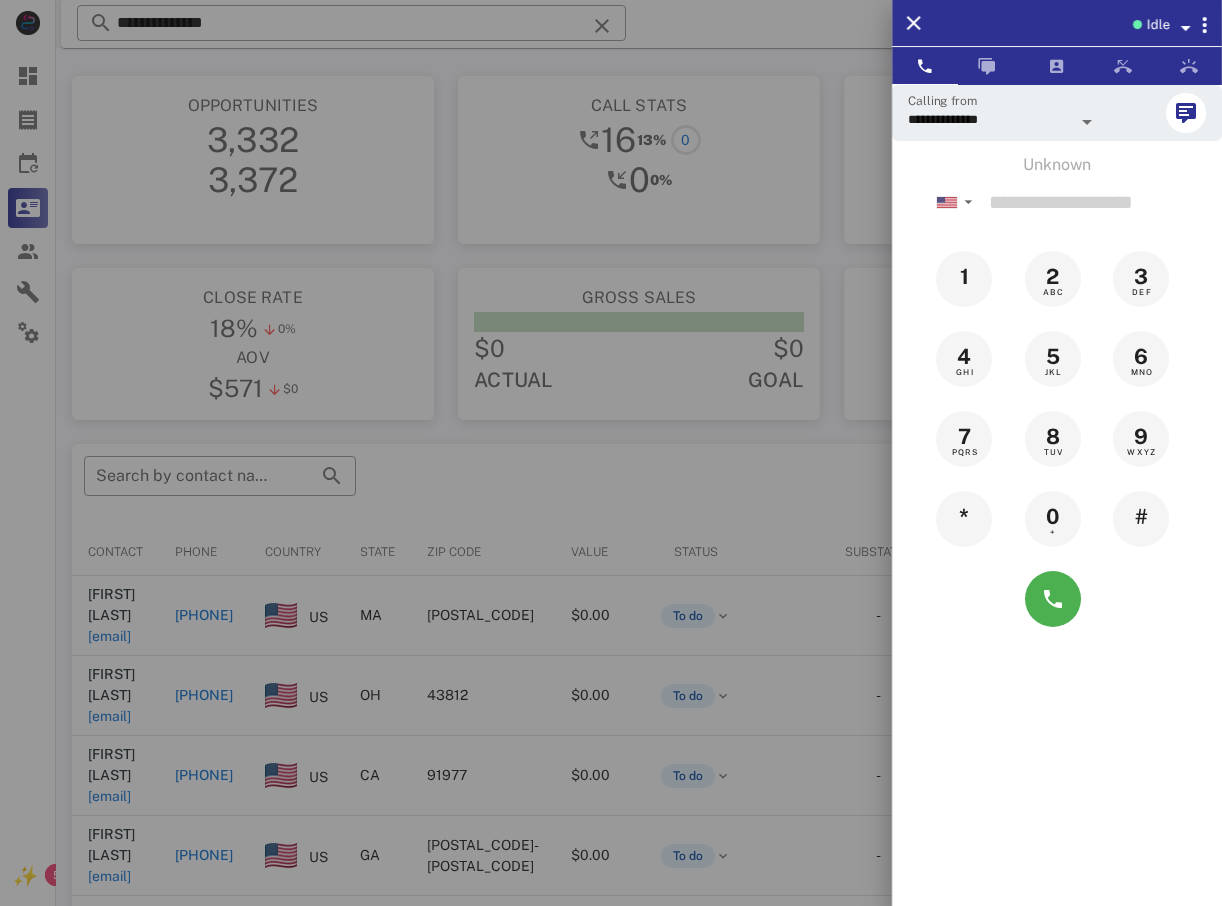 click at bounding box center (611, 453) 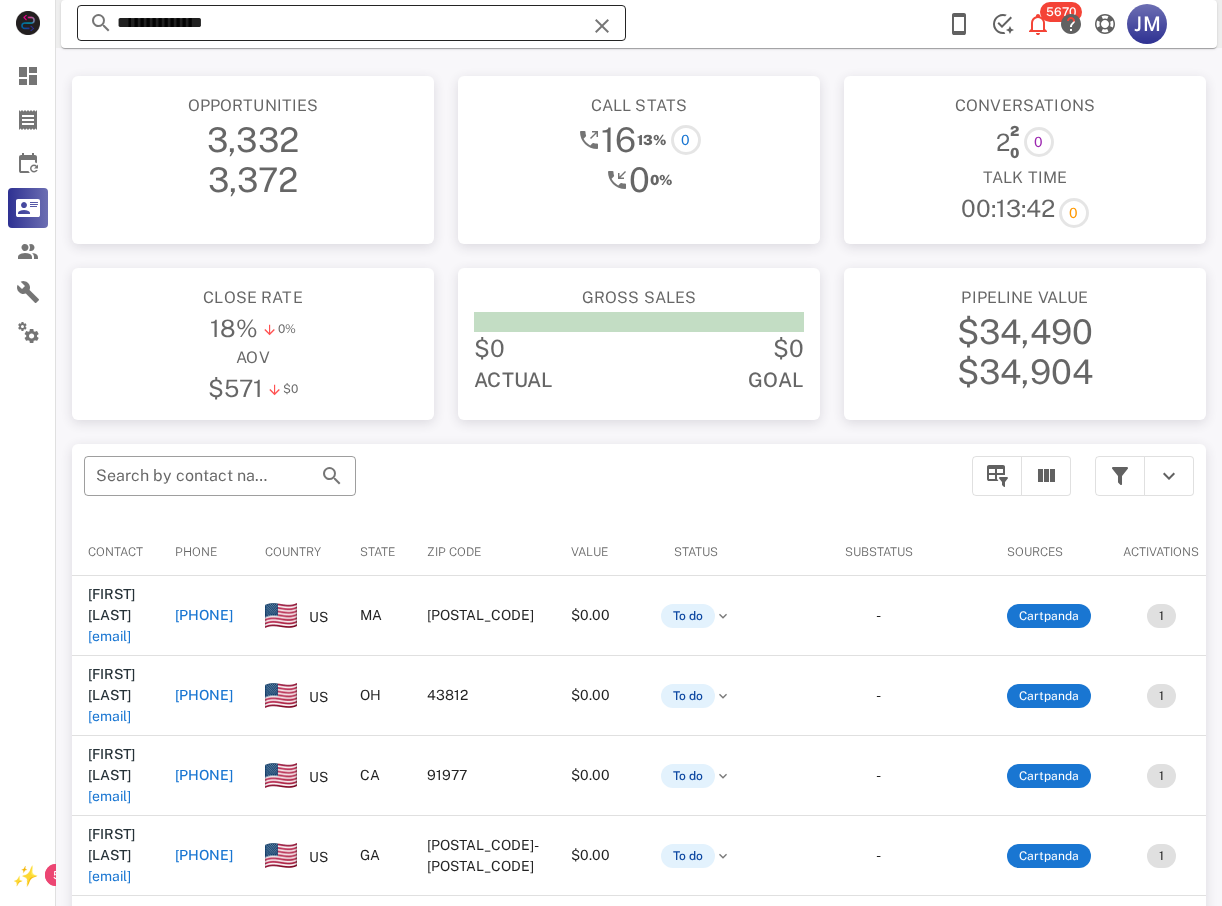 click at bounding box center (602, 26) 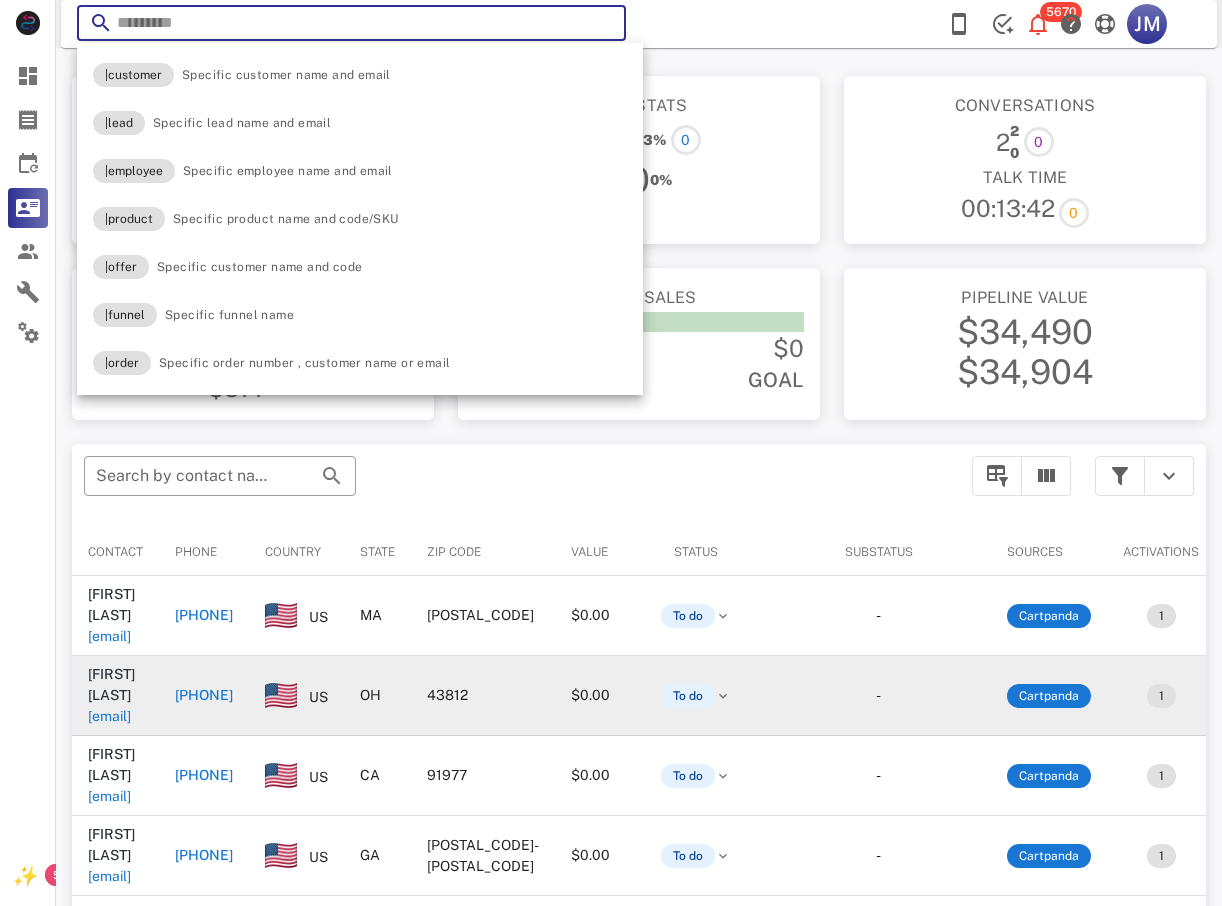 click on "+17405029108" at bounding box center (204, 695) 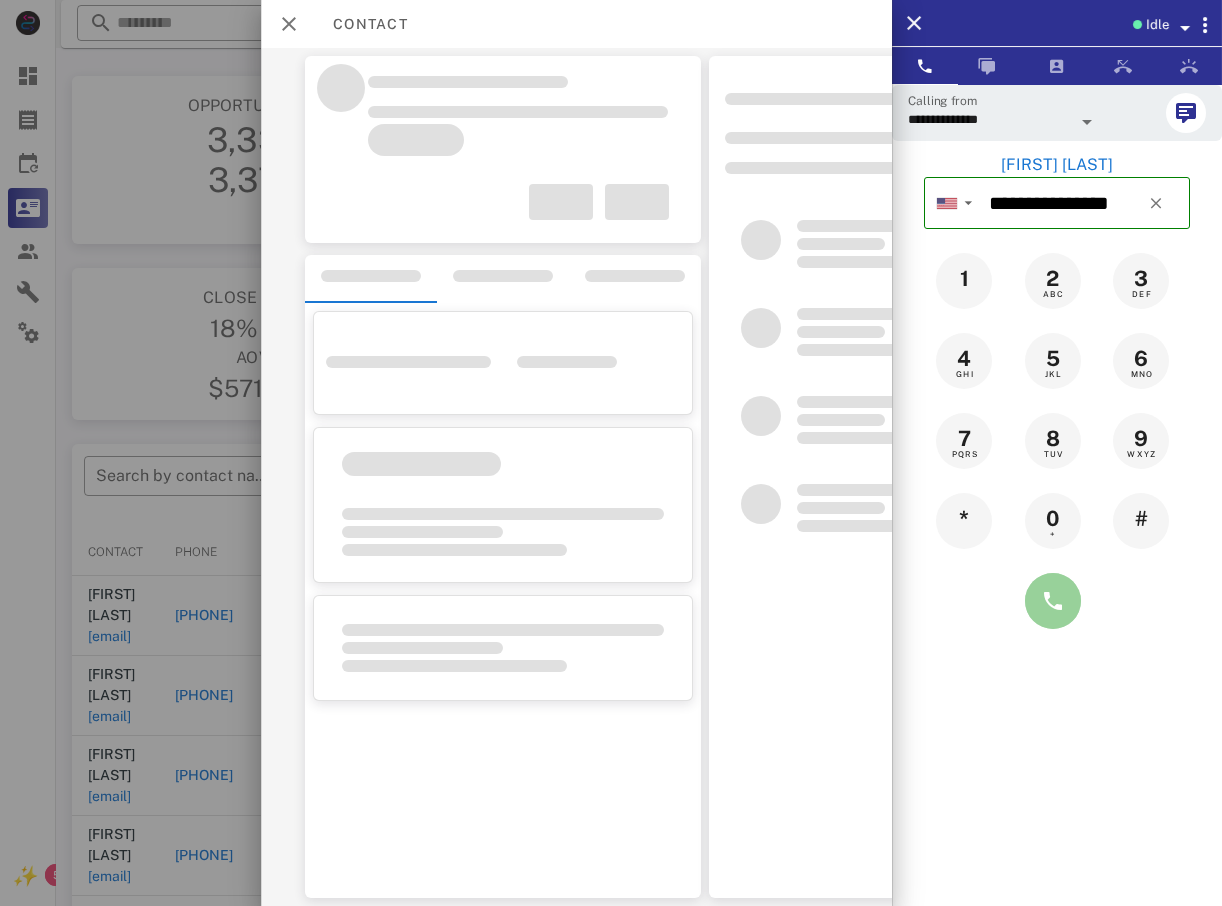 click at bounding box center [1053, 601] 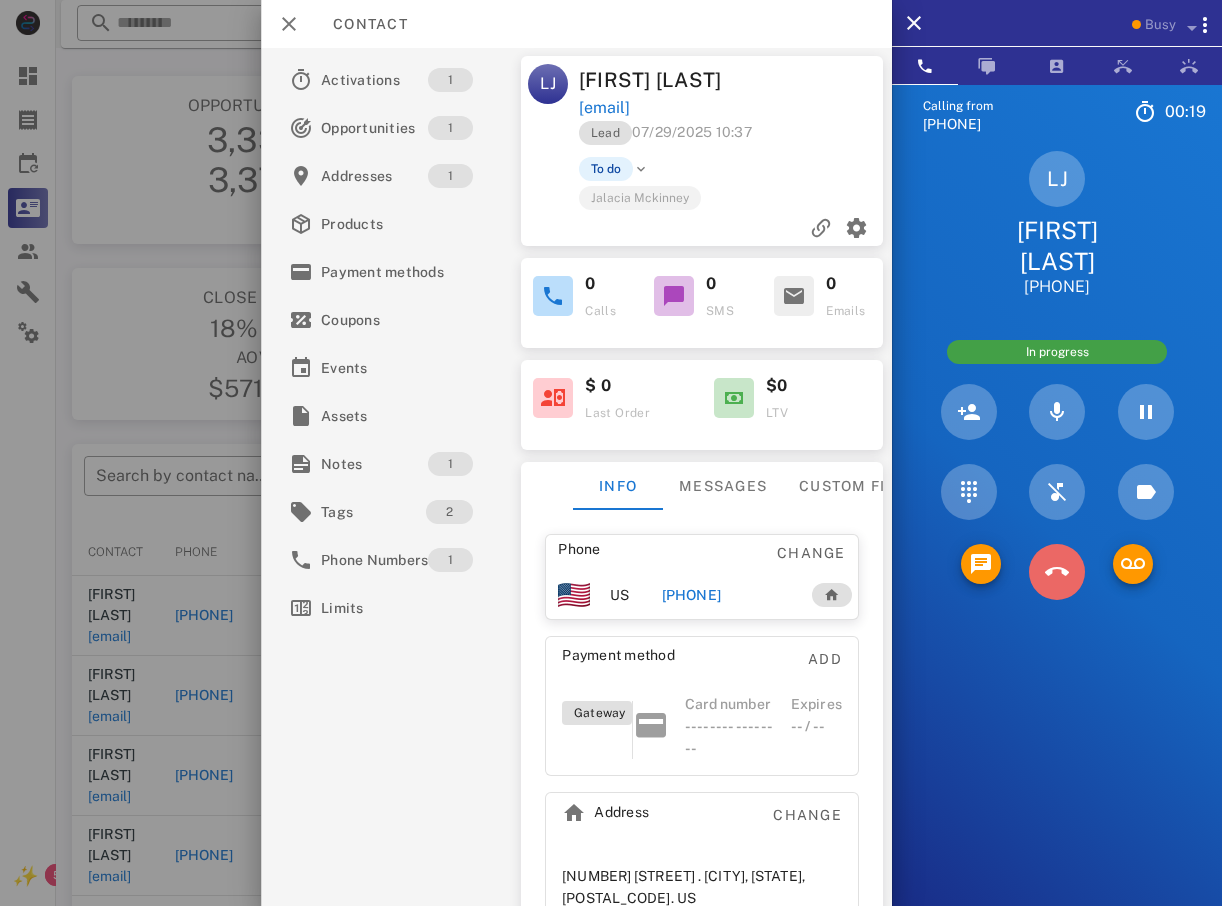click at bounding box center [1057, 572] 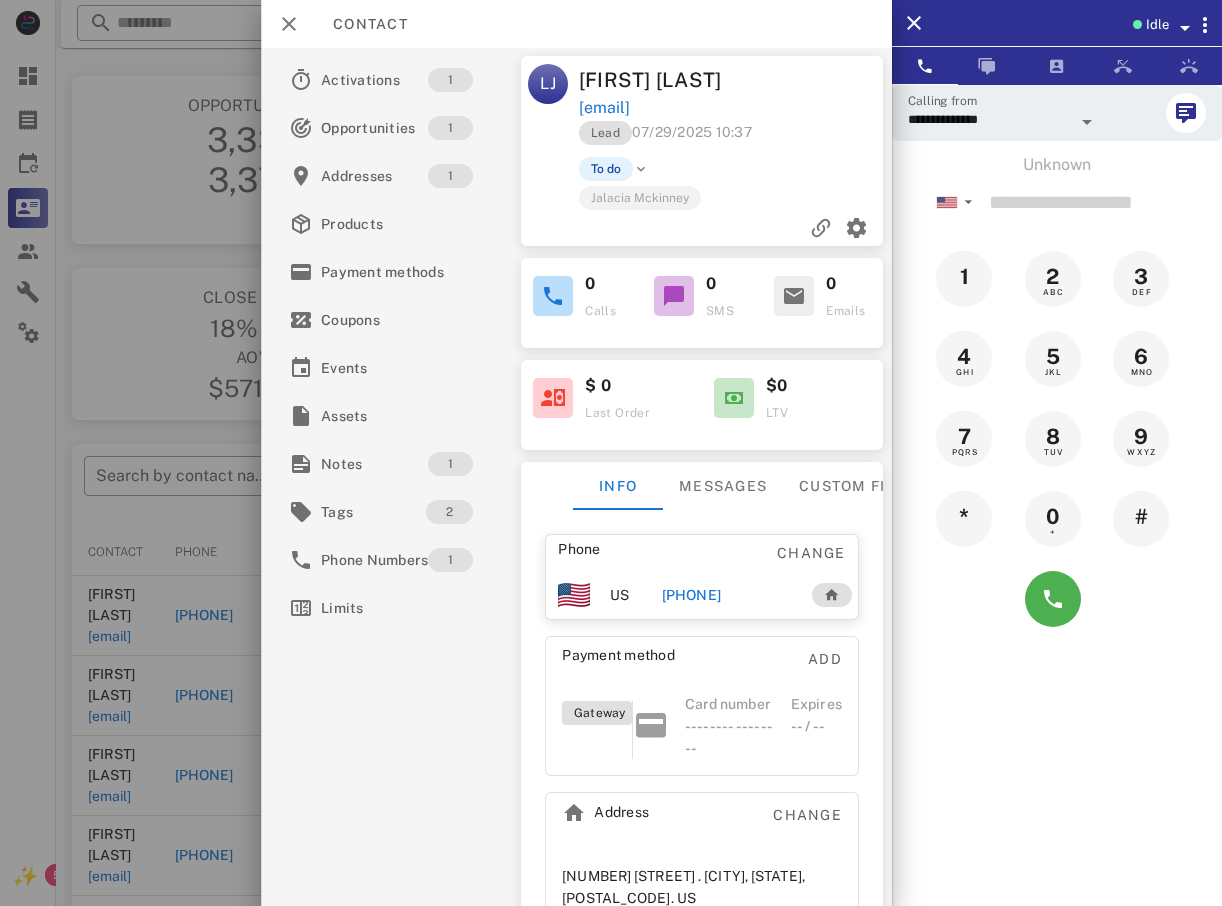 click at bounding box center (611, 453) 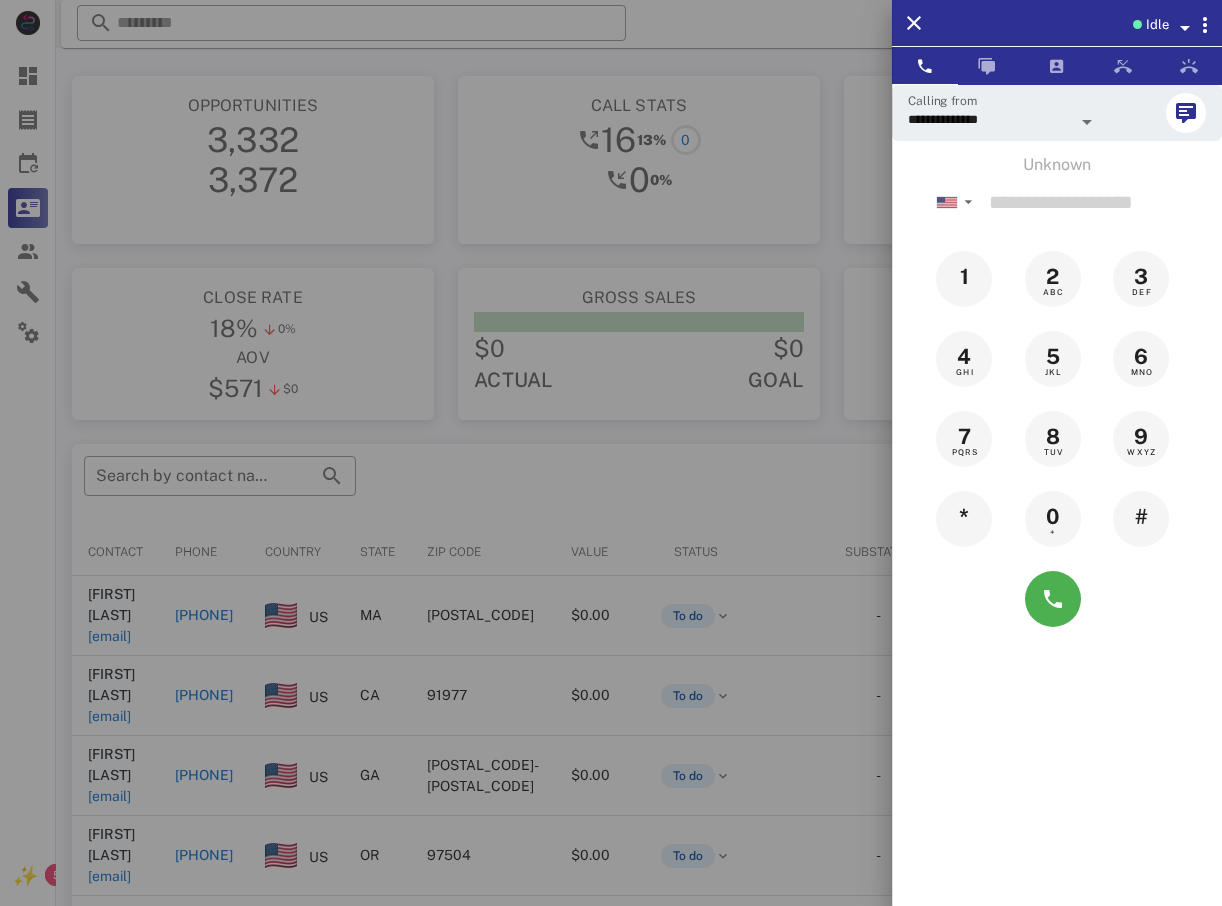 click at bounding box center [611, 453] 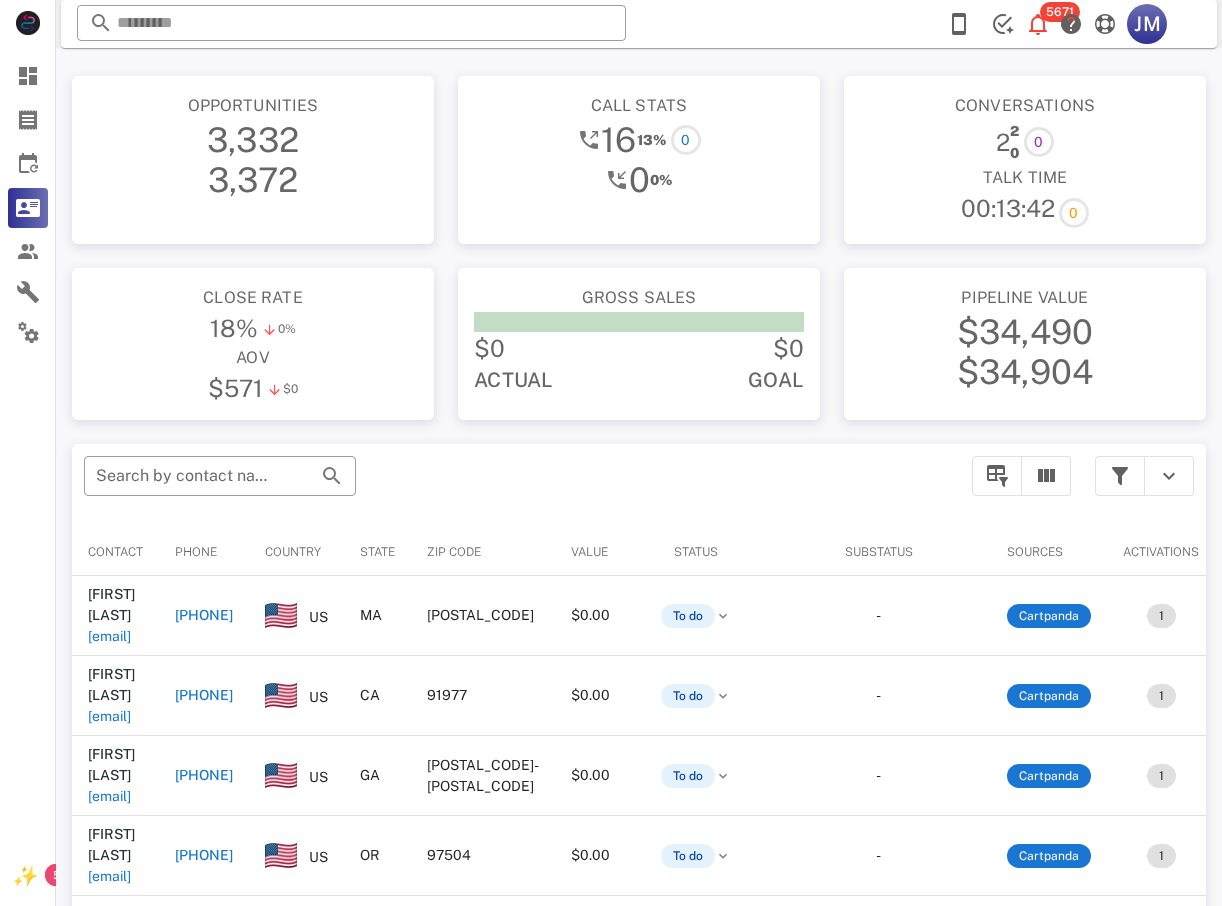 drag, startPoint x: 177, startPoint y: 558, endPoint x: 367, endPoint y: 657, distance: 214.2452 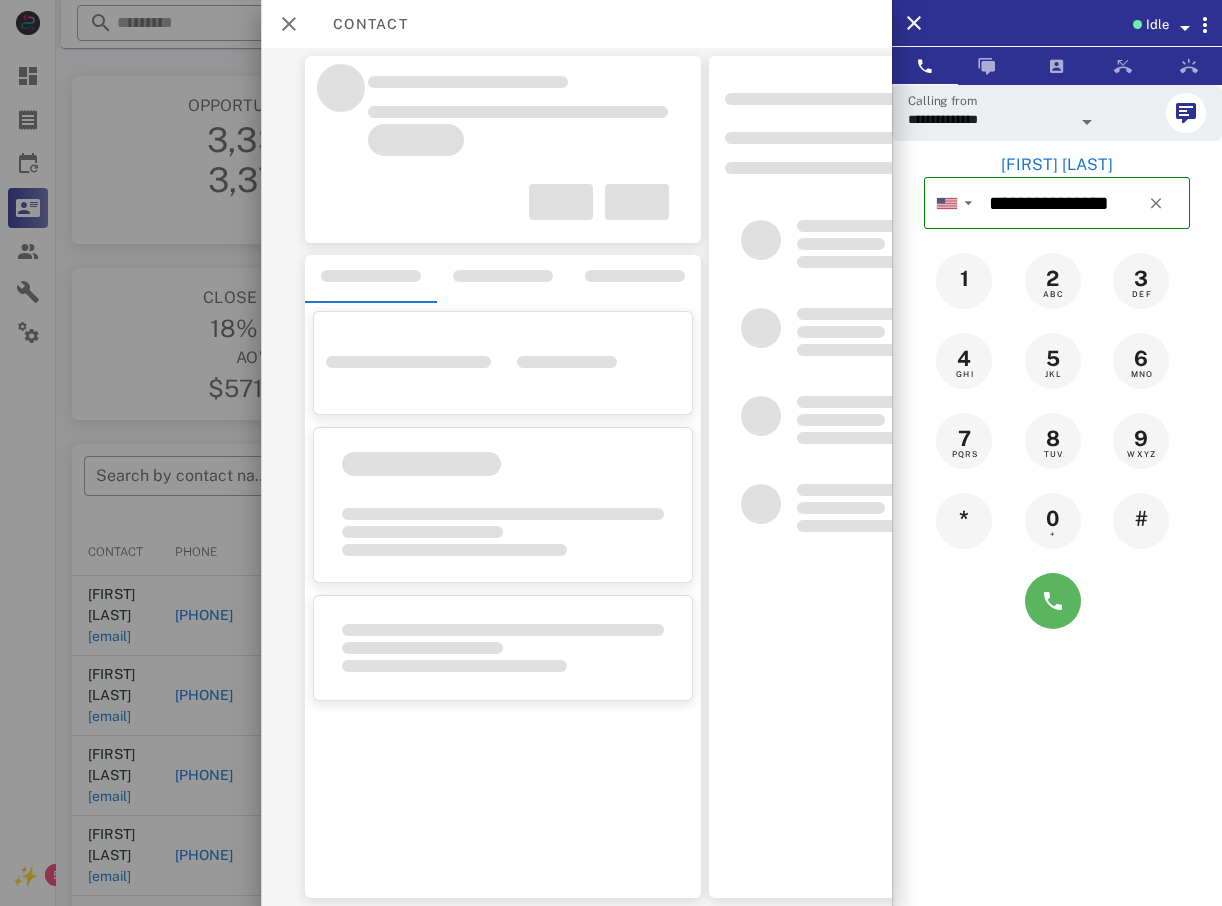 click at bounding box center (1053, 601) 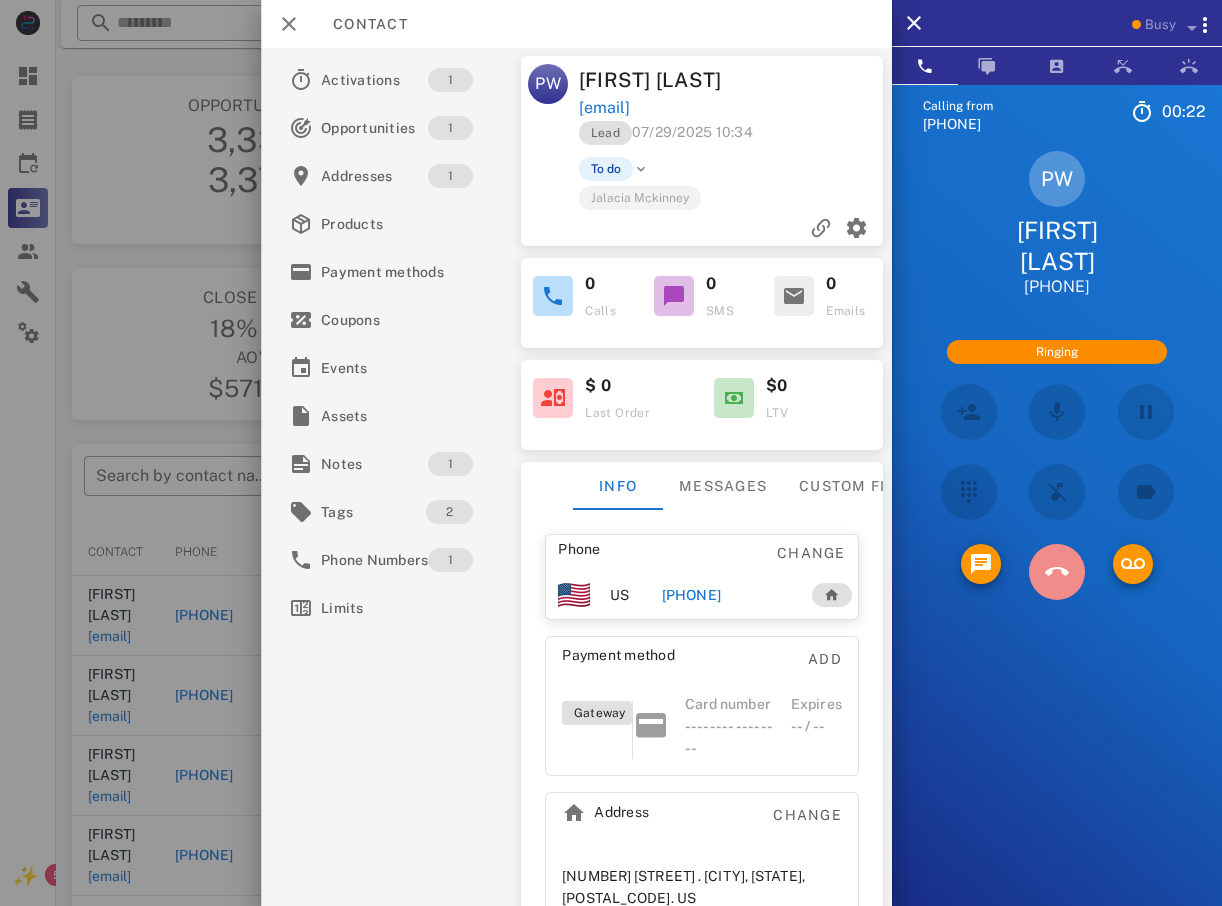 drag, startPoint x: 1047, startPoint y: 588, endPoint x: 1020, endPoint y: 604, distance: 31.38471 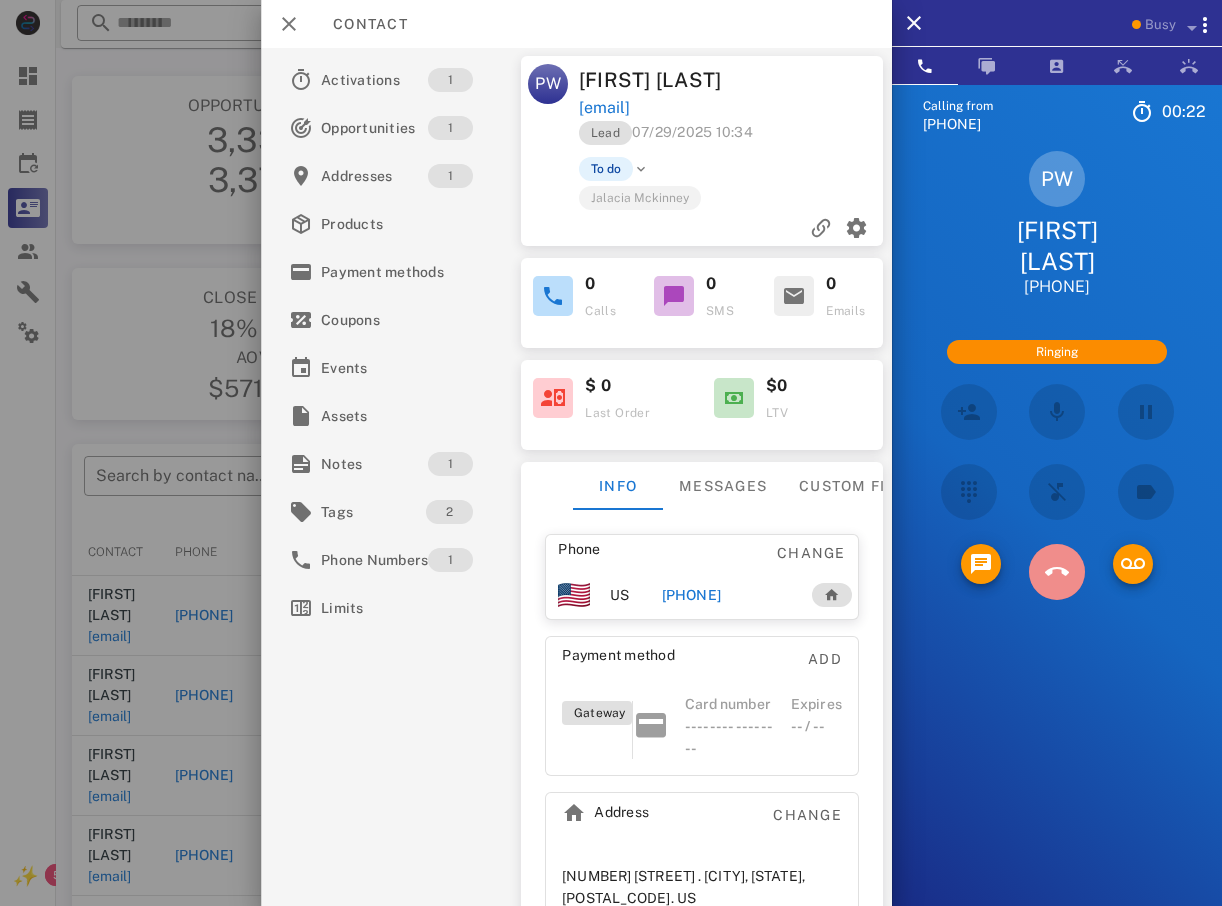 click at bounding box center [1057, 572] 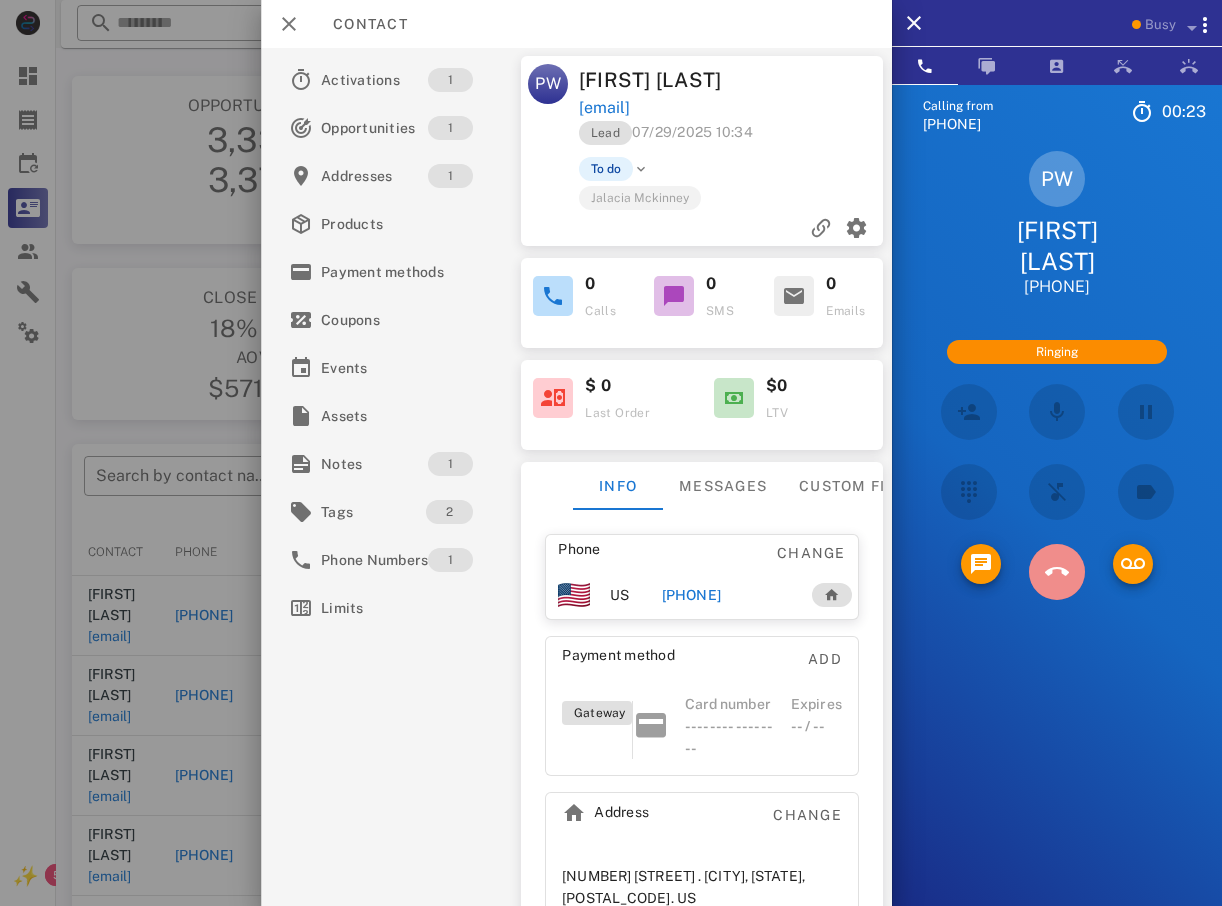 click at bounding box center [1057, 572] 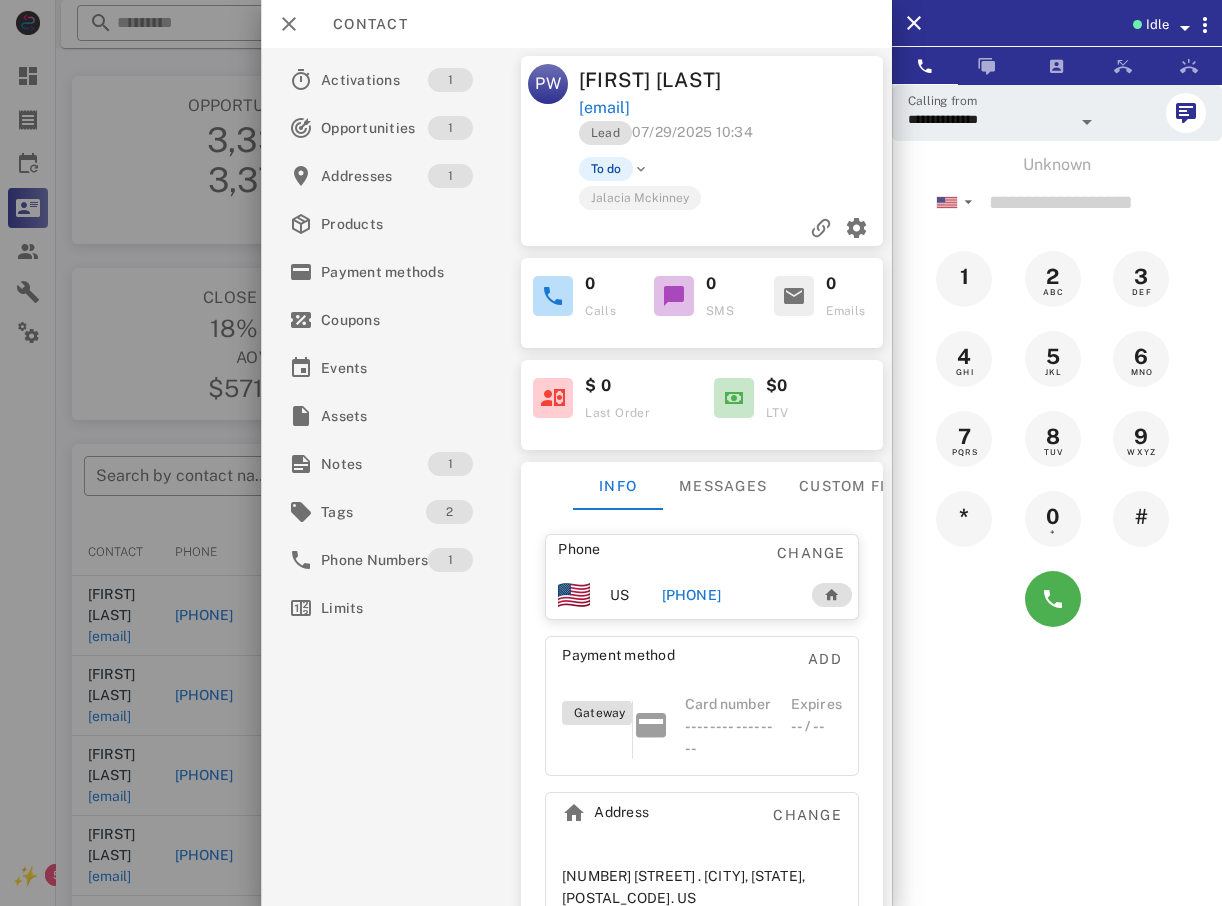 click at bounding box center [611, 453] 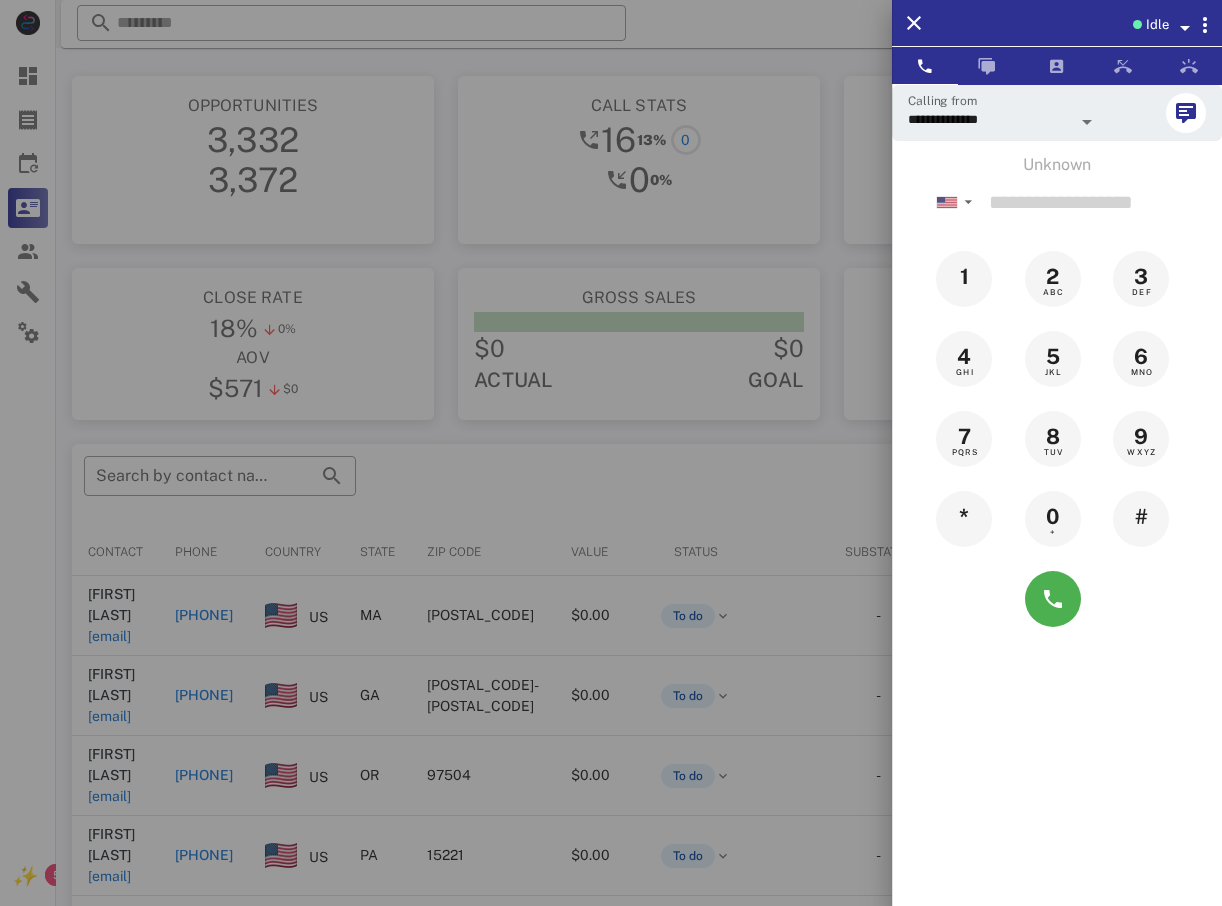 click at bounding box center [611, 453] 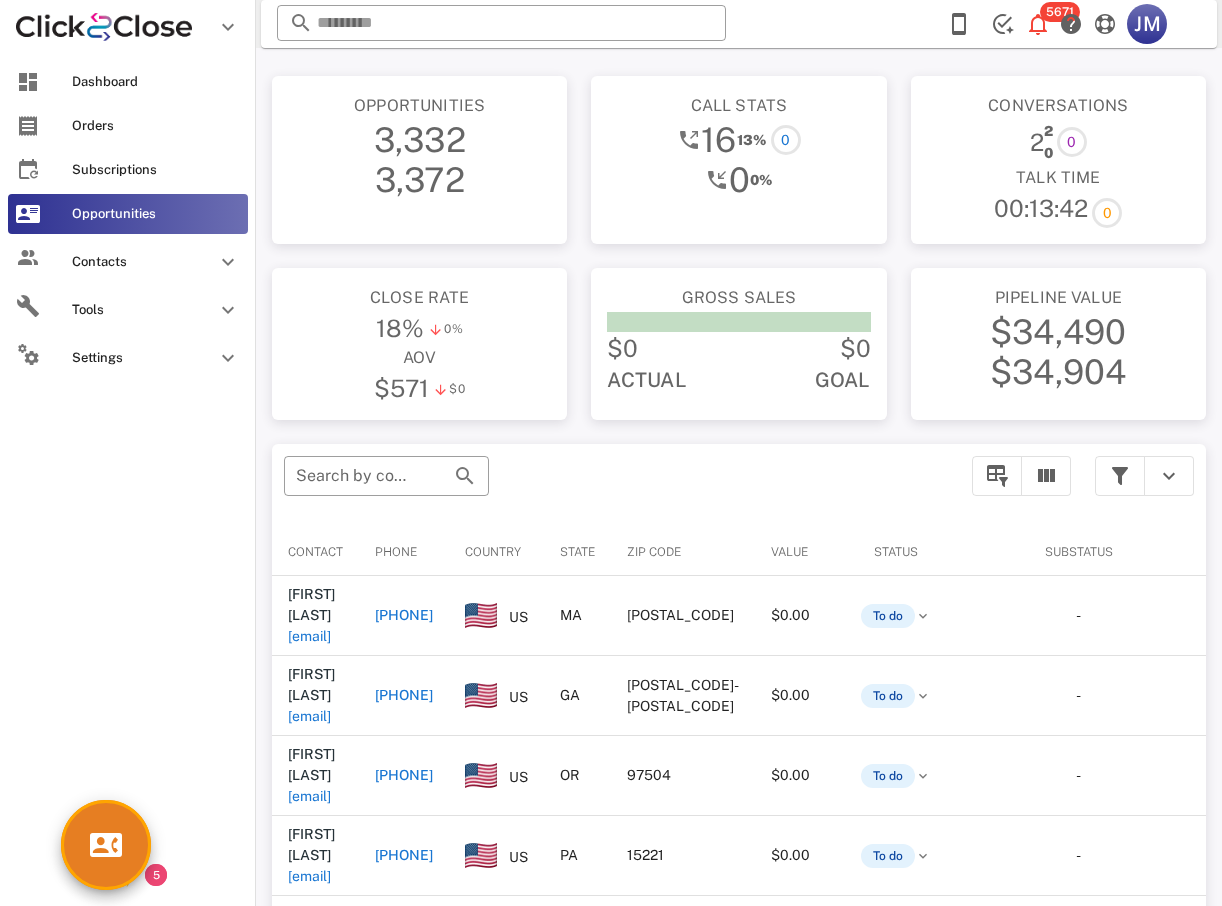 click on "Dashboard Orders Subscriptions Opportunities Contacts Tools Settings" at bounding box center (128, 450) 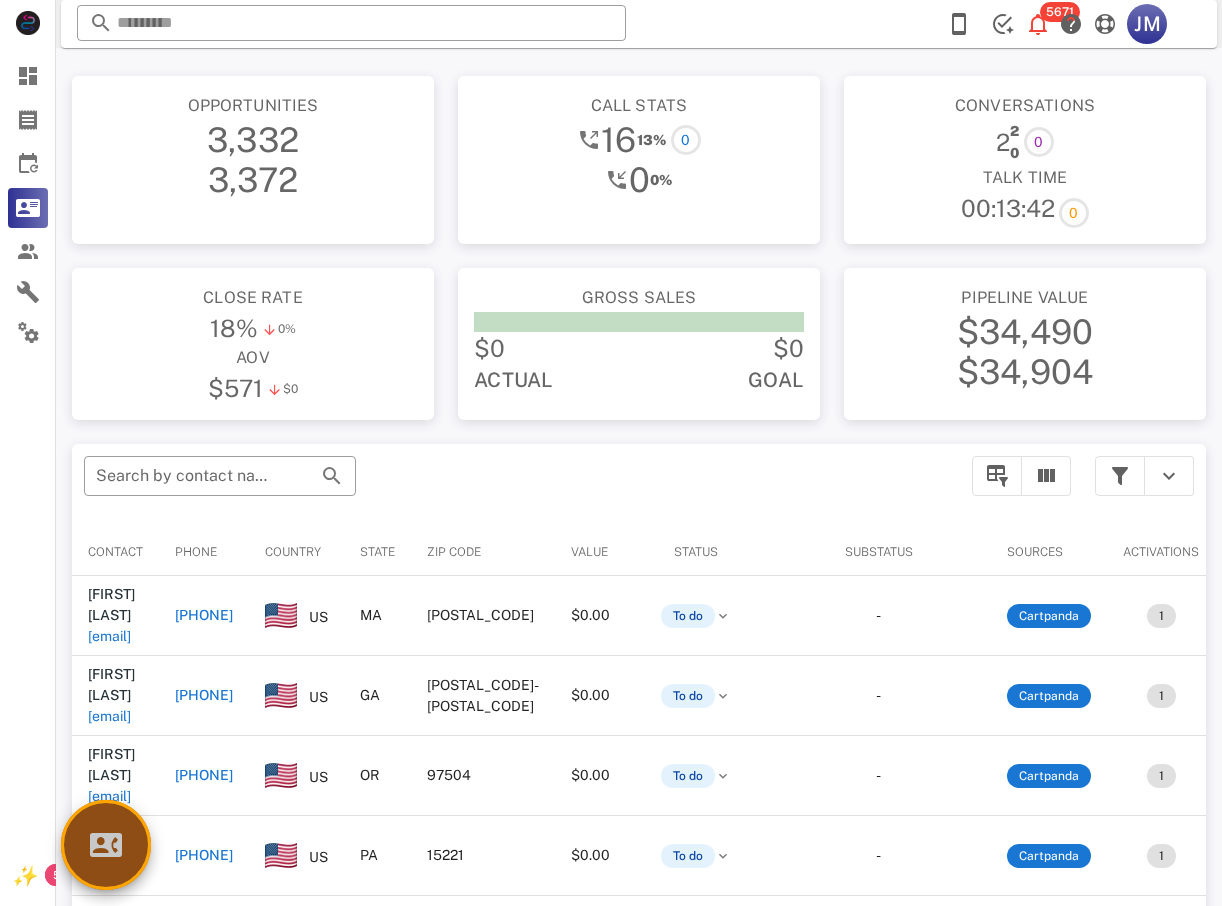 click at bounding box center [106, 845] 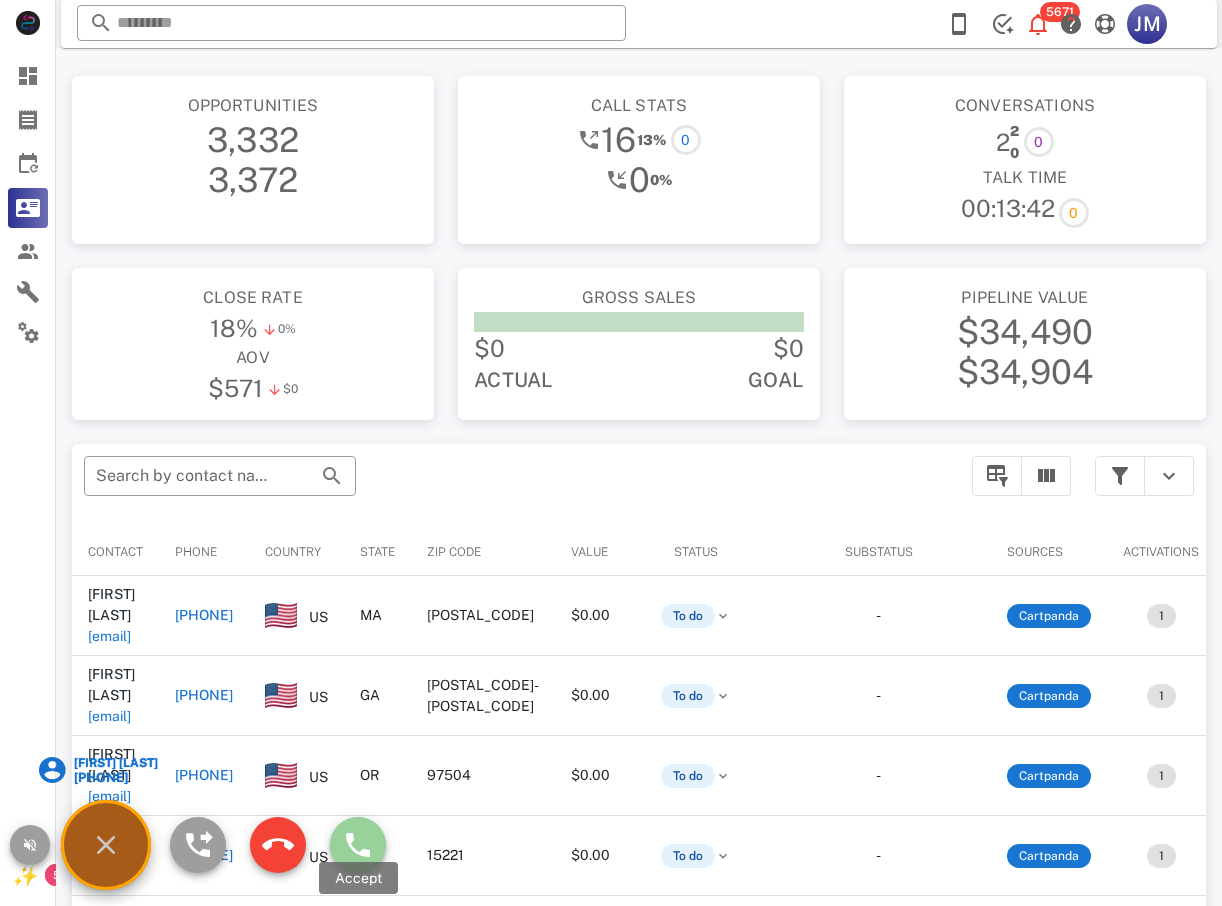 click at bounding box center (358, 845) 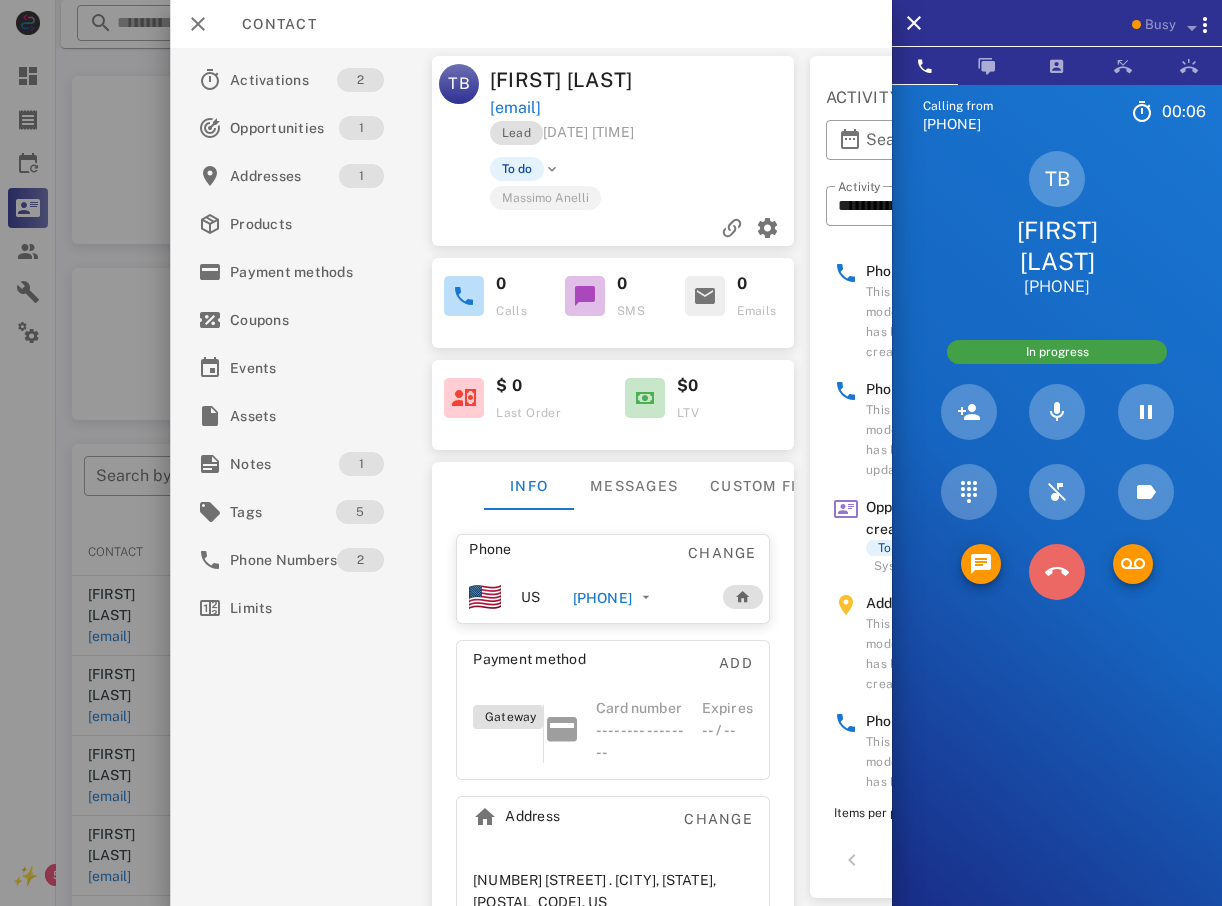 drag, startPoint x: 1067, startPoint y: 543, endPoint x: 1045, endPoint y: 546, distance: 22.203604 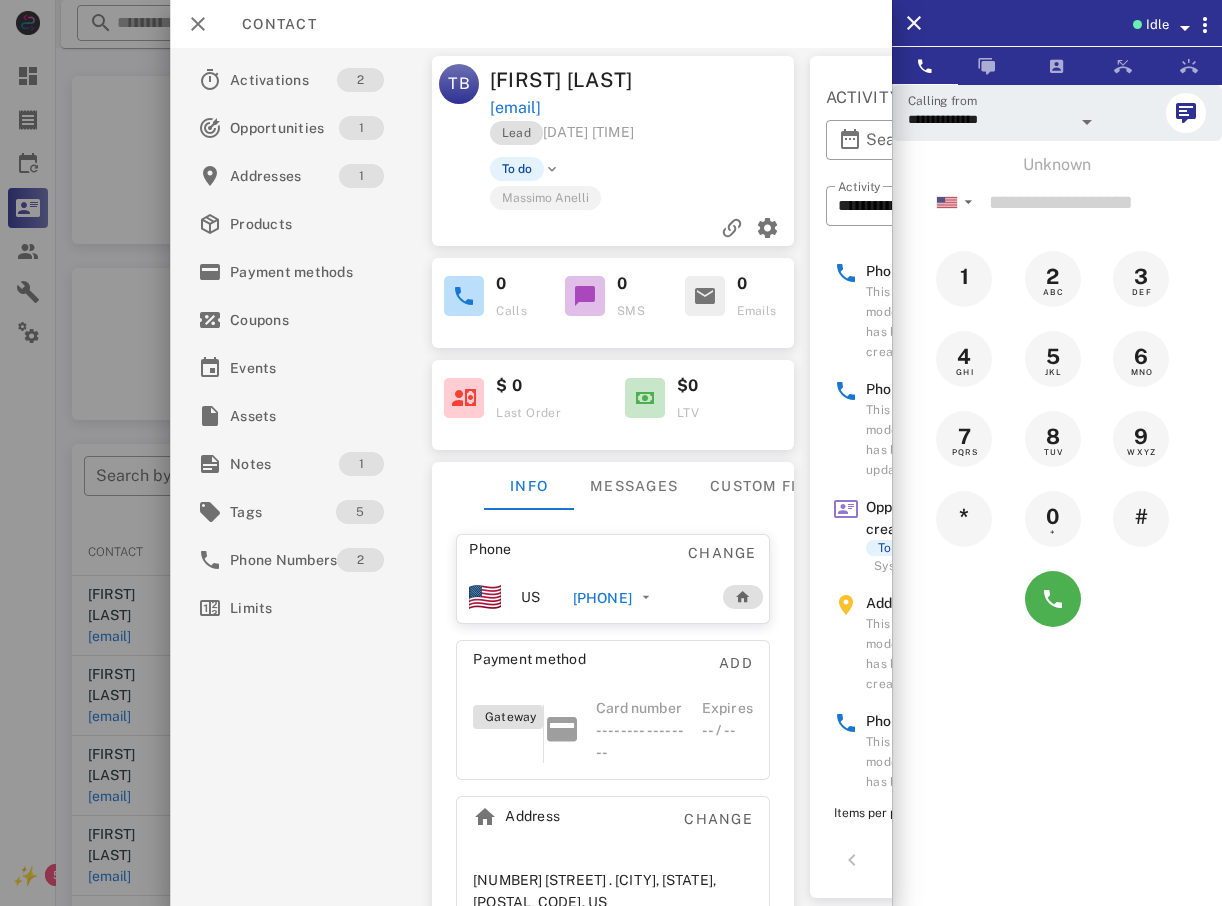 click at bounding box center (611, 453) 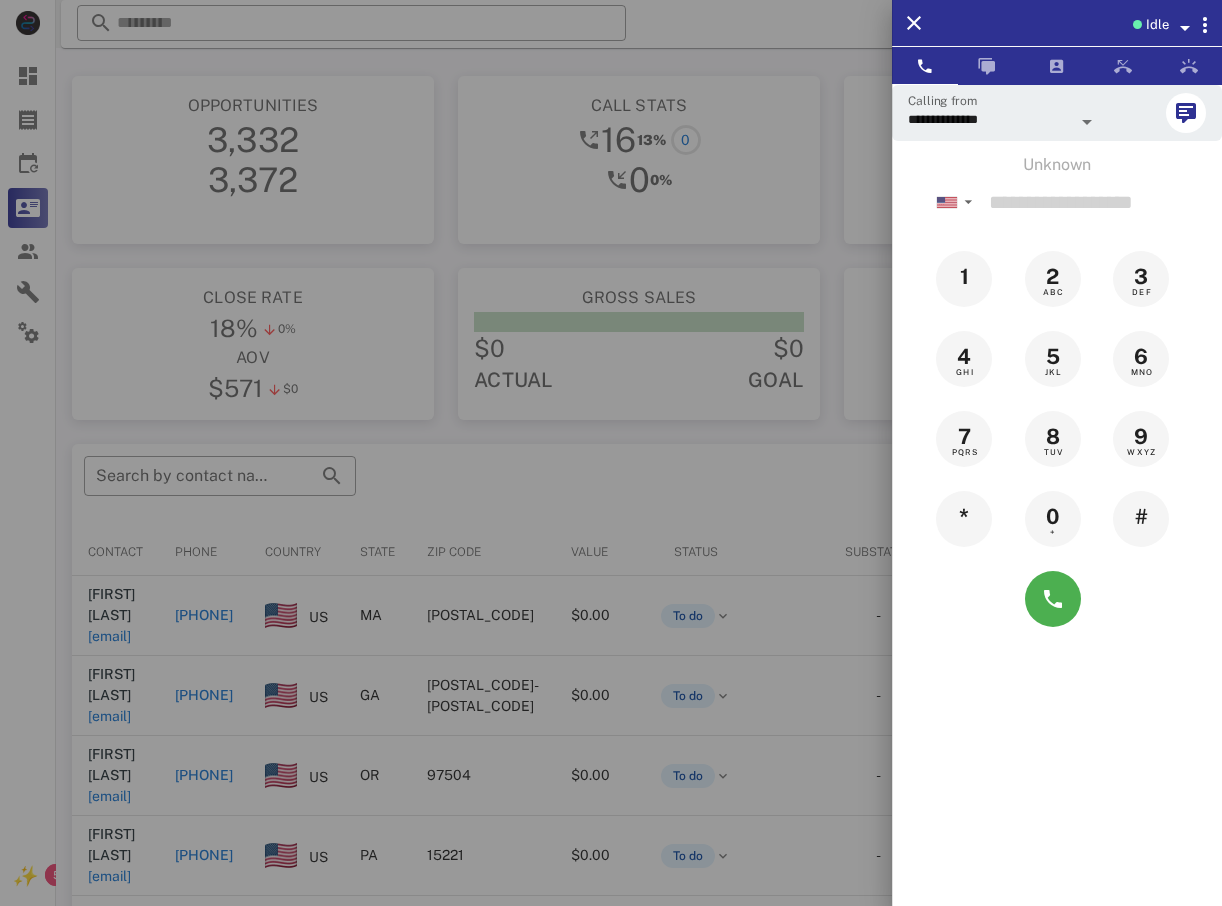 drag, startPoint x: 12, startPoint y: 495, endPoint x: 37, endPoint y: 497, distance: 25.079872 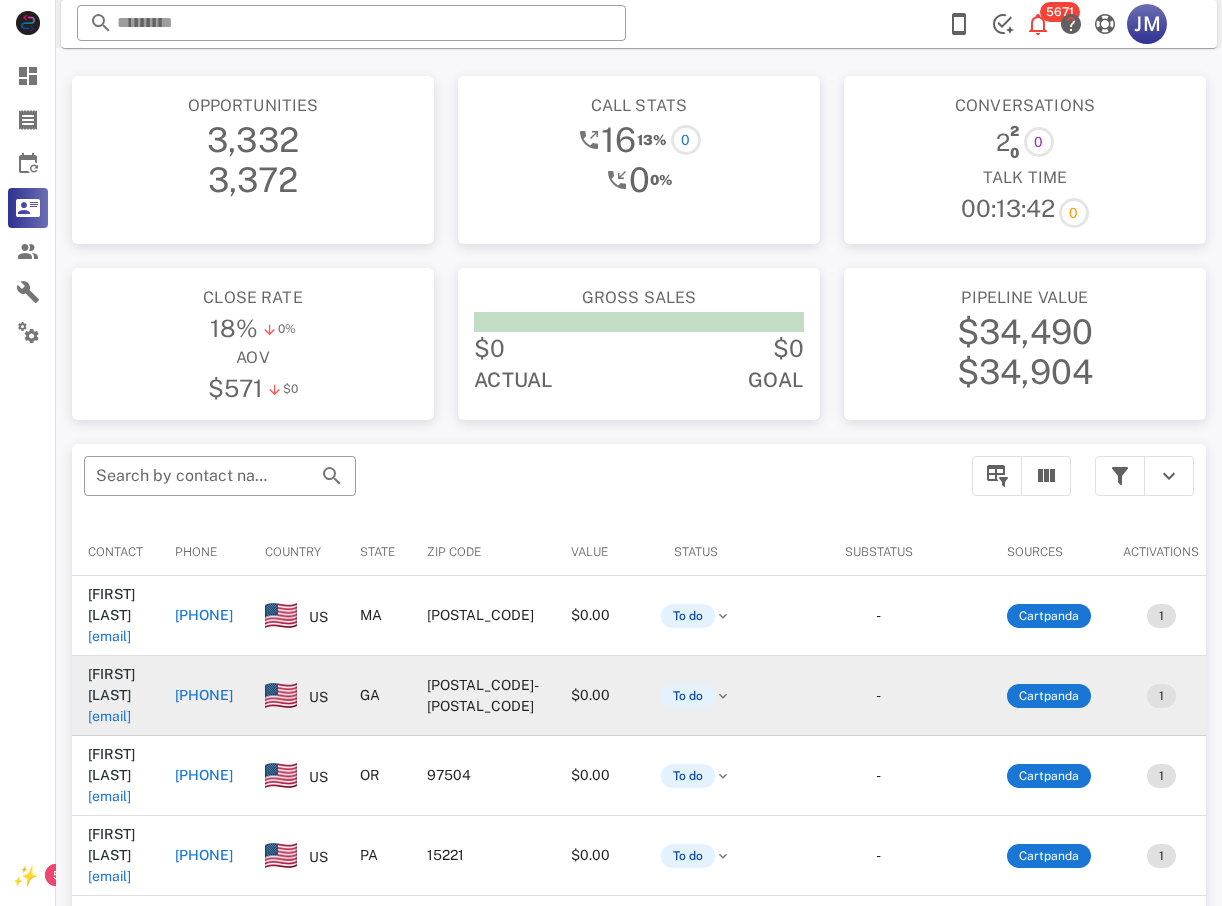 click on "+12193819299" at bounding box center [204, 695] 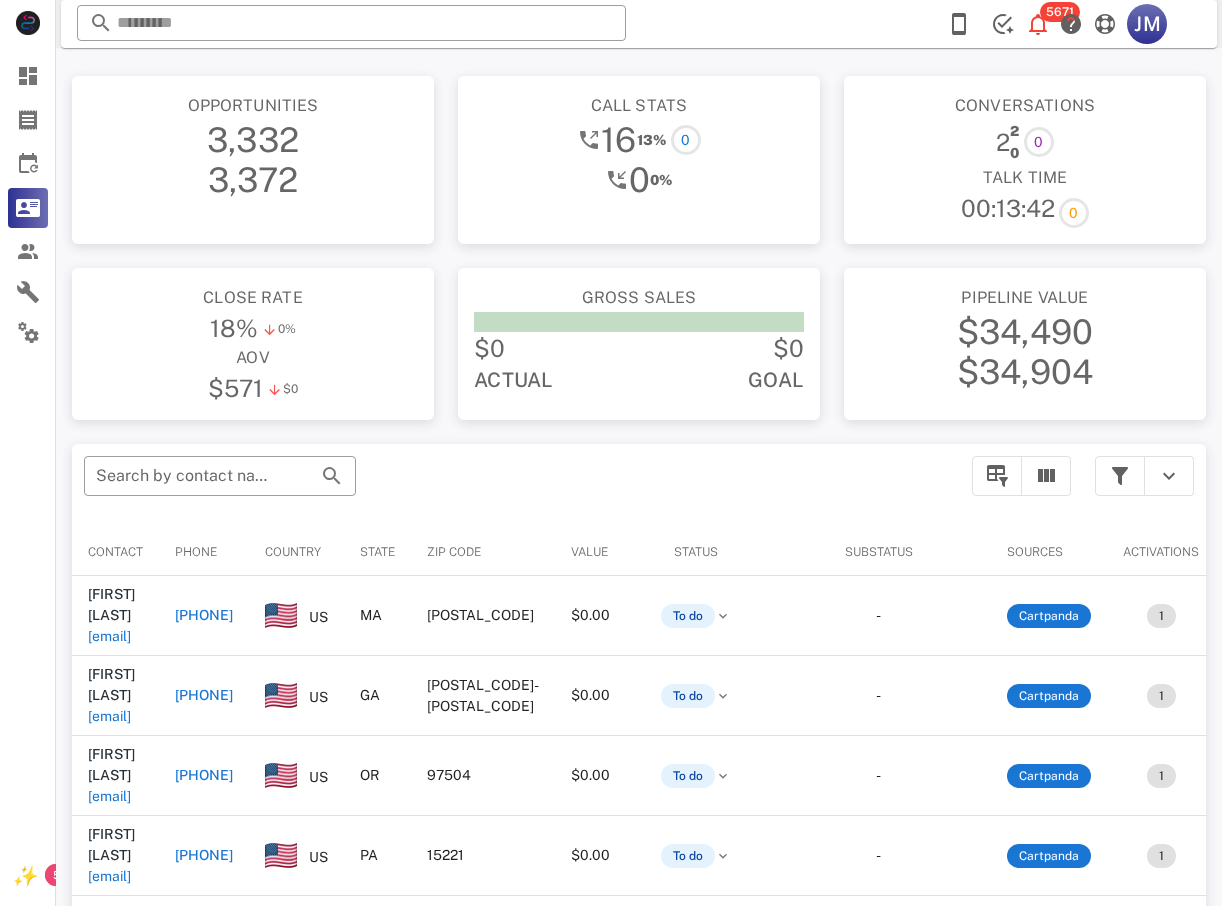 type on "**********" 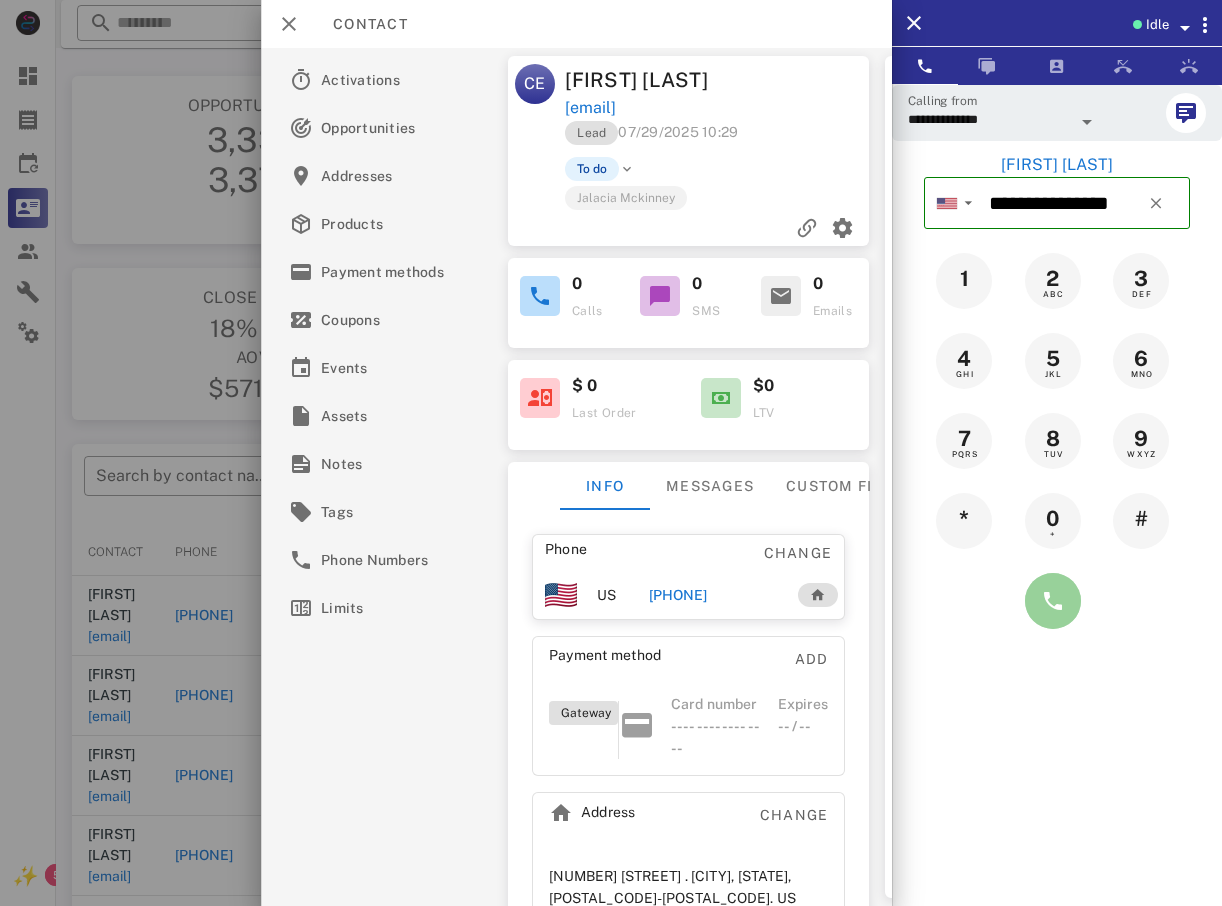 click at bounding box center (1053, 601) 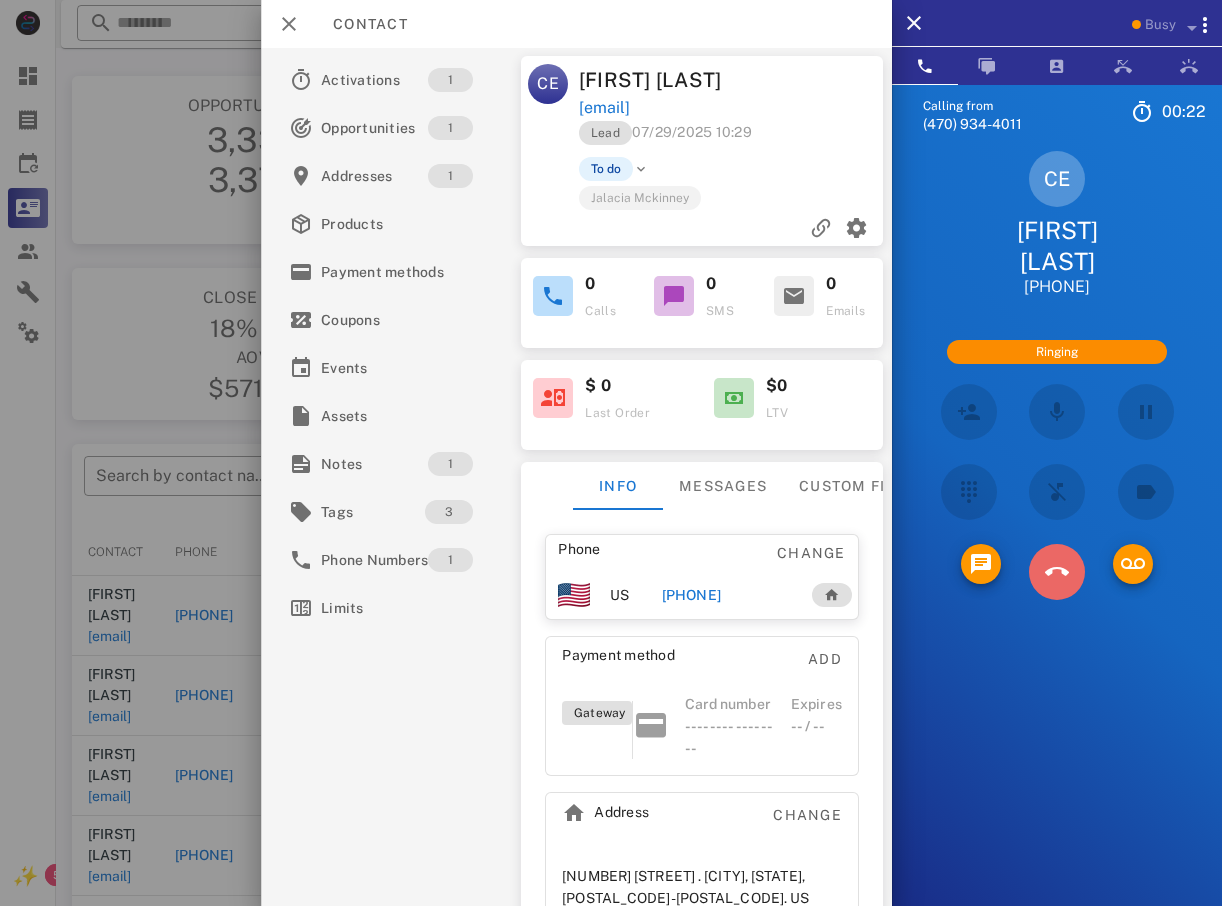 click at bounding box center (1057, 572) 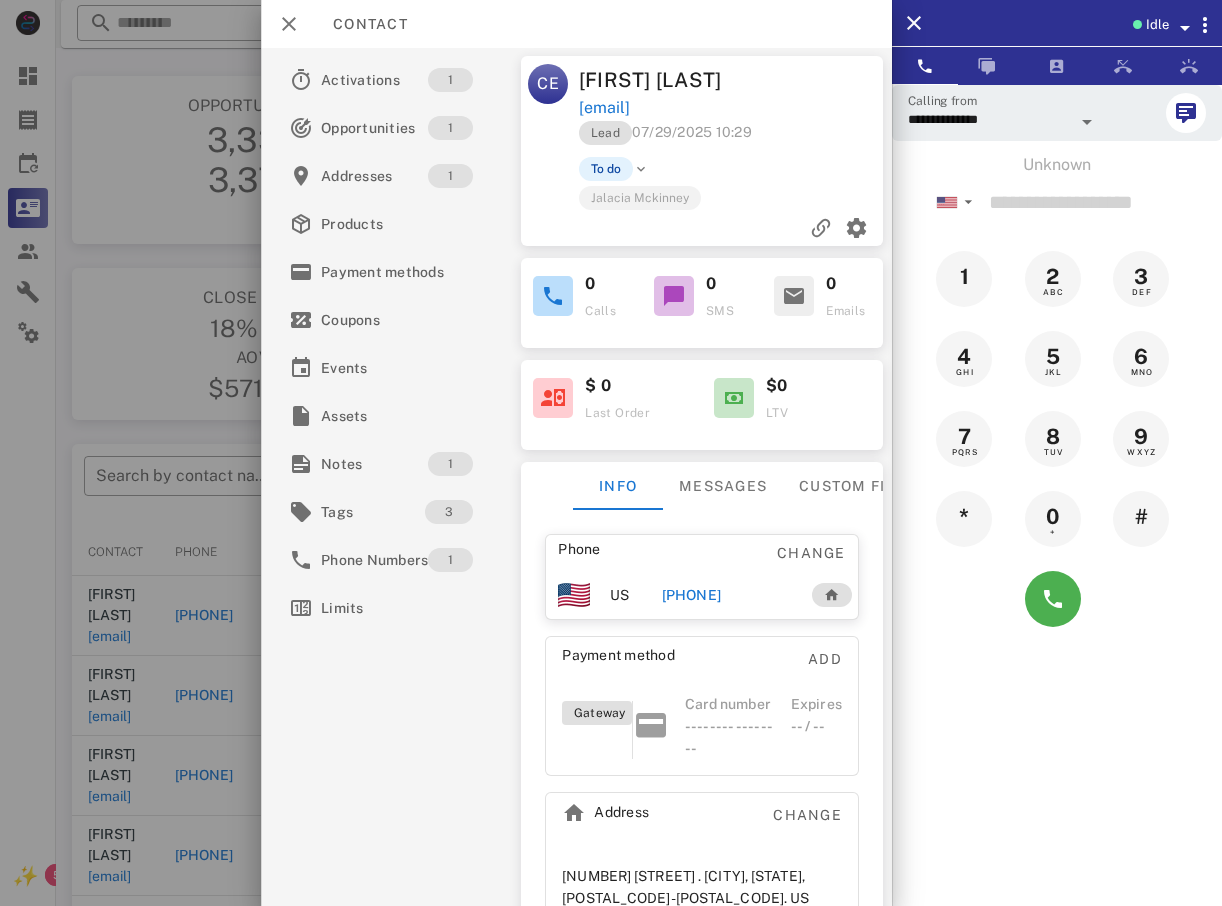 click at bounding box center [611, 453] 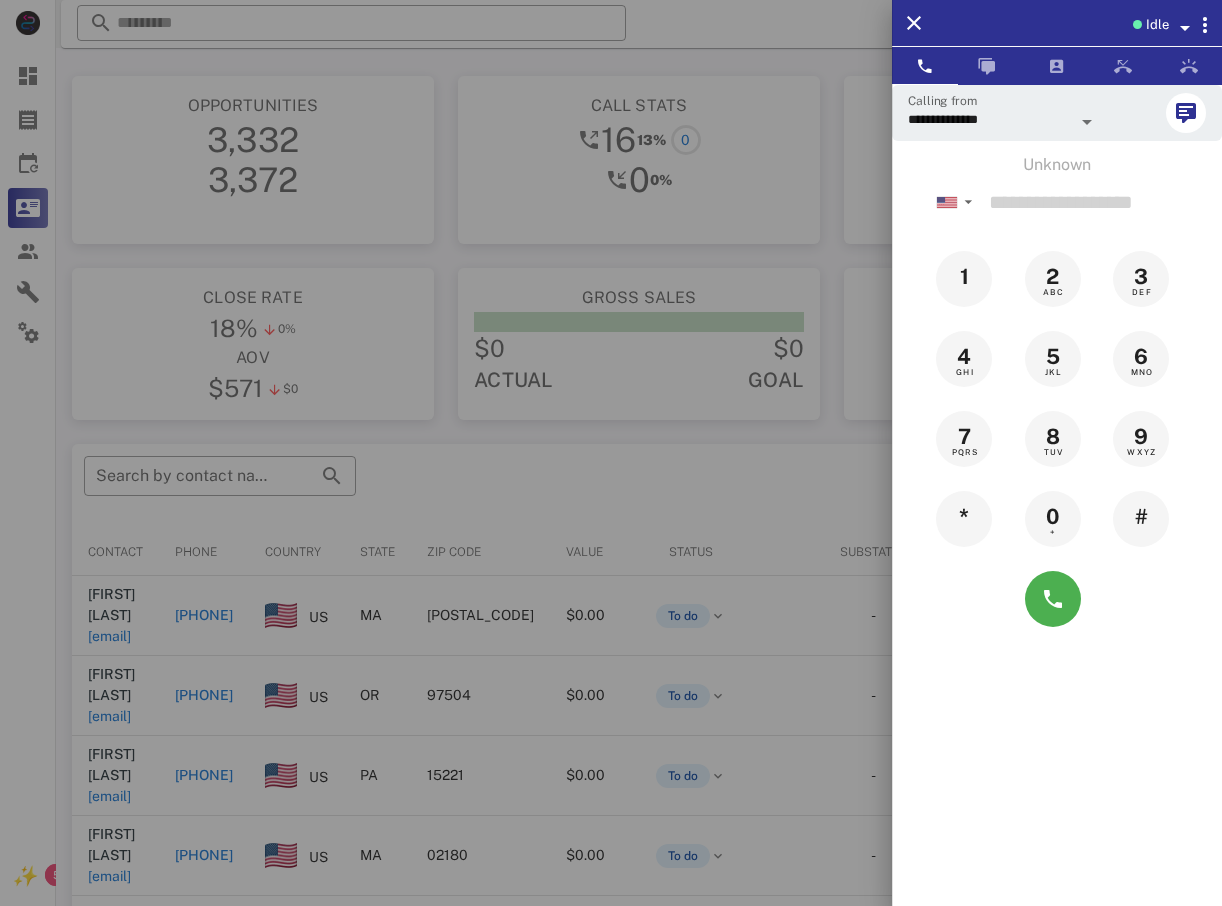 click at bounding box center [611, 453] 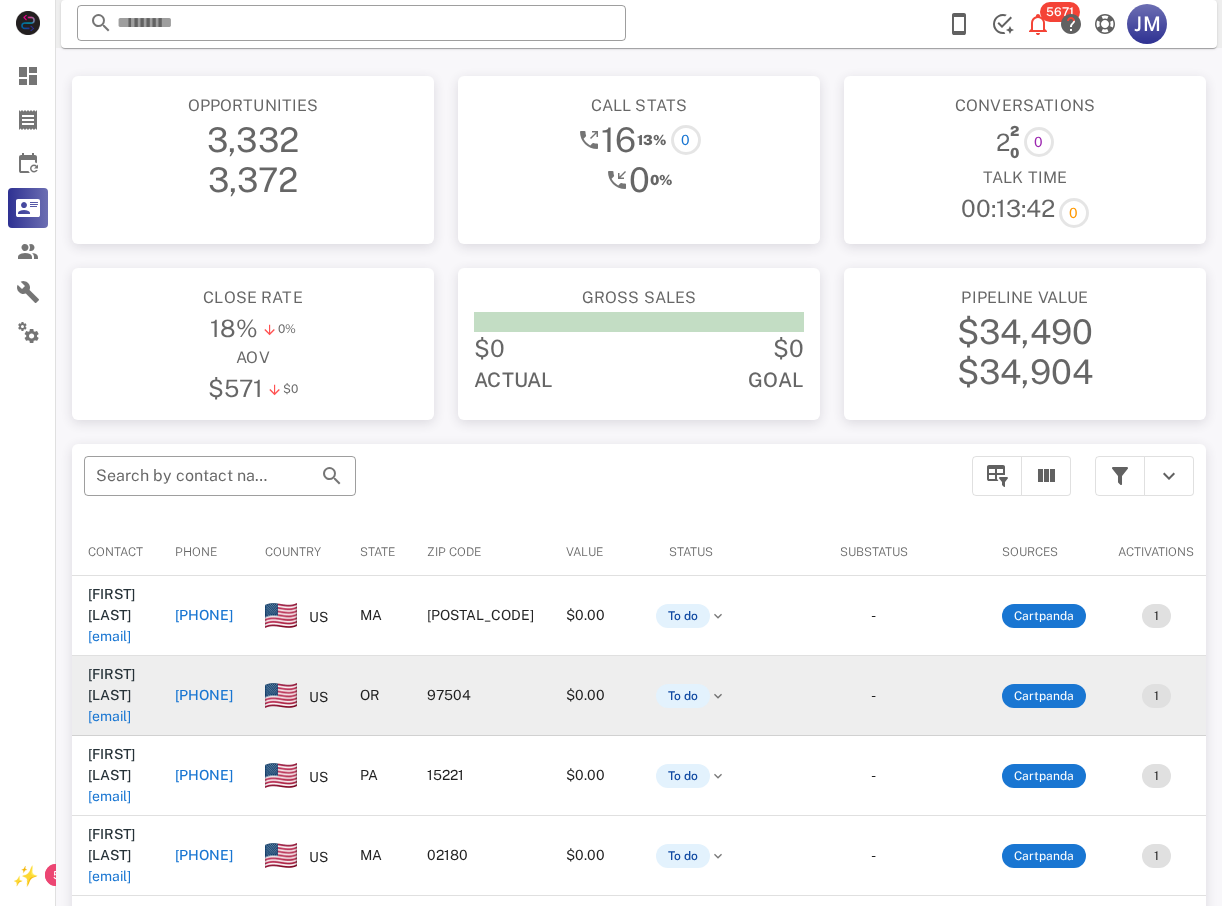 click on "+15418408684" at bounding box center [204, 695] 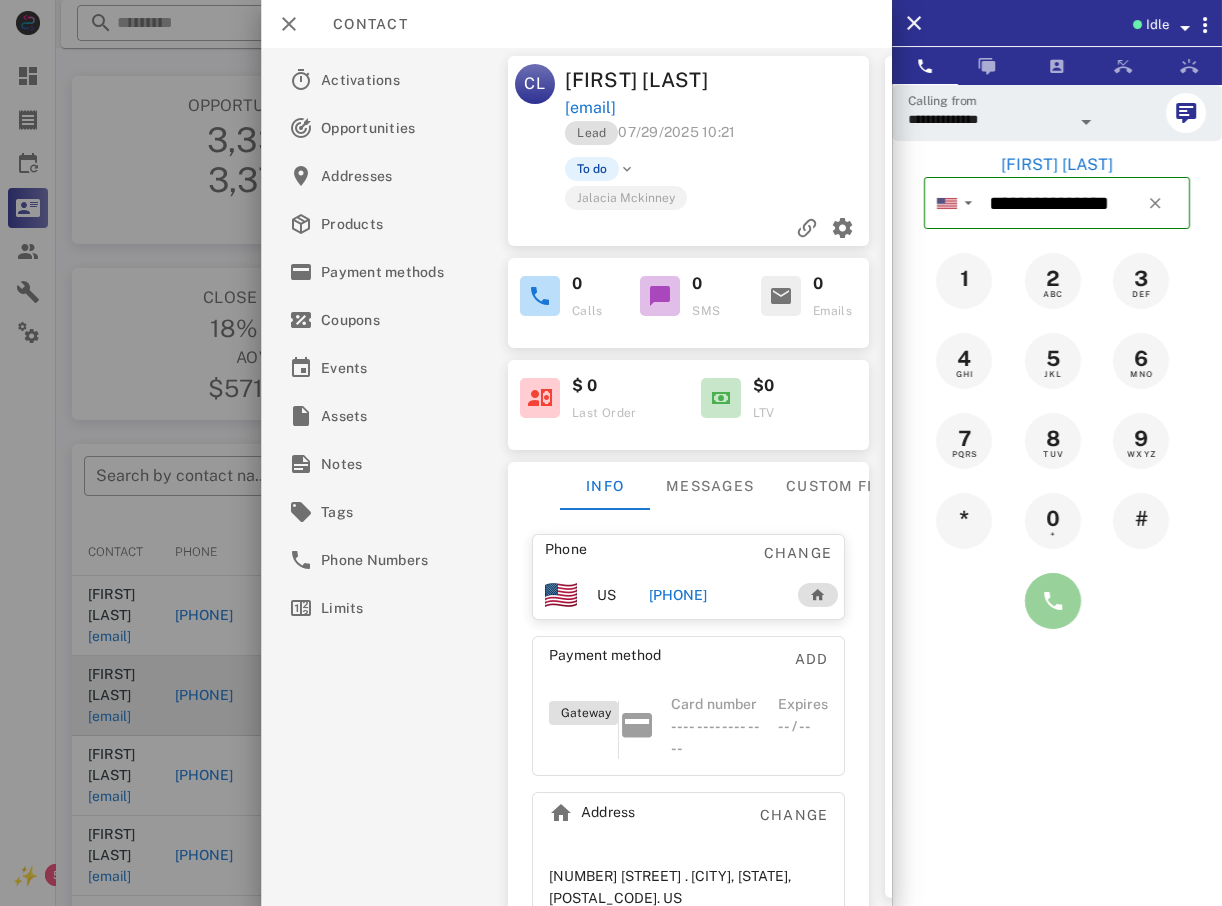 click at bounding box center [1053, 601] 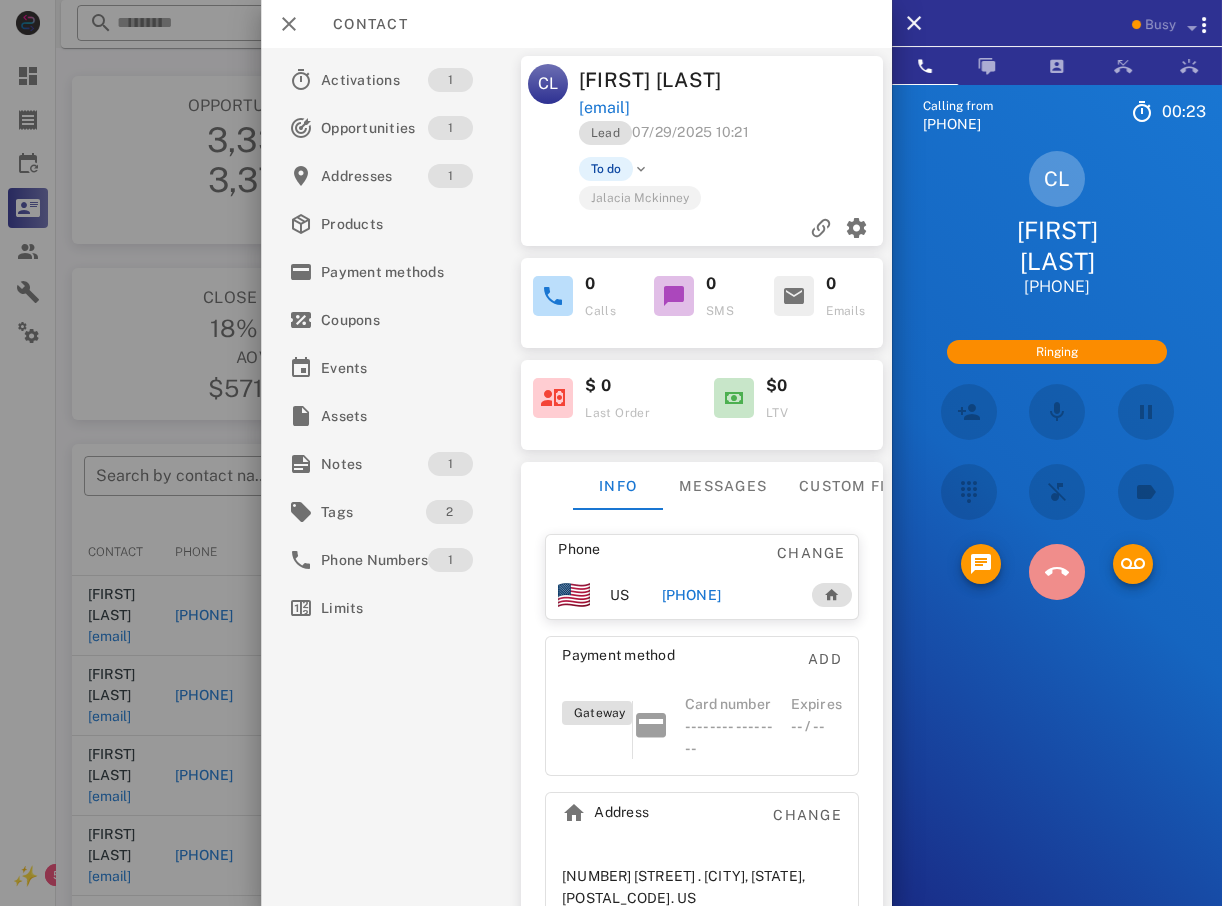 click at bounding box center [1057, 572] 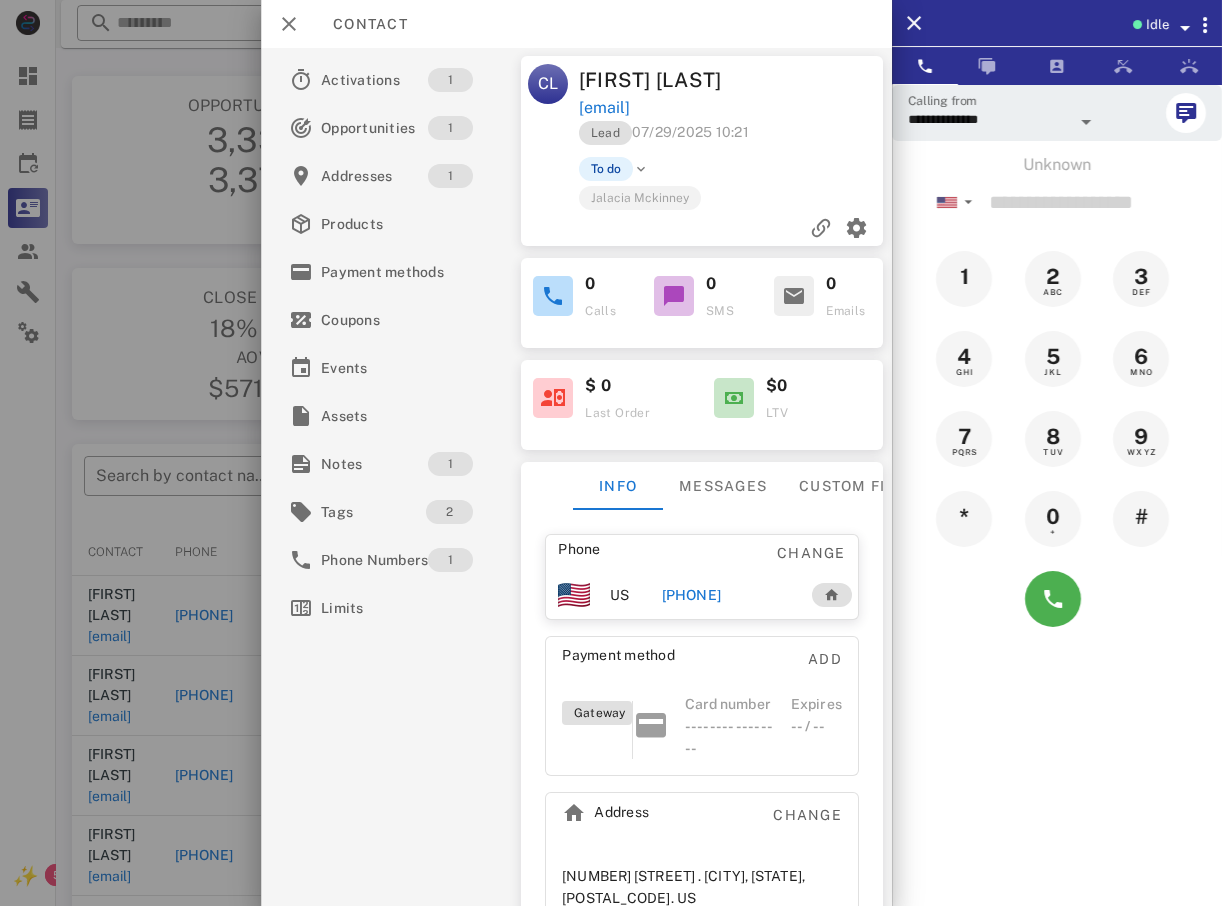 click at bounding box center (611, 453) 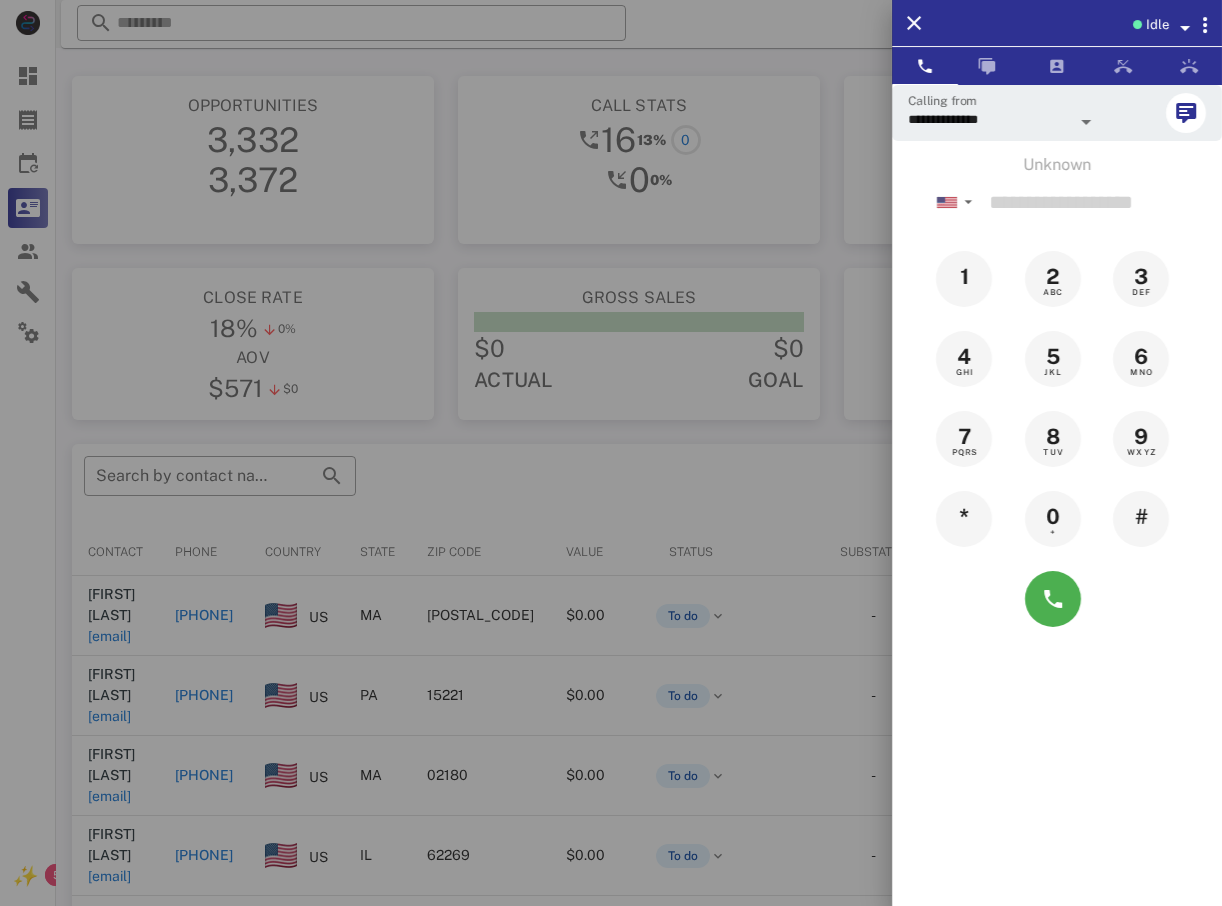 click at bounding box center (611, 453) 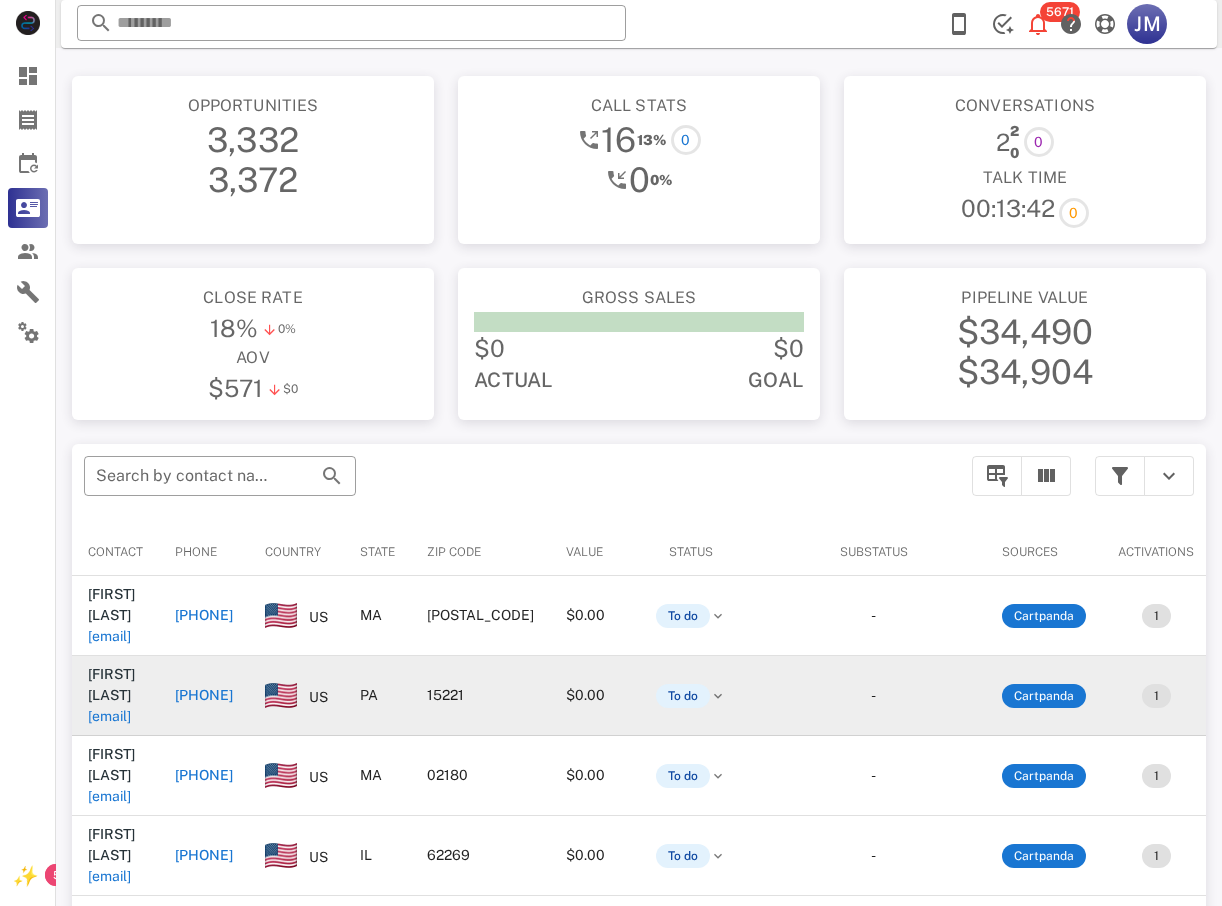 click on "+14127588569" at bounding box center [204, 695] 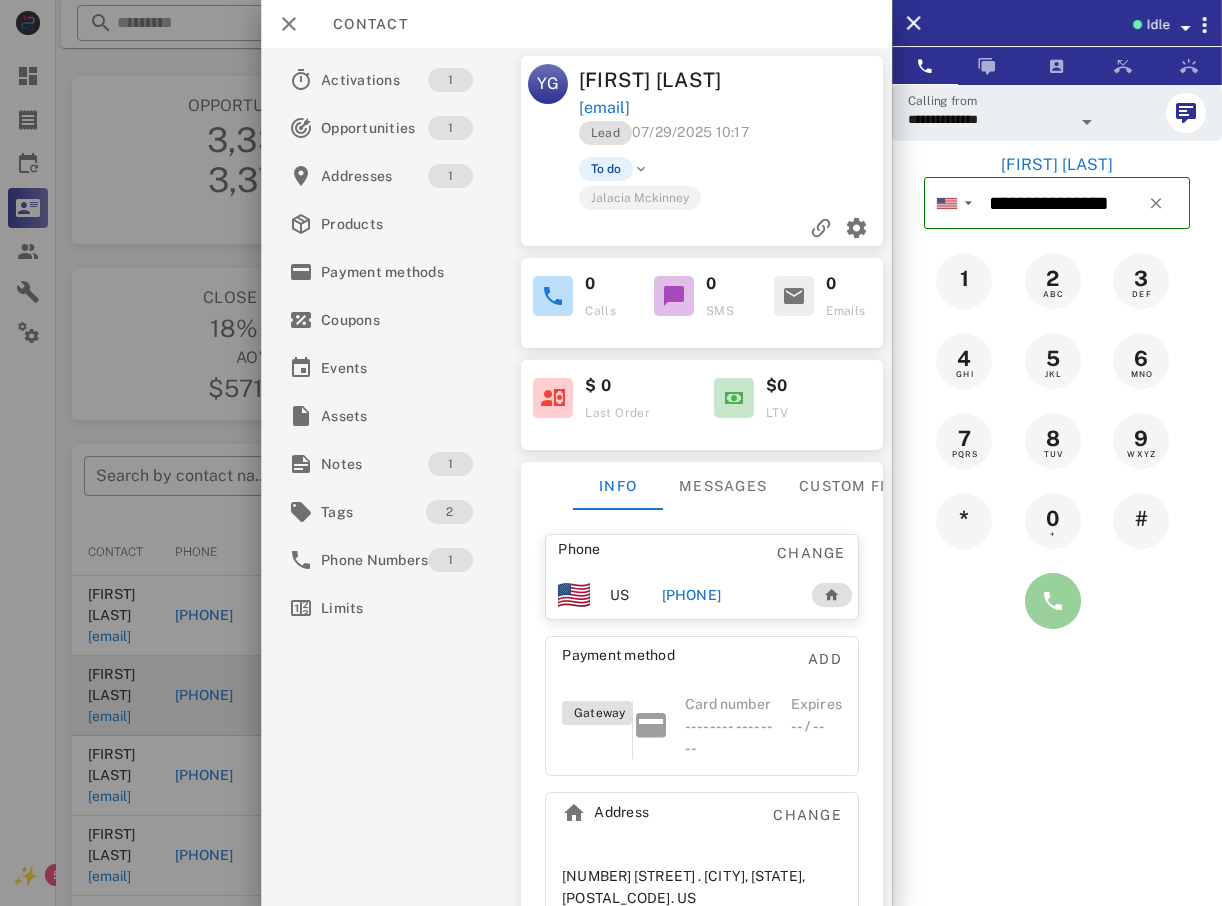 click at bounding box center [1053, 601] 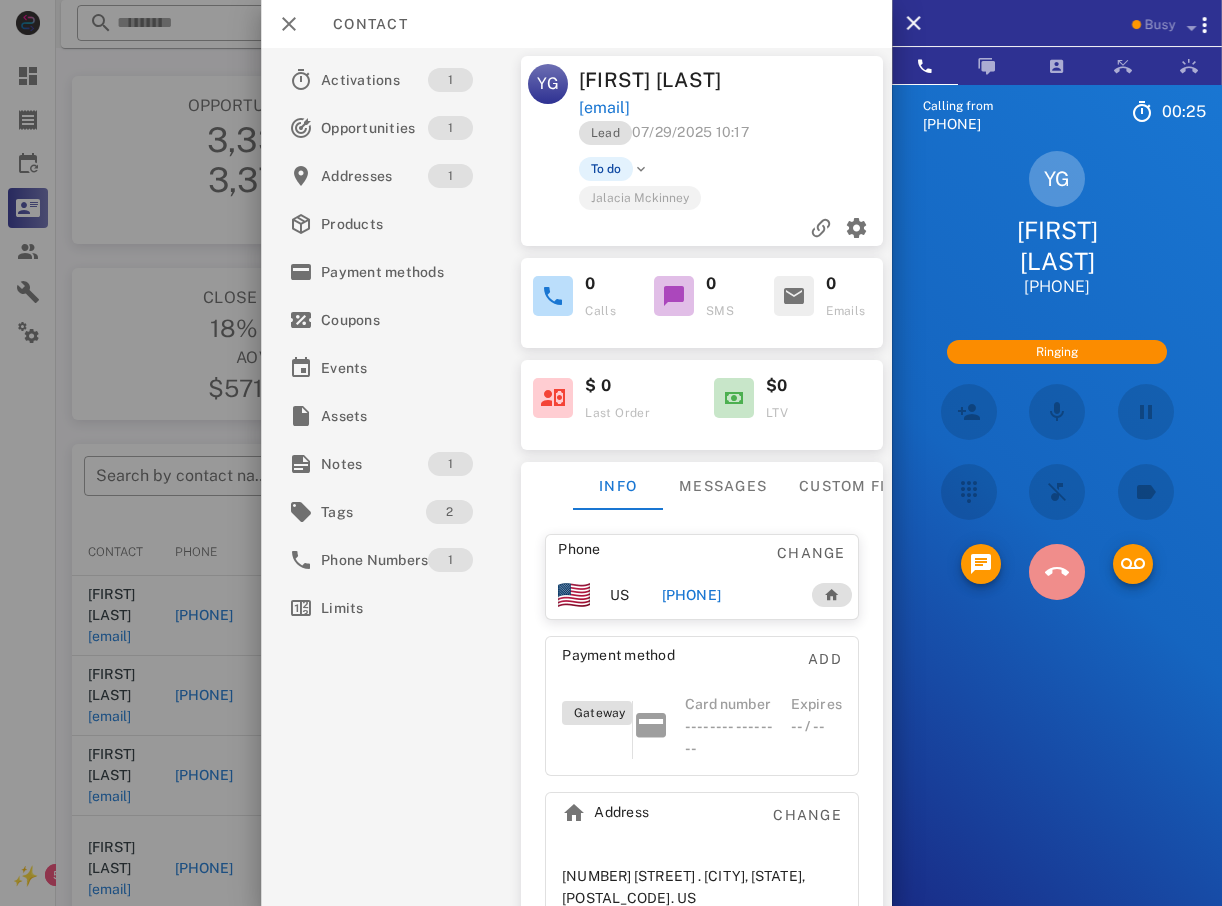click at bounding box center (1057, 572) 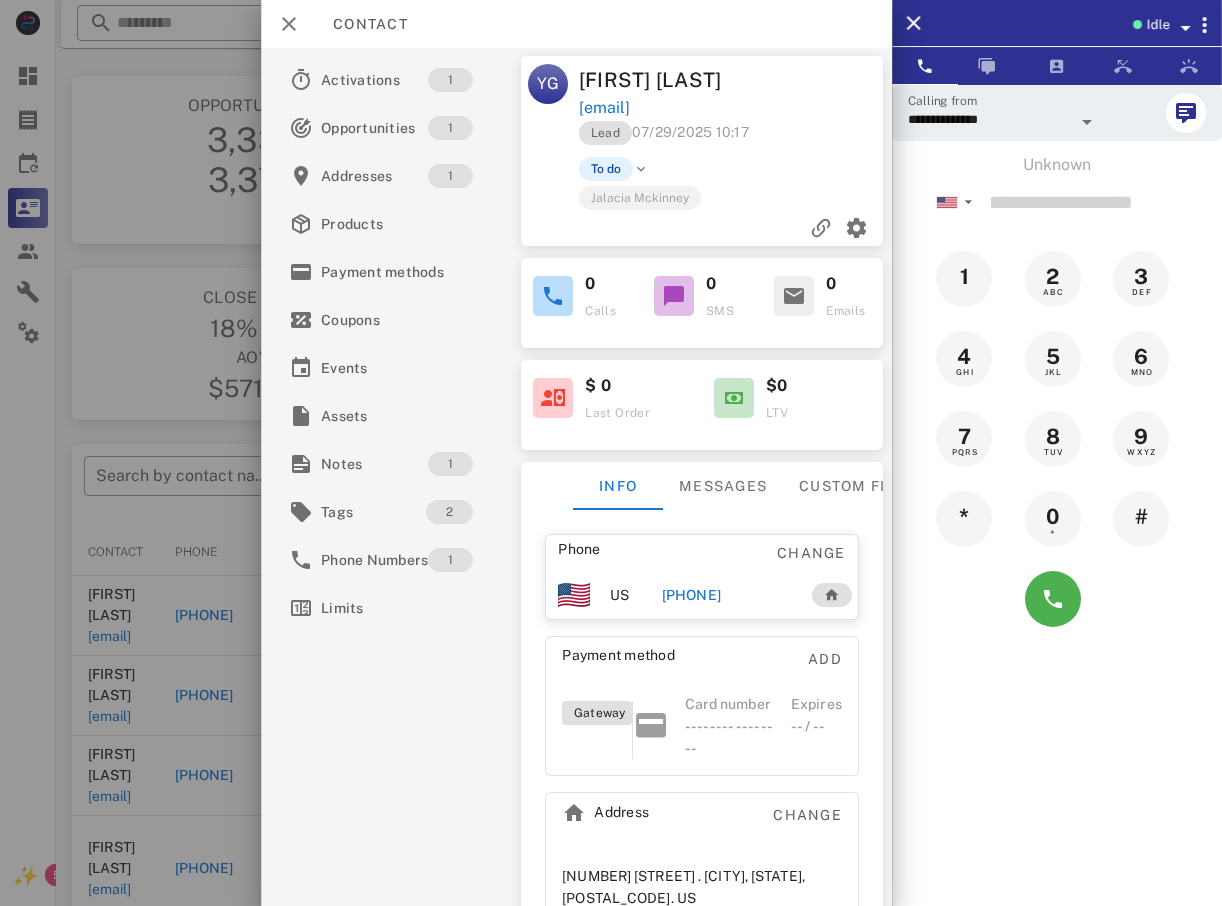 click at bounding box center [611, 453] 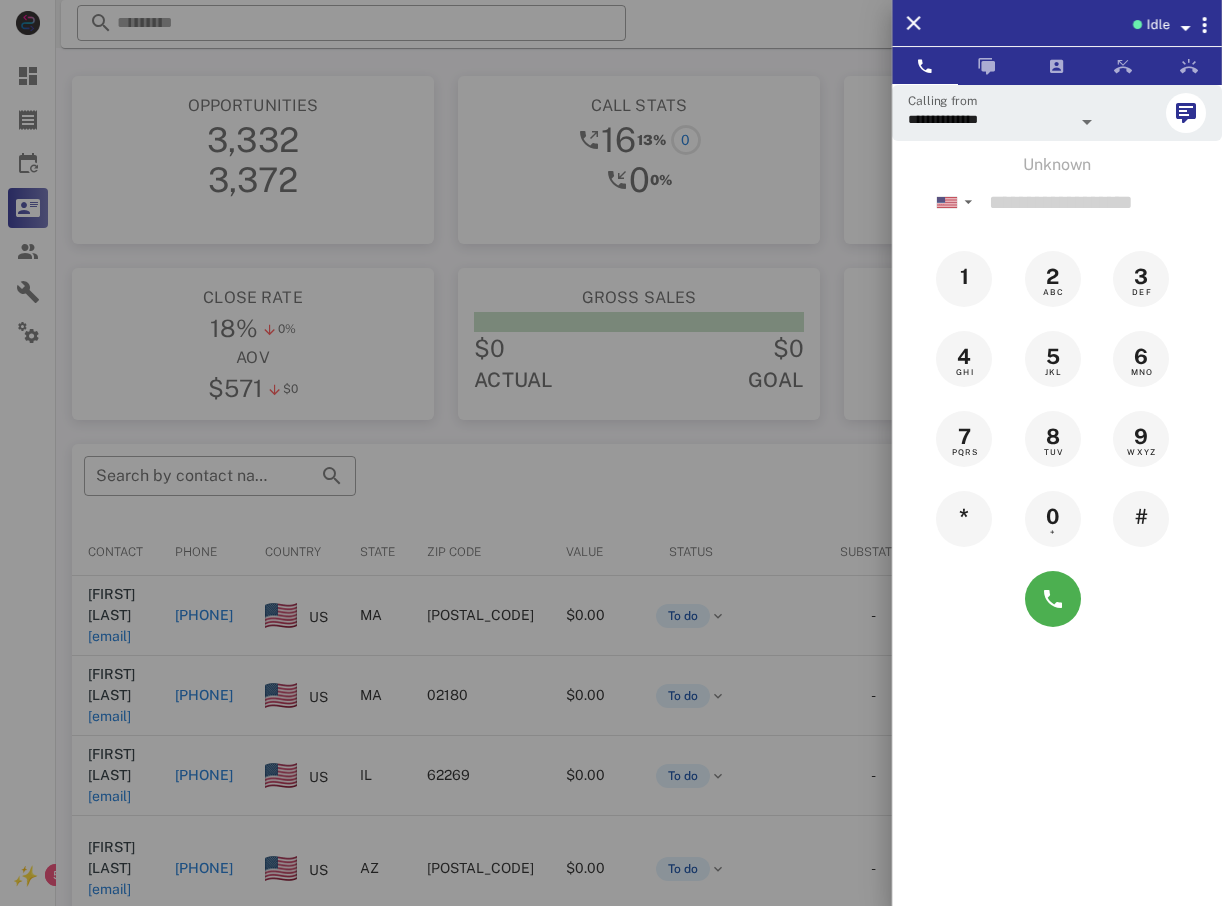 click at bounding box center (611, 453) 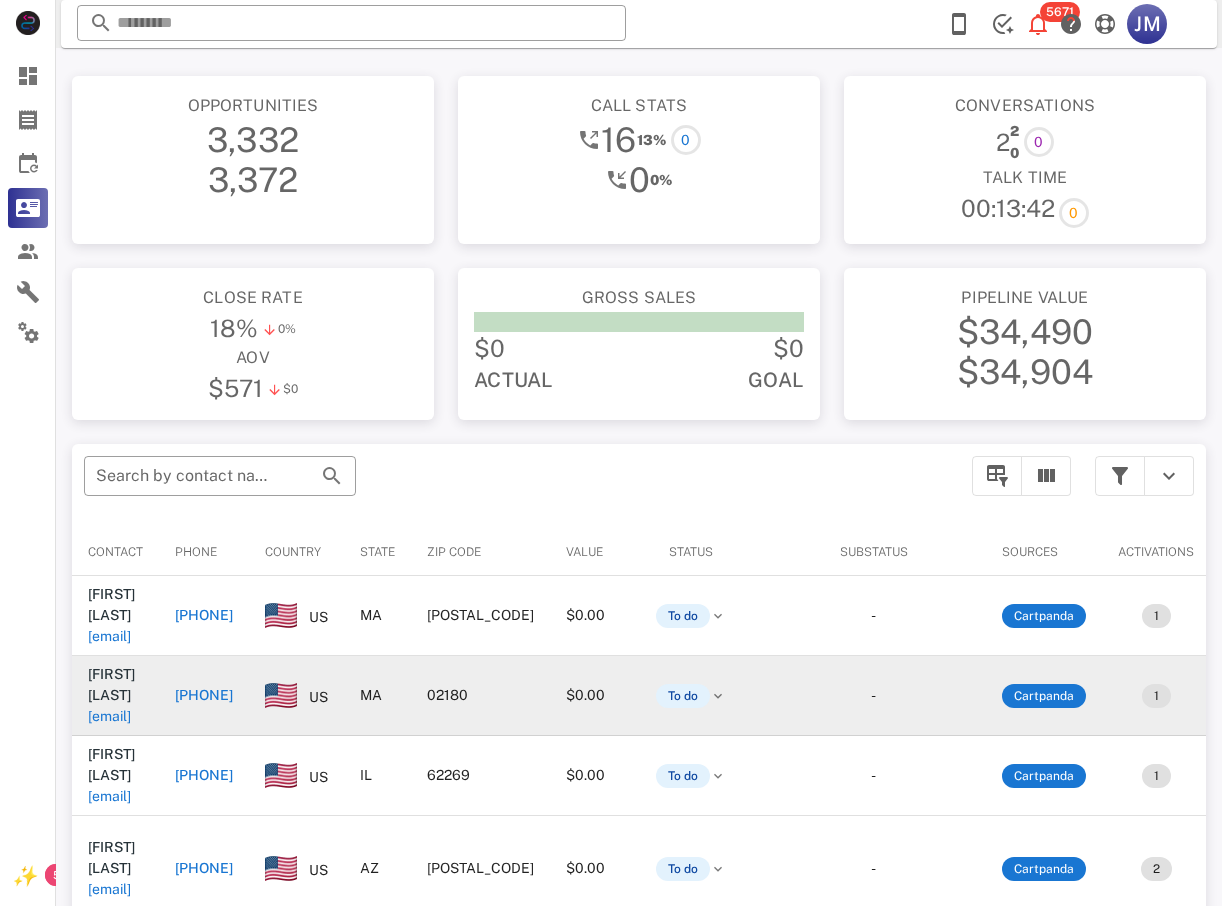 click on "+17819328850" at bounding box center (204, 696) 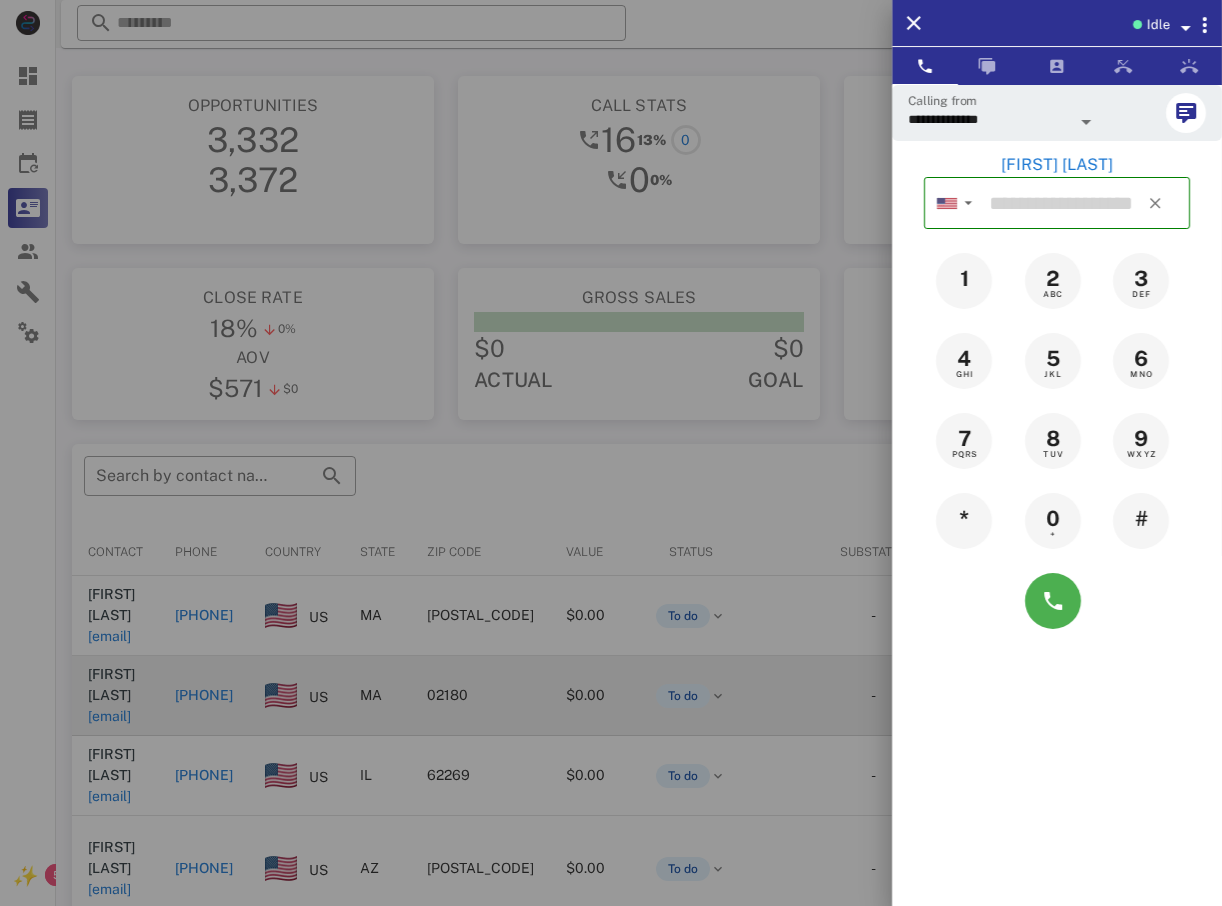 type on "**********" 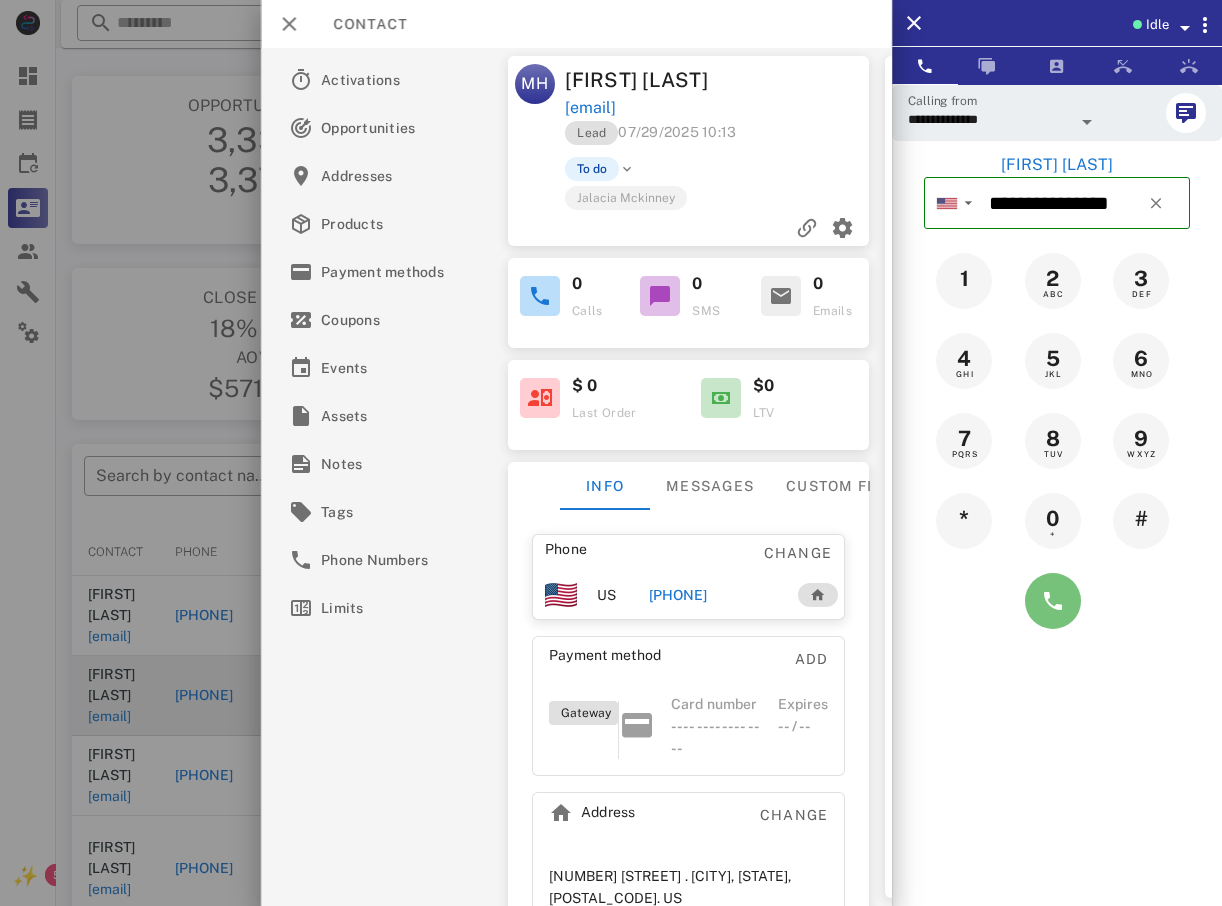 click at bounding box center (1053, 601) 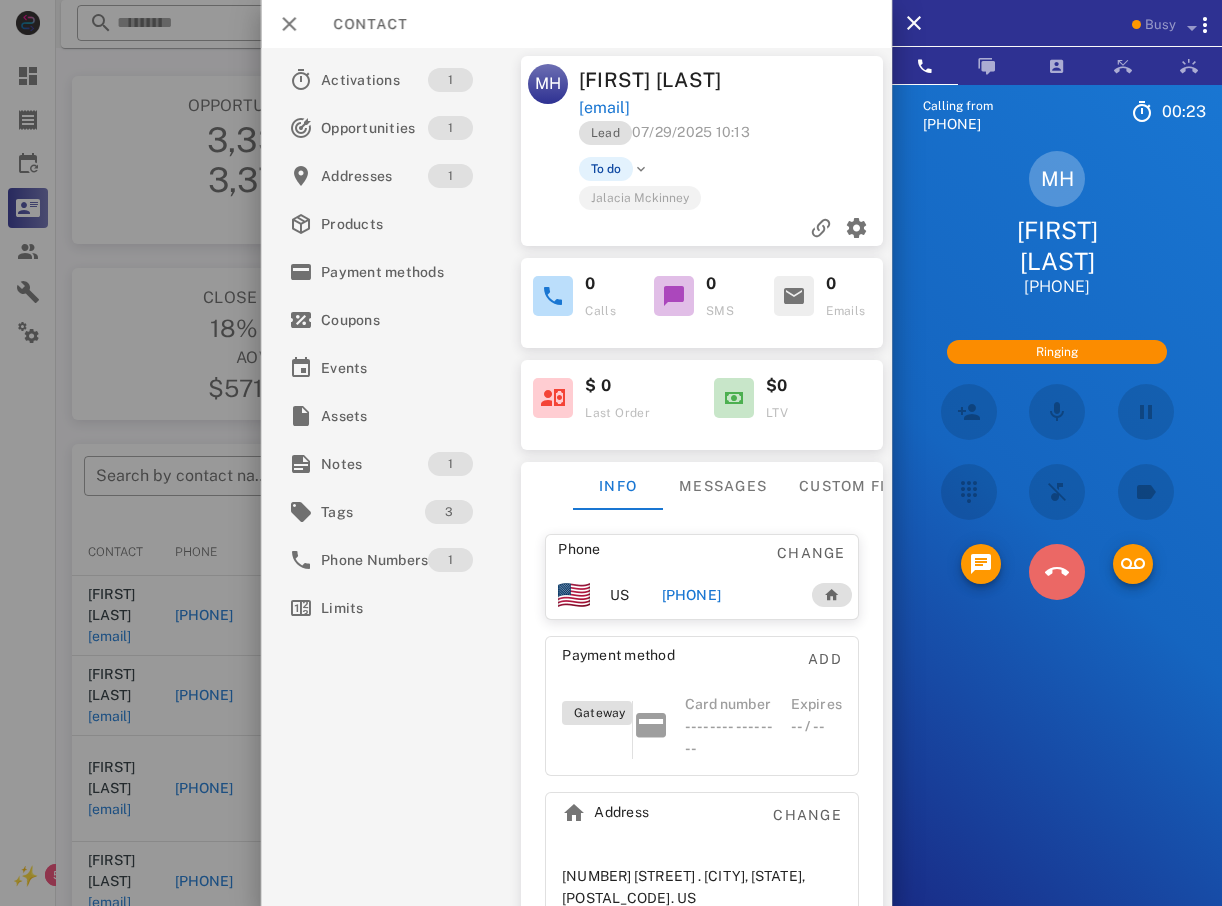 click at bounding box center (1057, 572) 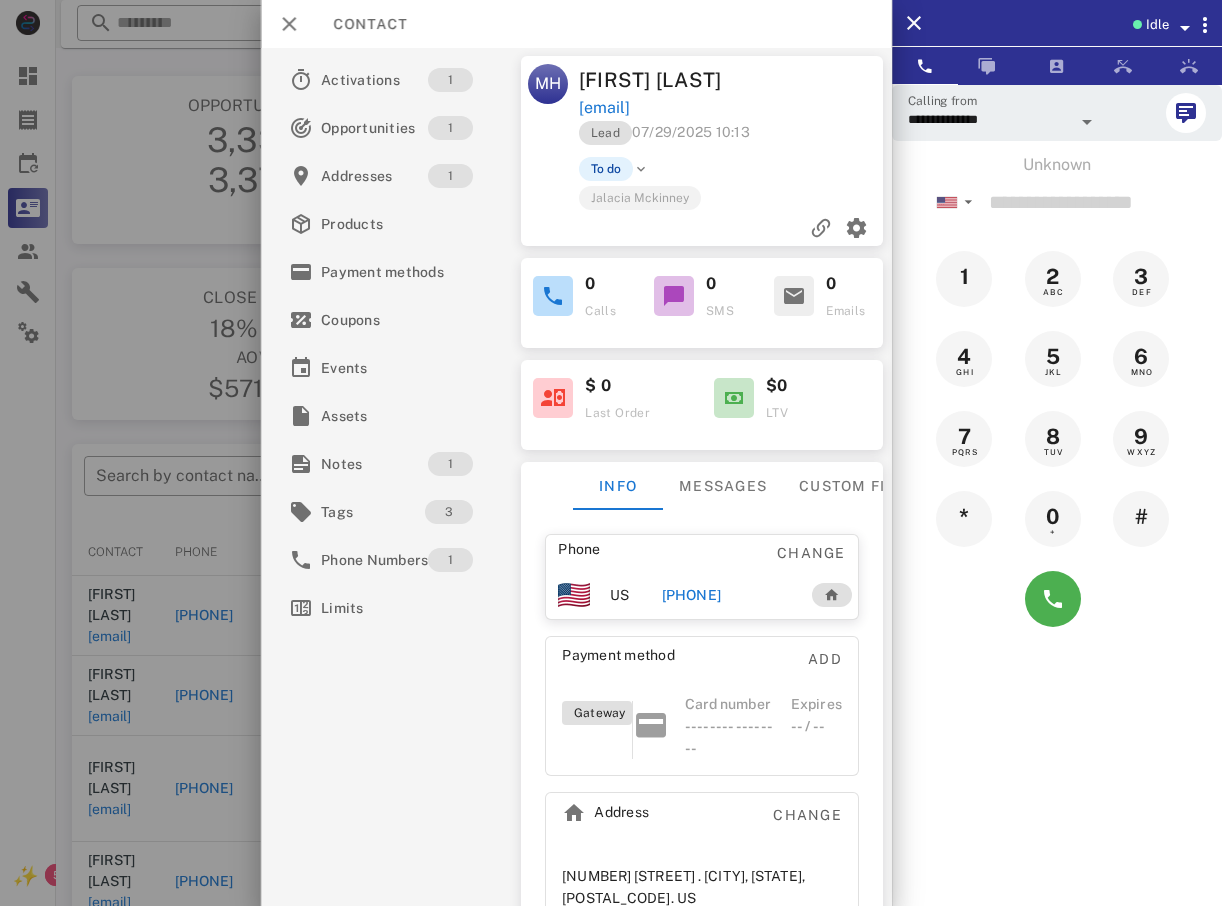 click at bounding box center [611, 453] 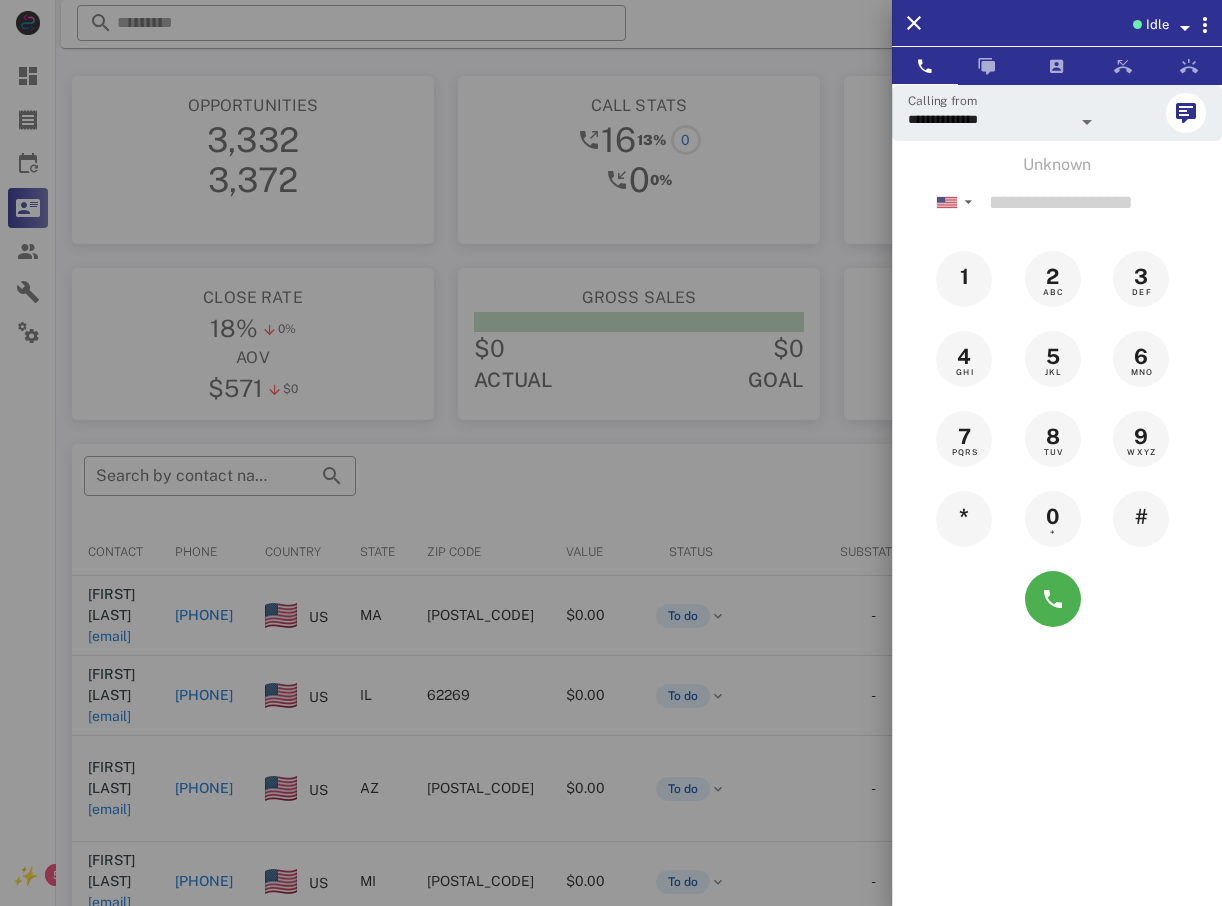 drag, startPoint x: 213, startPoint y: 514, endPoint x: 220, endPoint y: 522, distance: 10.630146 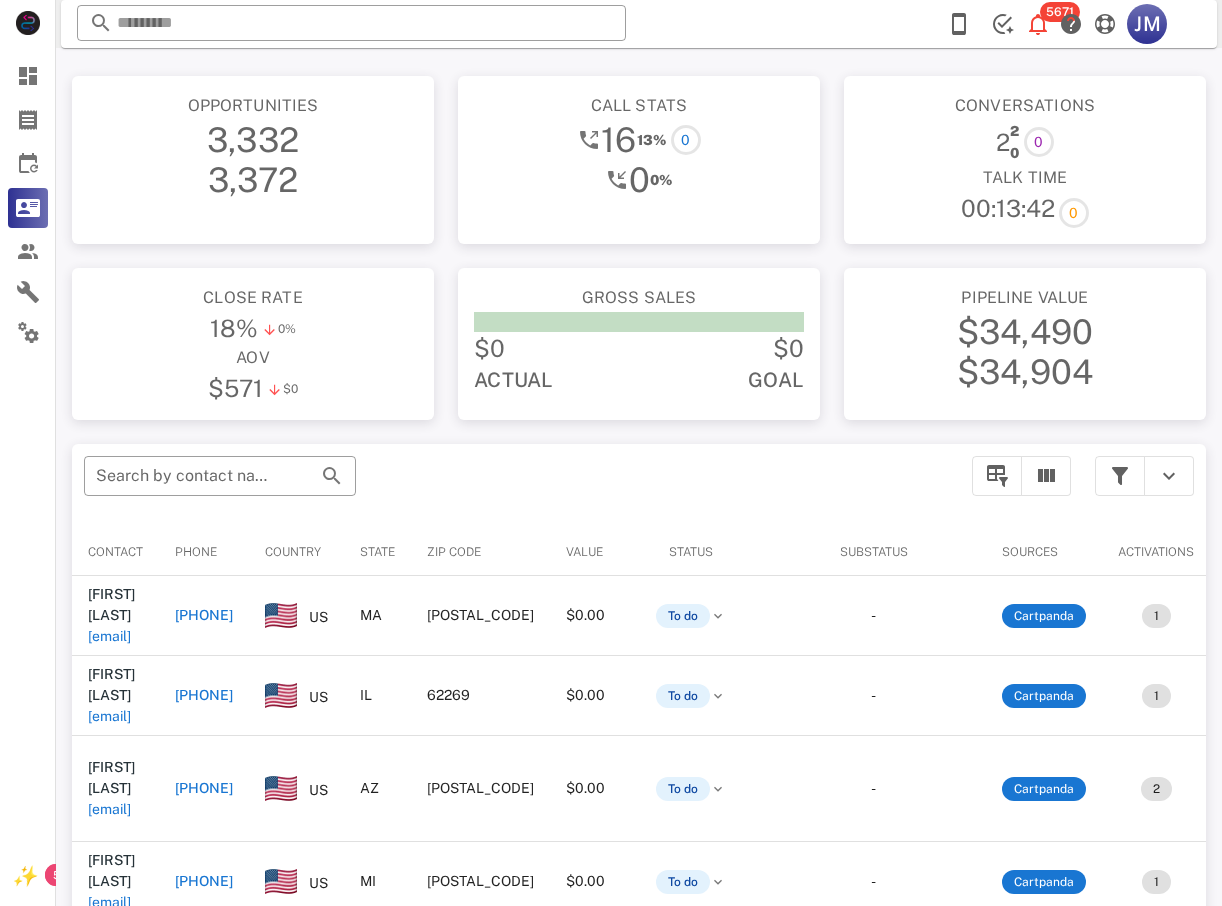 click on "+16183043435" at bounding box center [204, 695] 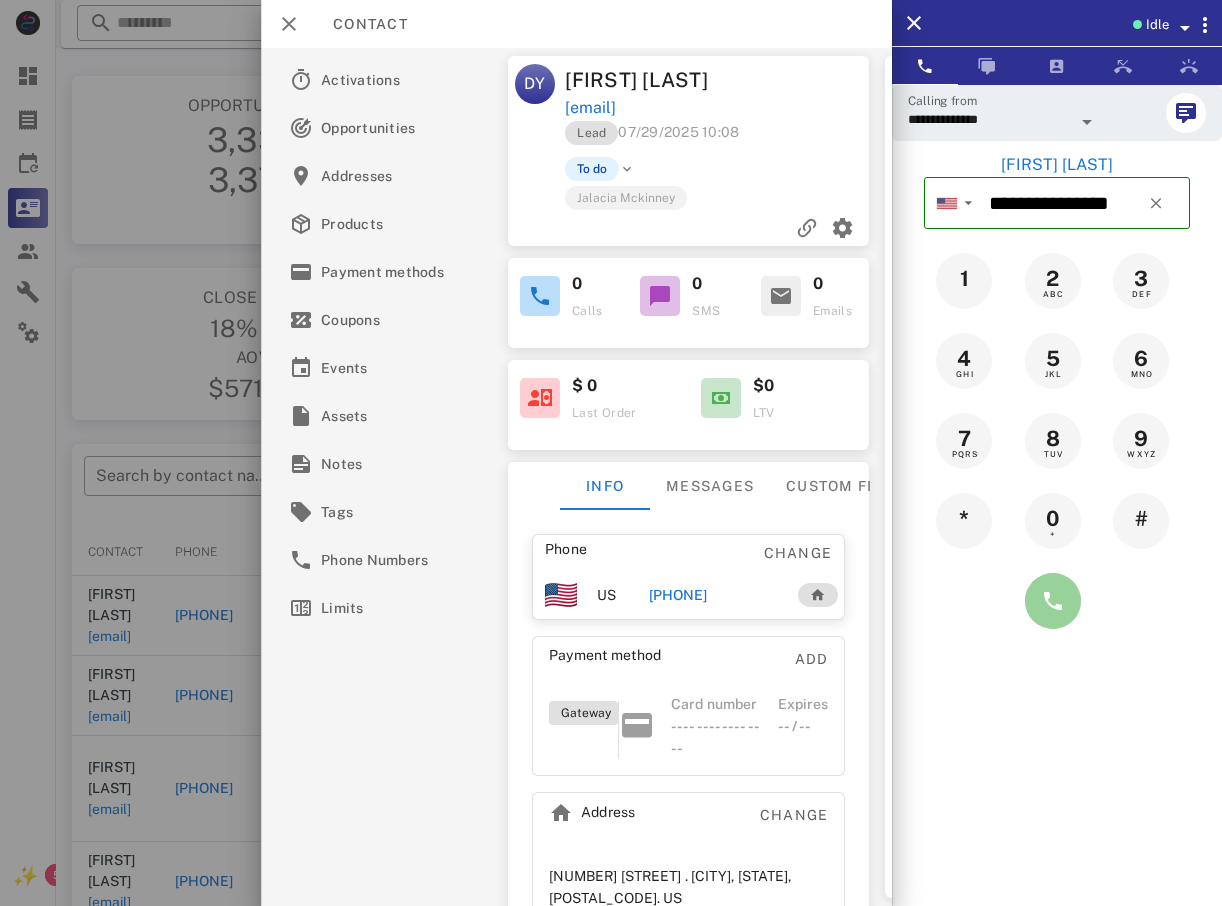 click at bounding box center (1053, 601) 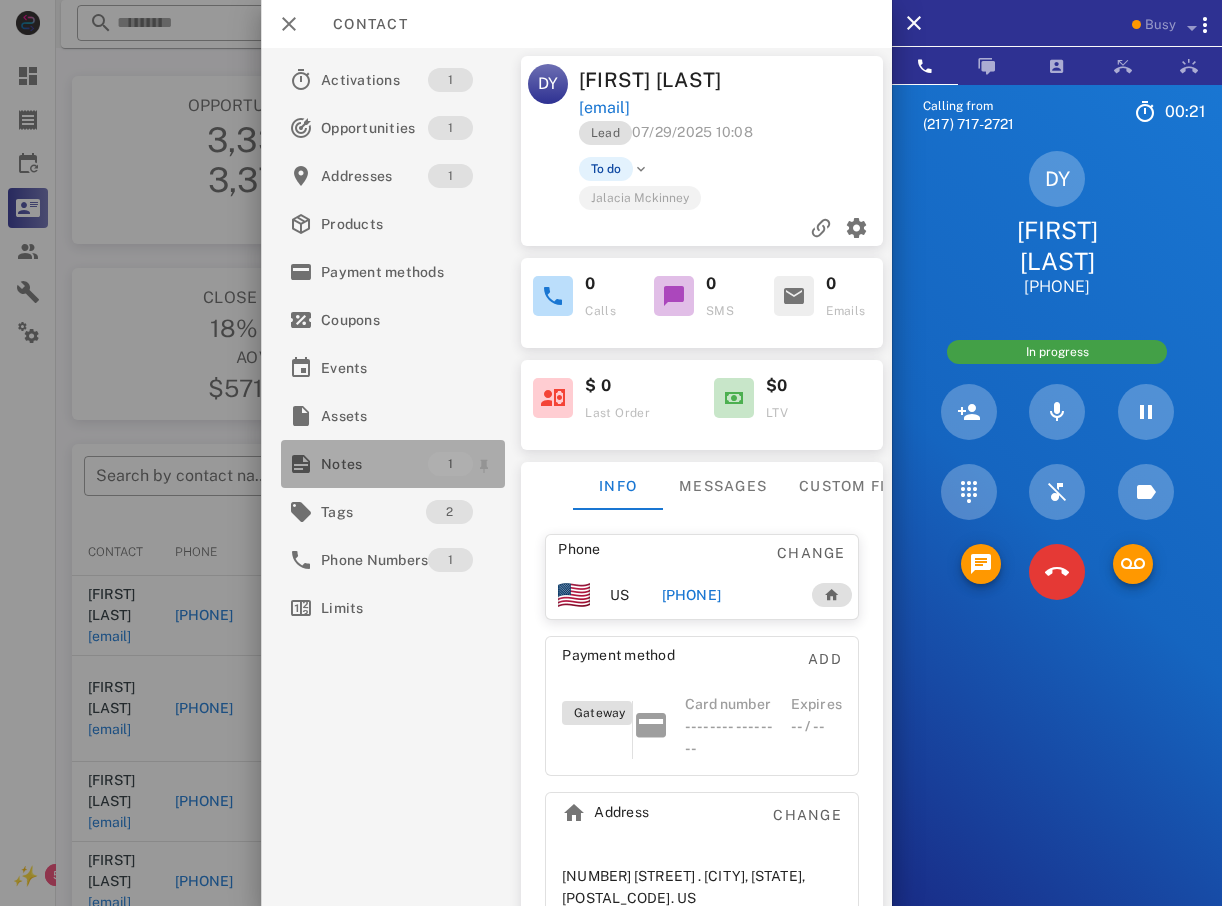 click on "Notes" at bounding box center (374, 464) 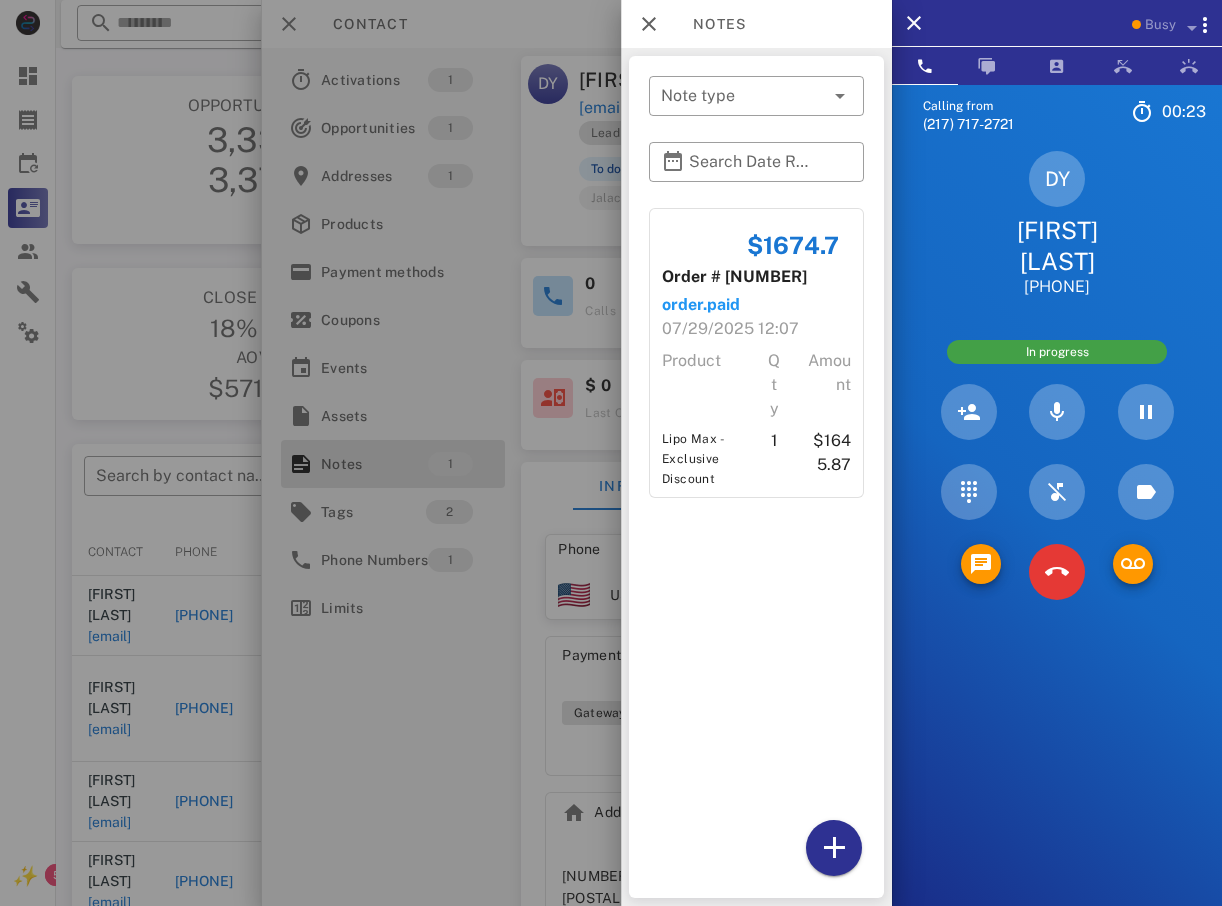 click at bounding box center [611, 453] 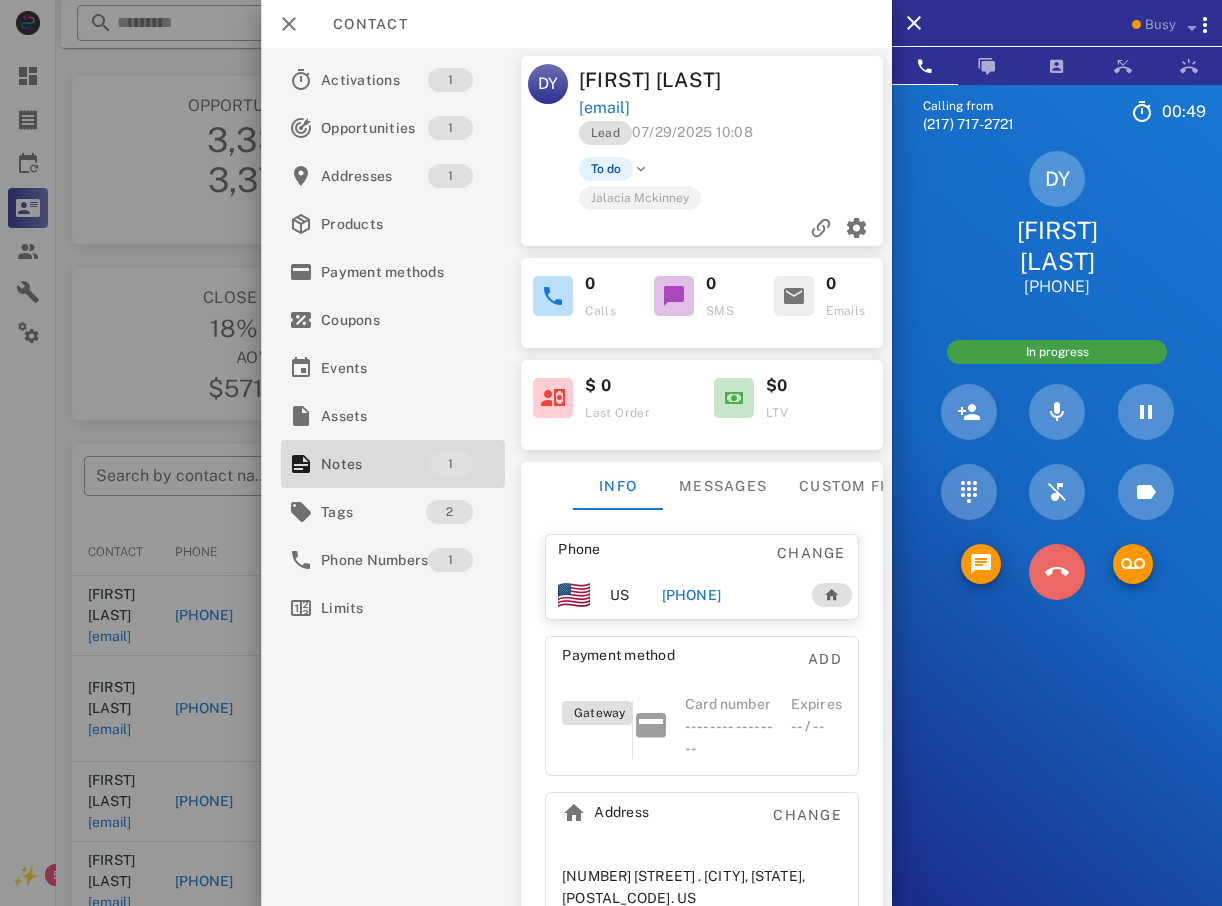 click at bounding box center (1057, 572) 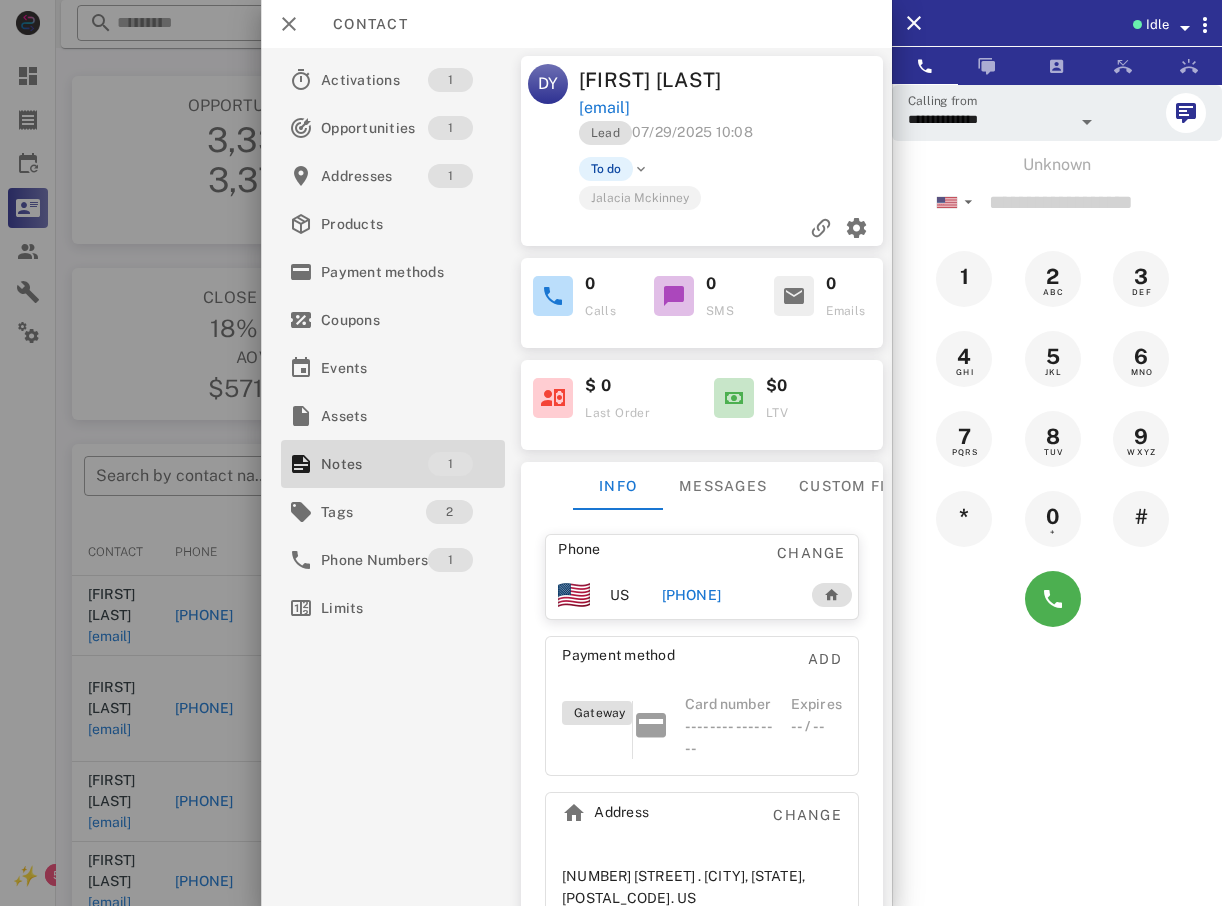 click at bounding box center [611, 453] 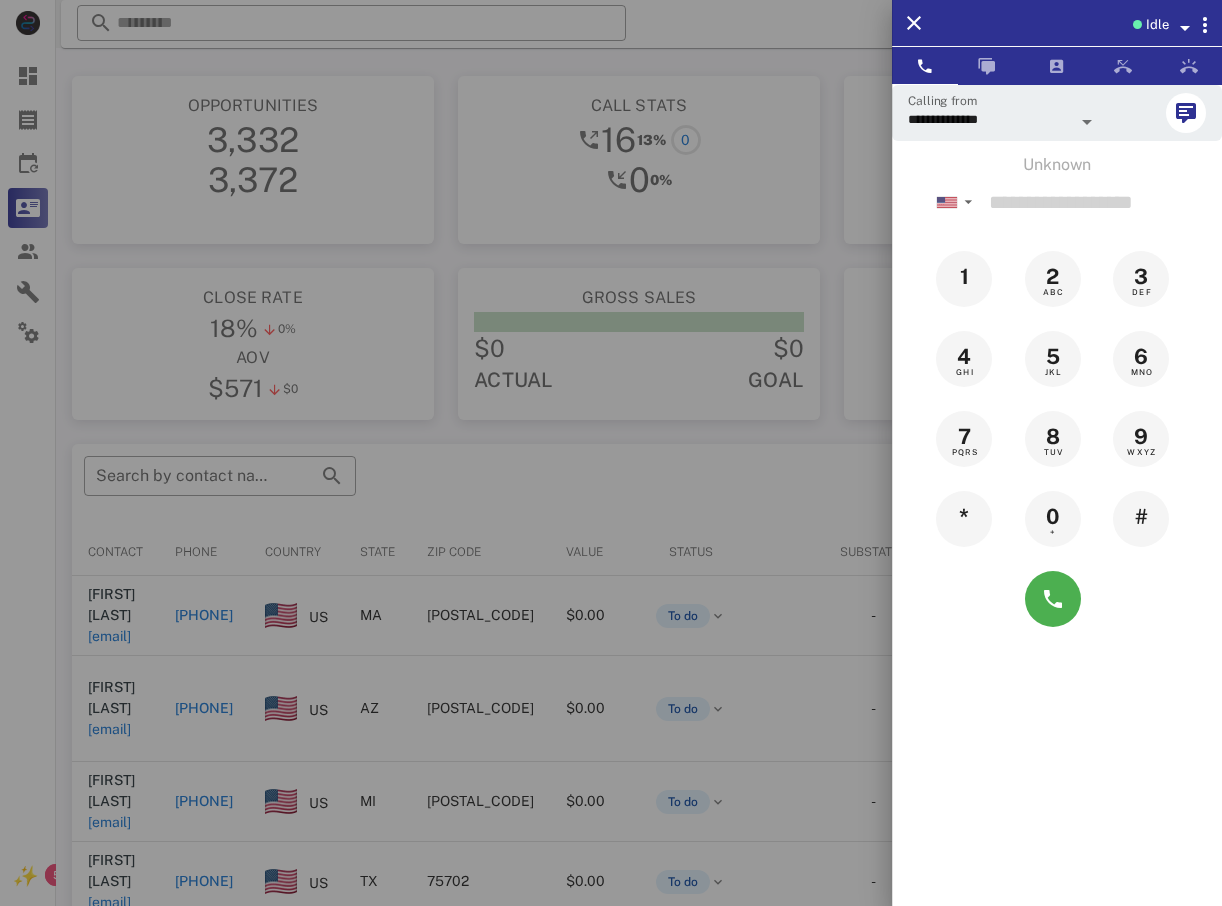click at bounding box center [611, 453] 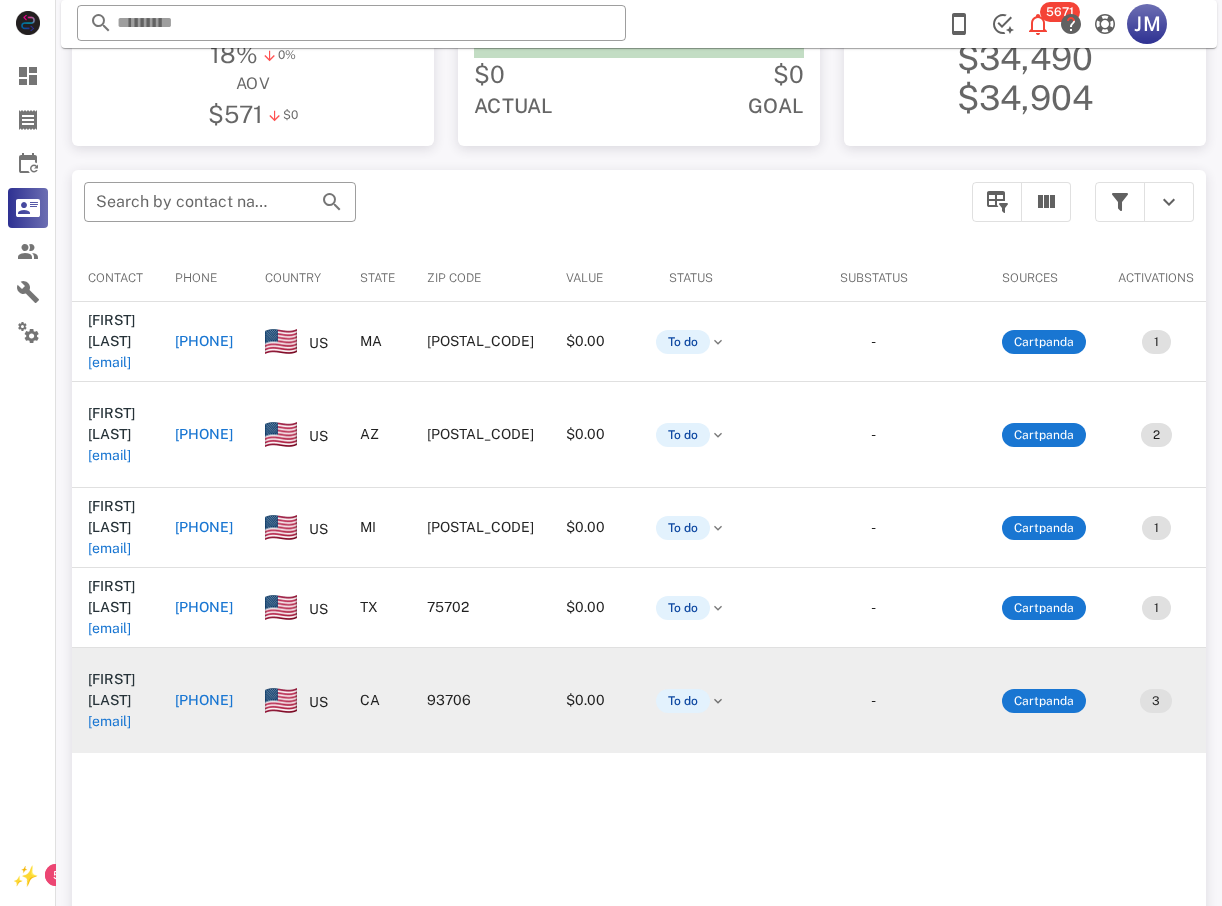 scroll, scrollTop: 300, scrollLeft: 0, axis: vertical 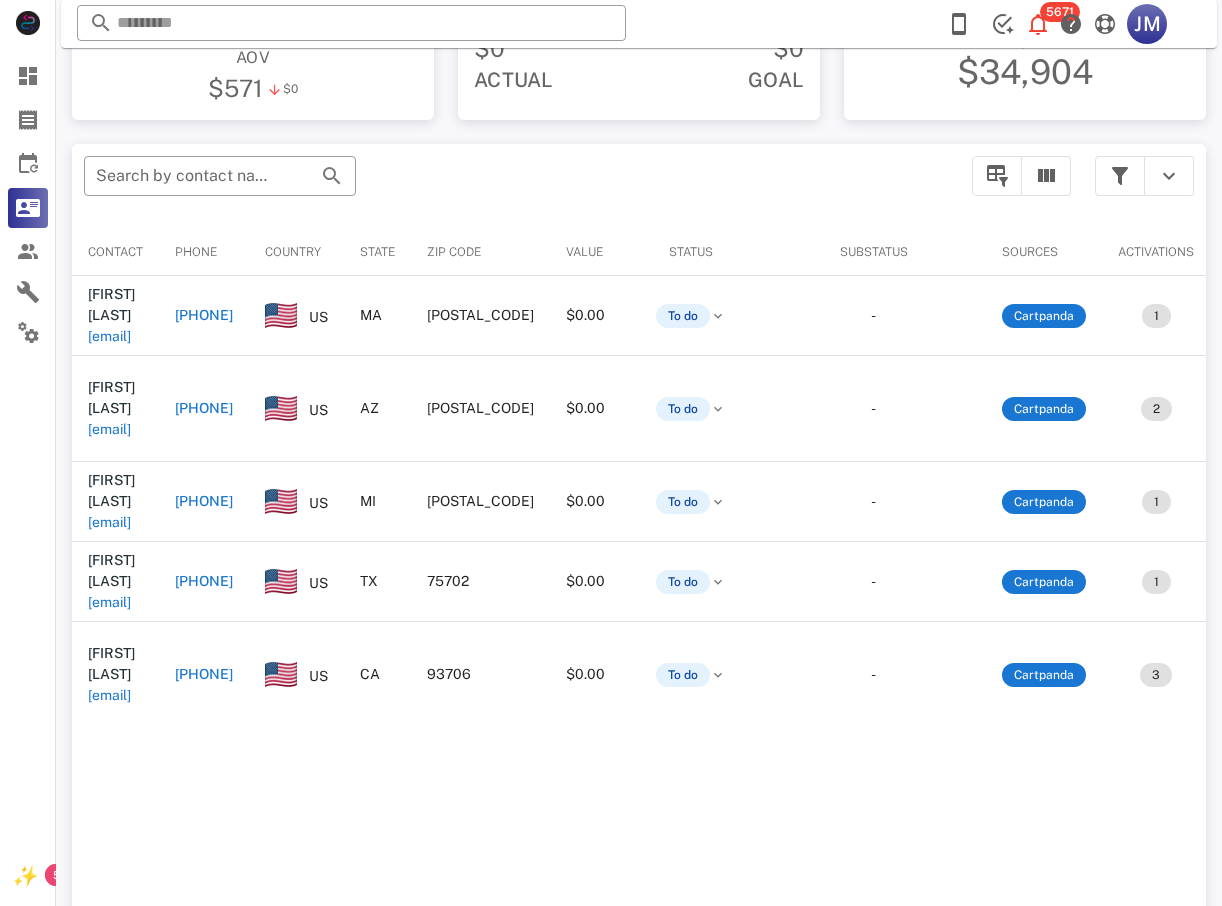 click on "+14803881339" at bounding box center [204, 408] 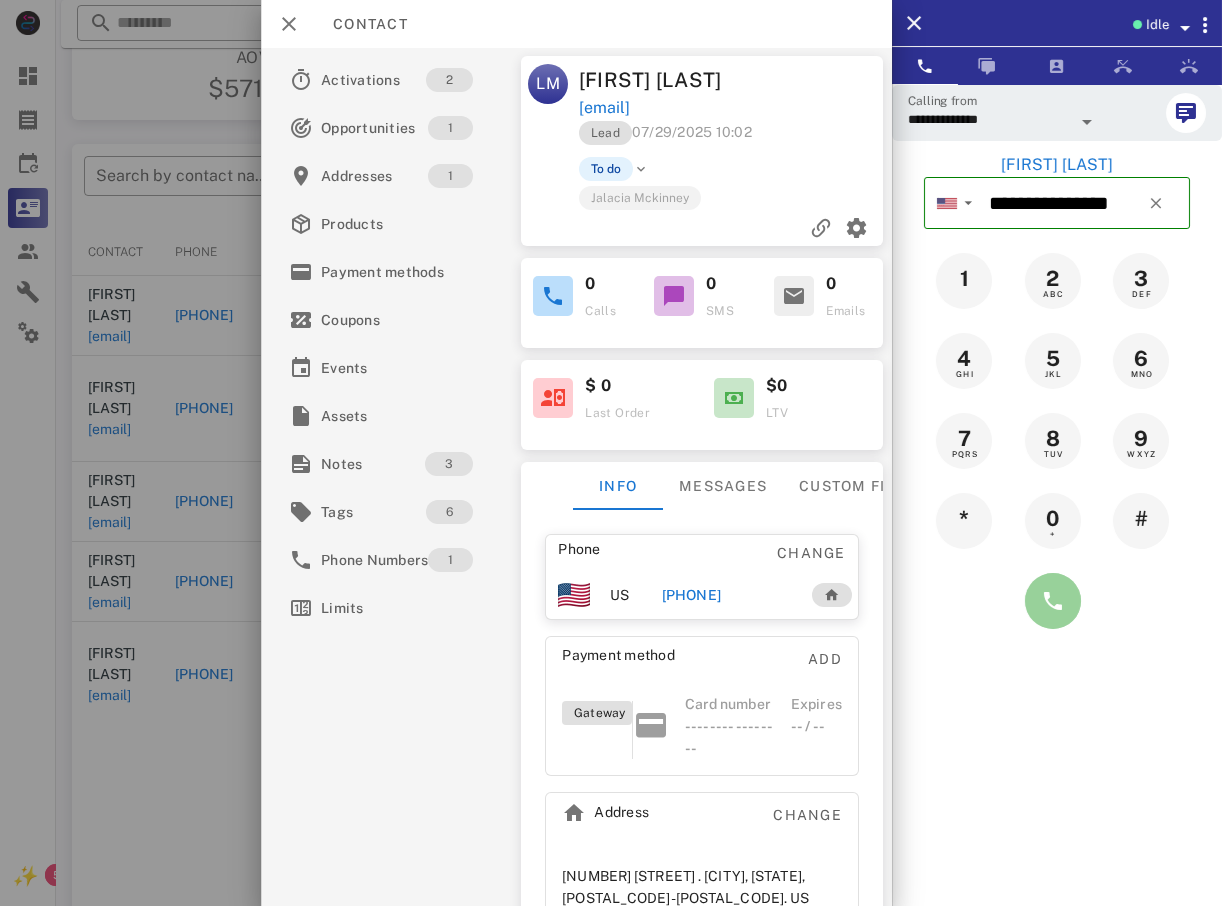click at bounding box center [1053, 601] 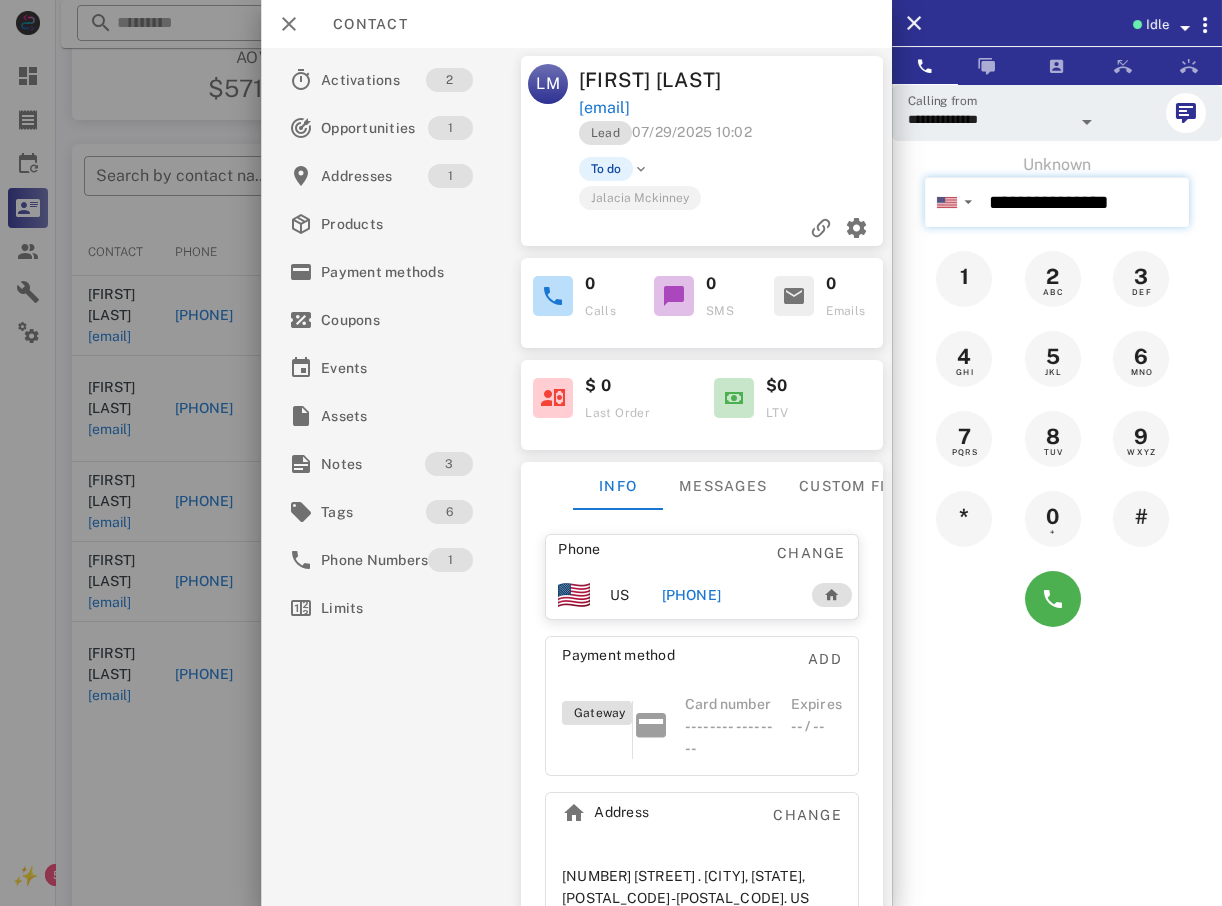 type 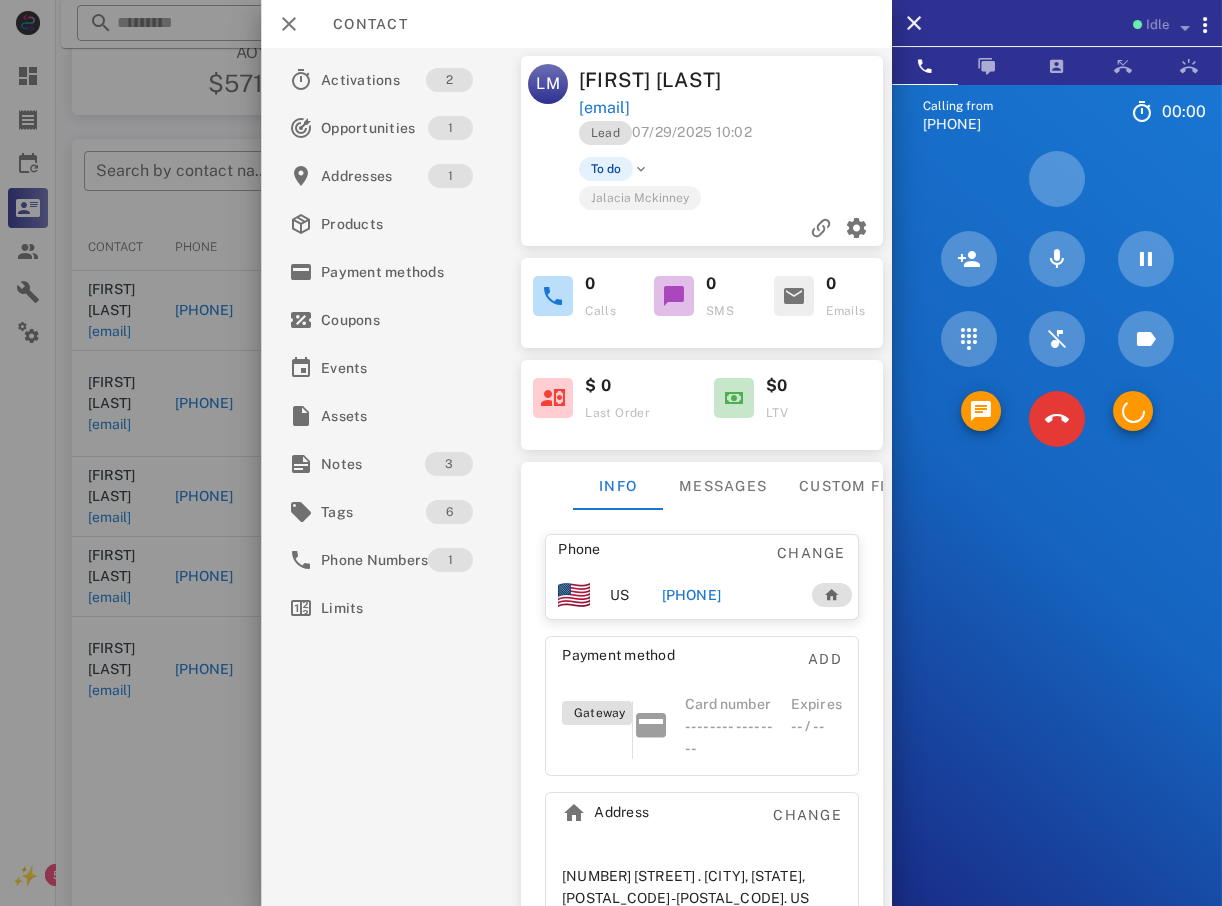 scroll, scrollTop: 380, scrollLeft: 0, axis: vertical 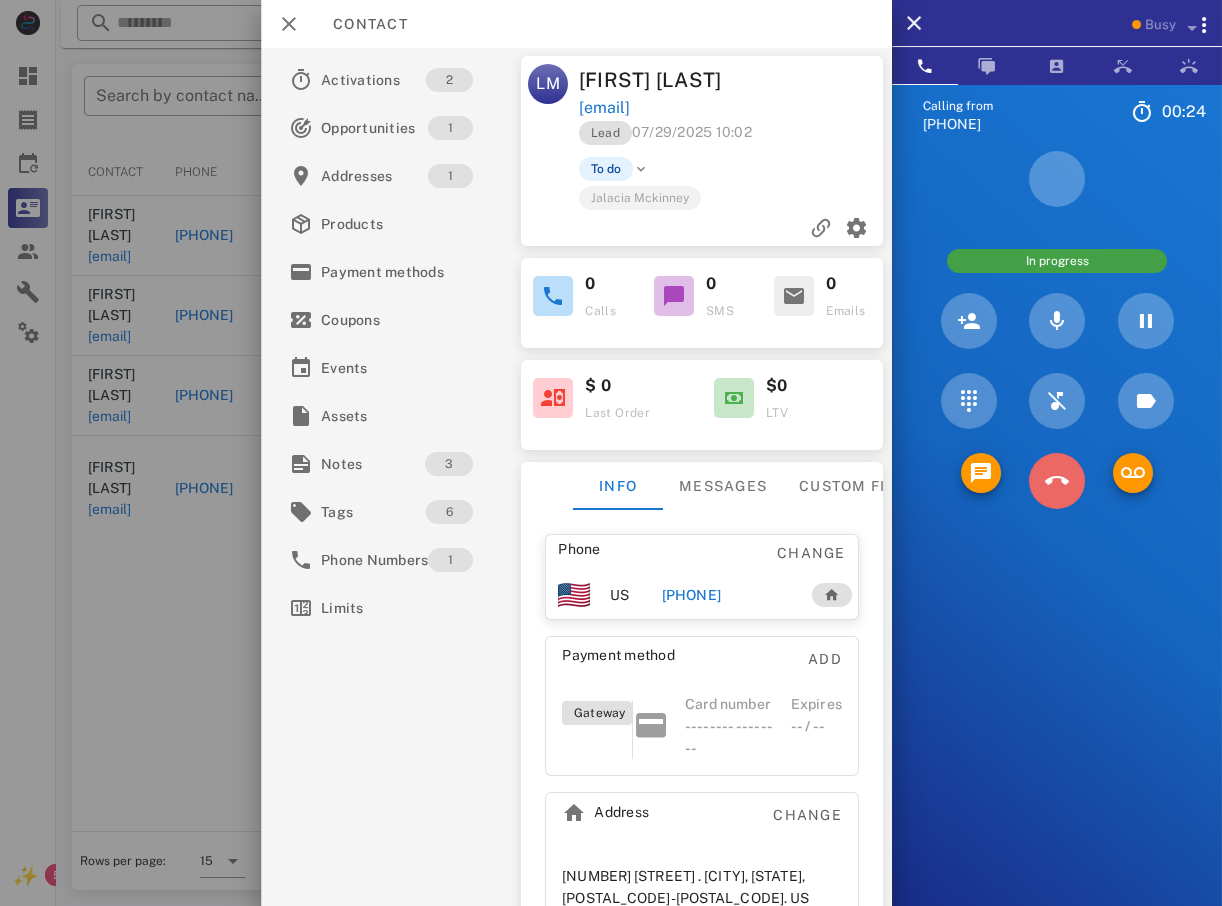 click at bounding box center [1057, 481] 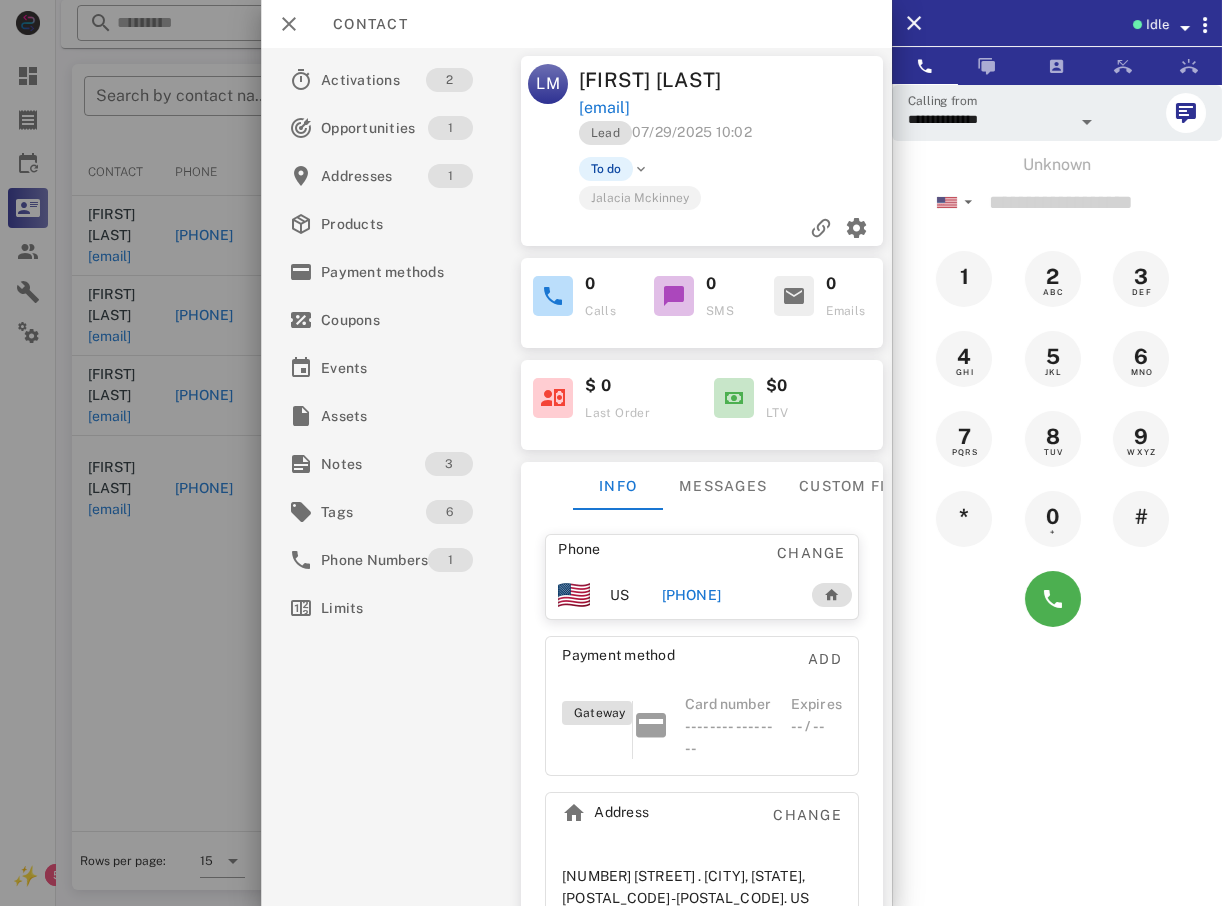click at bounding box center (611, 453) 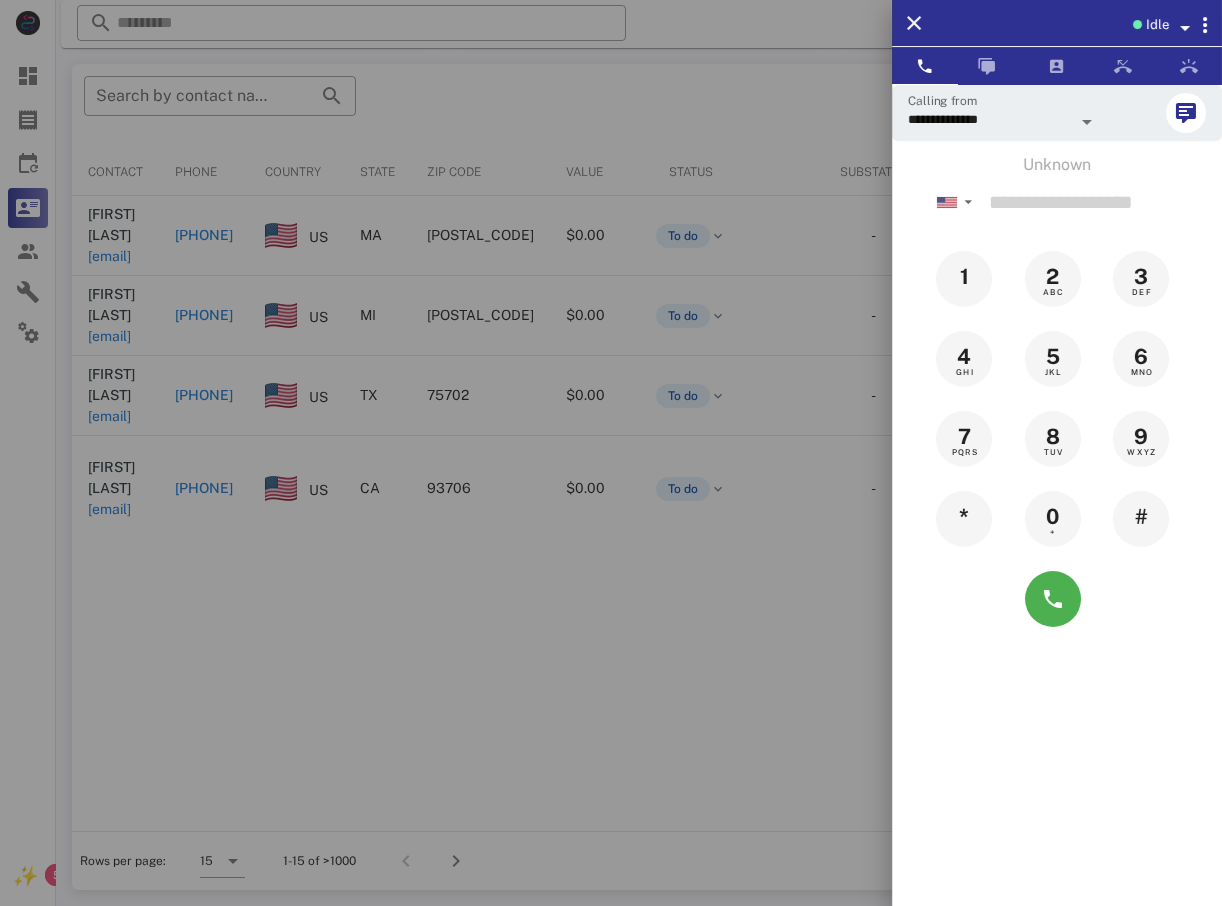 click at bounding box center [611, 453] 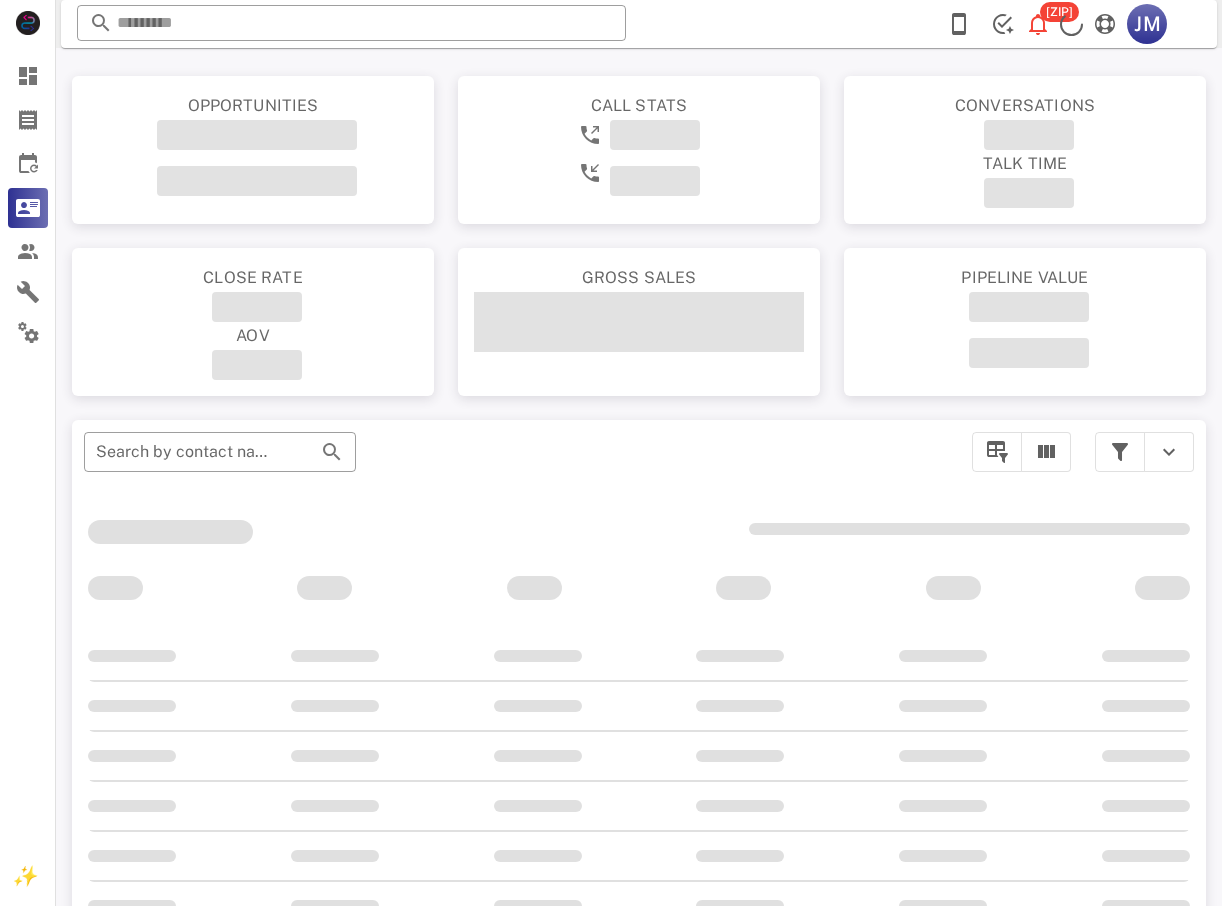 scroll, scrollTop: 356, scrollLeft: 0, axis: vertical 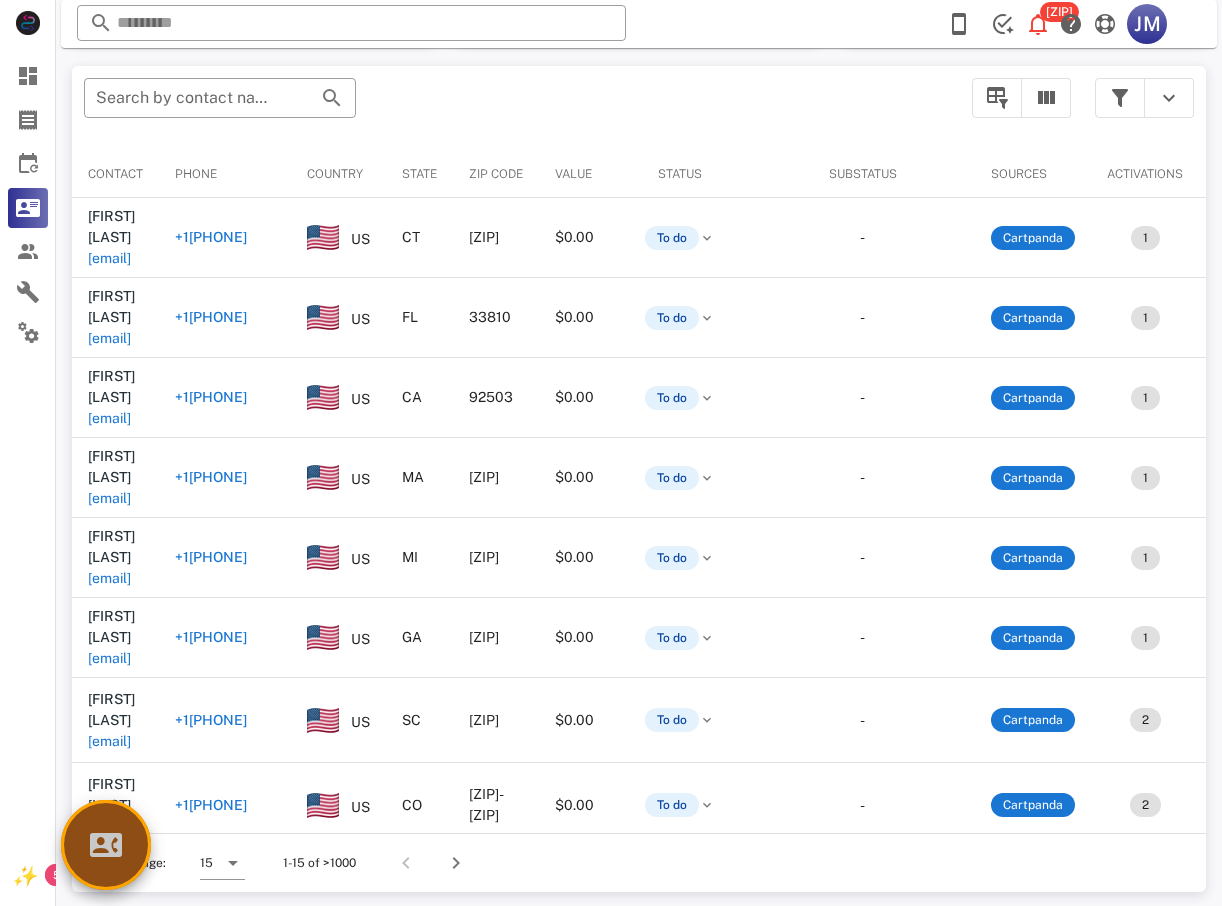 click at bounding box center (106, 845) 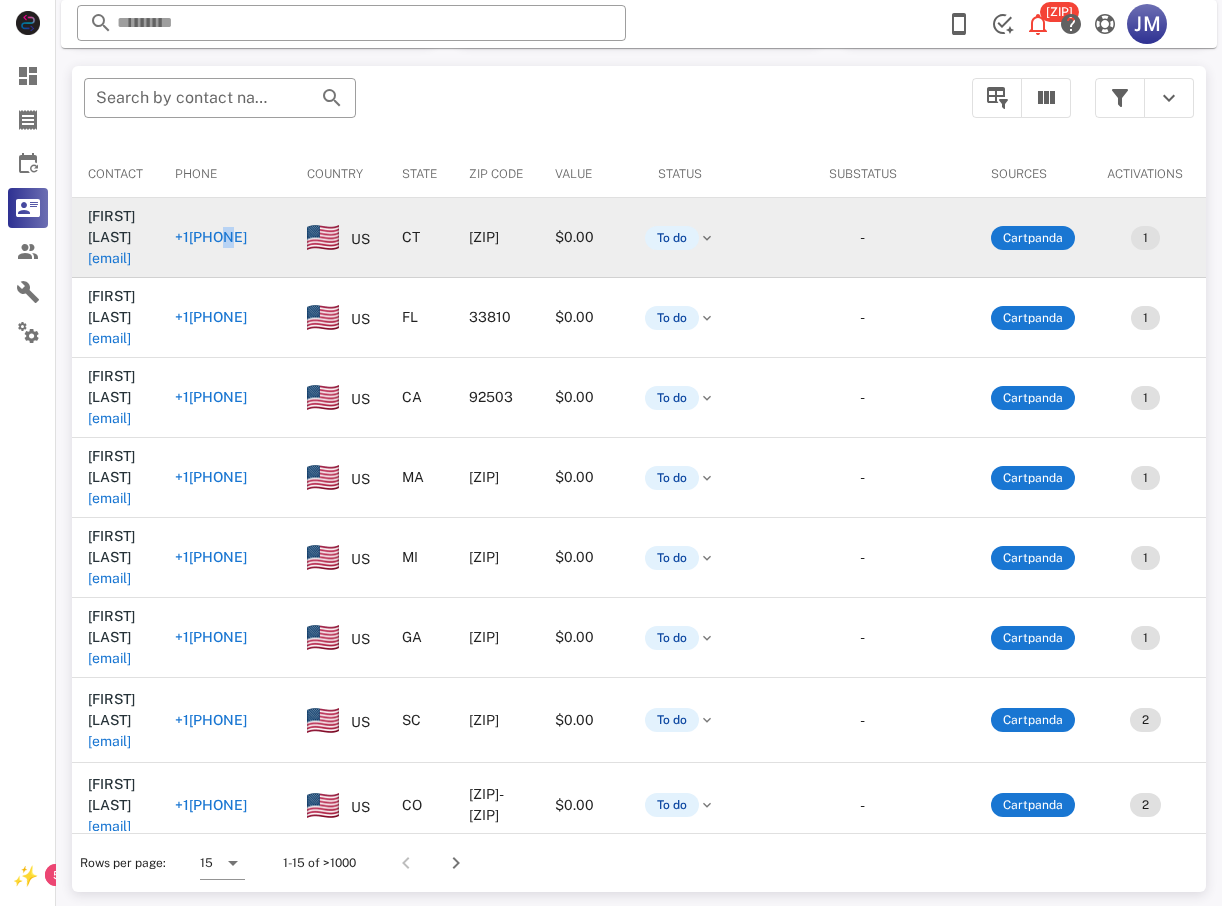 click on "+18609709057" at bounding box center (225, 238) 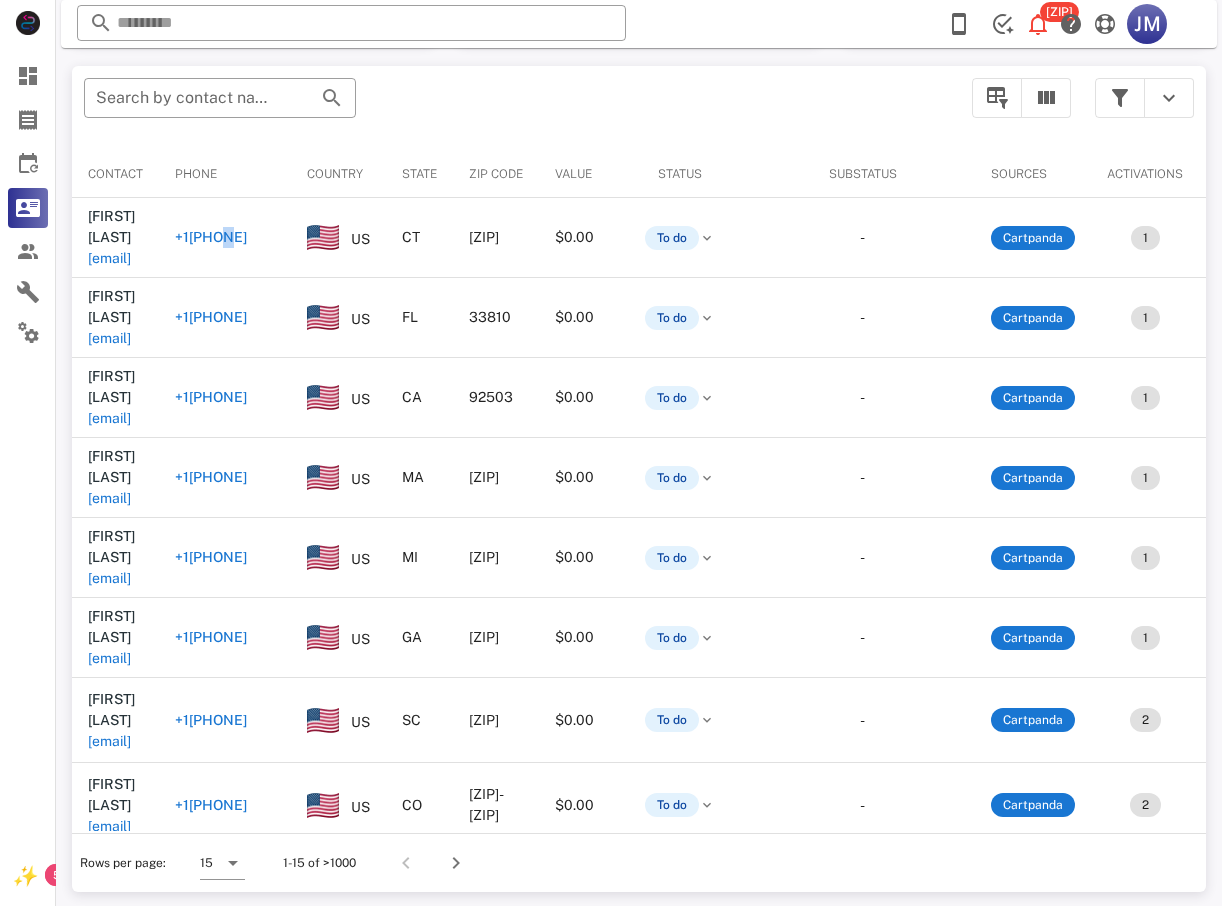 type on "**********" 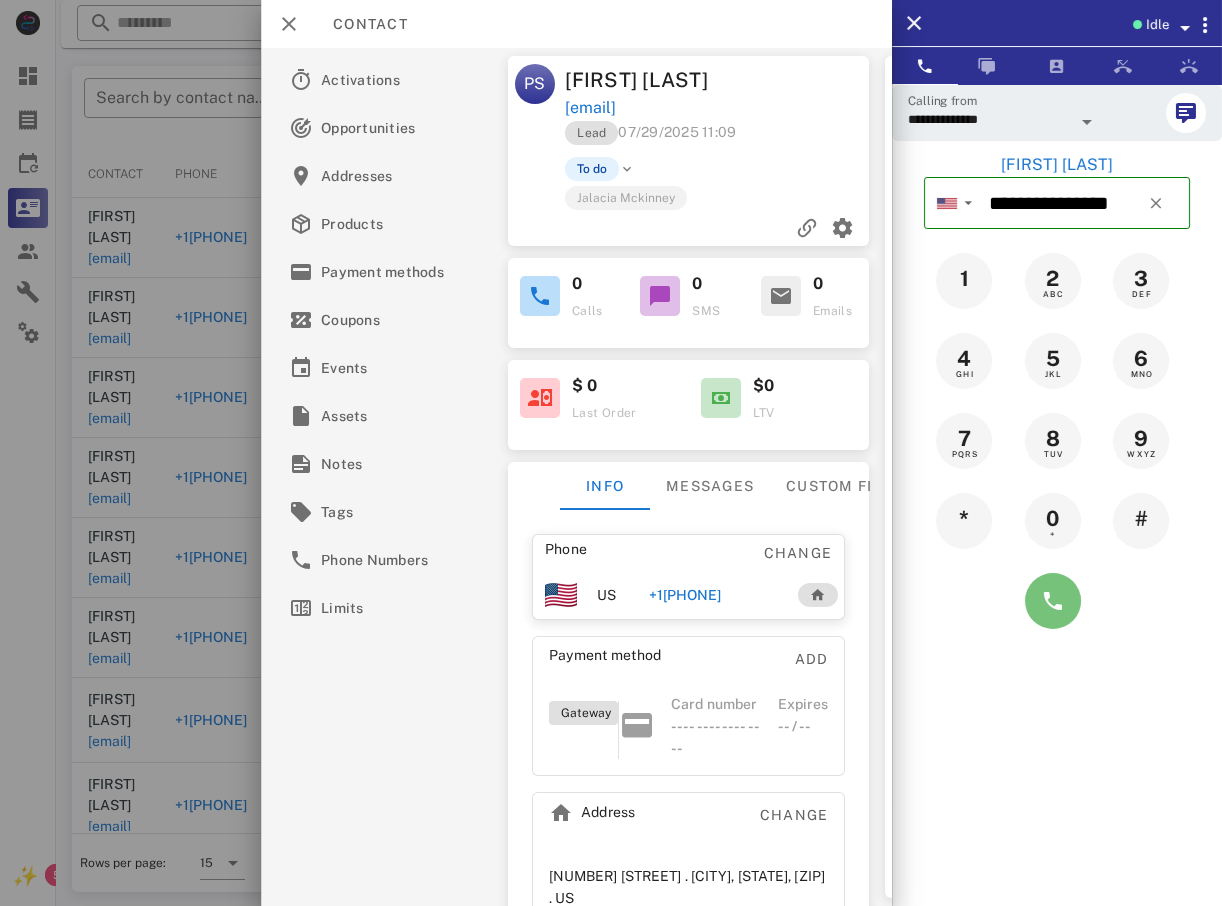 click at bounding box center (1053, 601) 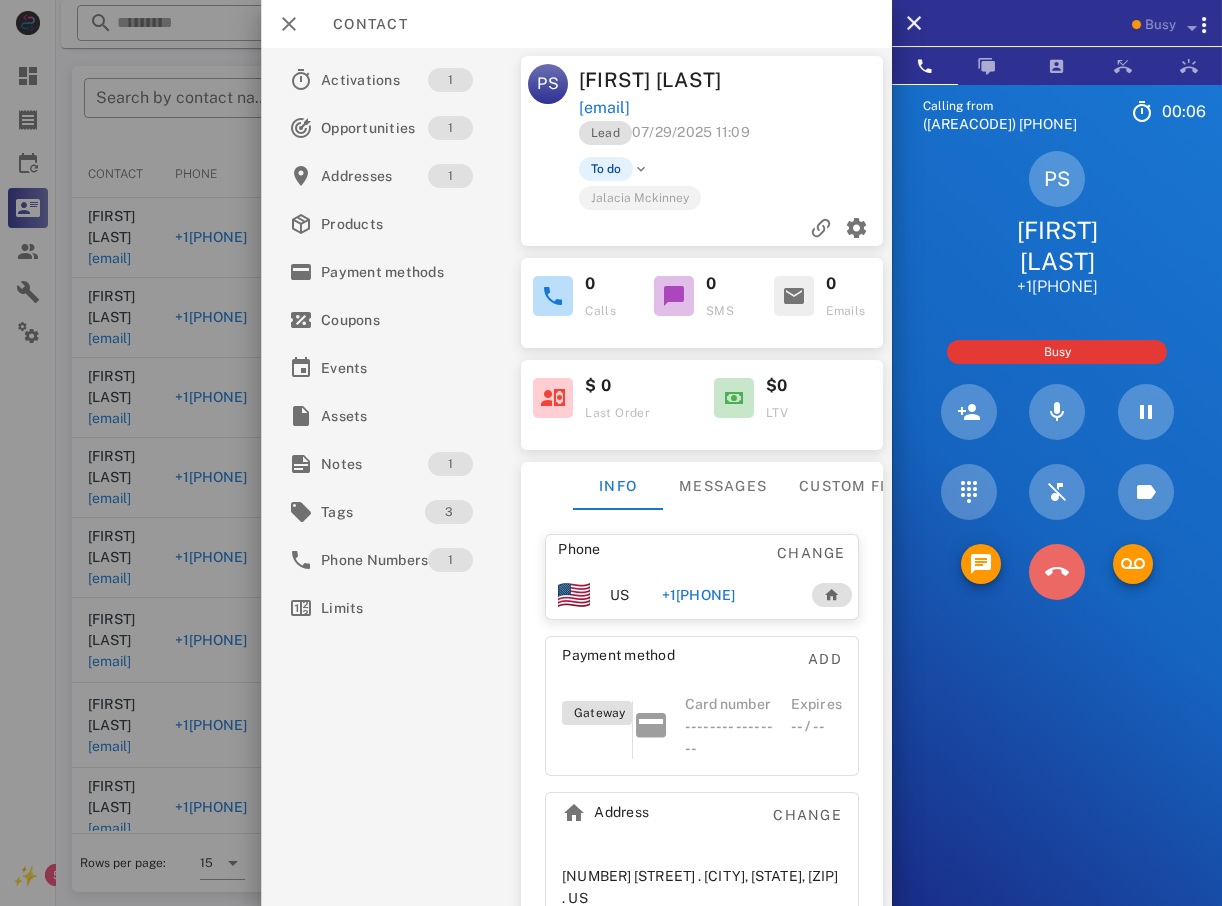 click at bounding box center (1057, 572) 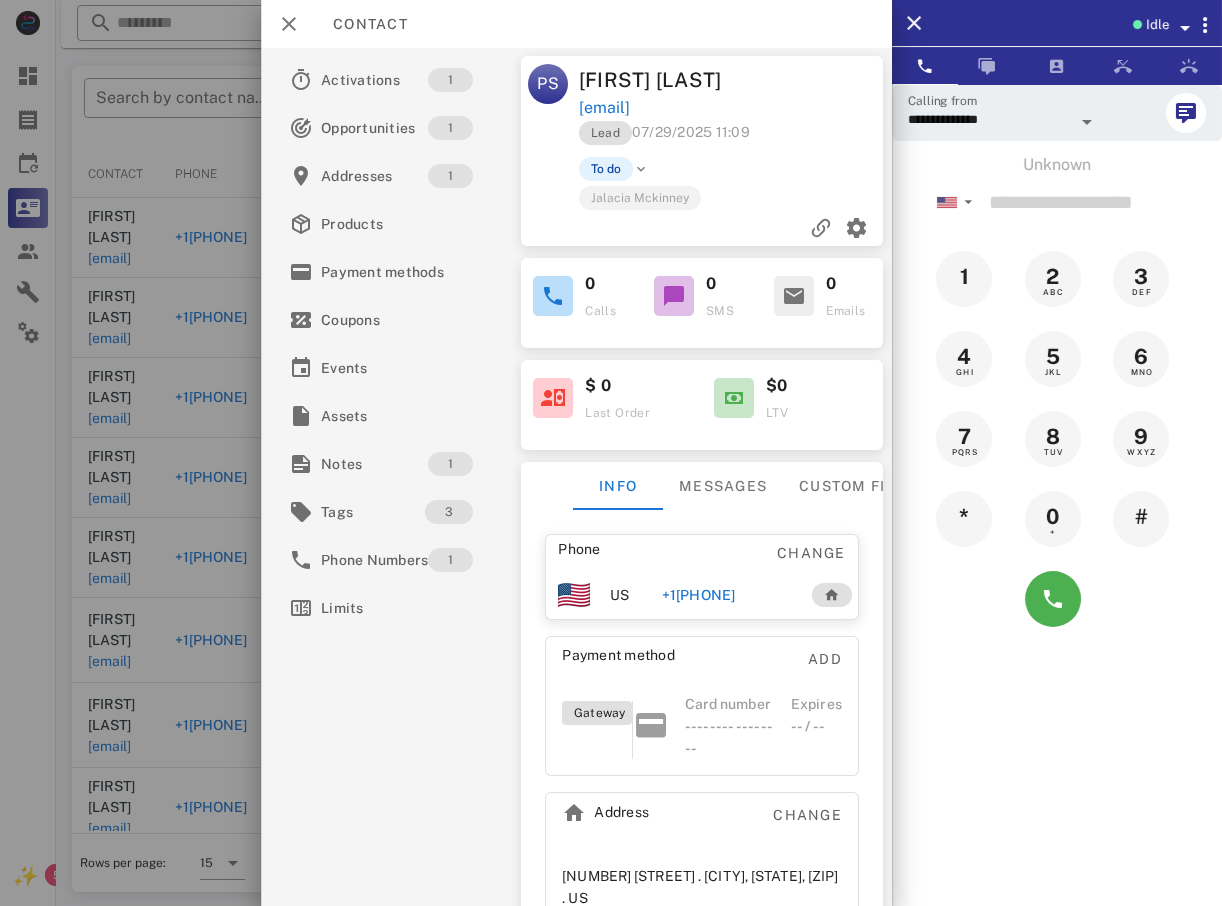 click at bounding box center (611, 453) 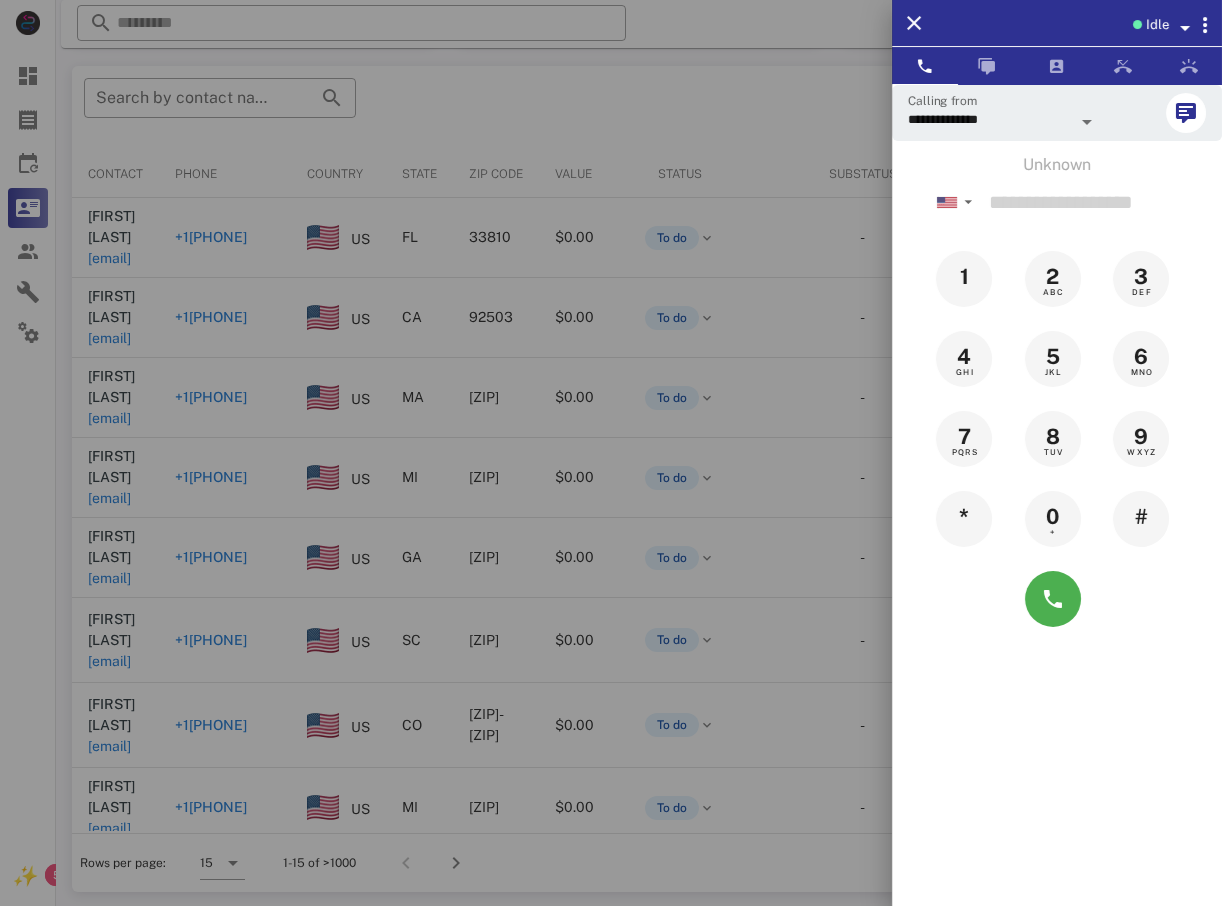 click at bounding box center [611, 453] 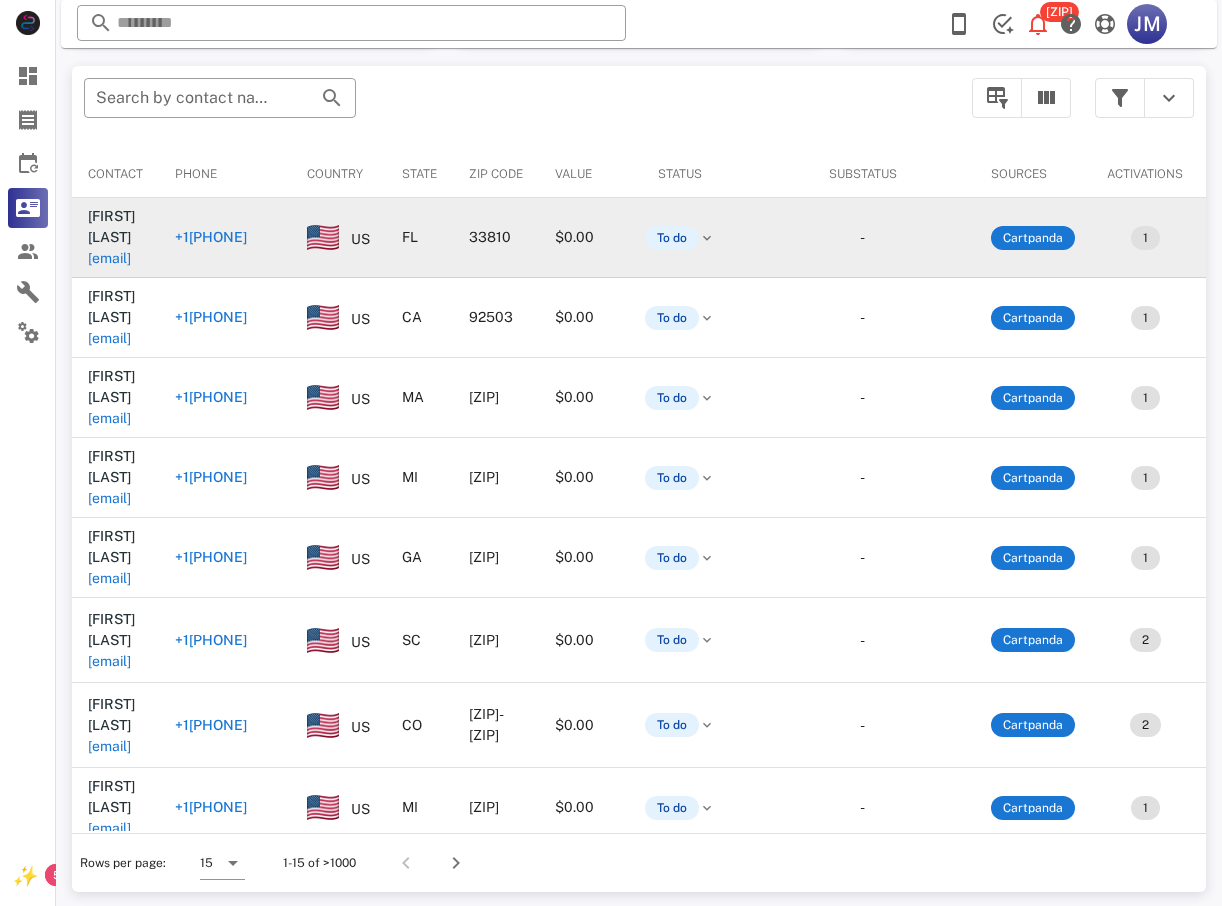 click on "+18637388889" at bounding box center [211, 237] 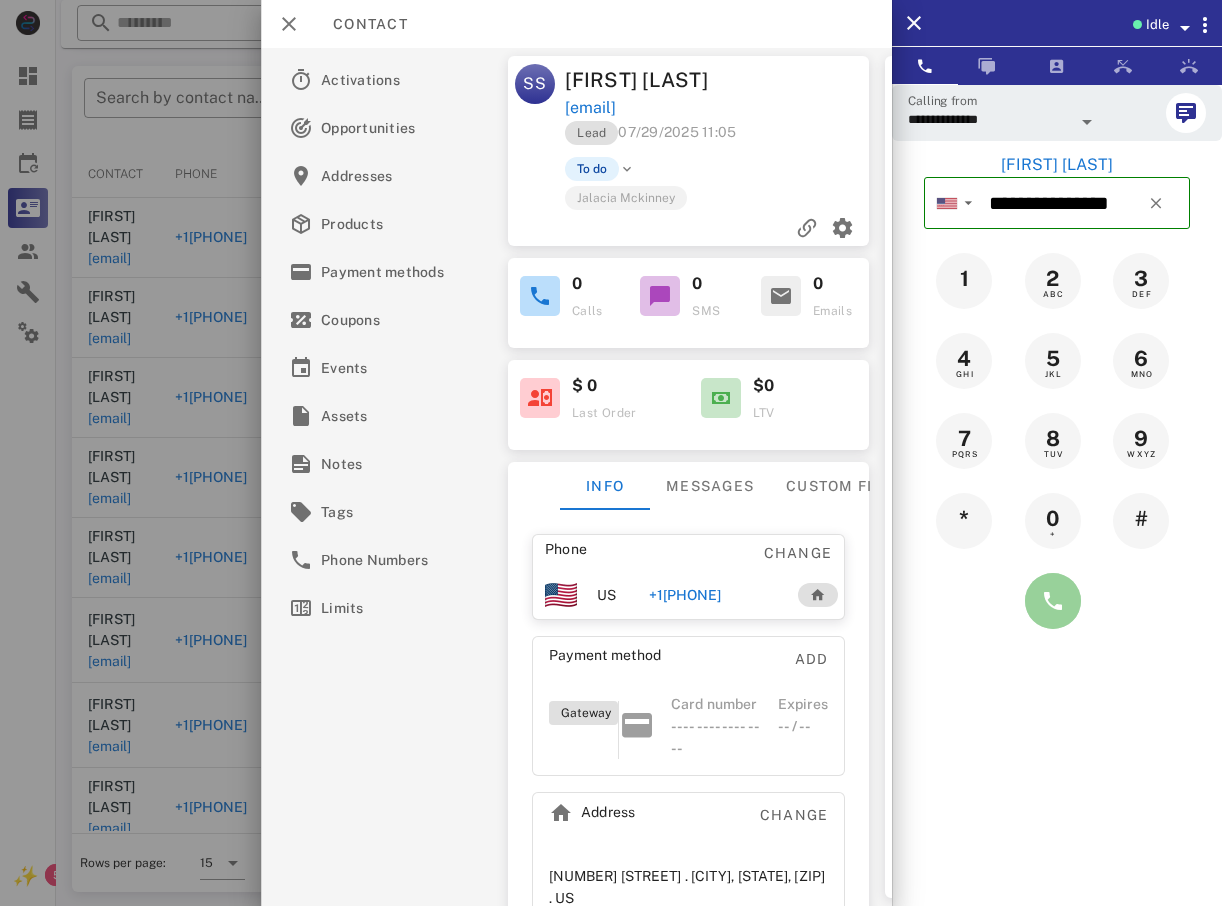 click at bounding box center [1053, 601] 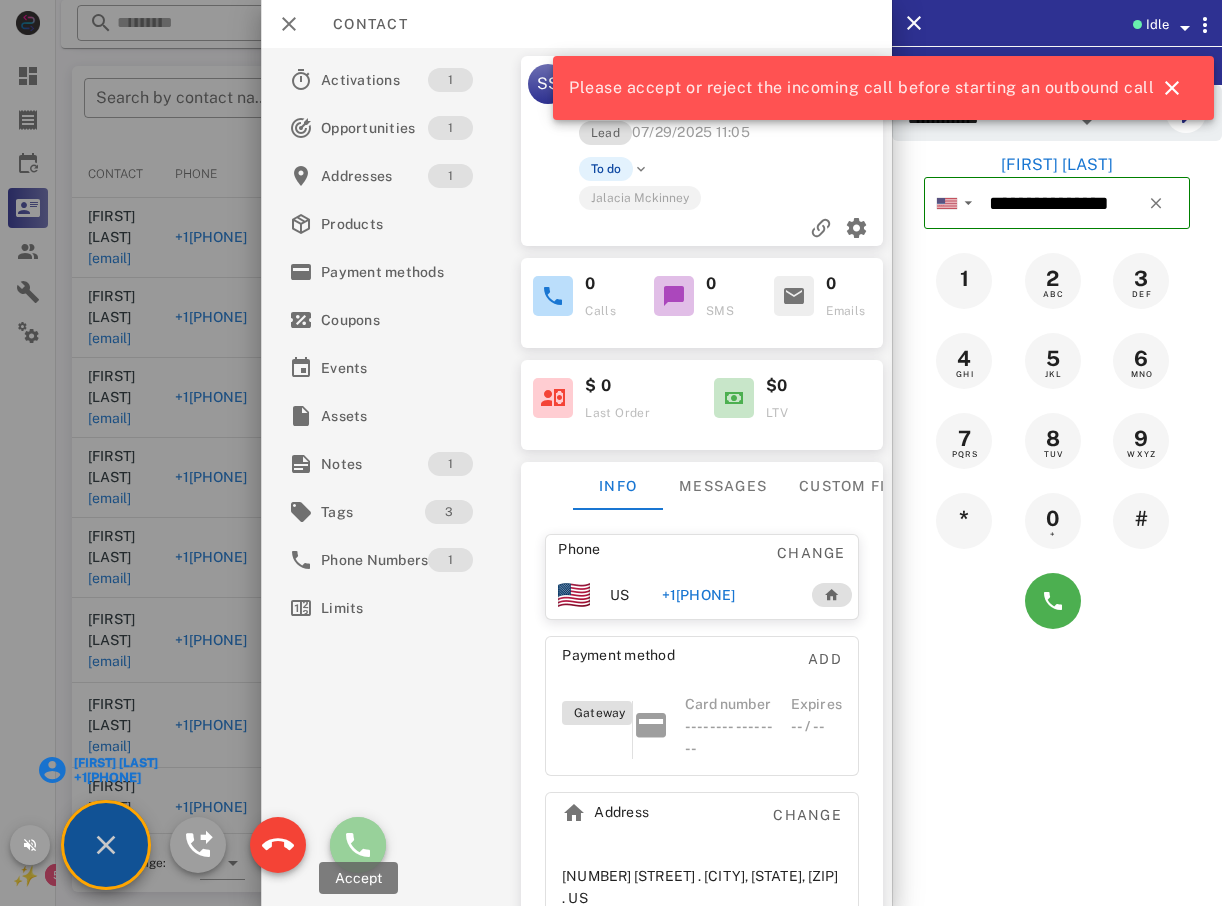 click at bounding box center [358, 845] 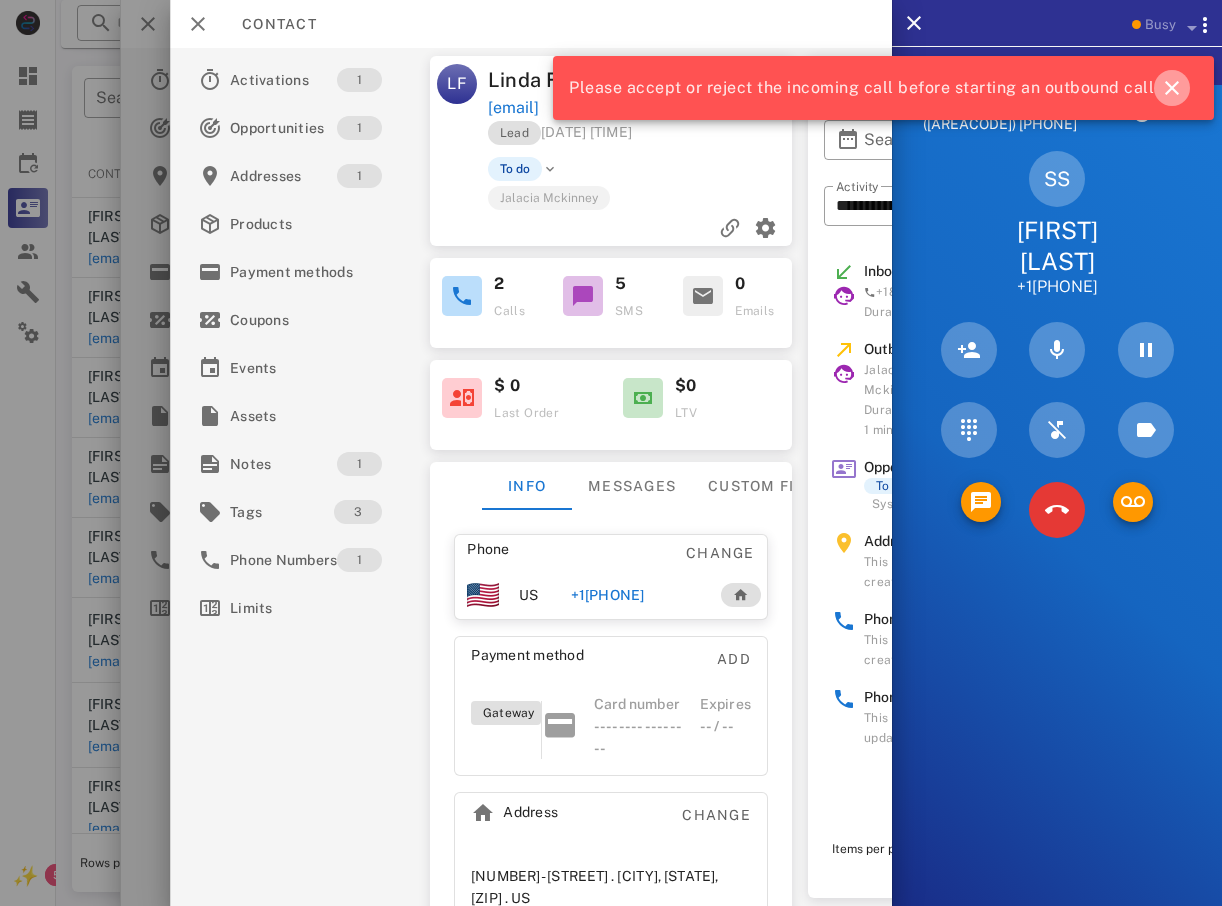 click at bounding box center (1172, 88) 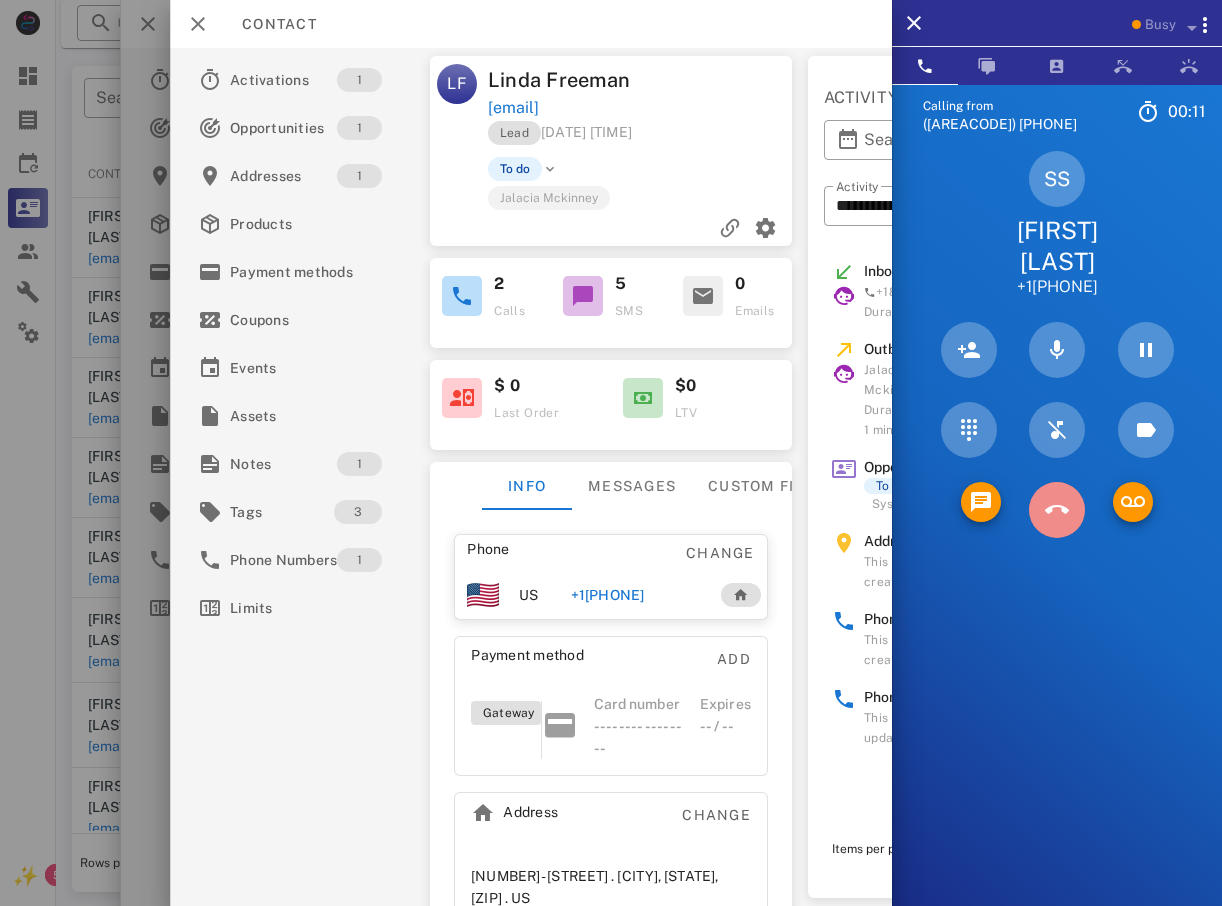 click at bounding box center [1057, 510] 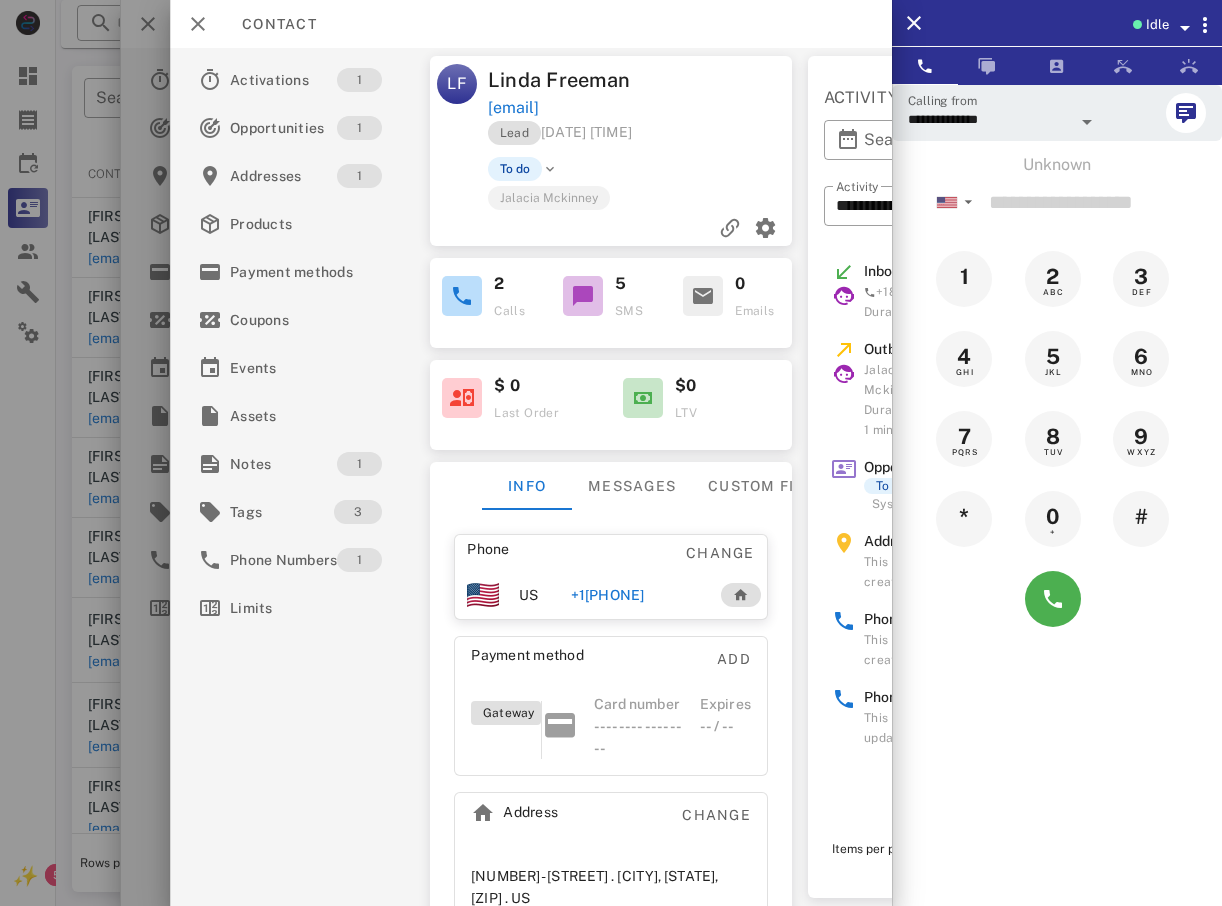 click at bounding box center [611, 453] 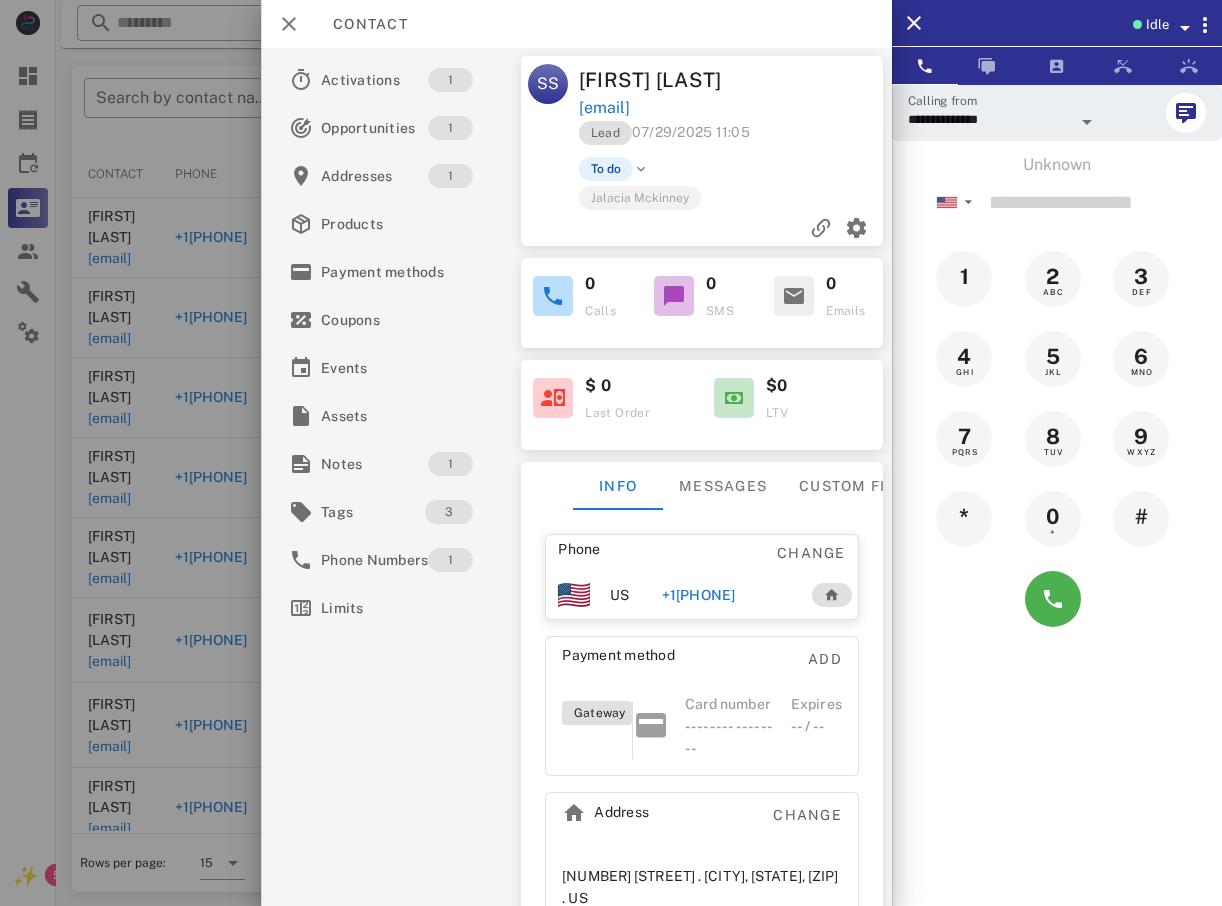 click at bounding box center (611, 453) 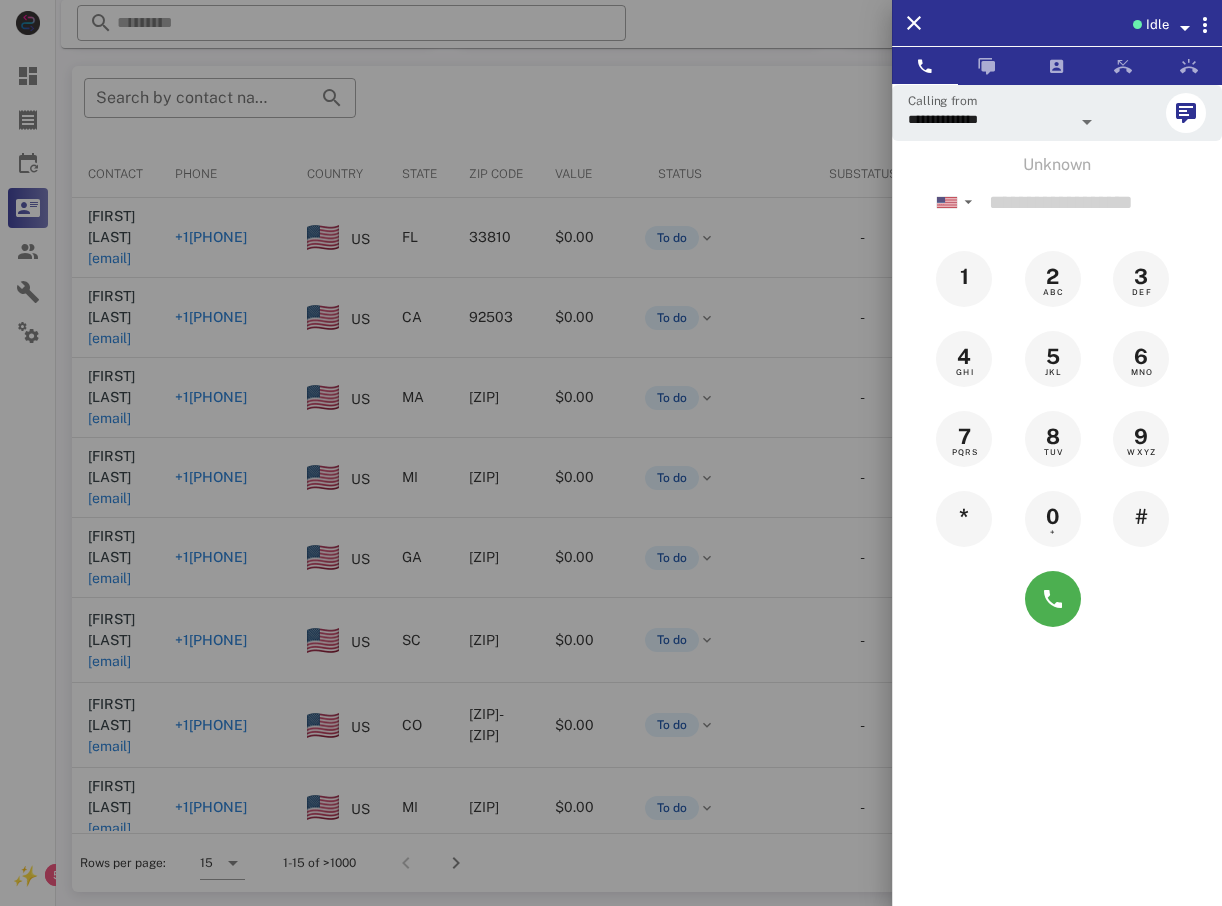 click at bounding box center [611, 453] 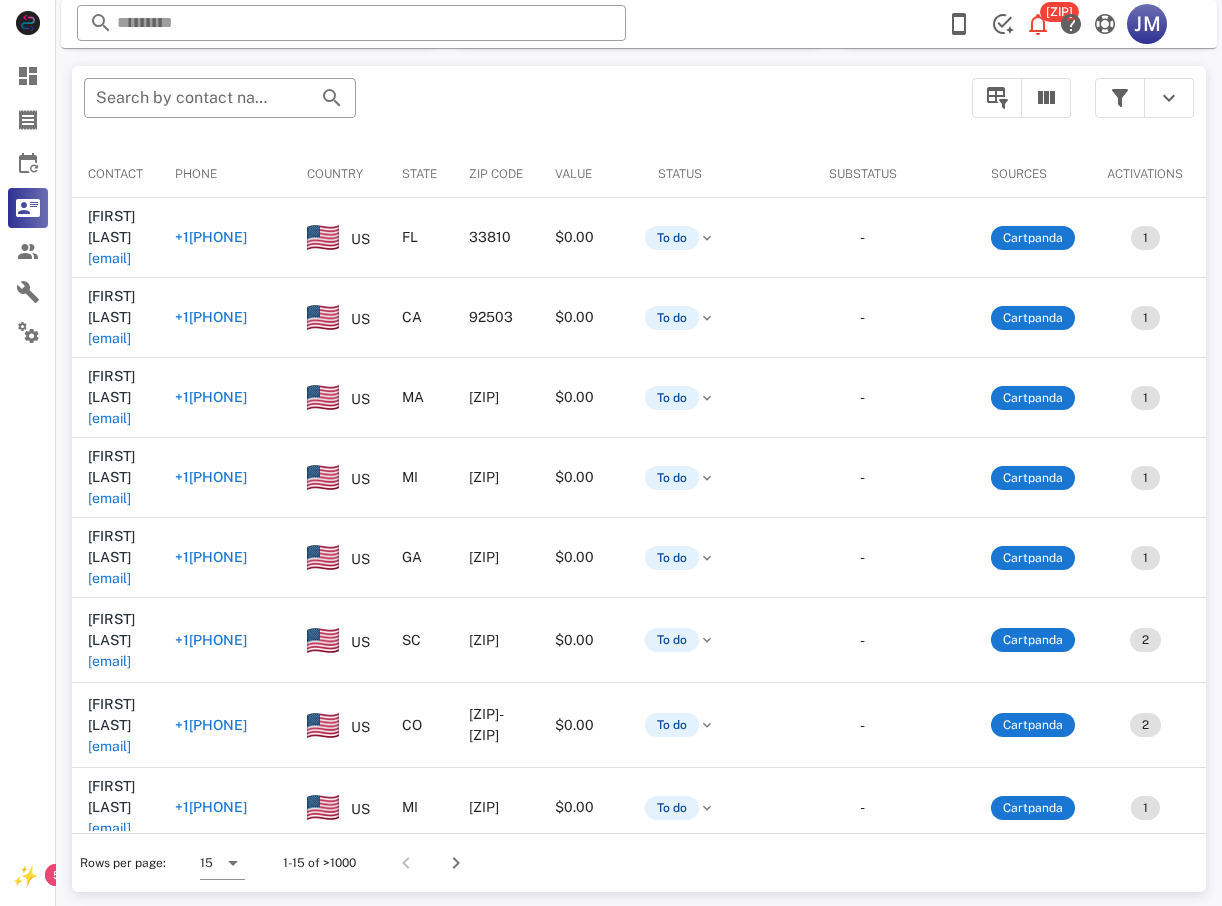 click on "+18637388889" at bounding box center [211, 237] 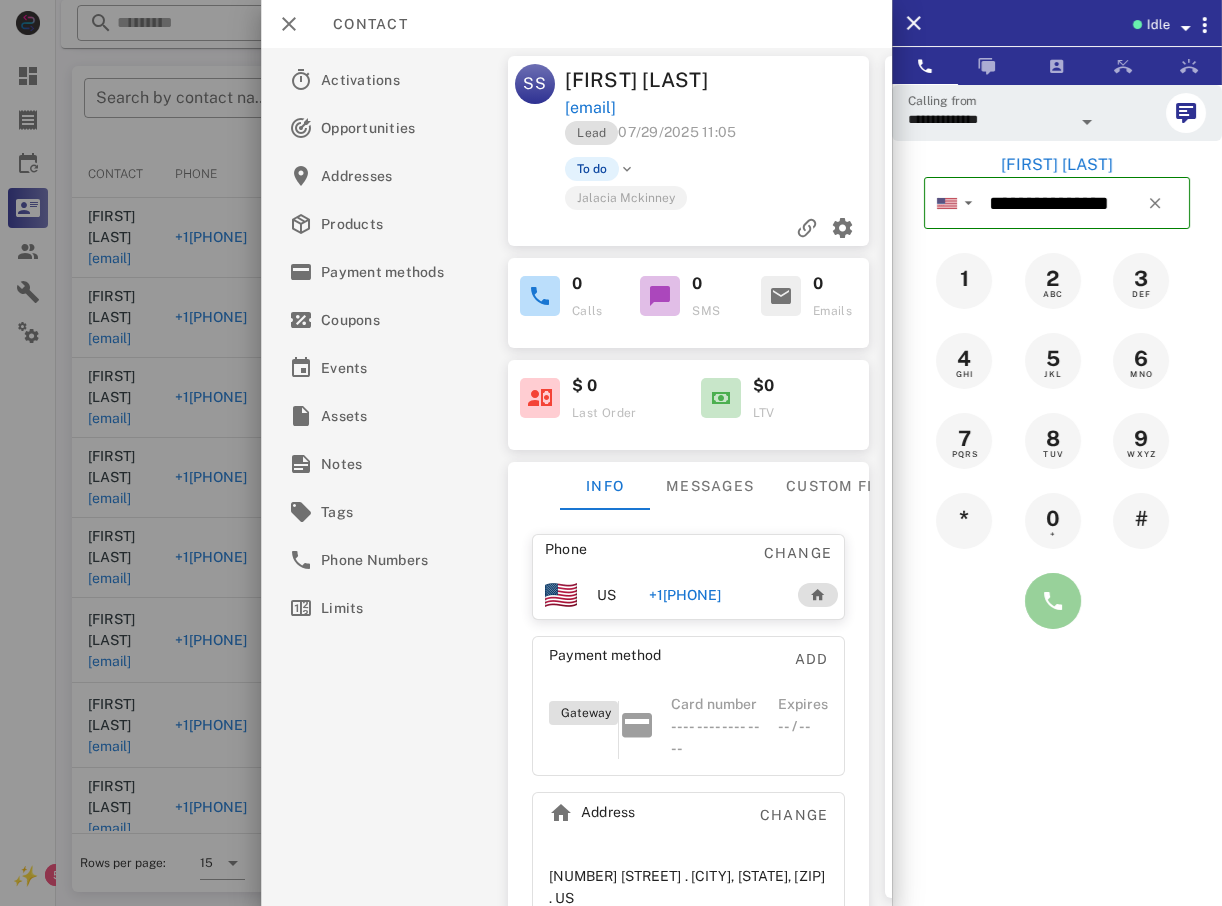 click at bounding box center (1053, 601) 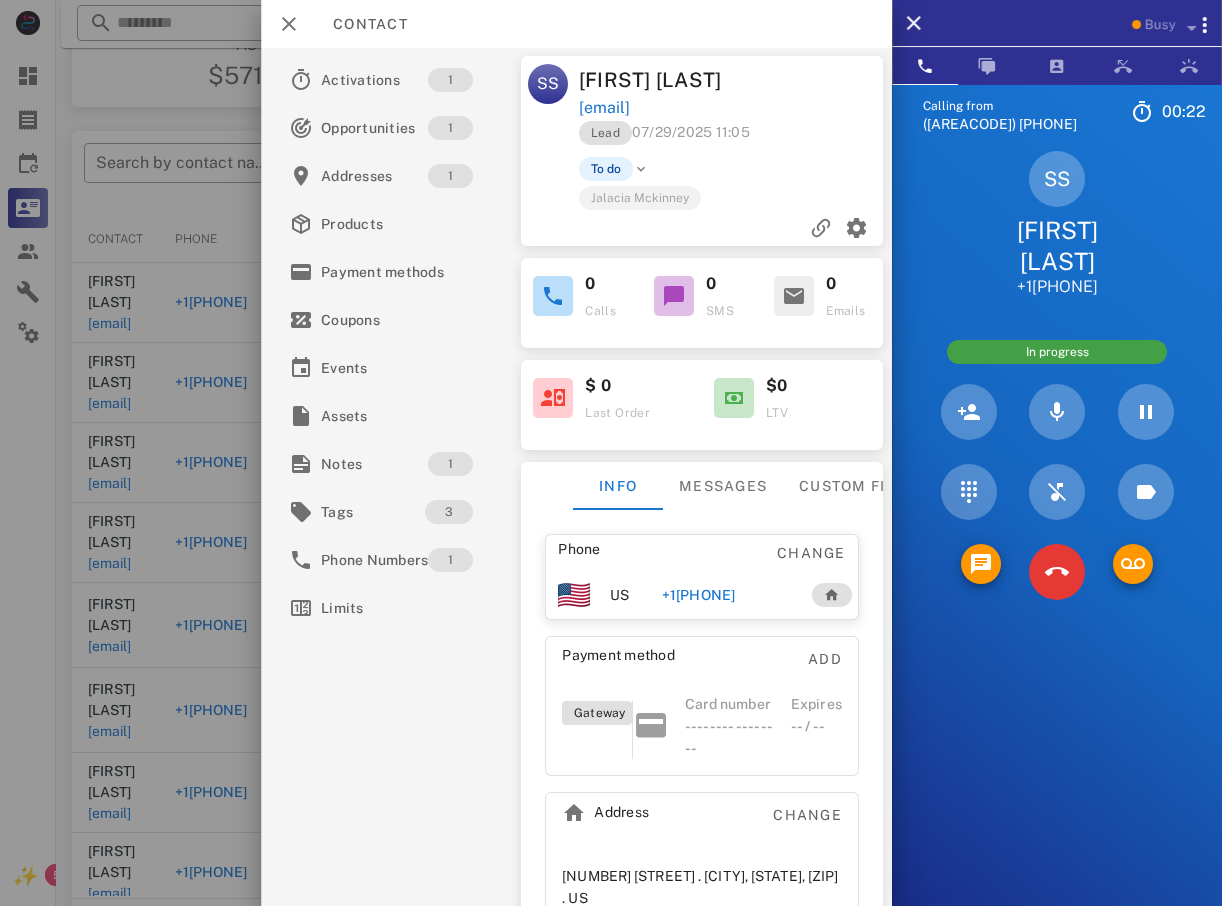 scroll, scrollTop: 278, scrollLeft: 0, axis: vertical 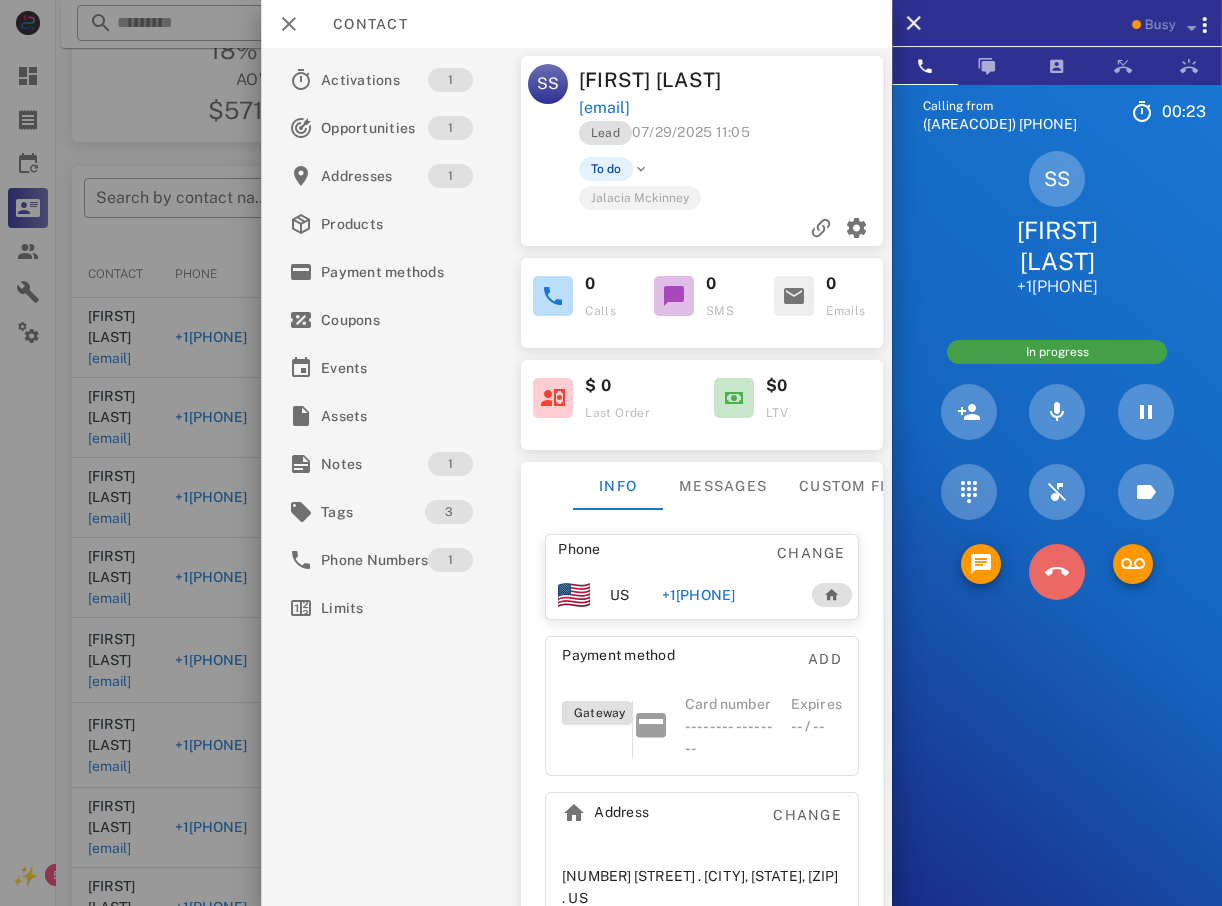 click at bounding box center [1057, 572] 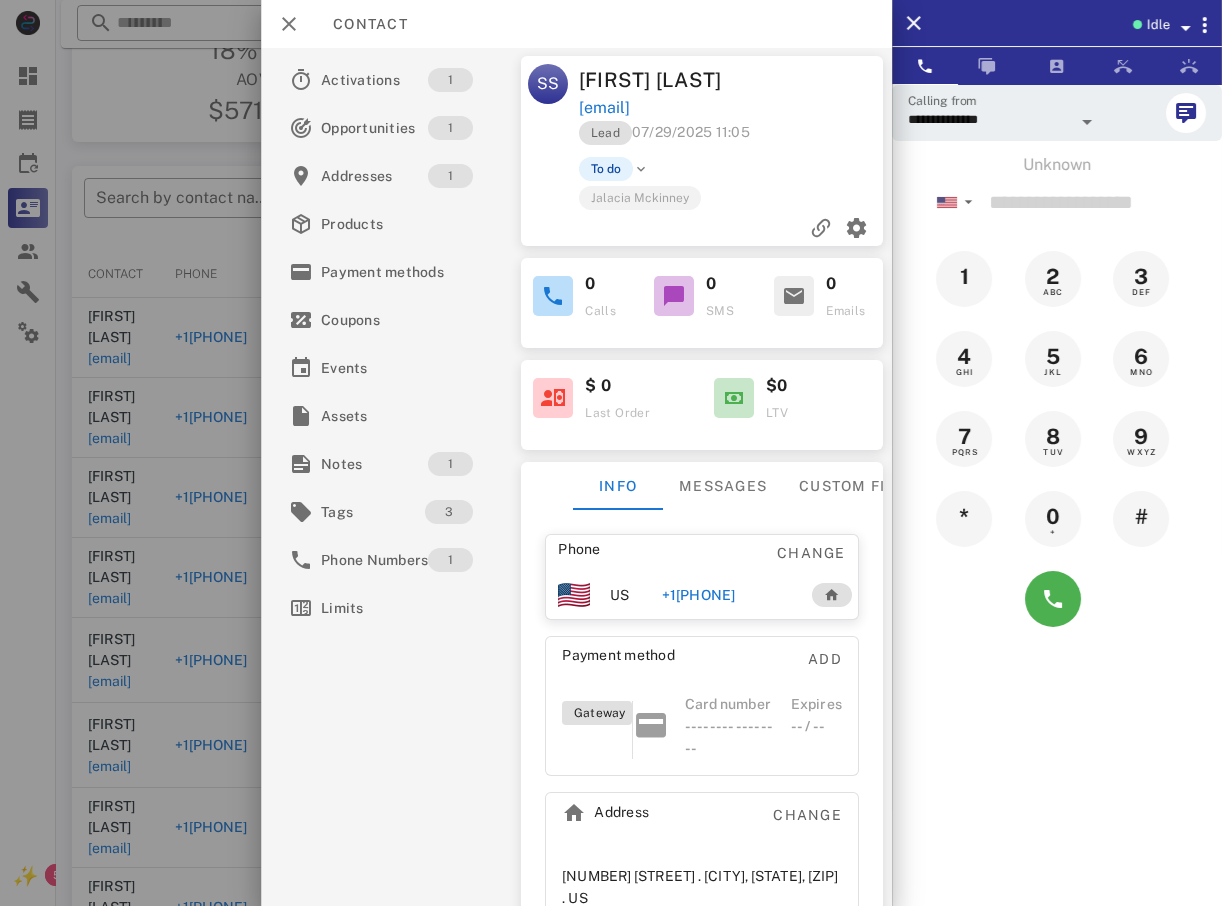 click at bounding box center [611, 453] 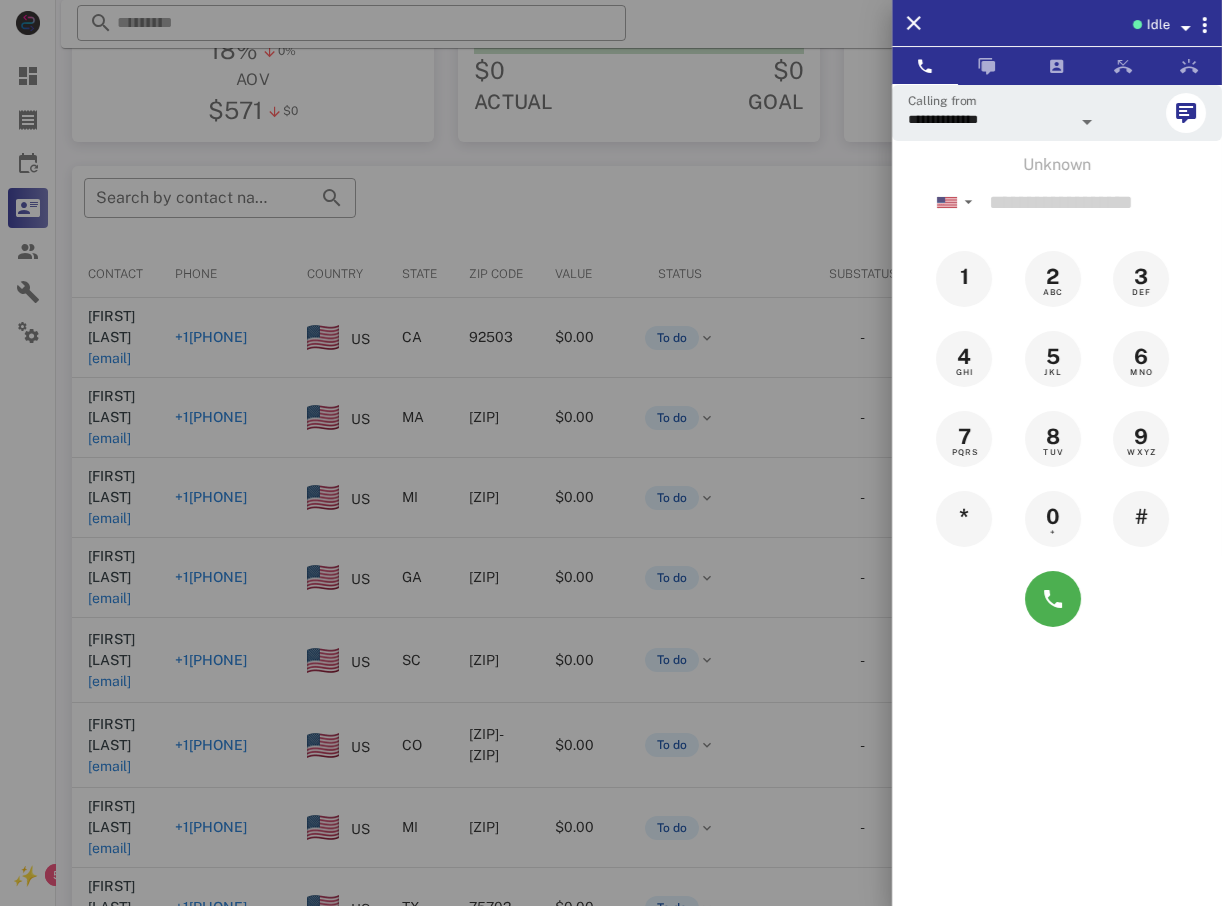 click at bounding box center (611, 453) 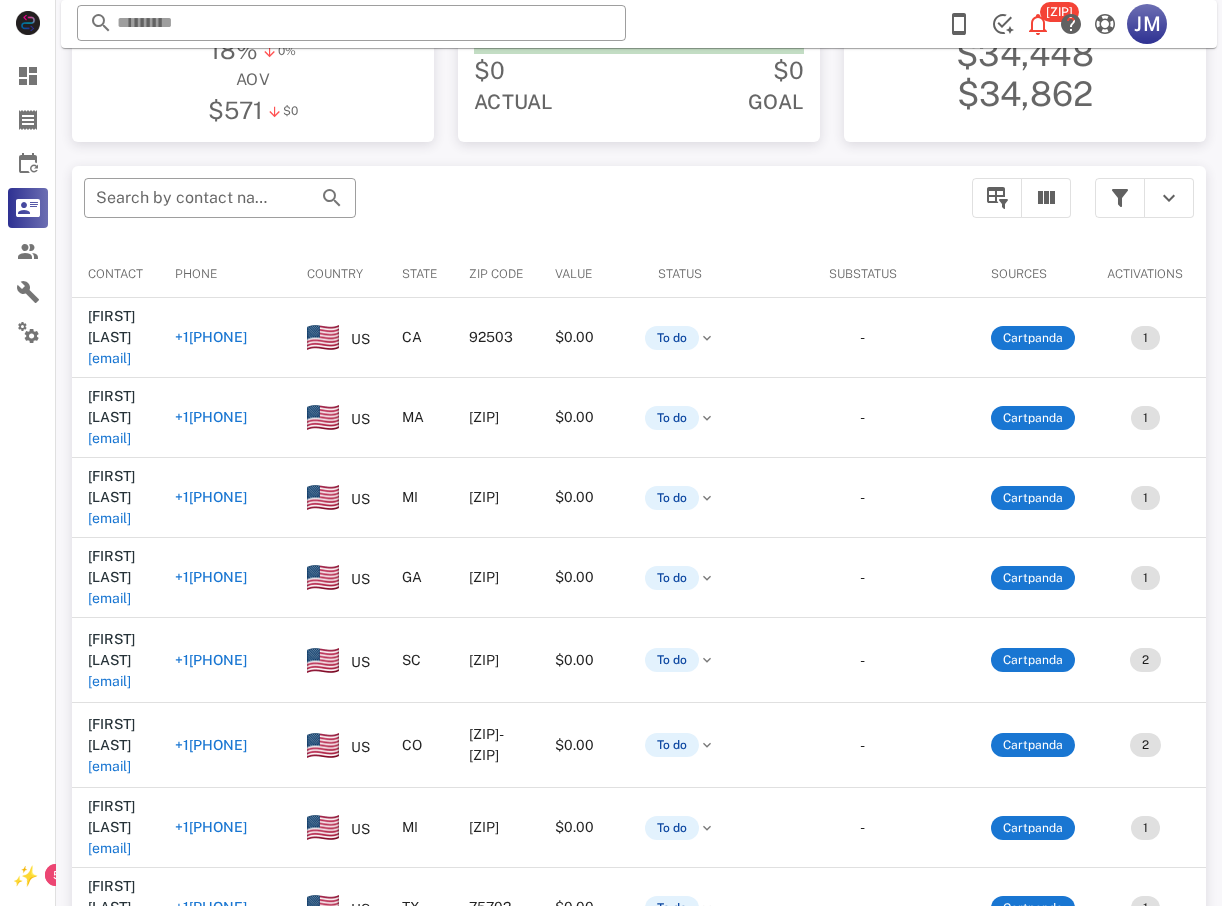 click on "+19515331270" at bounding box center (211, 337) 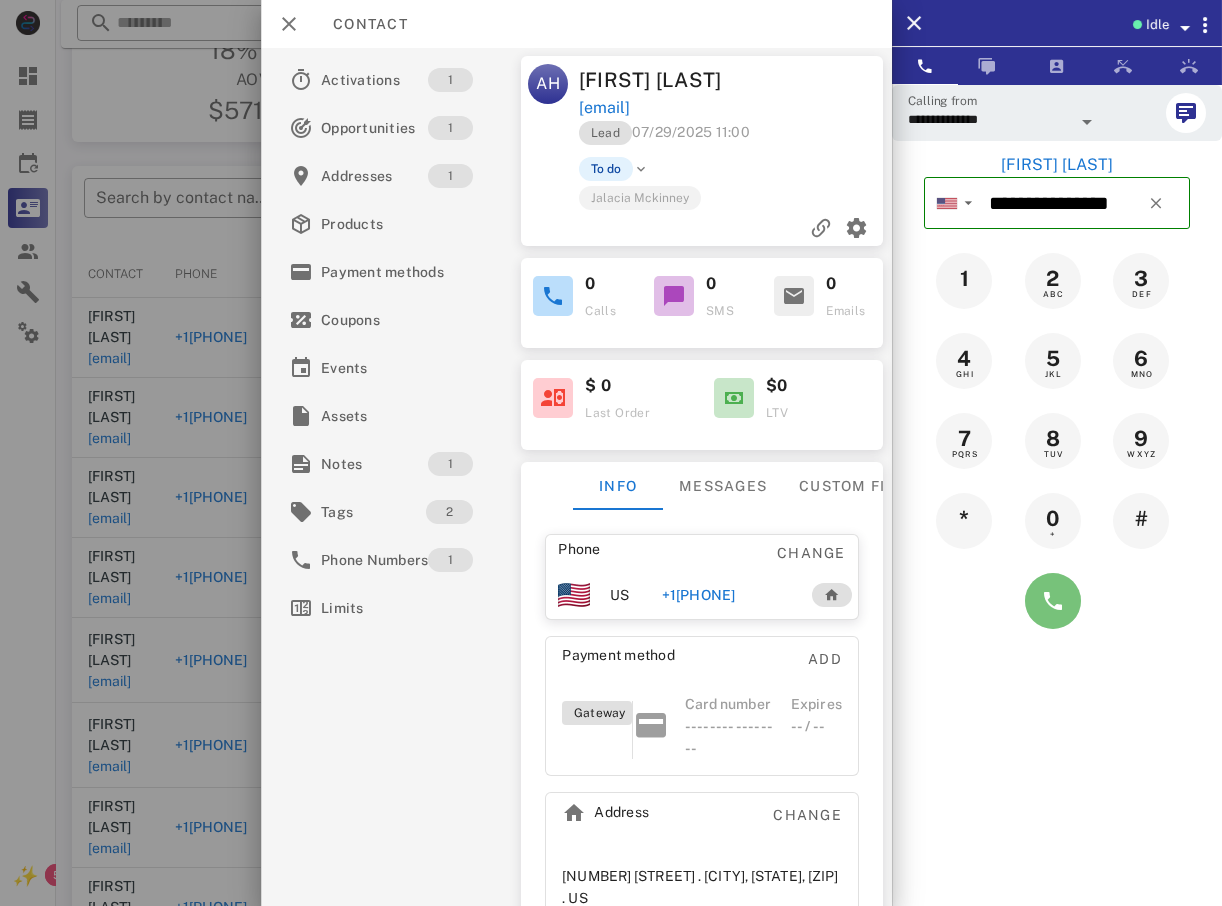click at bounding box center [1053, 601] 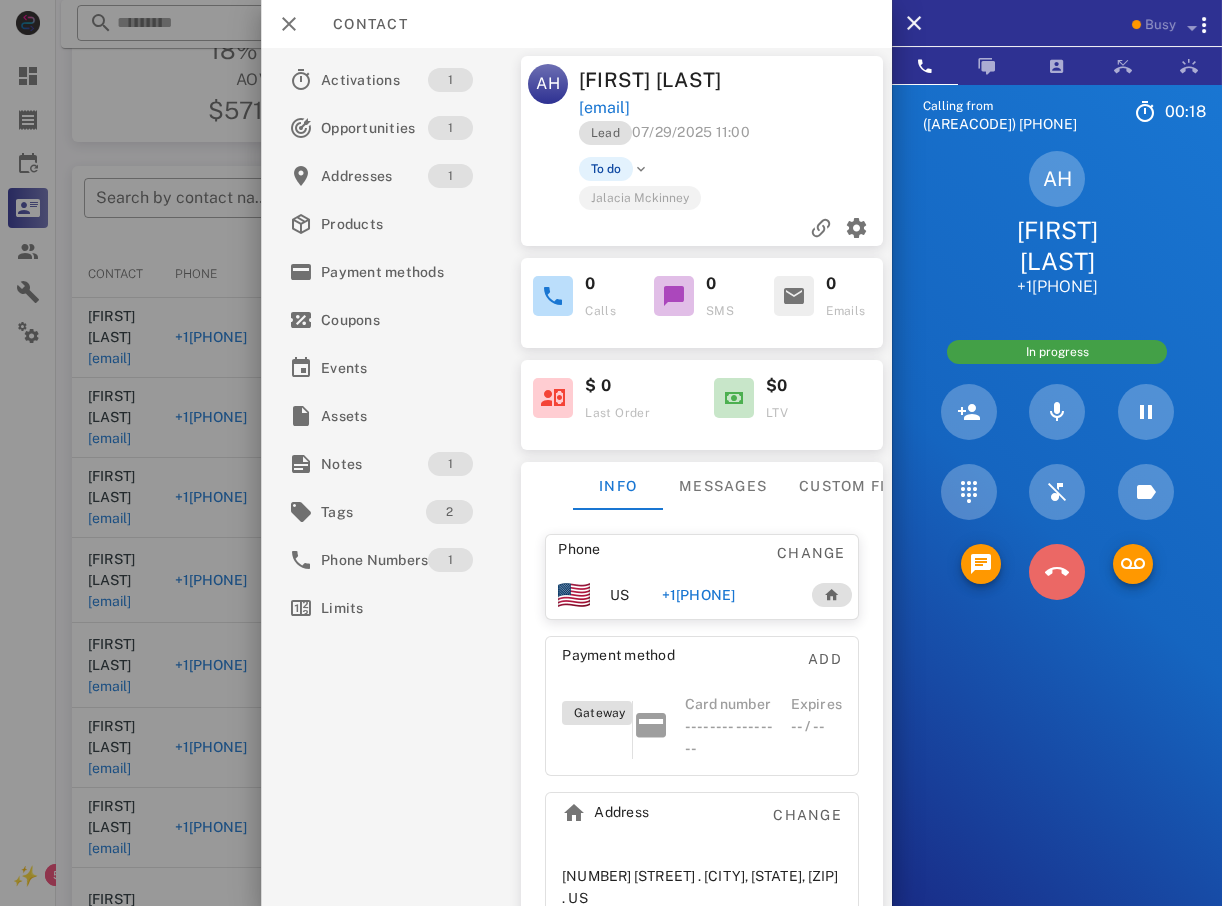 click at bounding box center (1057, 572) 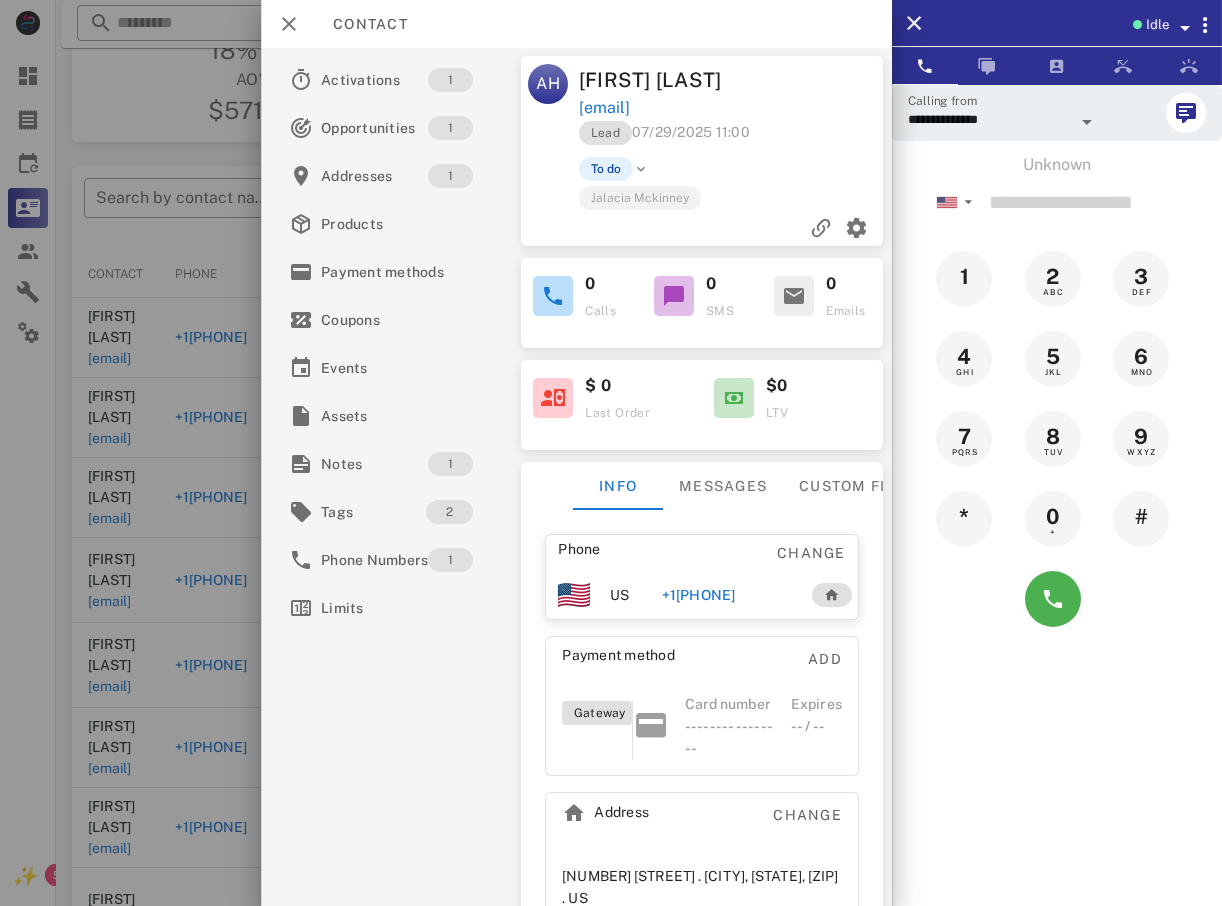 click at bounding box center (611, 453) 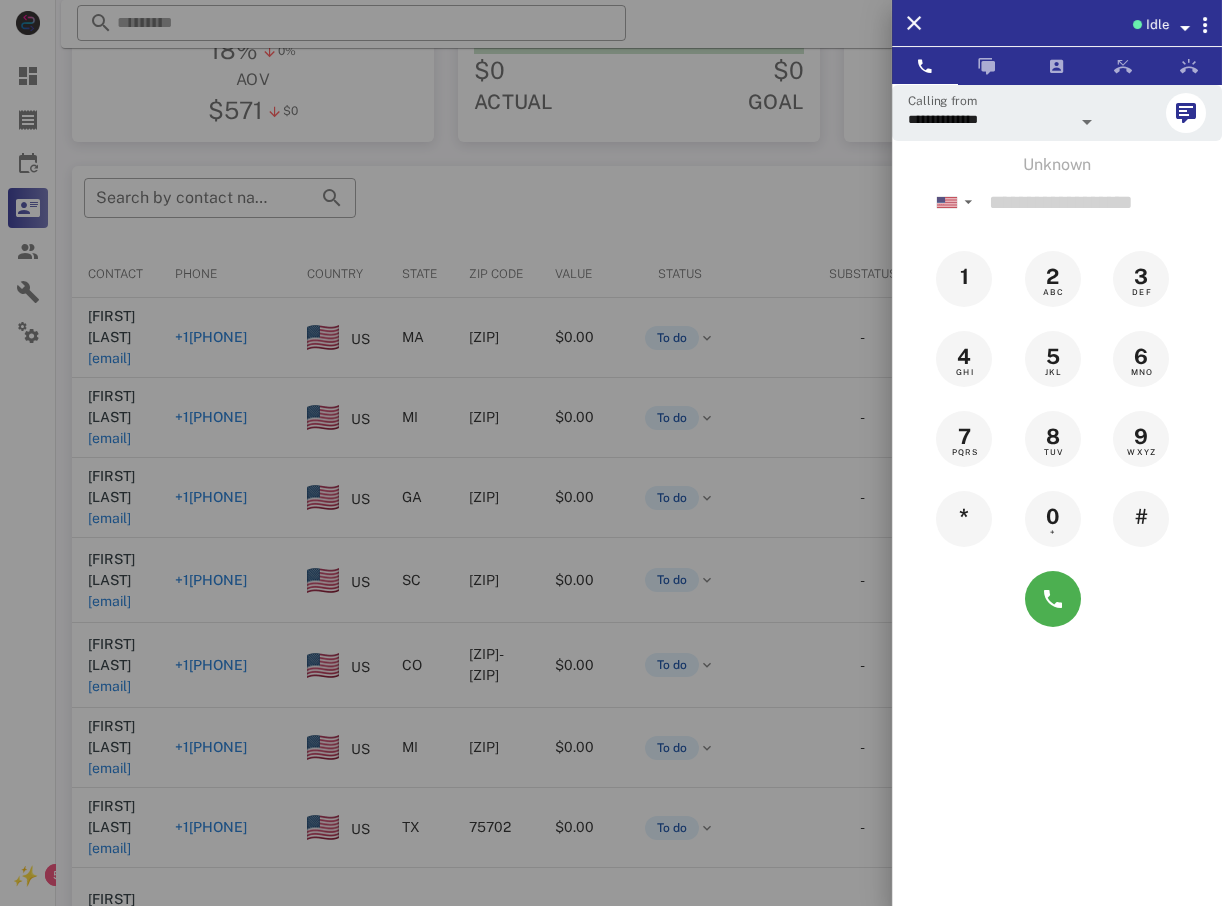 click at bounding box center (611, 453) 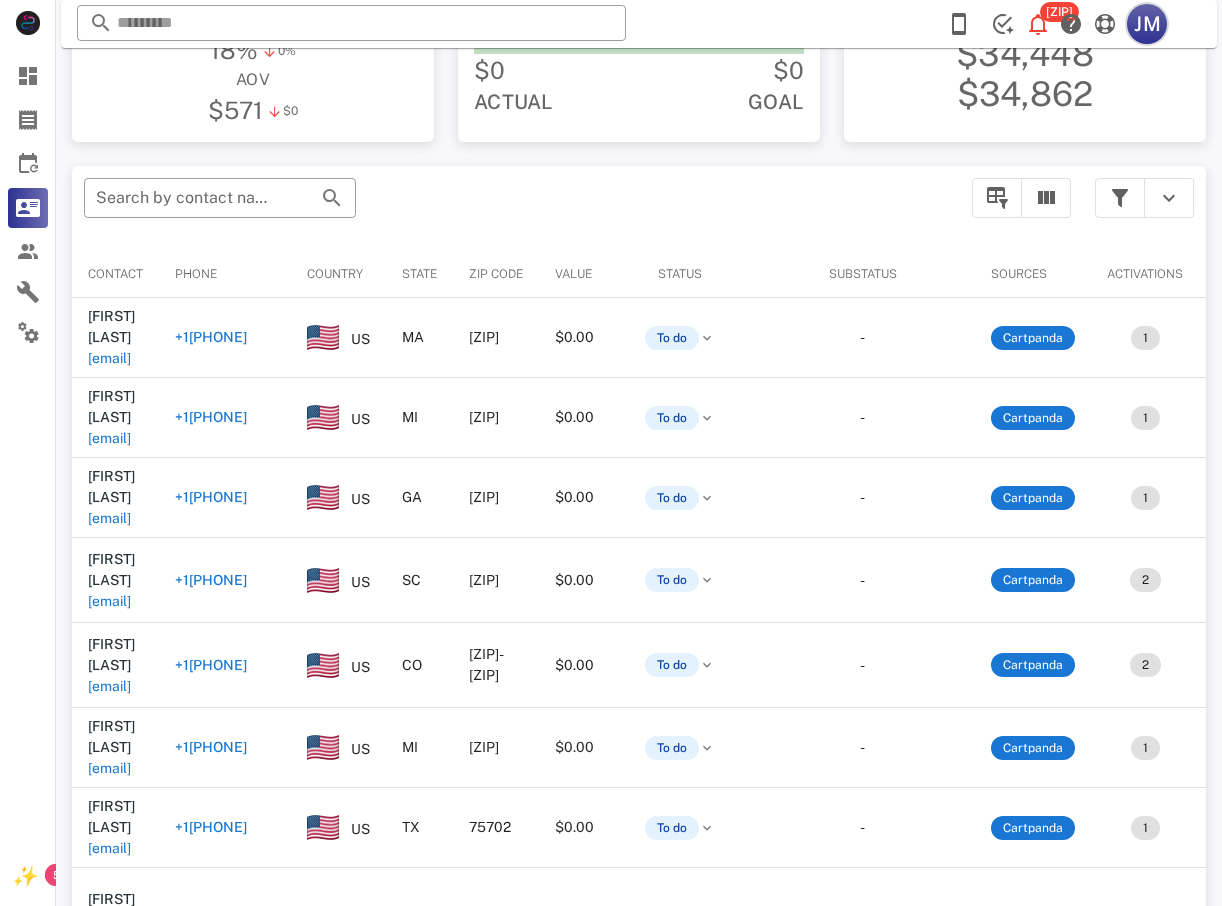 click on "JM" at bounding box center [1147, 24] 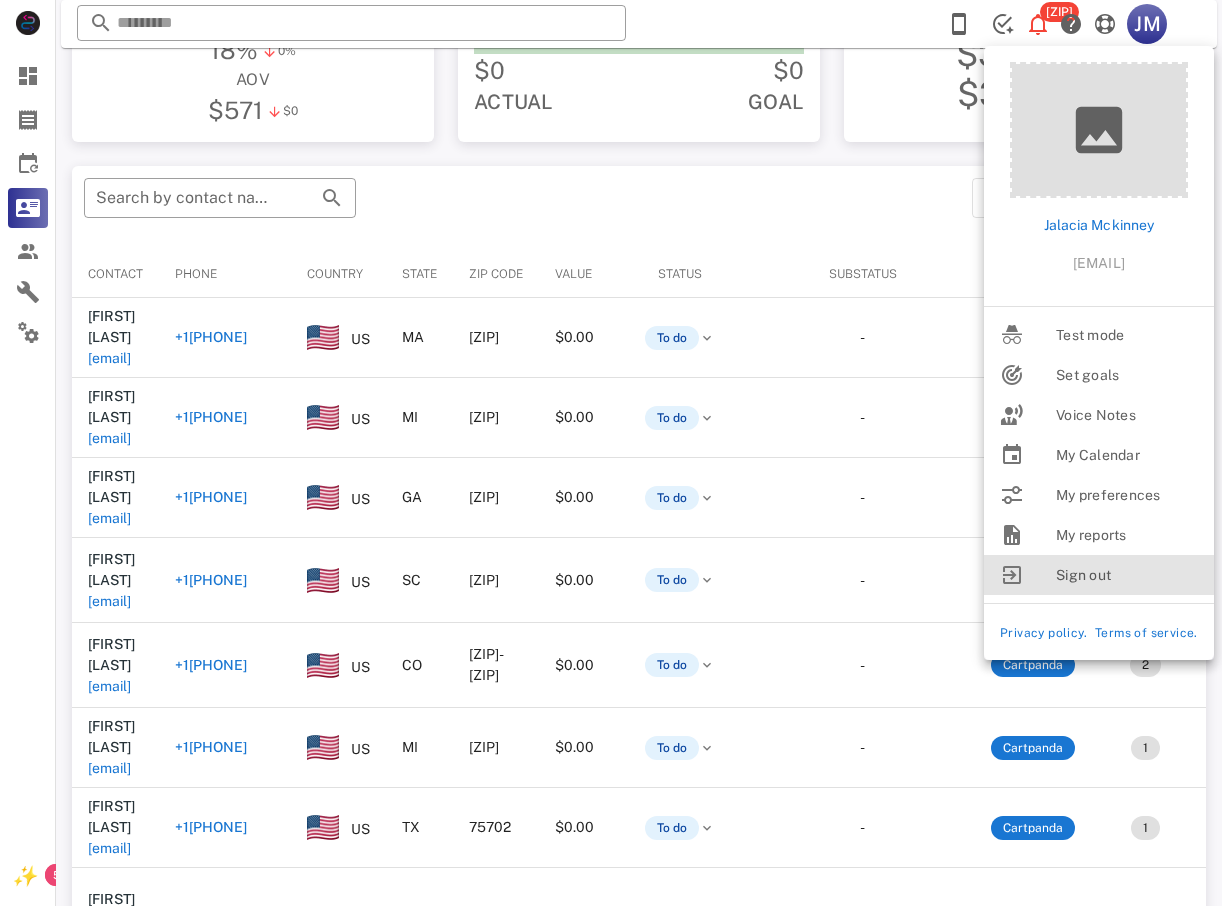 click on "Sign out" at bounding box center (1127, 575) 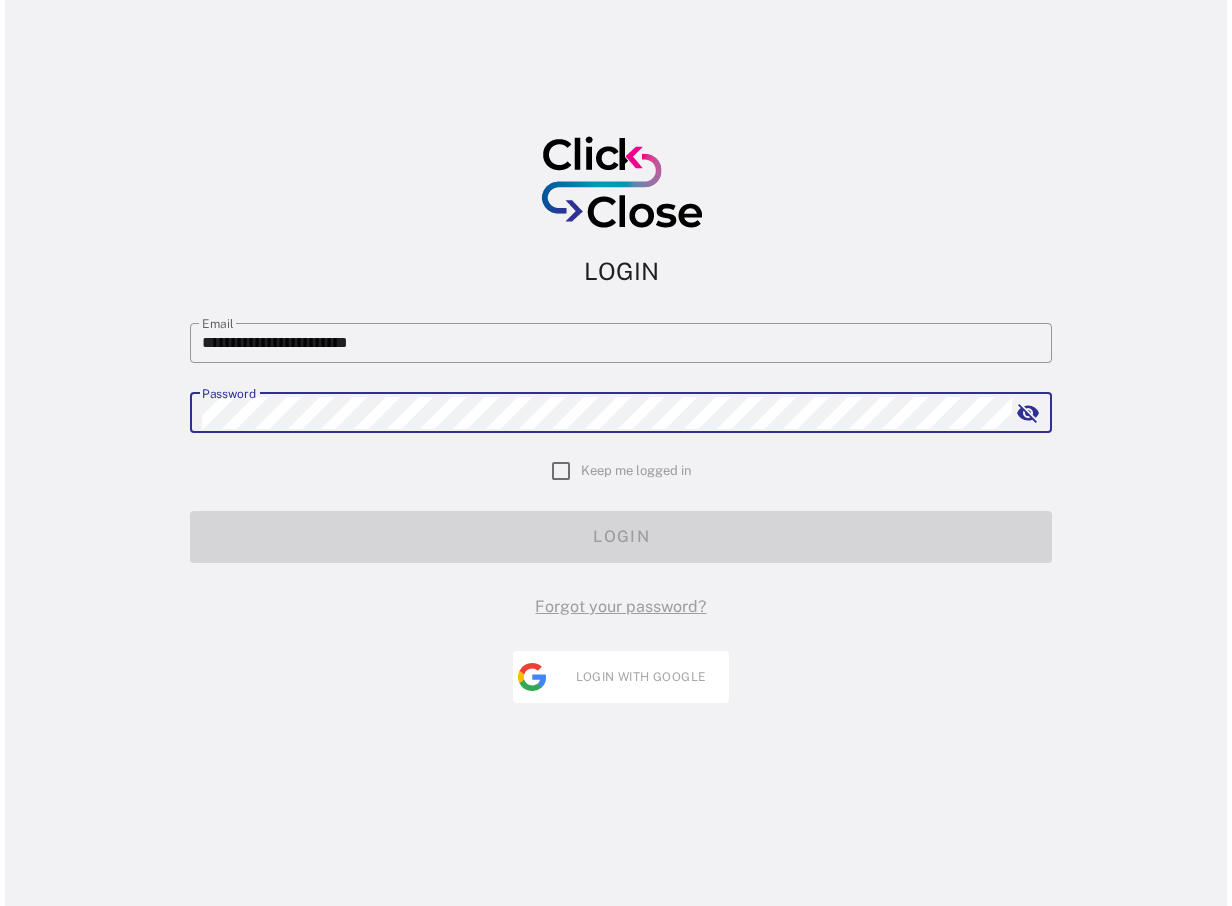 scroll, scrollTop: 0, scrollLeft: 0, axis: both 